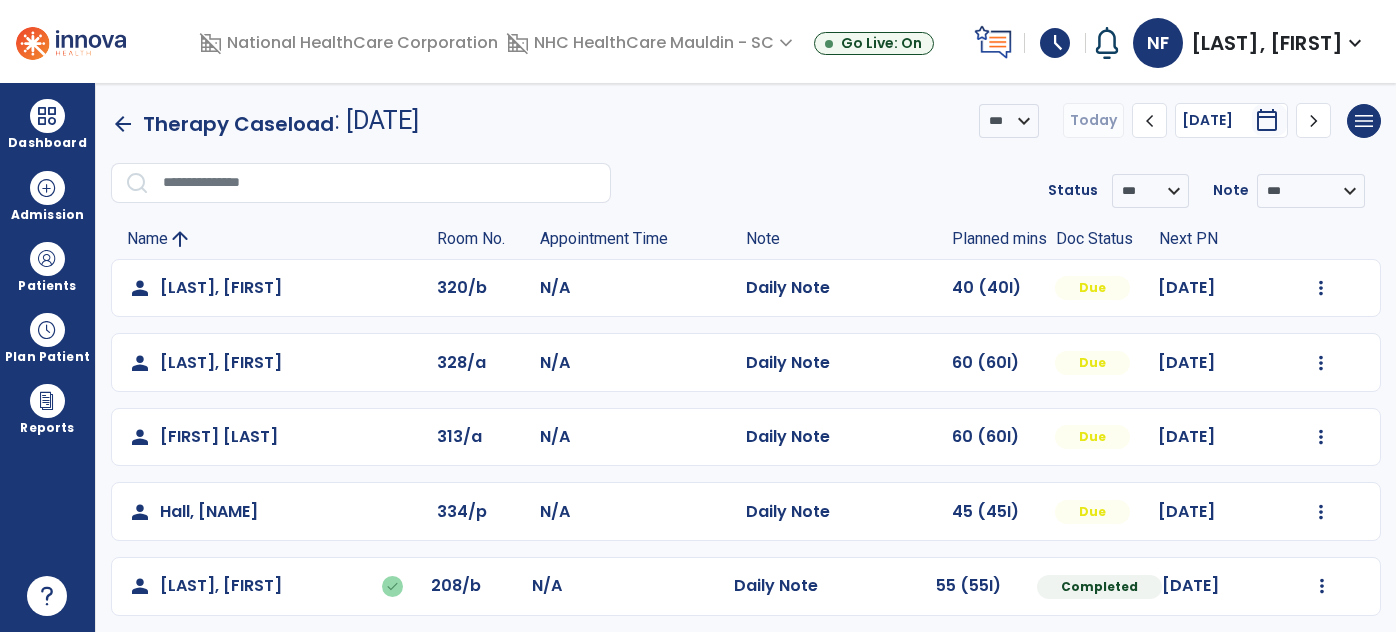 scroll, scrollTop: 0, scrollLeft: 0, axis: both 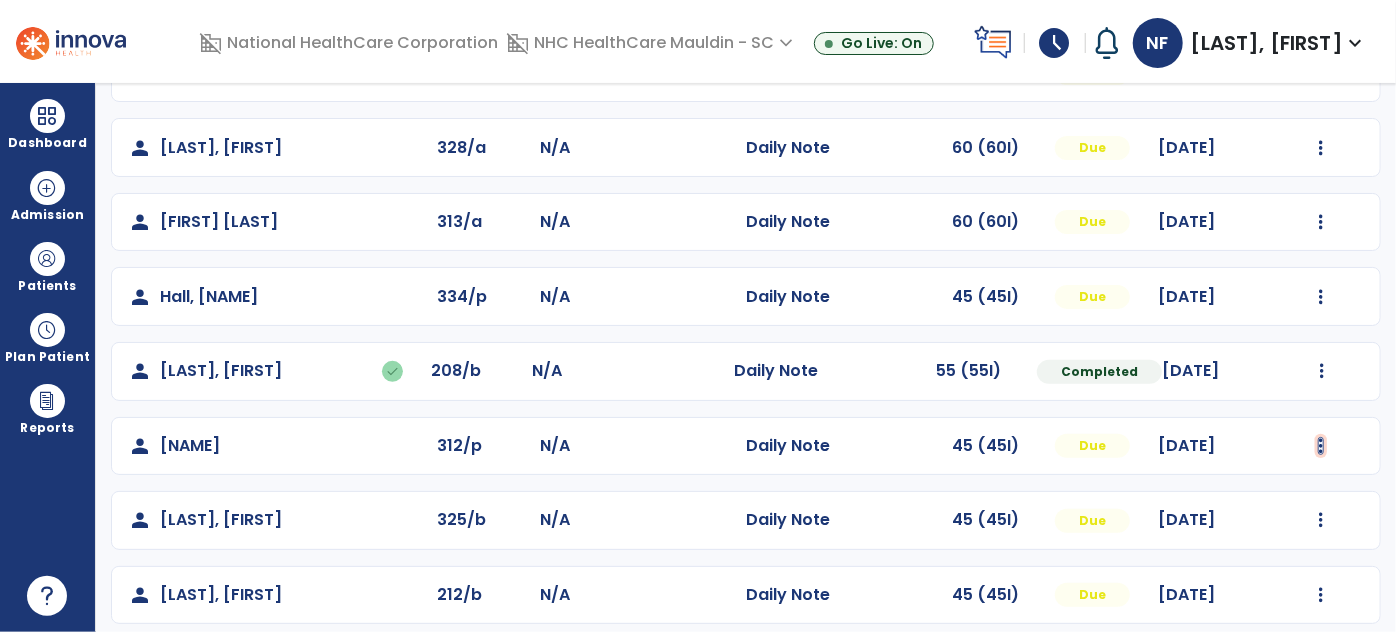 click at bounding box center [1321, 73] 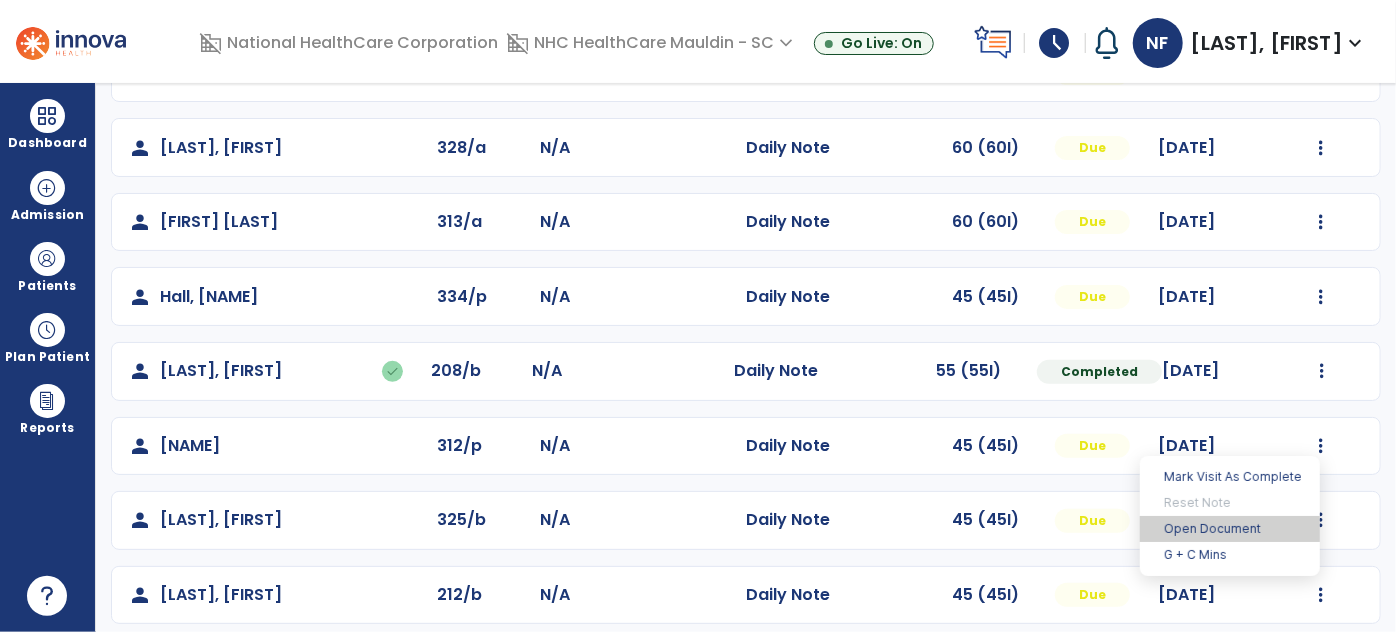 click on "Open Document" at bounding box center [1230, 529] 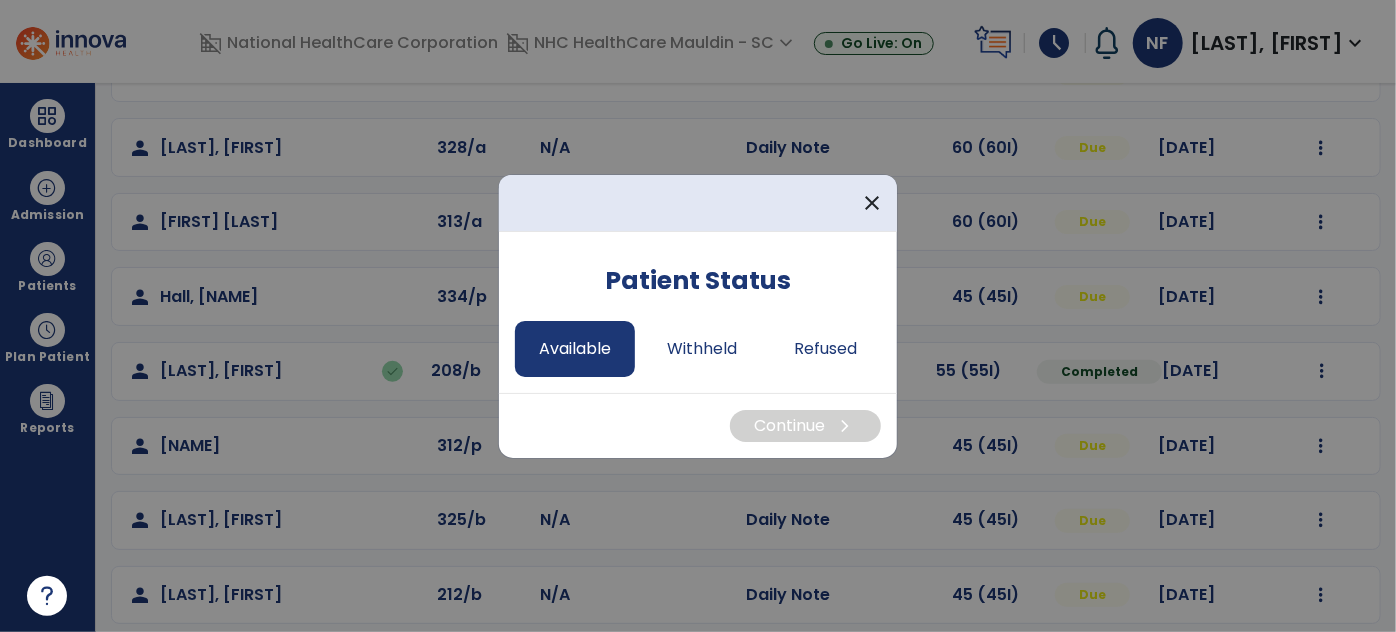 click on "Available" at bounding box center (575, 349) 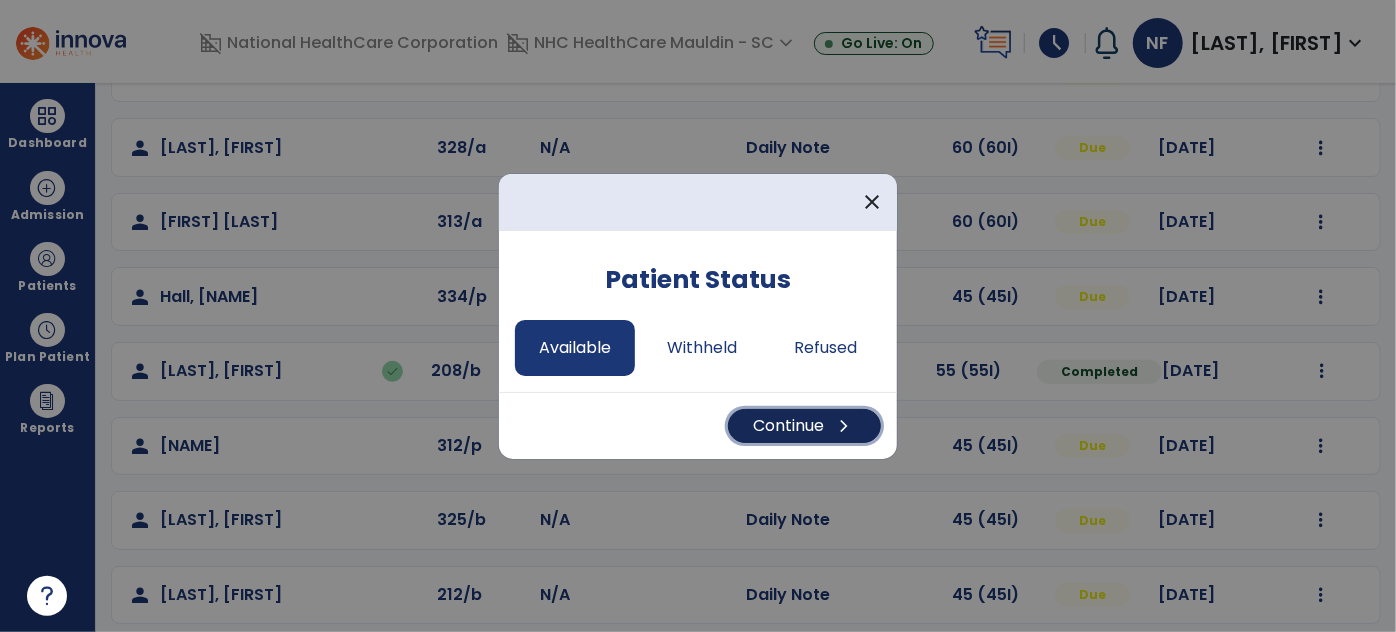click on "Continue   chevron_right" at bounding box center (804, 426) 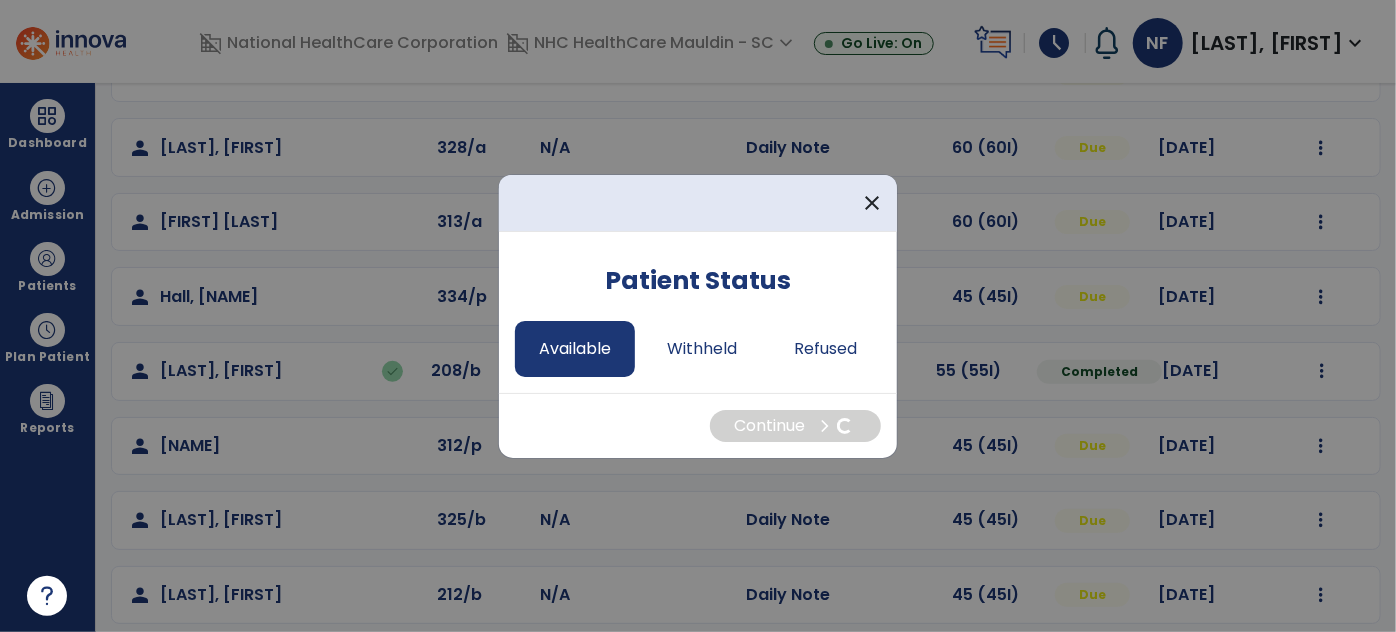 select on "*" 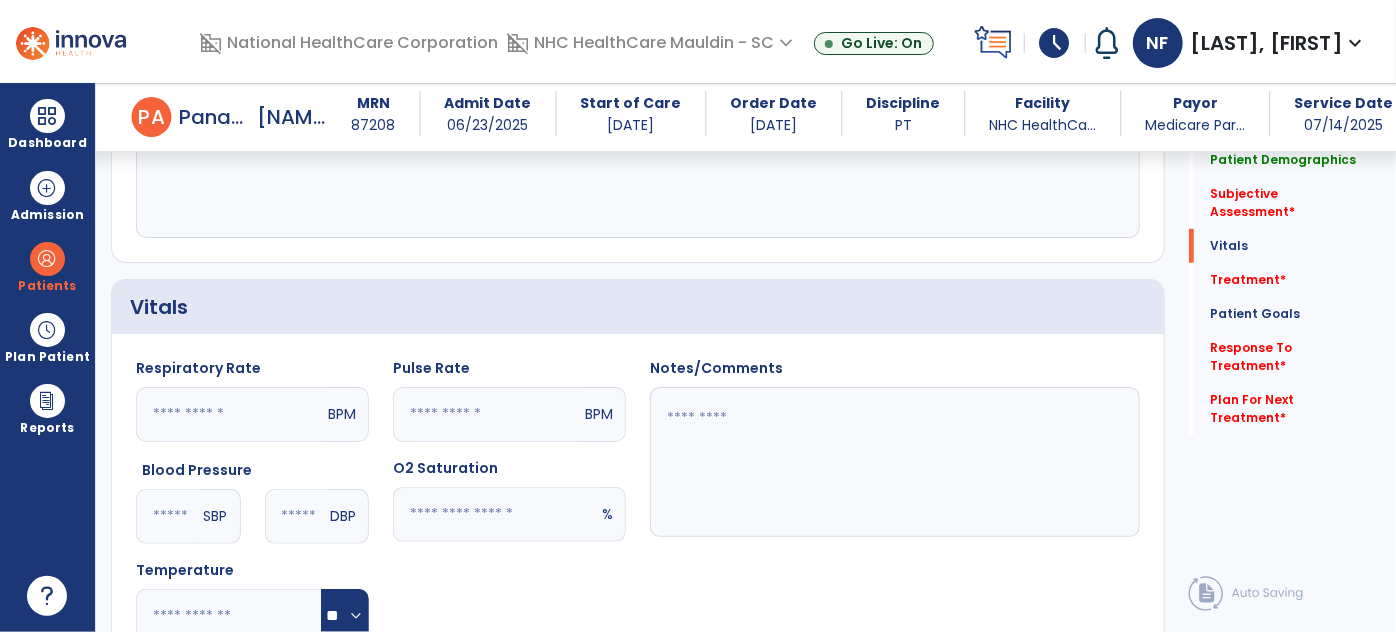 scroll, scrollTop: 554, scrollLeft: 0, axis: vertical 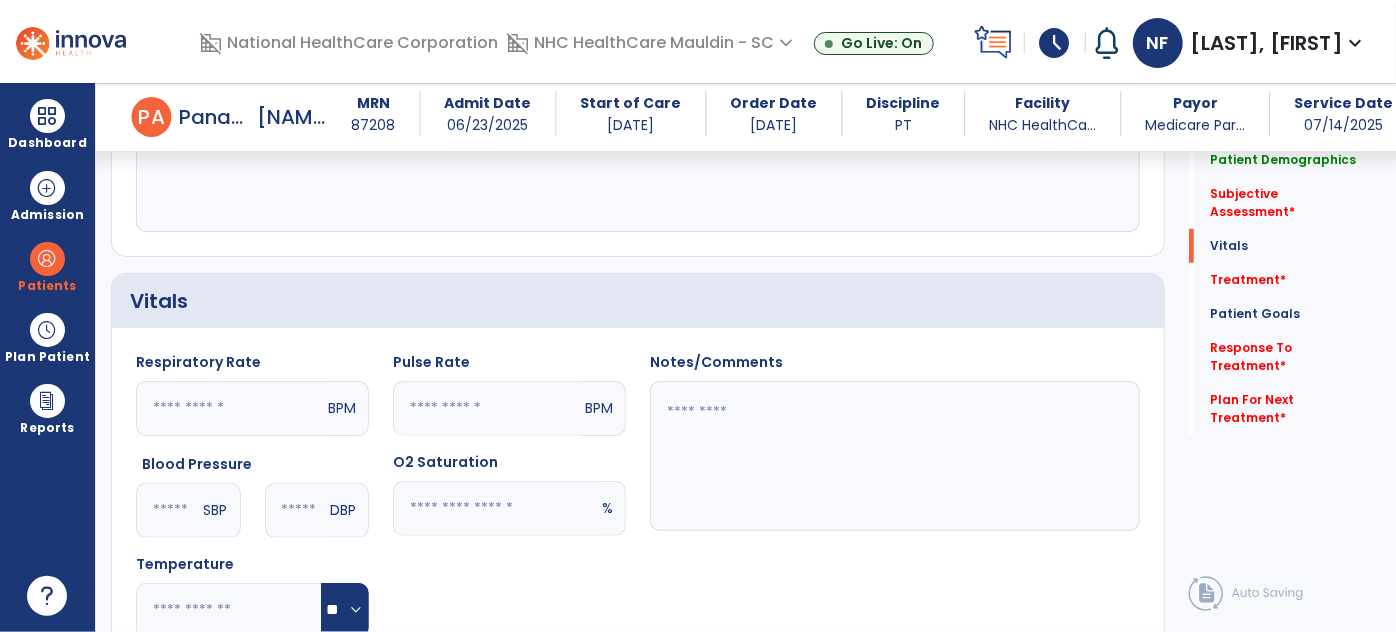 click 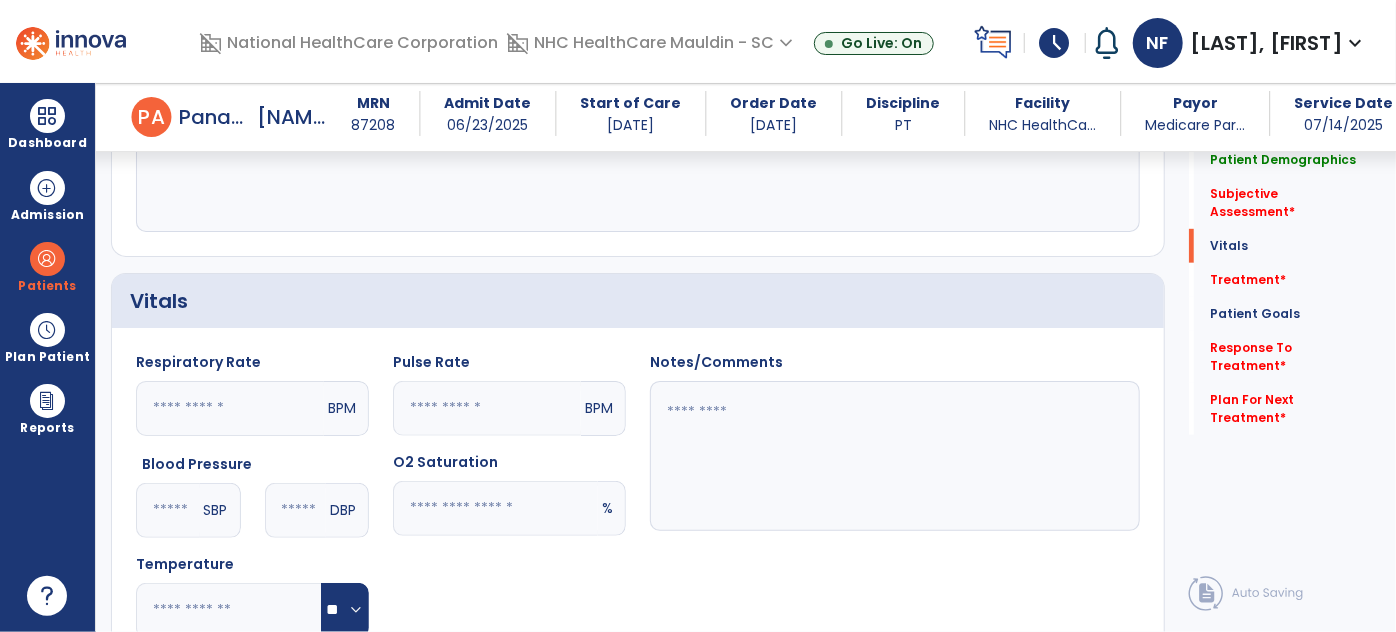 type on "**" 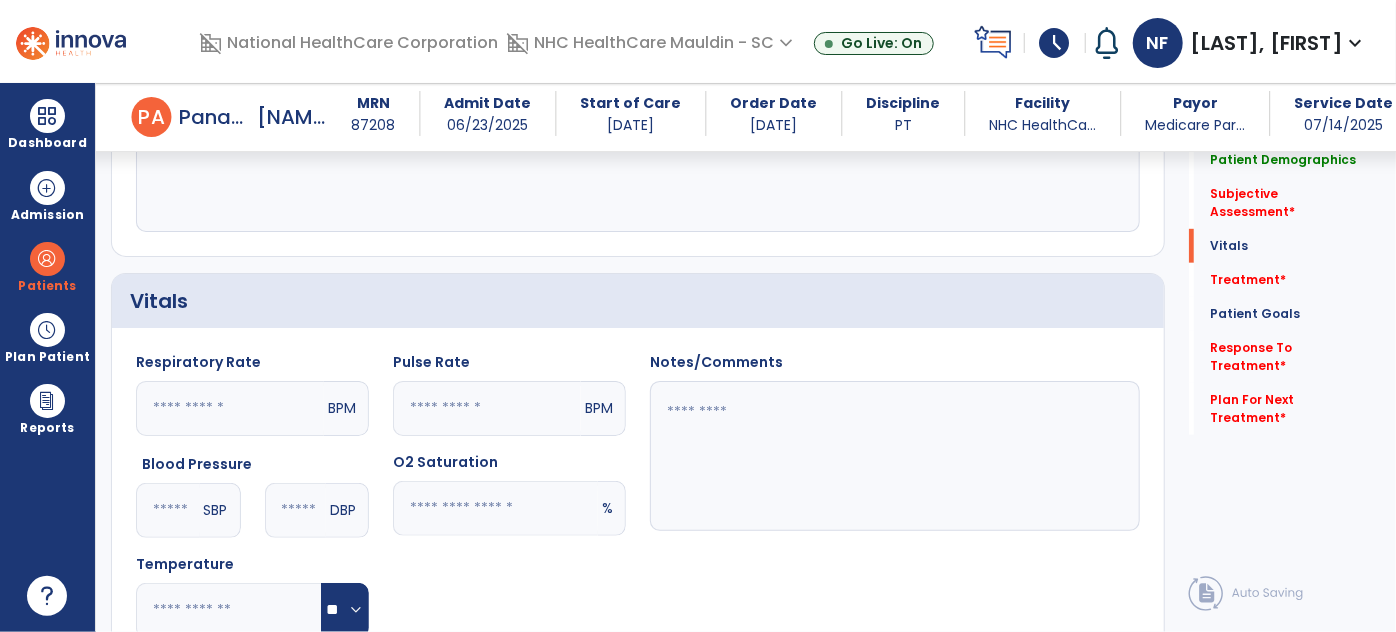 click 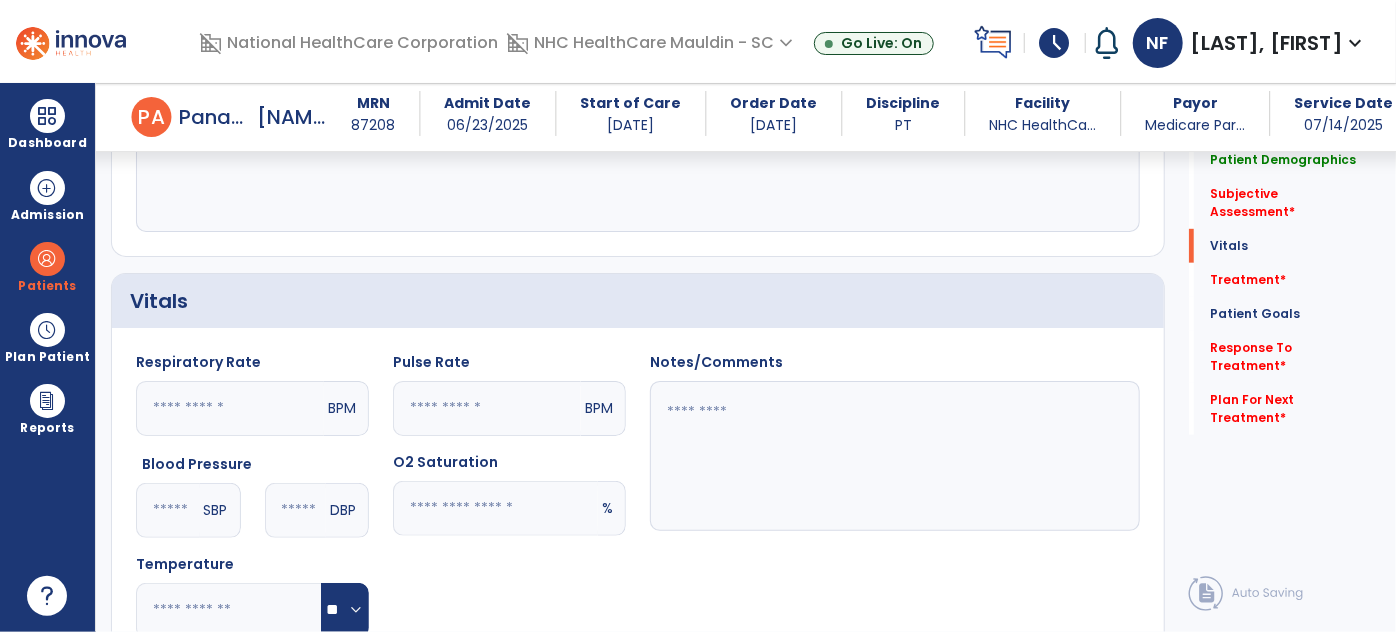 type on "**" 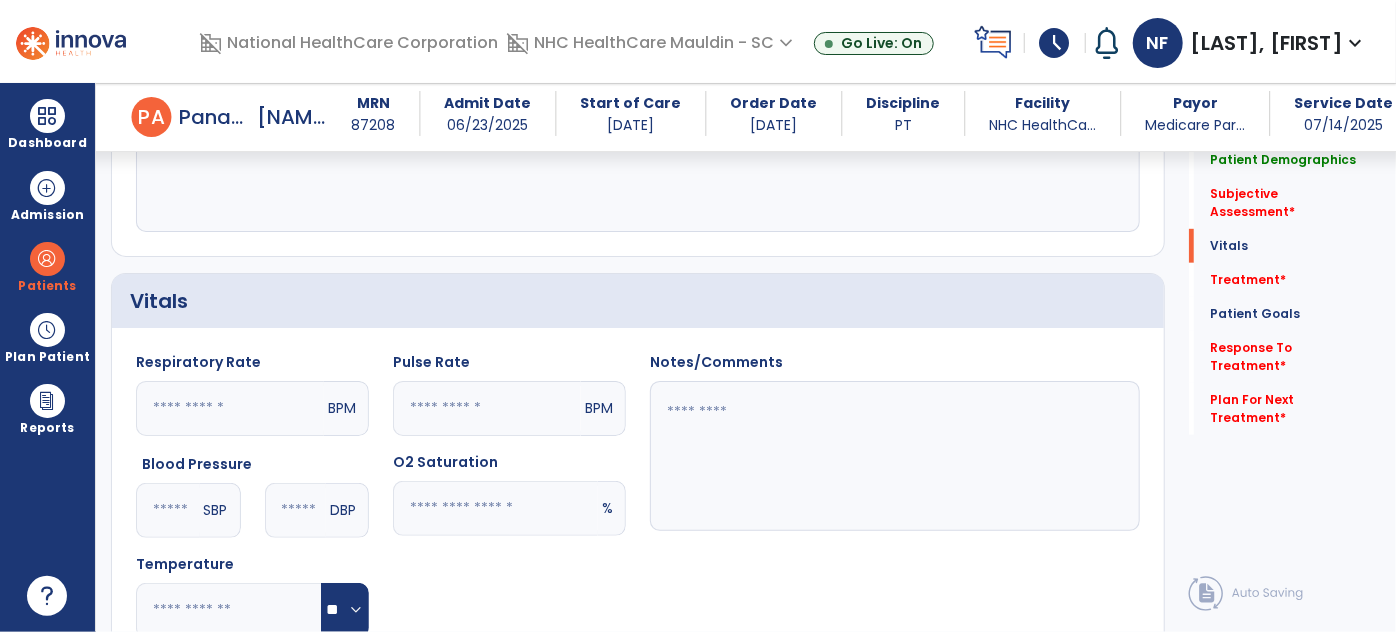 click 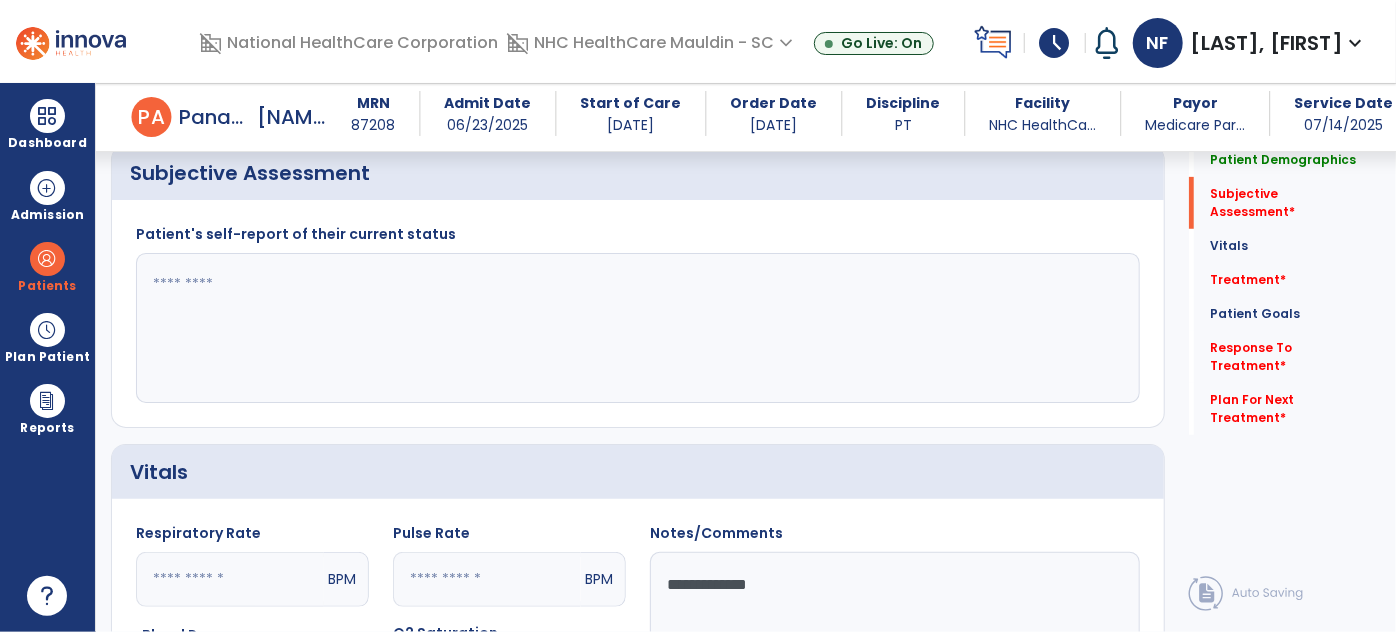 scroll, scrollTop: 328, scrollLeft: 0, axis: vertical 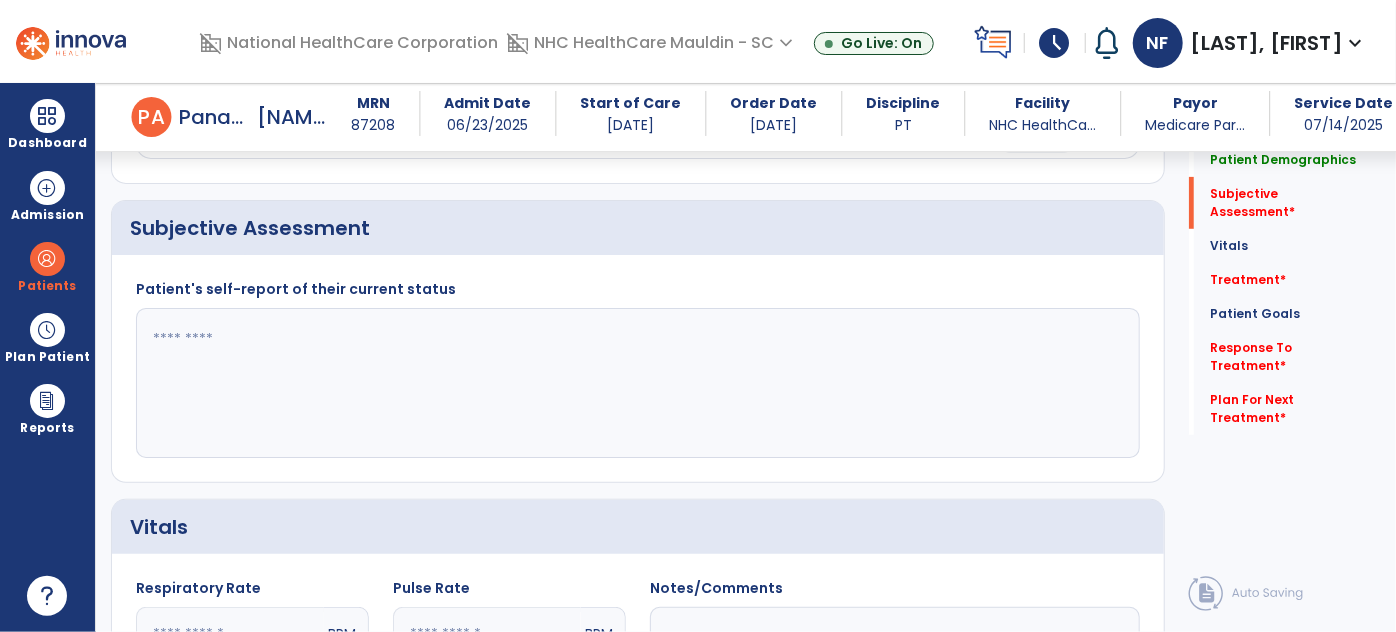 type on "**********" 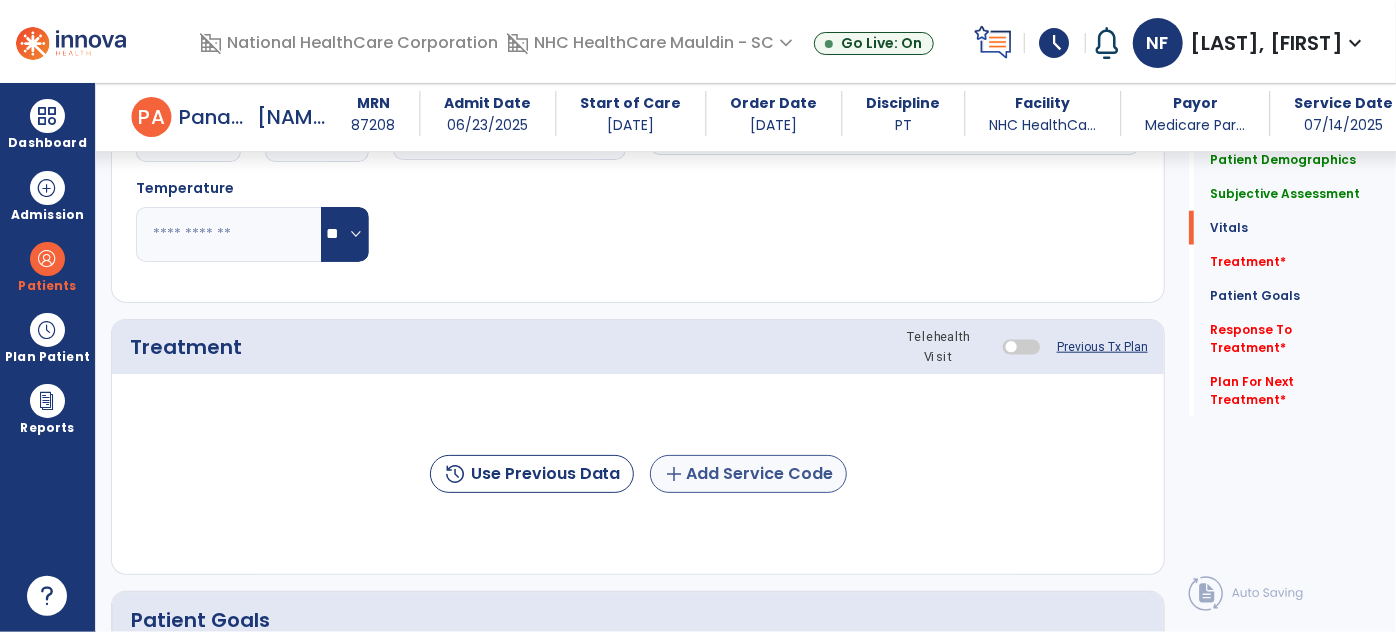 type on "**********" 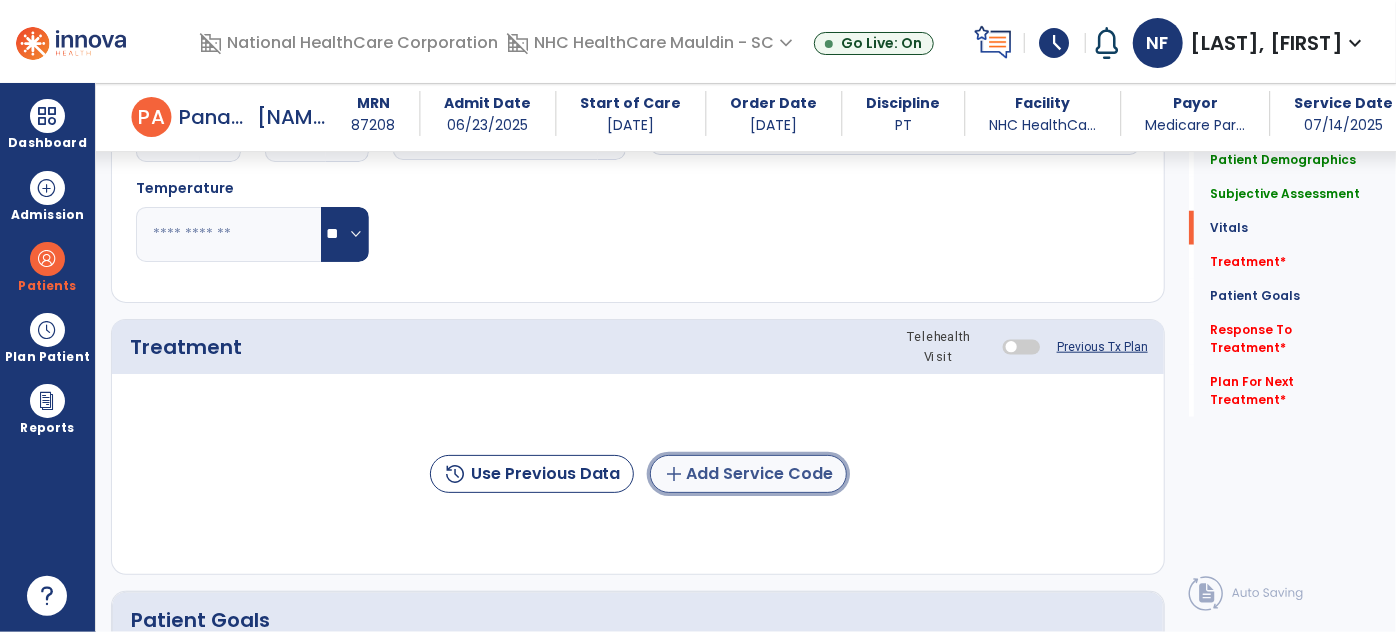 click on "add  Add Service Code" 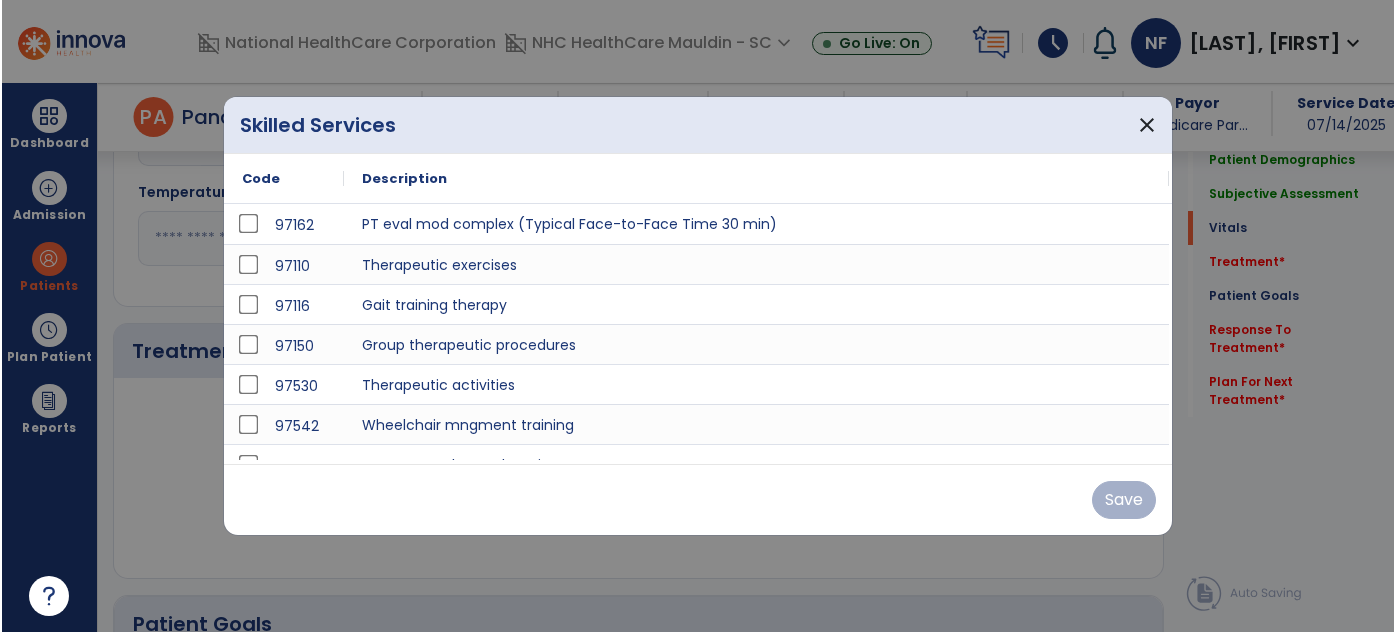 scroll, scrollTop: 930, scrollLeft: 0, axis: vertical 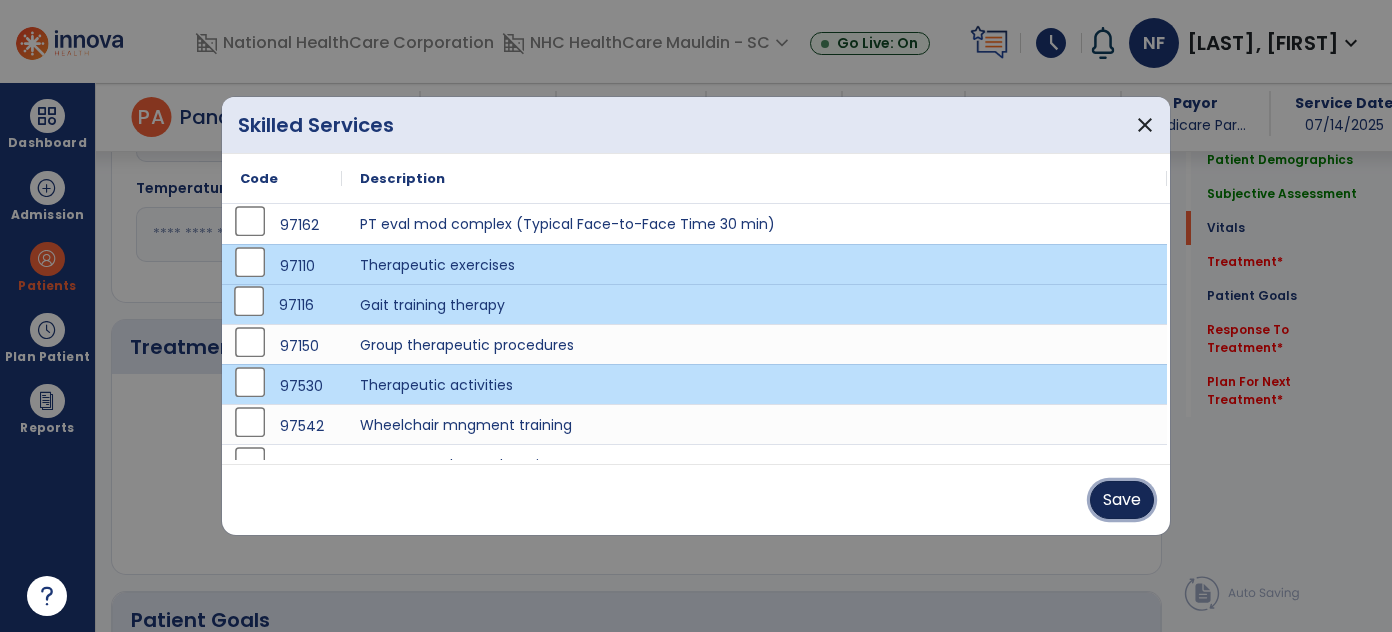 click on "Save" at bounding box center [1122, 500] 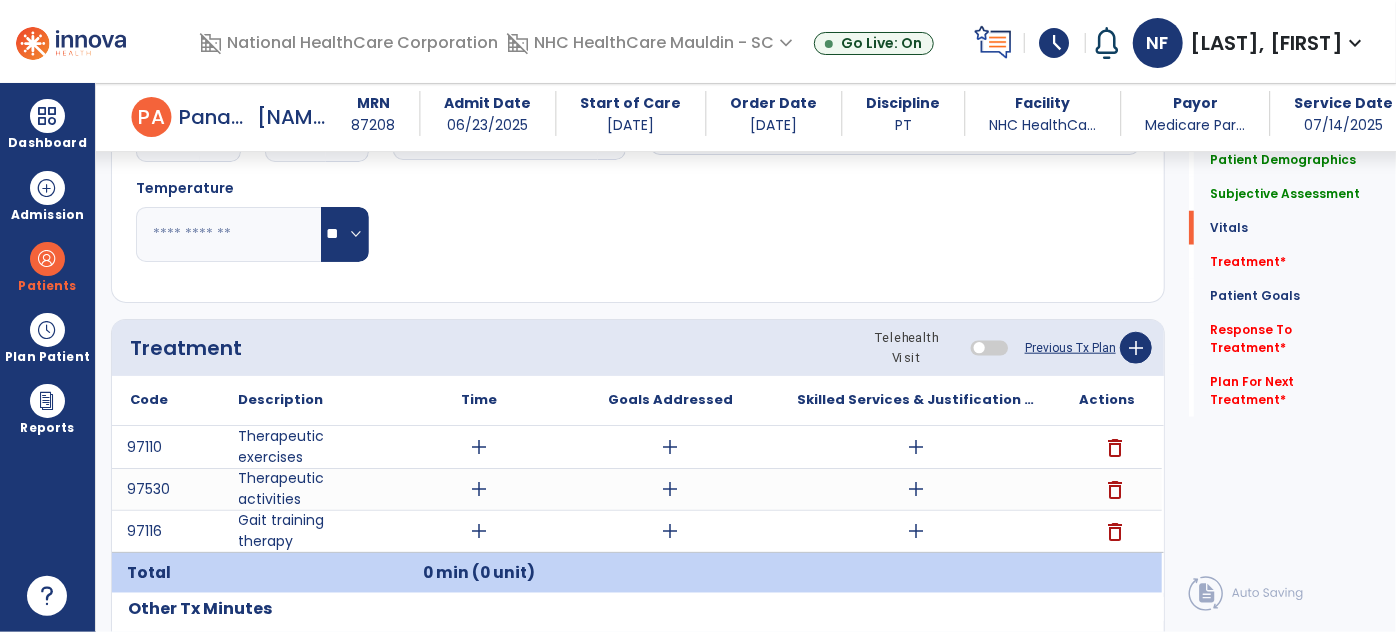 click on "add" at bounding box center (480, 447) 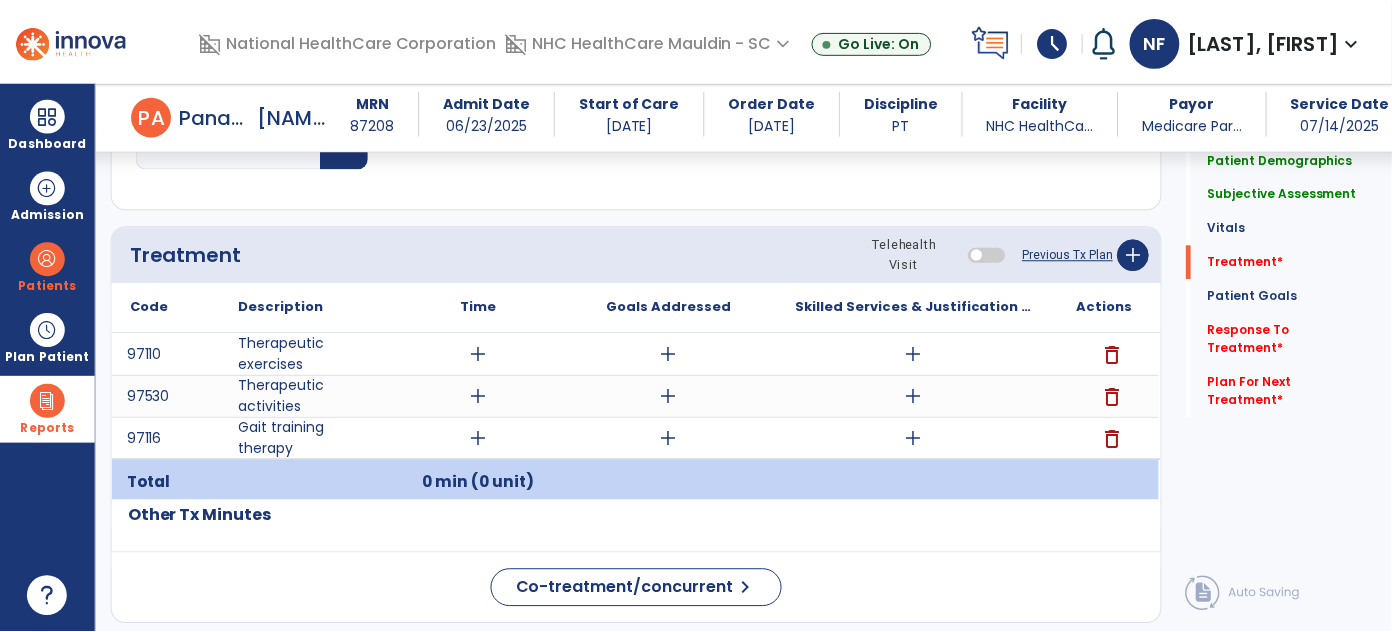 scroll, scrollTop: 1030, scrollLeft: 0, axis: vertical 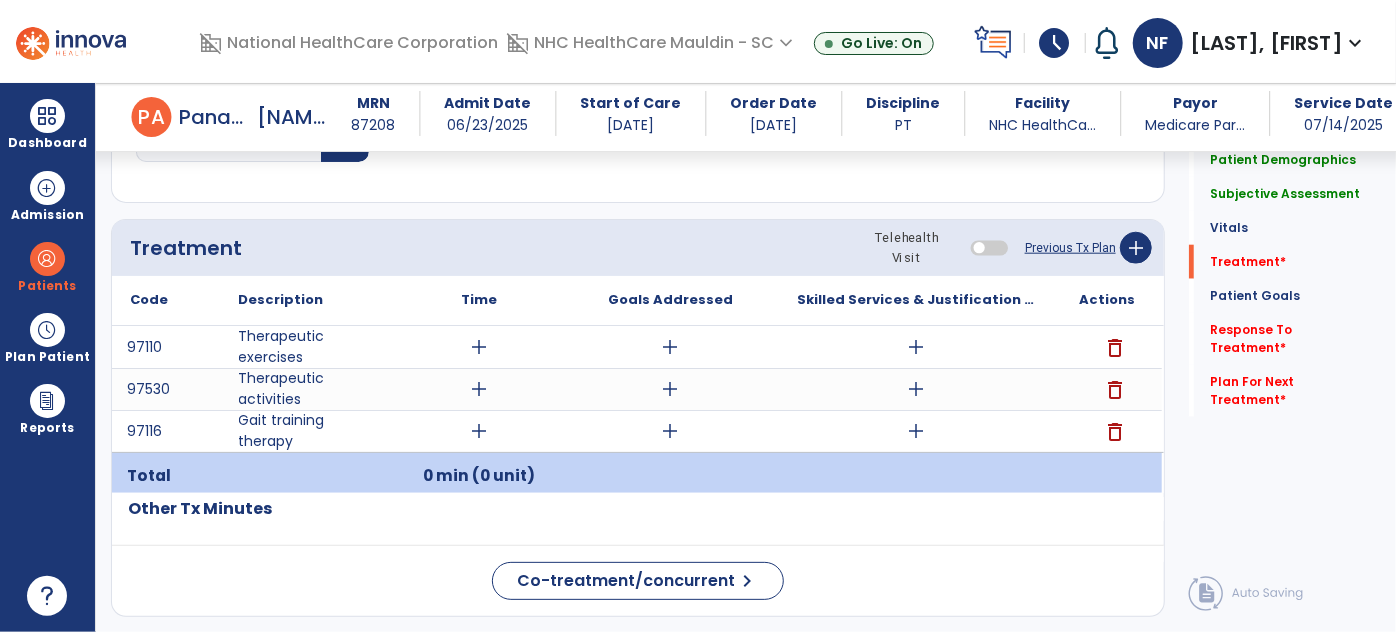 click on "add" at bounding box center [480, 347] 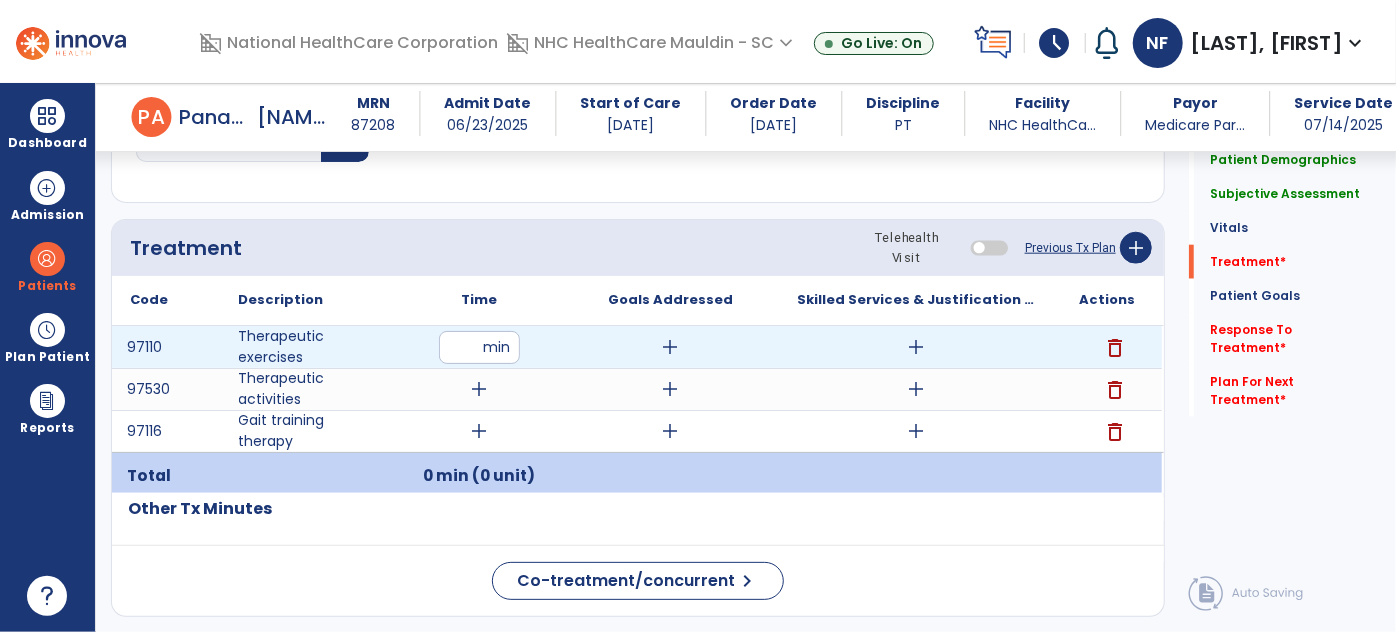 type on "**" 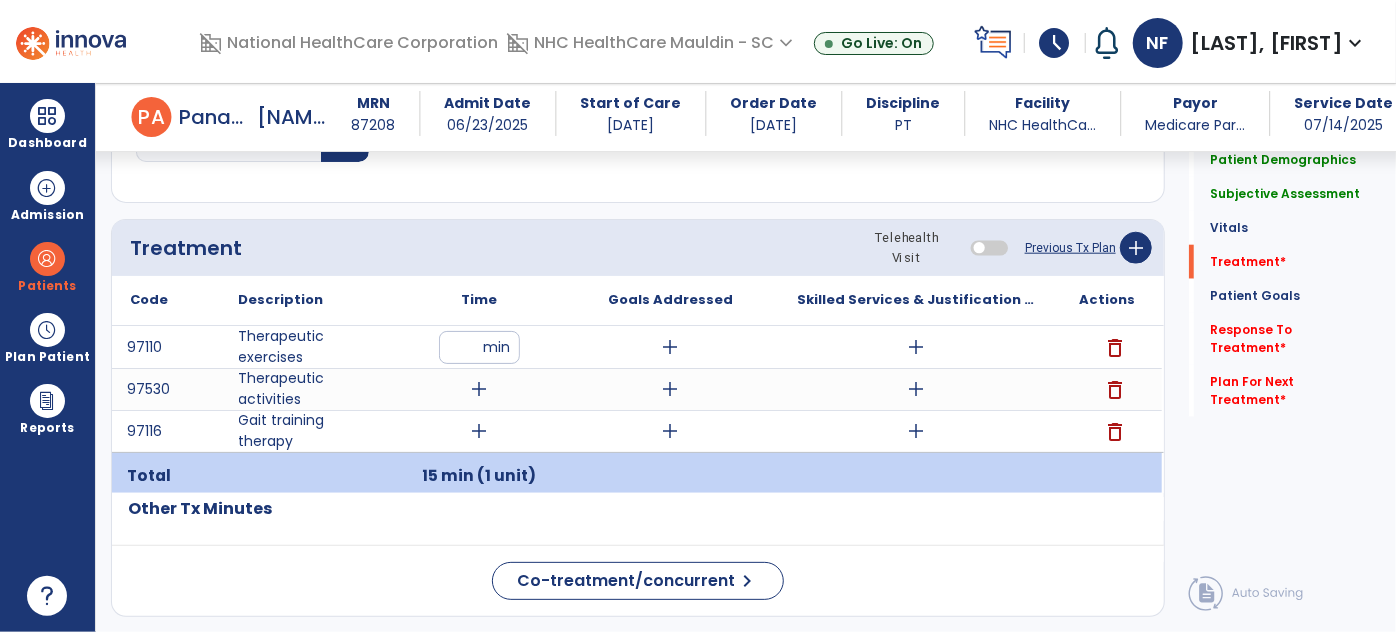 click on "add" at bounding box center (916, 347) 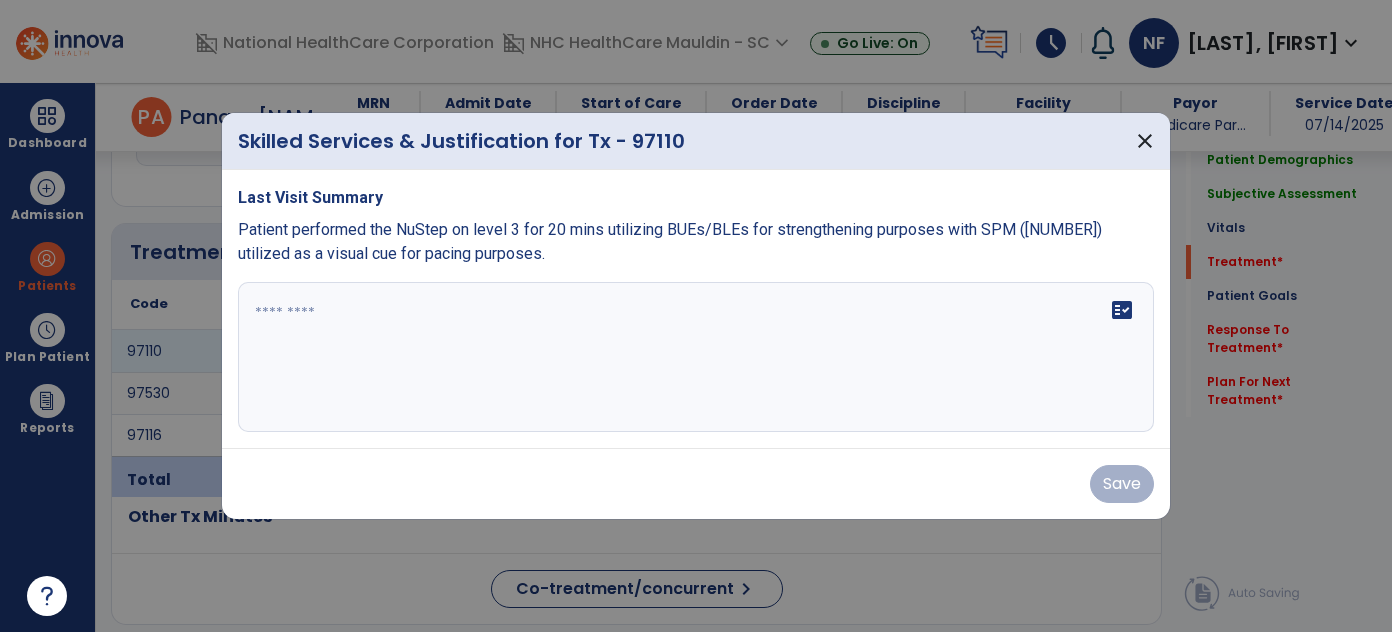 scroll, scrollTop: 1030, scrollLeft: 0, axis: vertical 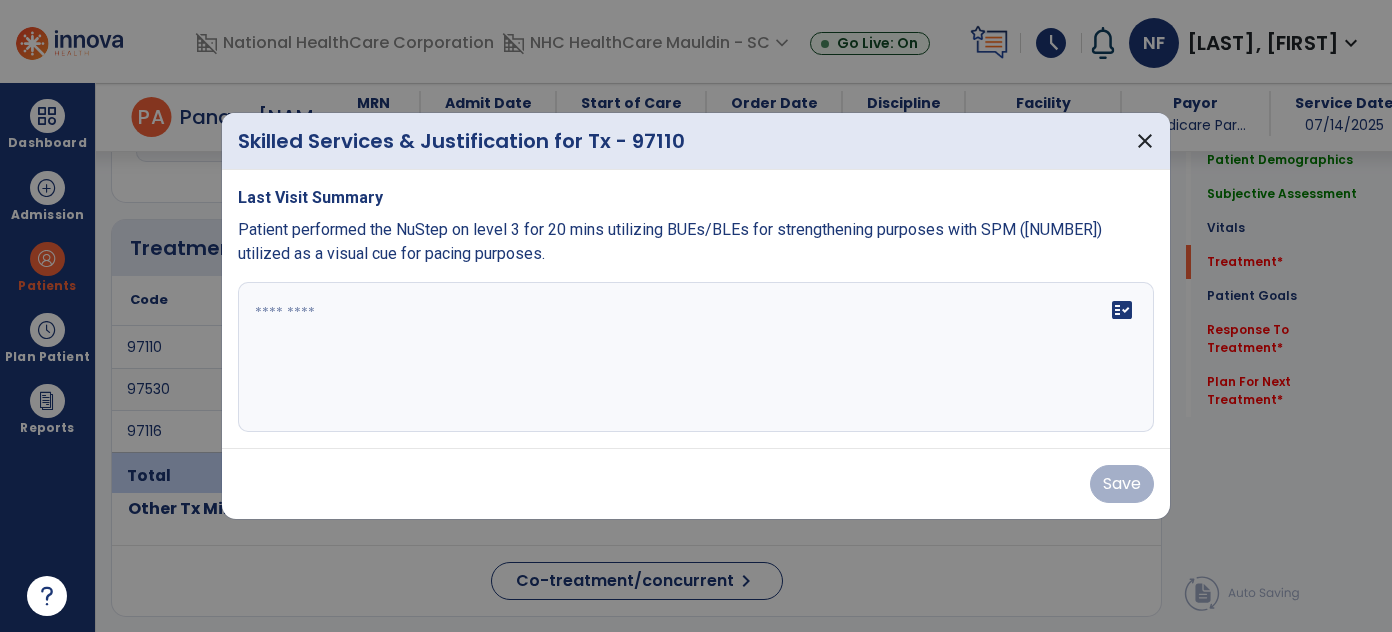 click on "fact_check" at bounding box center [696, 357] 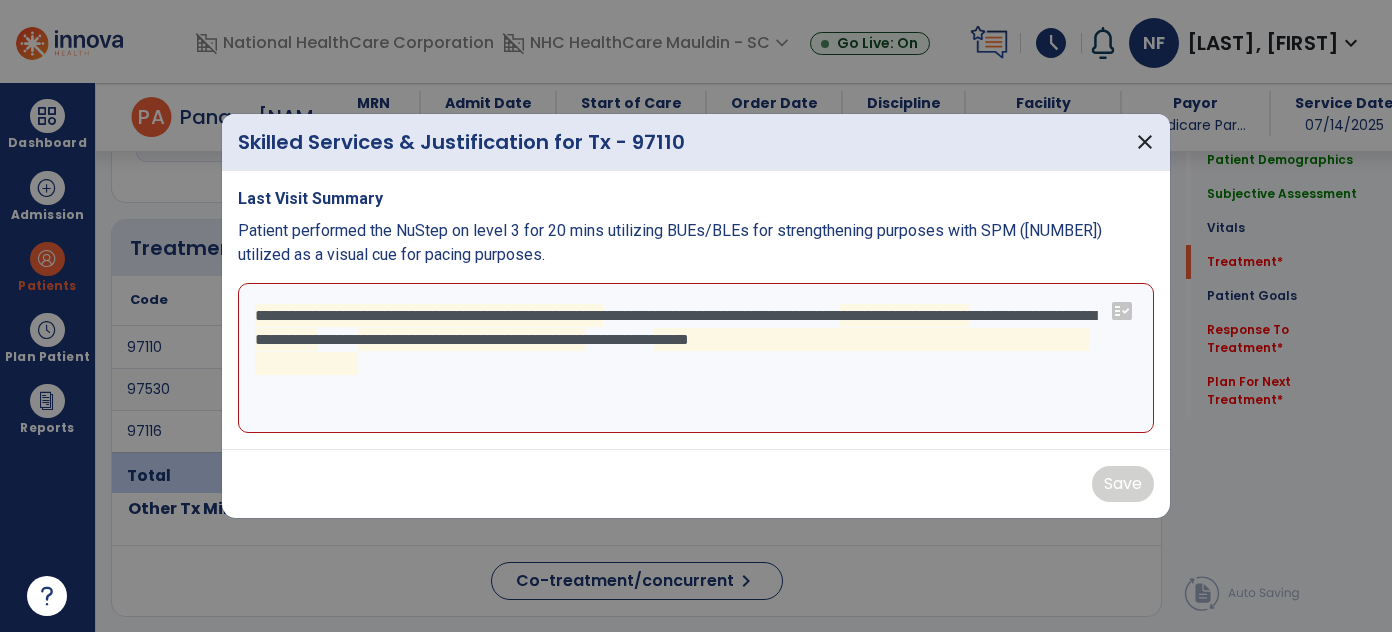 click on "**********" at bounding box center [696, 358] 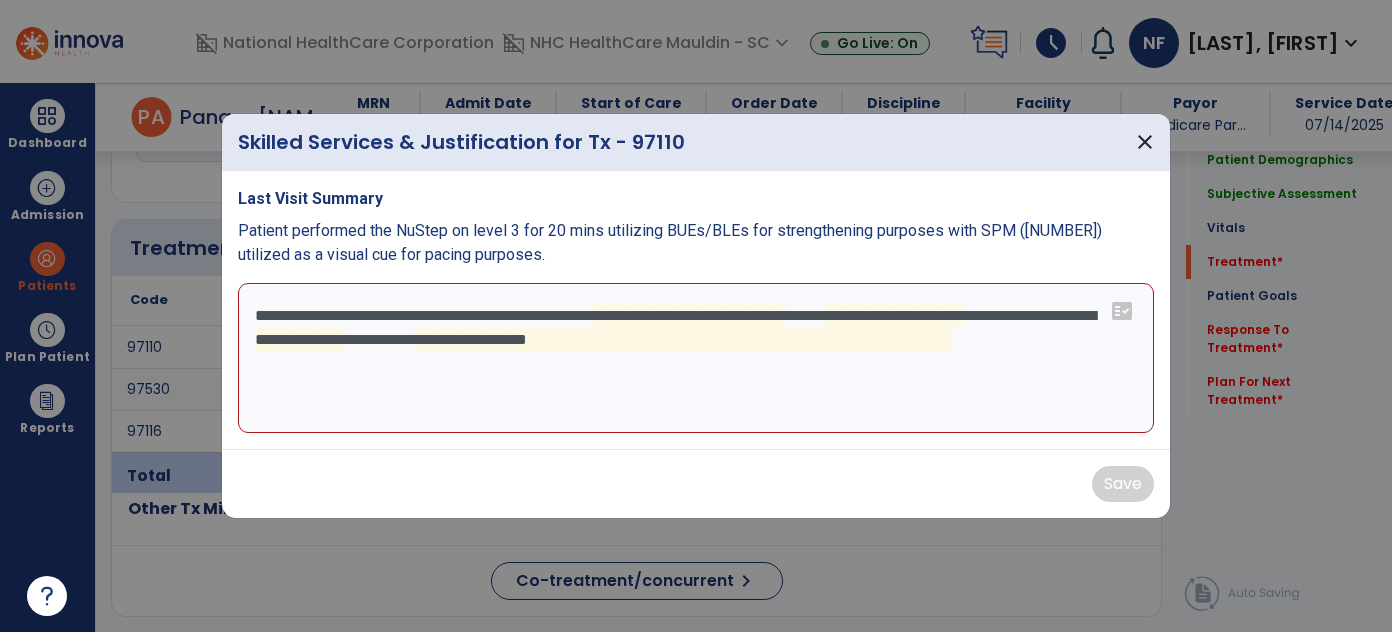 click on "**********" at bounding box center [696, 358] 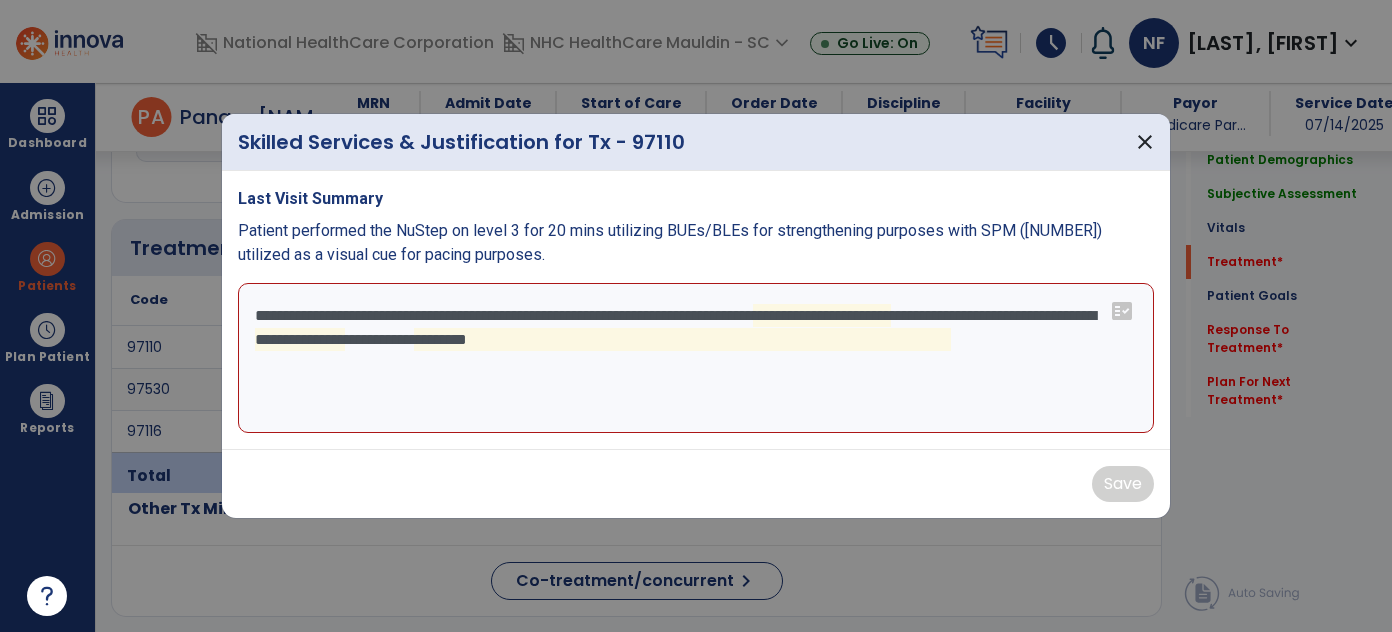 click on "**********" at bounding box center (696, 358) 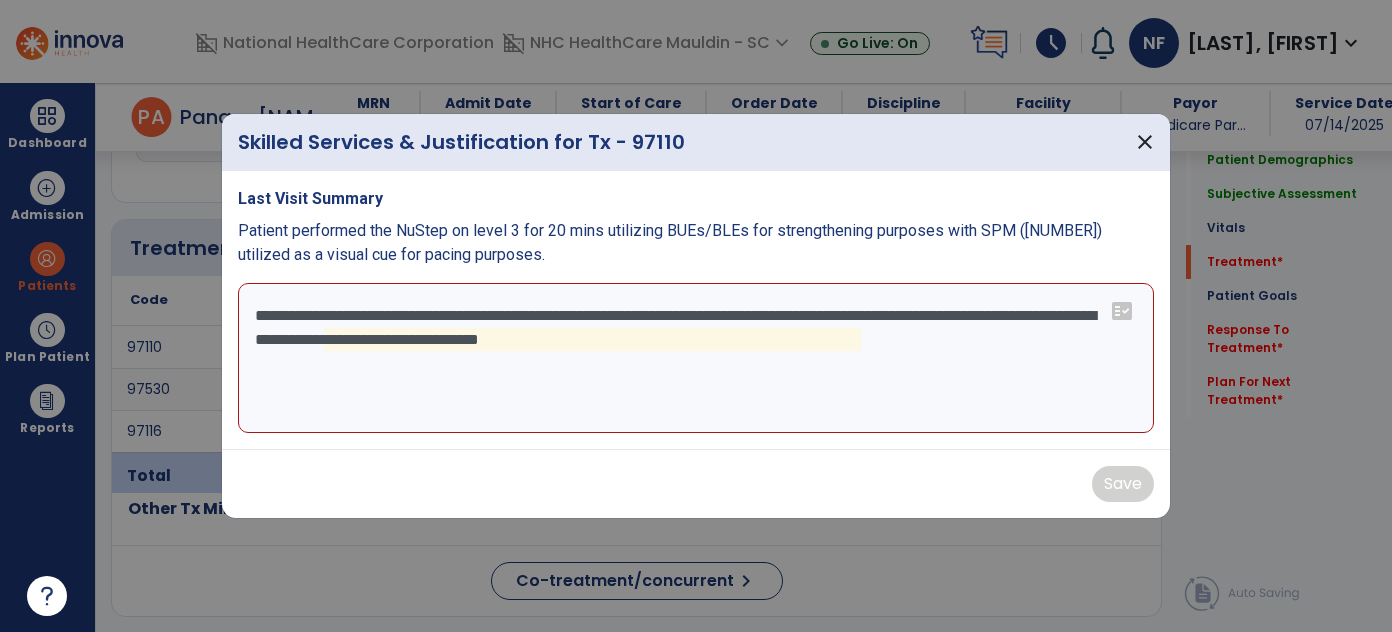 click on "**********" at bounding box center (696, 358) 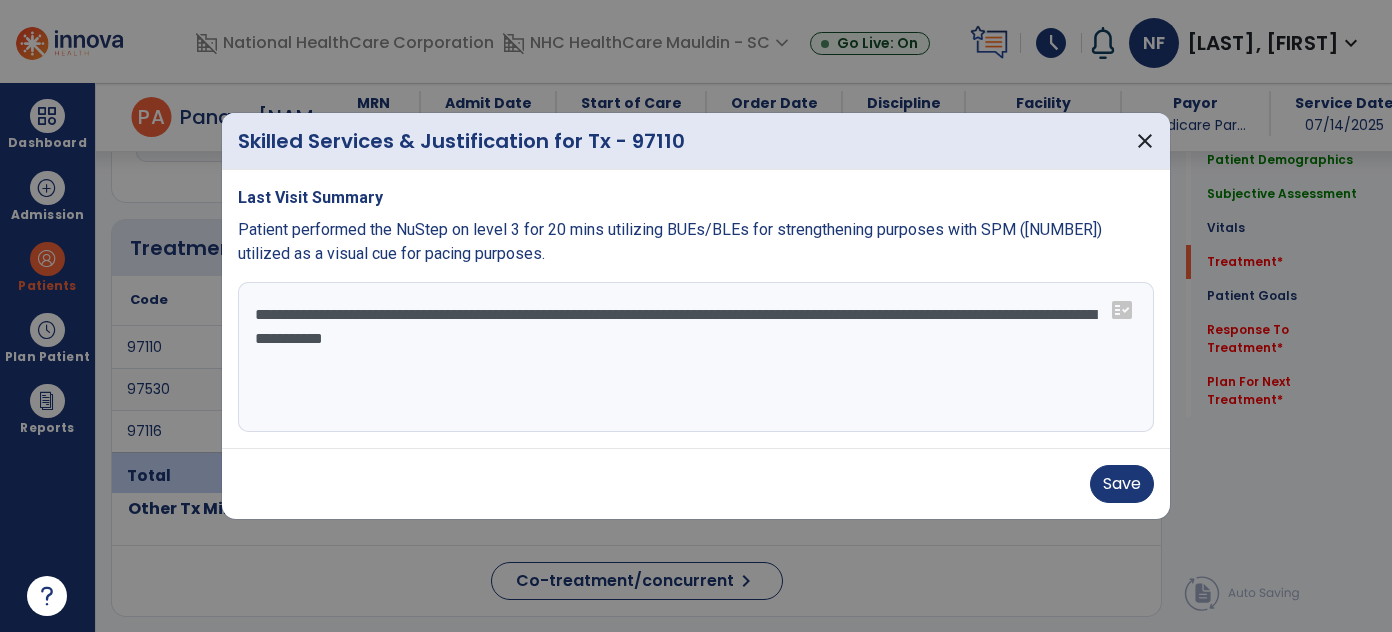 click on "**********" at bounding box center (696, 357) 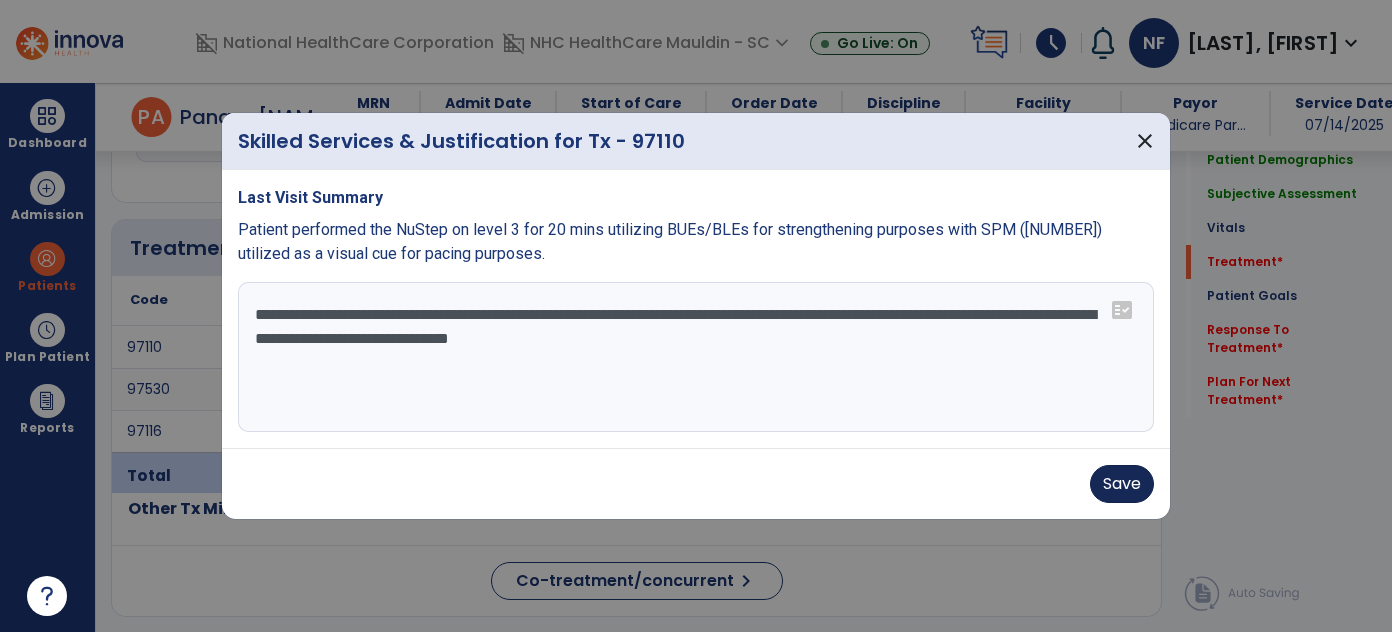 type on "**********" 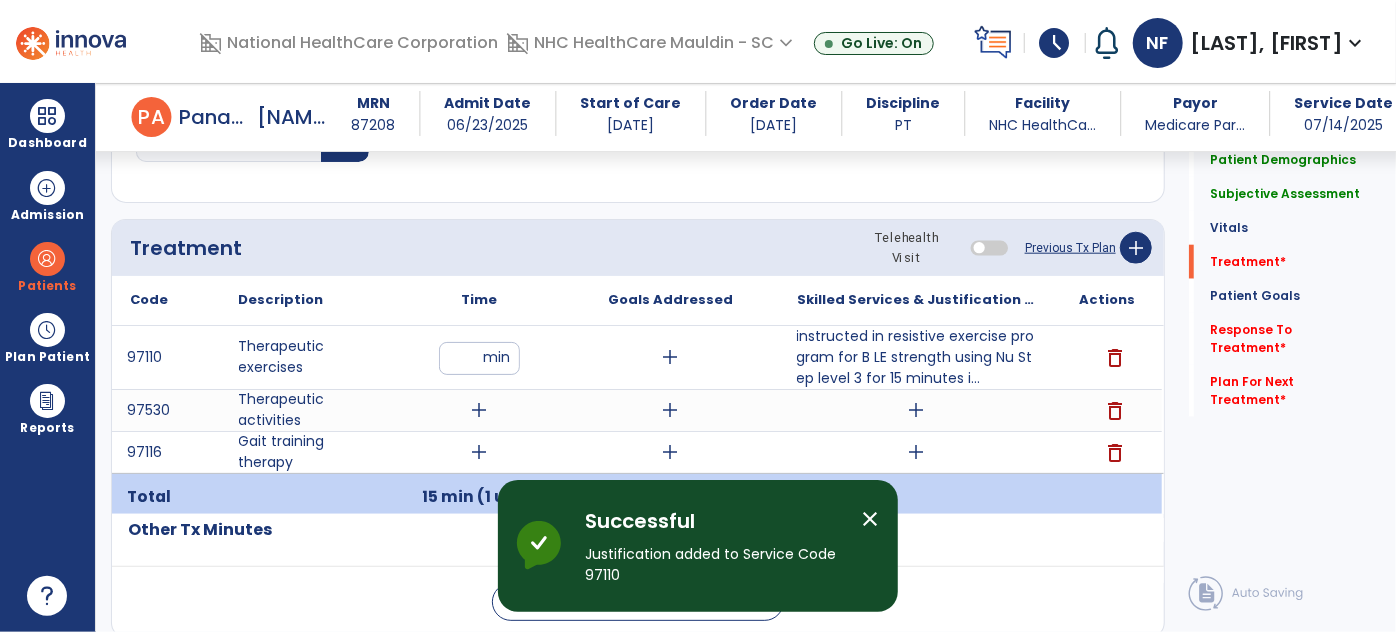 click on "add" at bounding box center (480, 410) 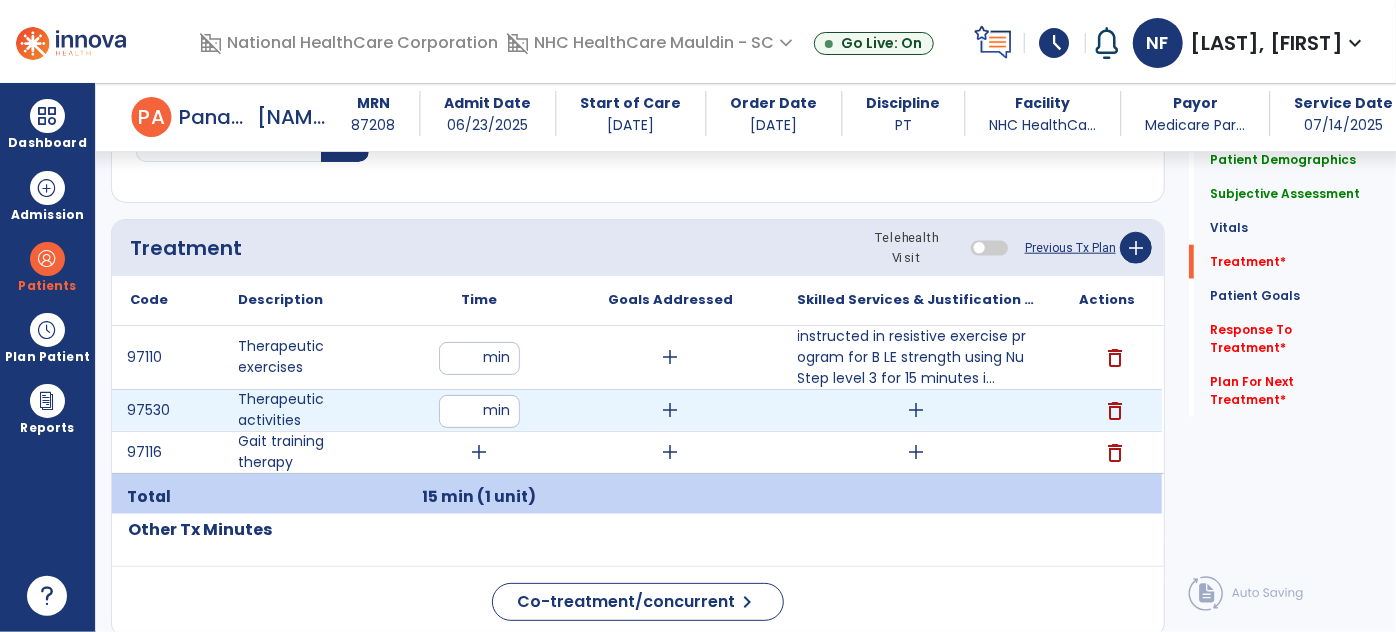 type on "**" 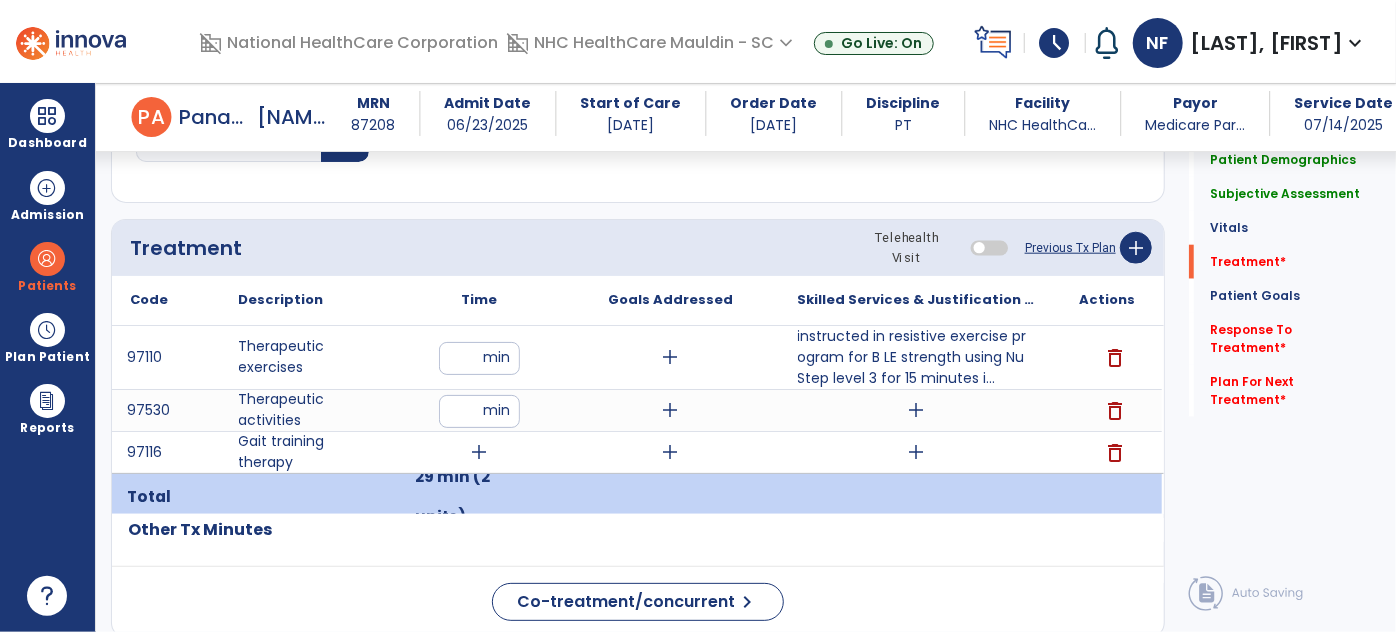click on "add" at bounding box center [916, 410] 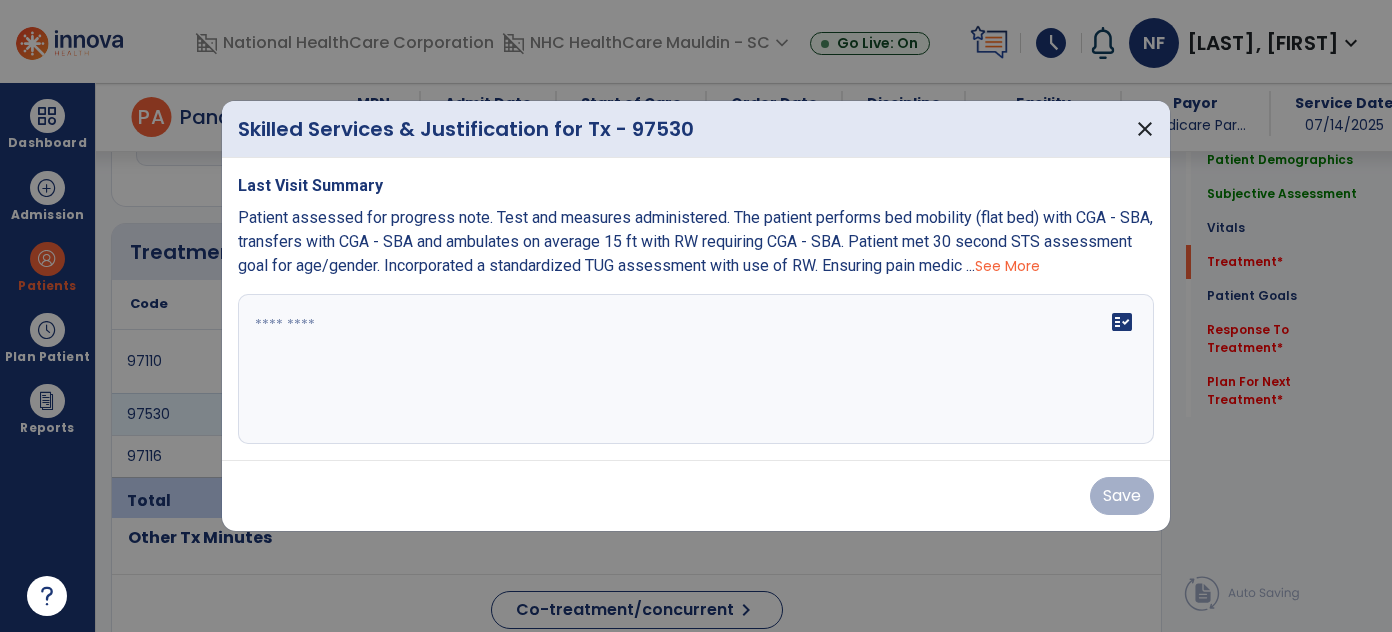 scroll, scrollTop: 1030, scrollLeft: 0, axis: vertical 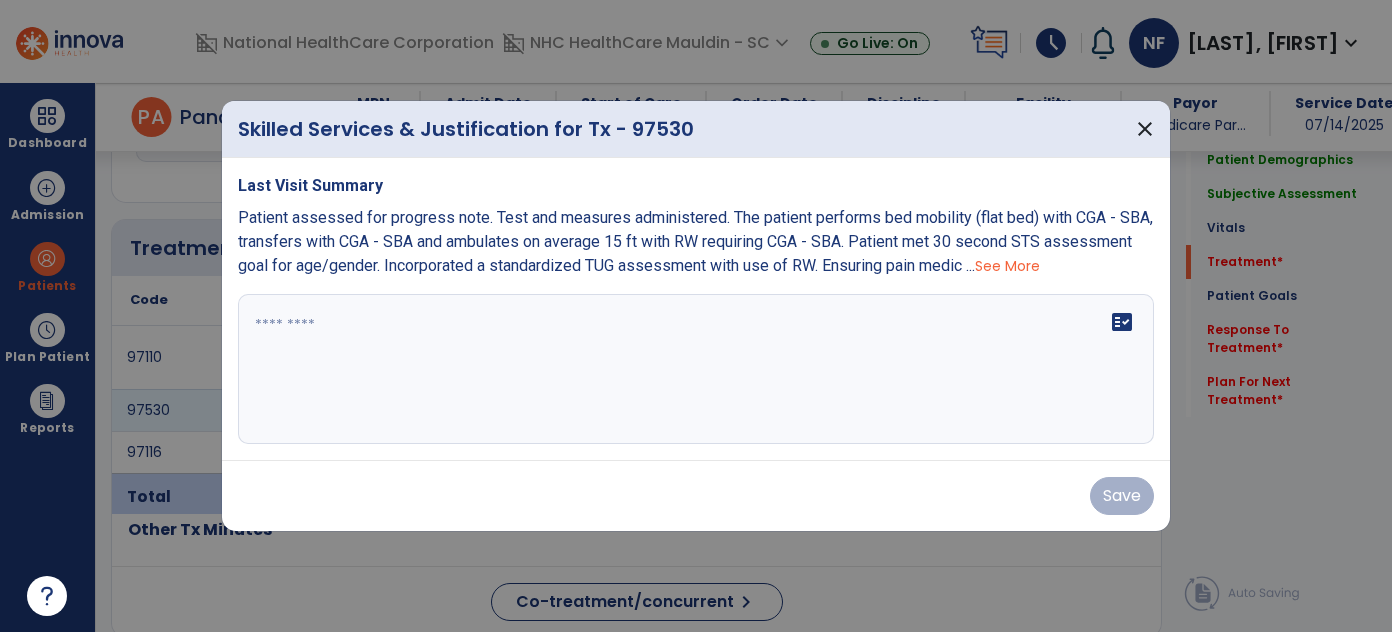 click on "fact_check" at bounding box center [696, 369] 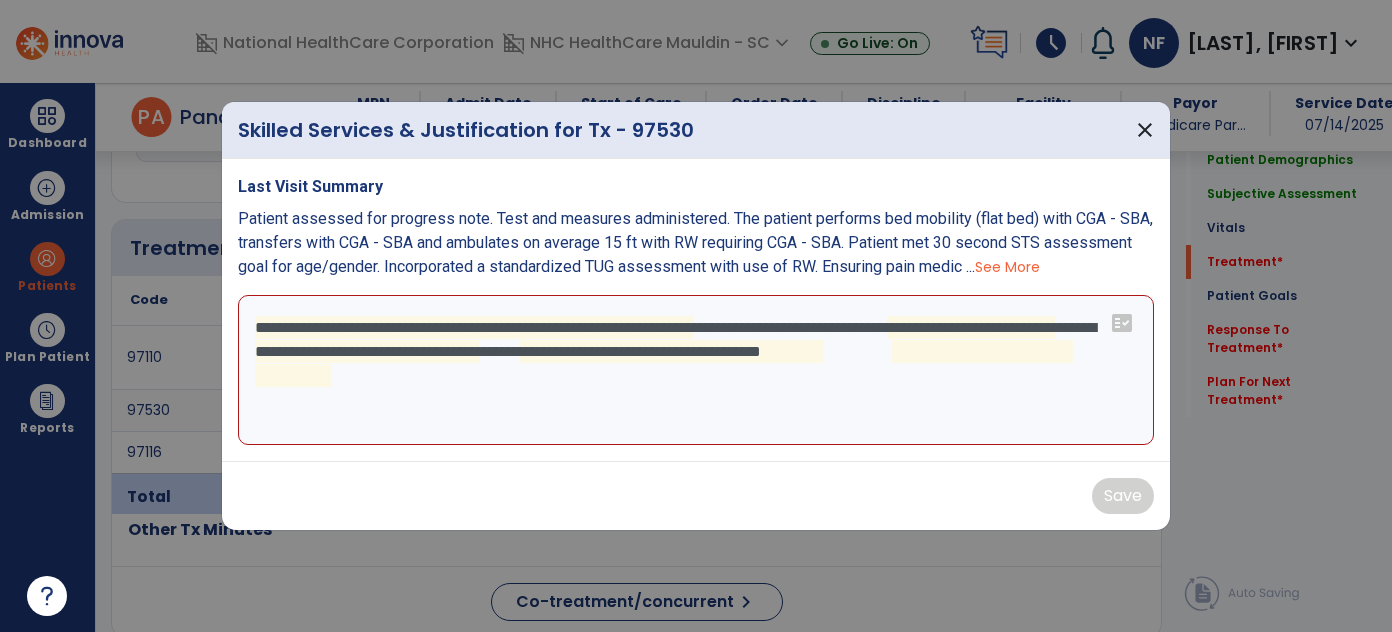 click on "**********" at bounding box center [696, 370] 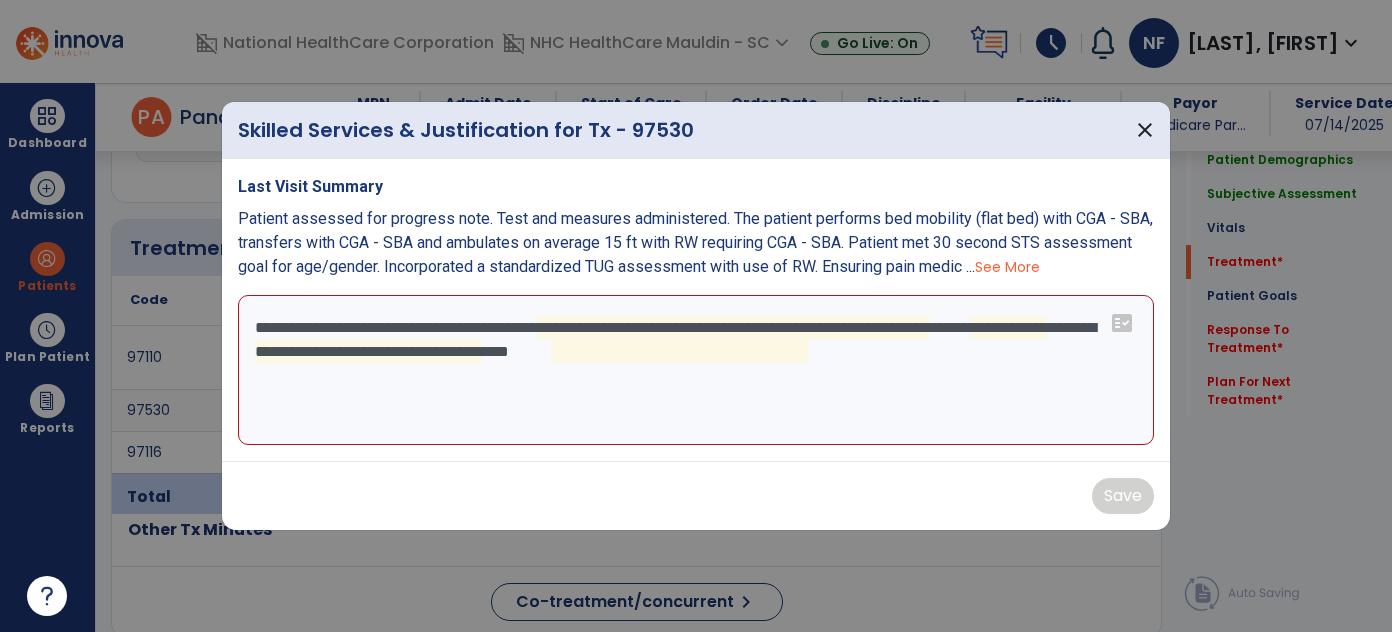 click on "**********" at bounding box center (696, 370) 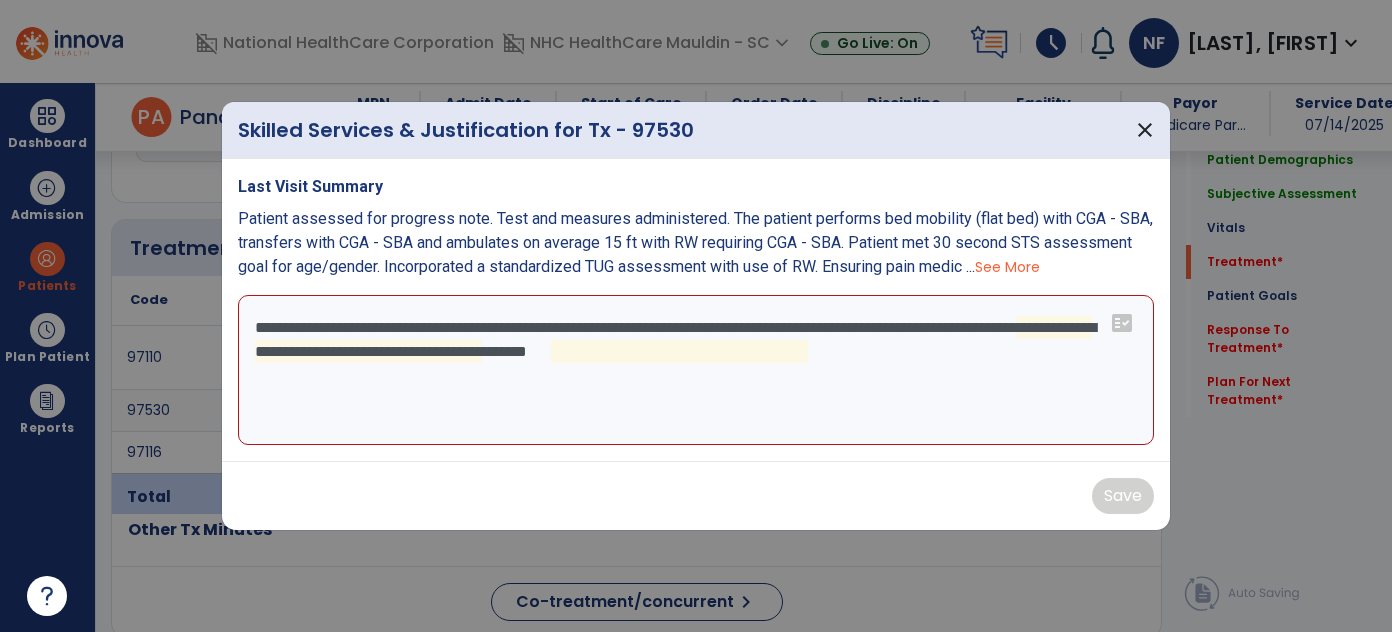 click on "**********" at bounding box center [696, 370] 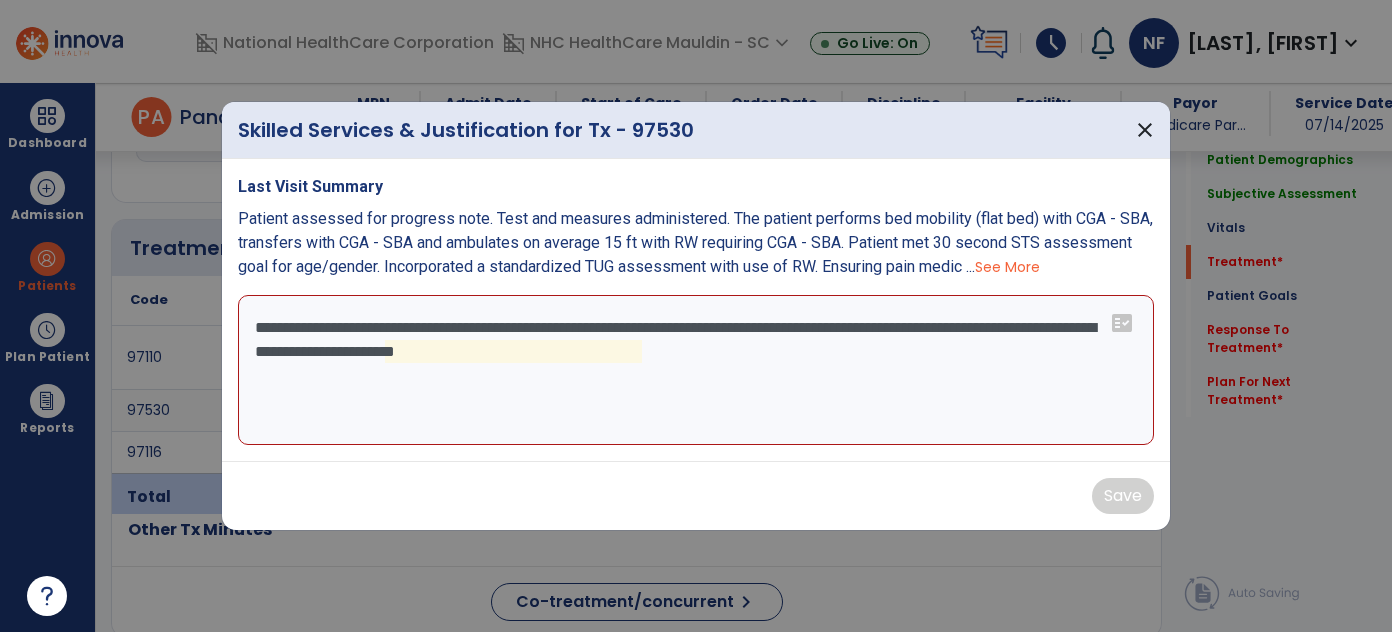 click on "**********" at bounding box center [696, 370] 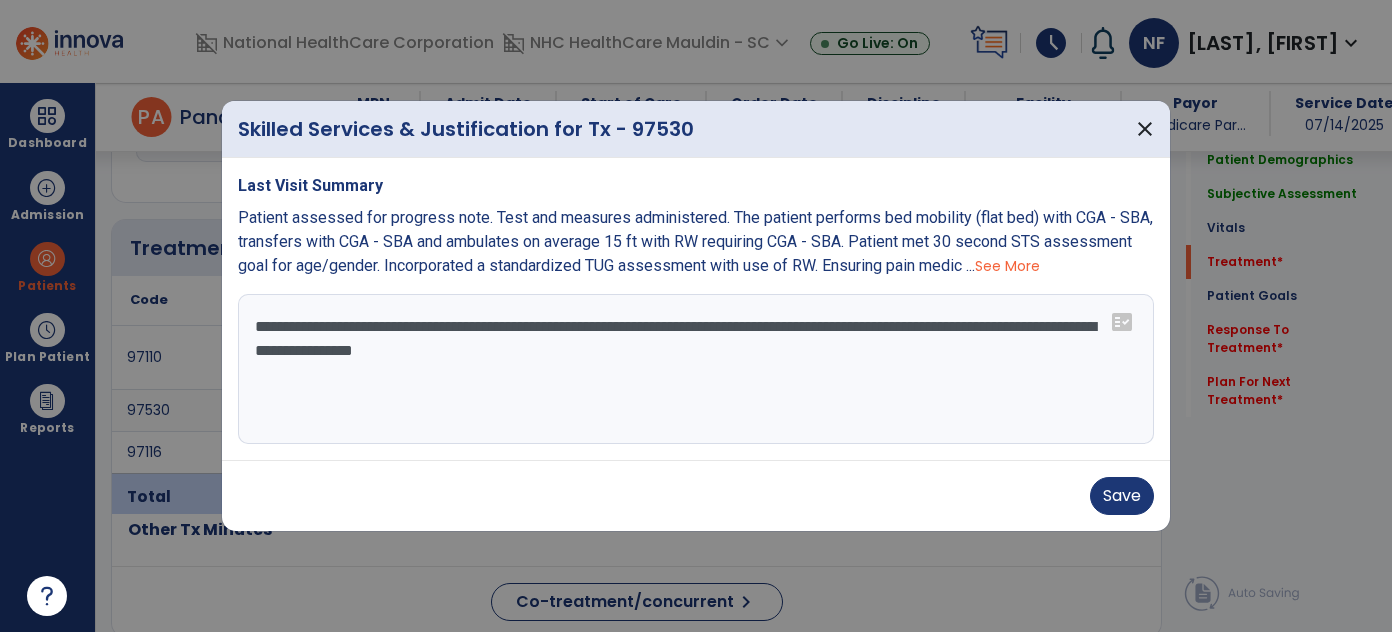 click on "**********" at bounding box center (696, 369) 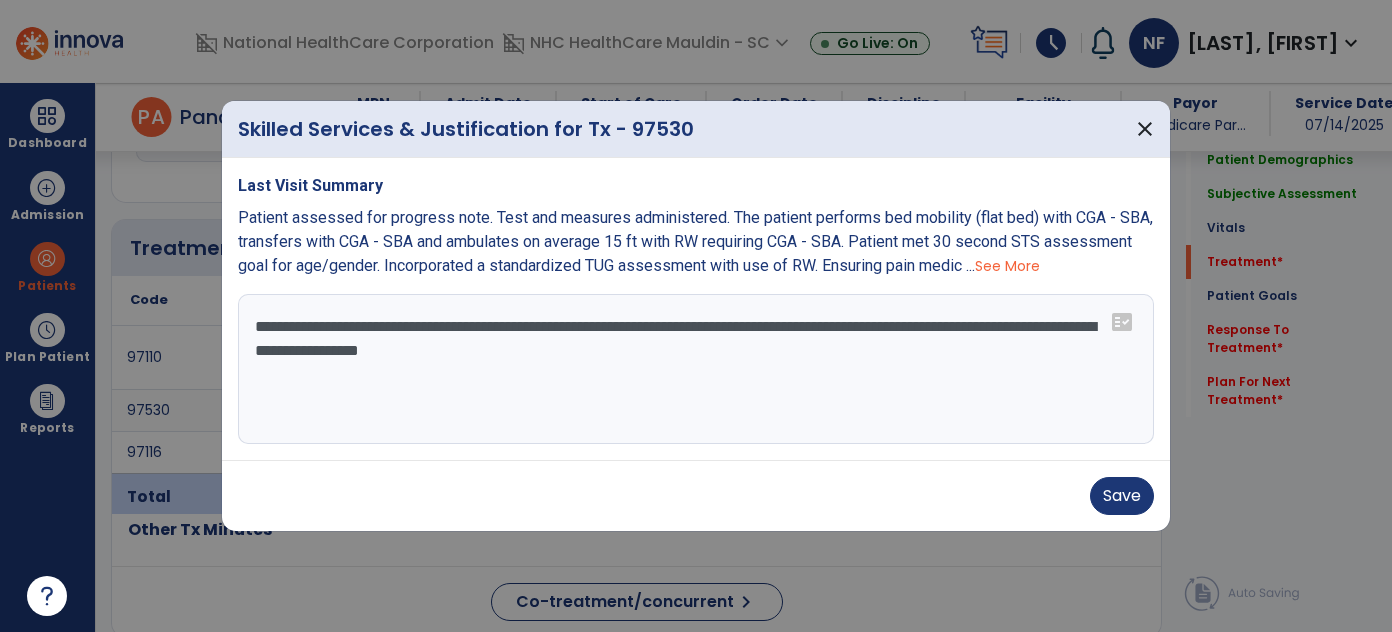 click on "**********" at bounding box center [696, 369] 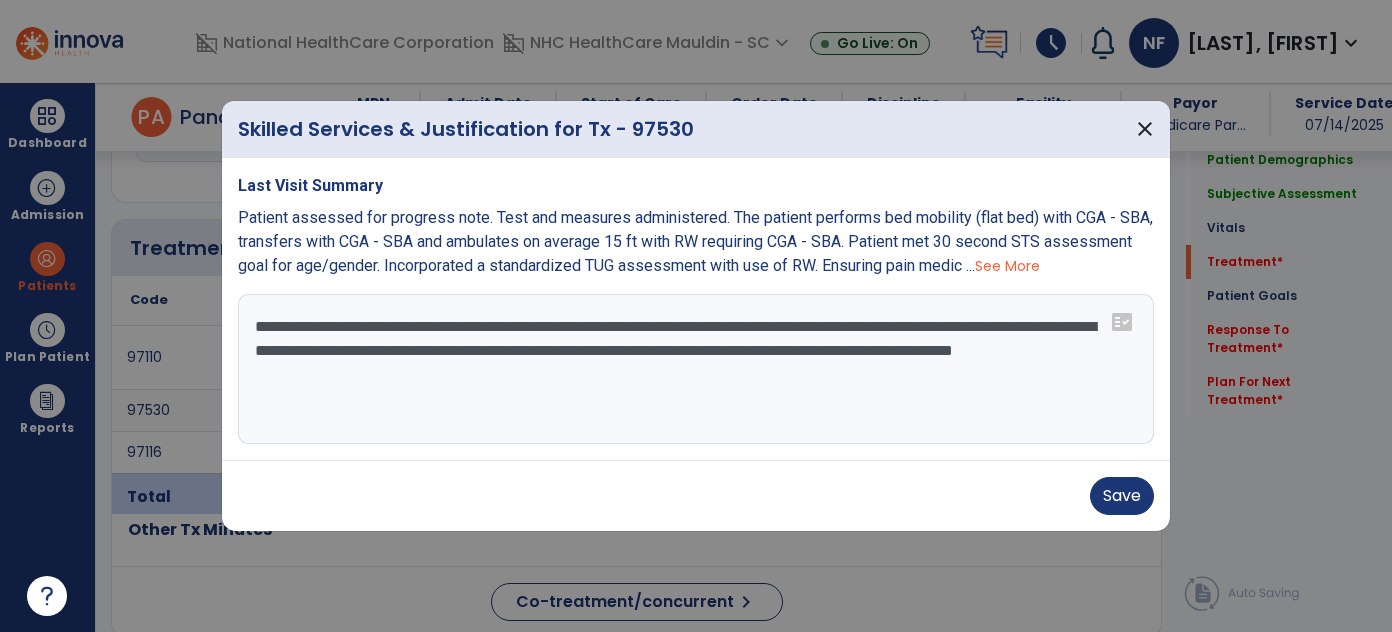 click on "**********" at bounding box center [696, 369] 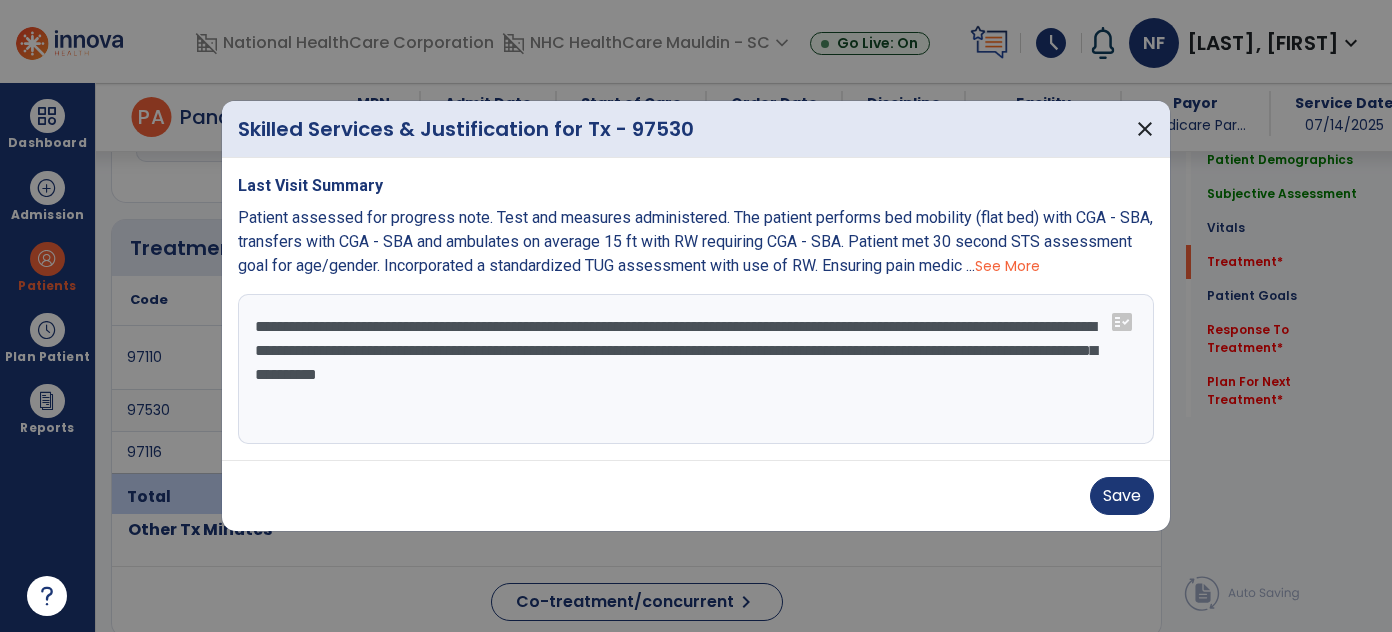 click on "**********" at bounding box center (696, 369) 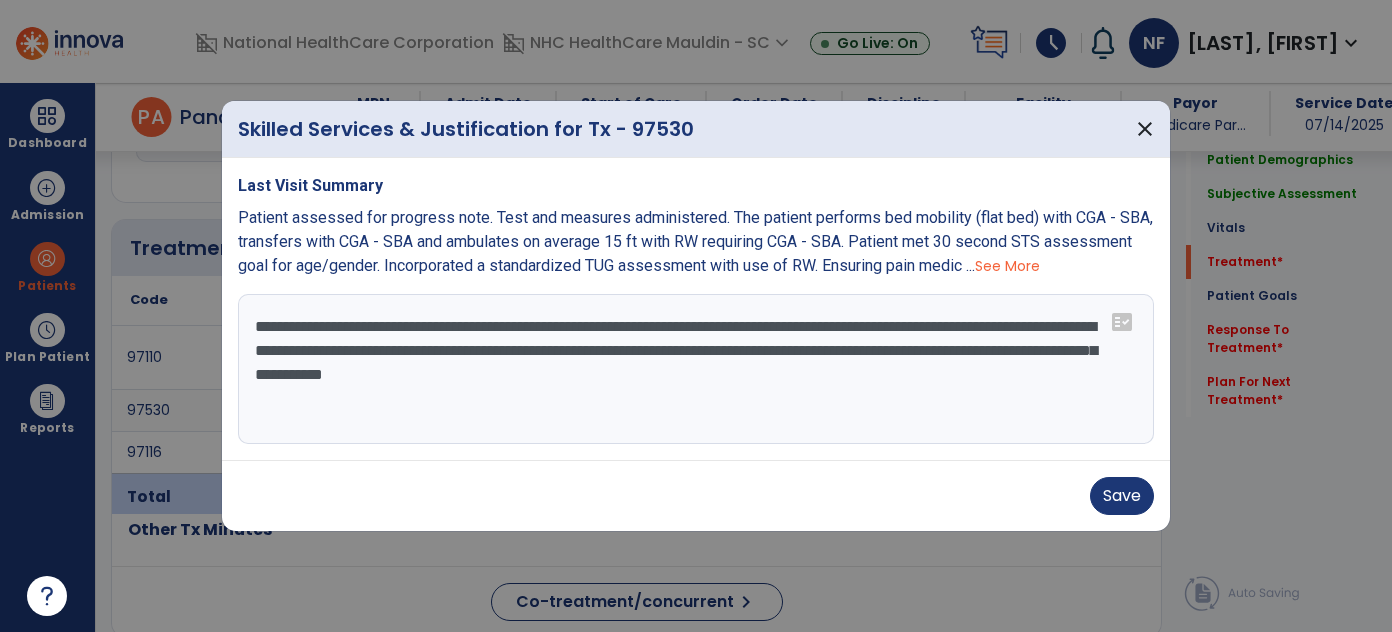 click on "**********" at bounding box center [696, 369] 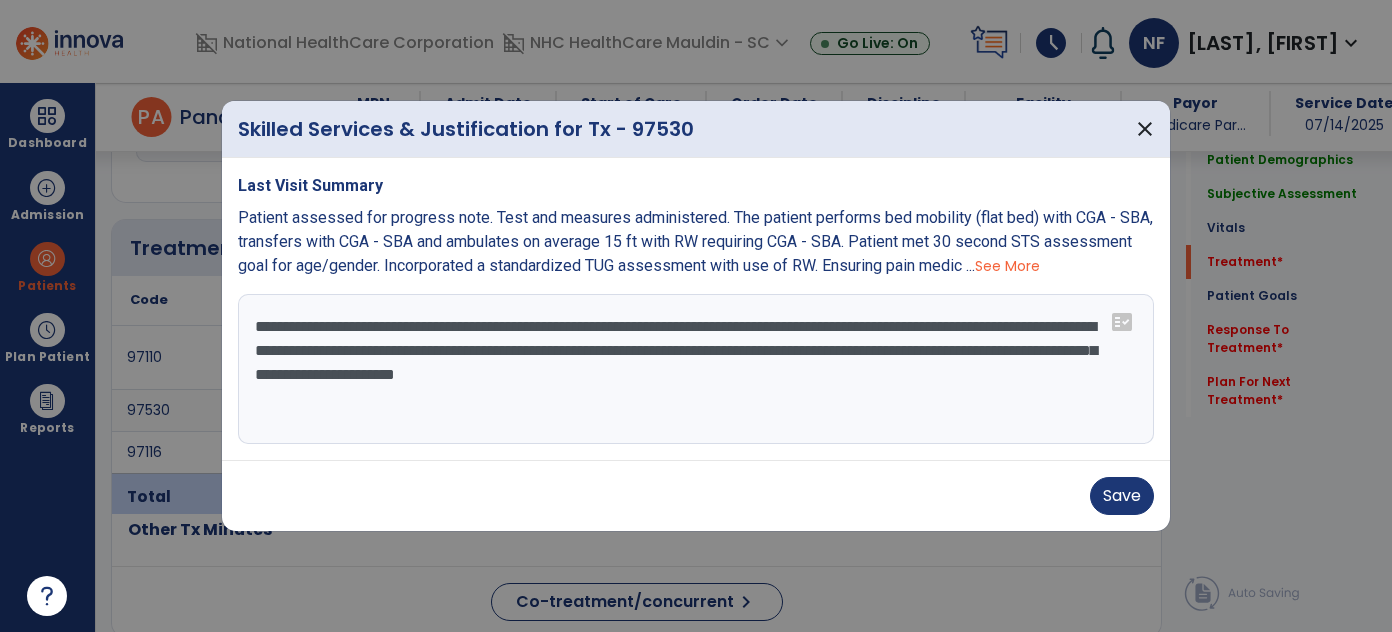 click on "**********" at bounding box center (696, 369) 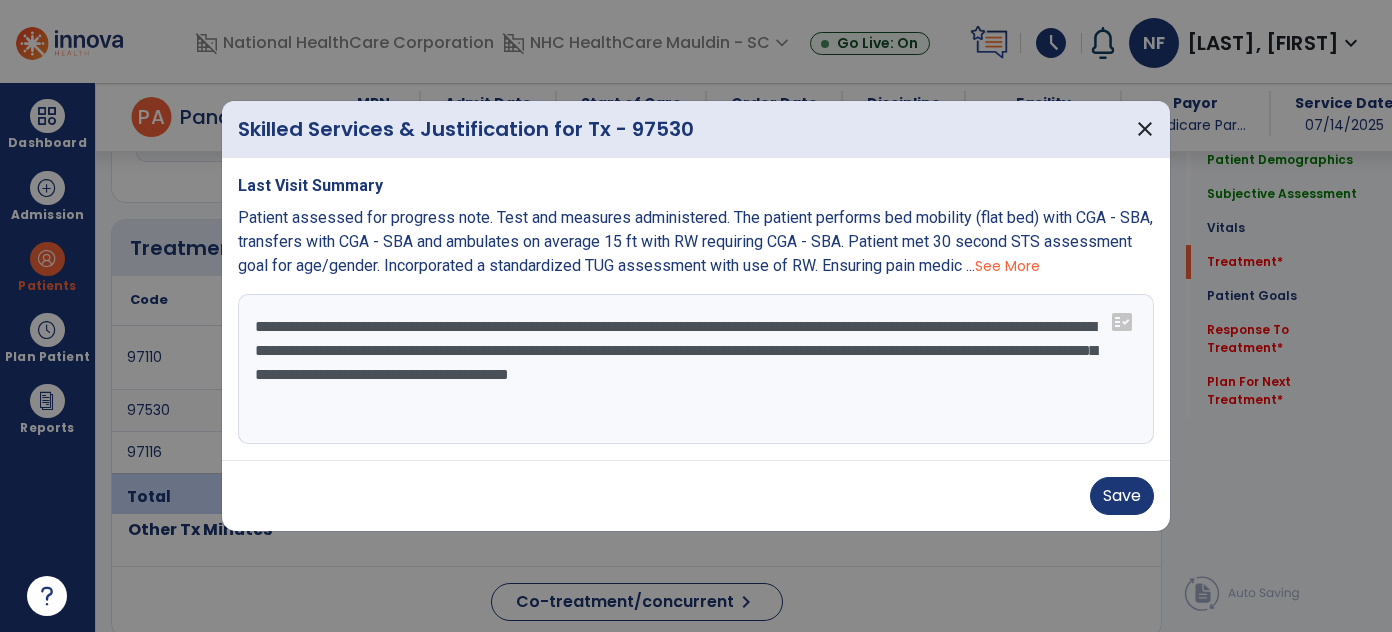 click on "**********" at bounding box center [696, 369] 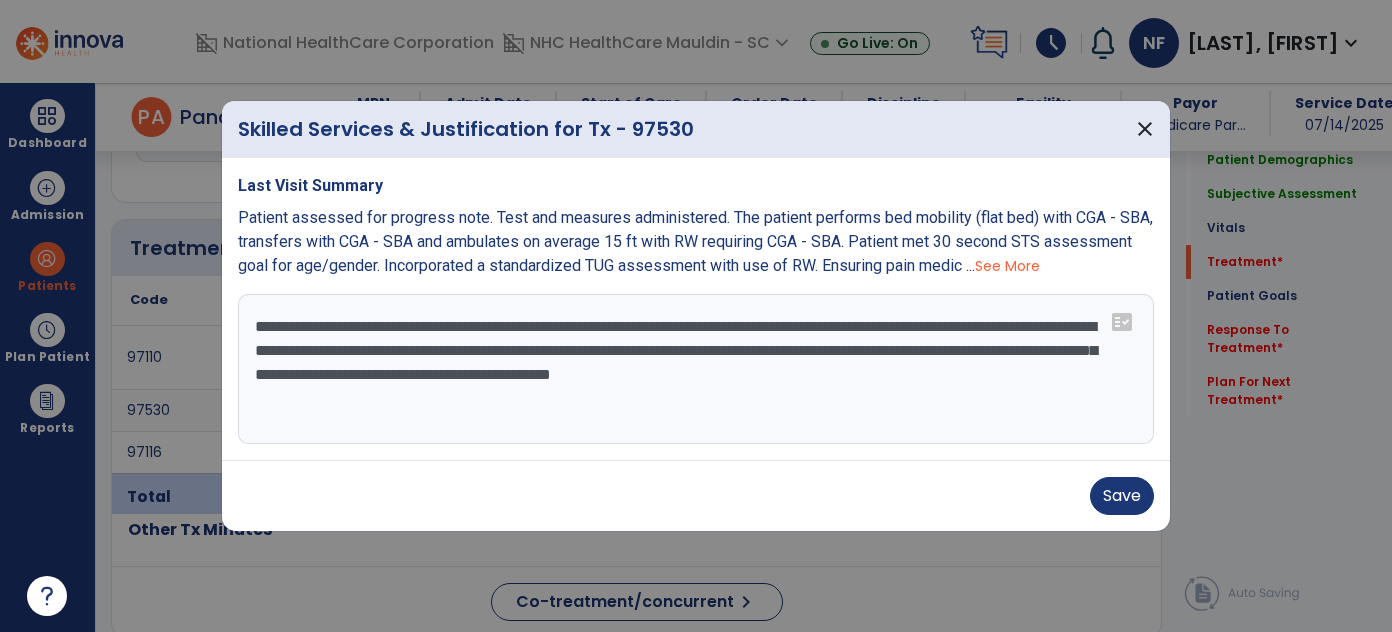 click on "**********" at bounding box center [696, 369] 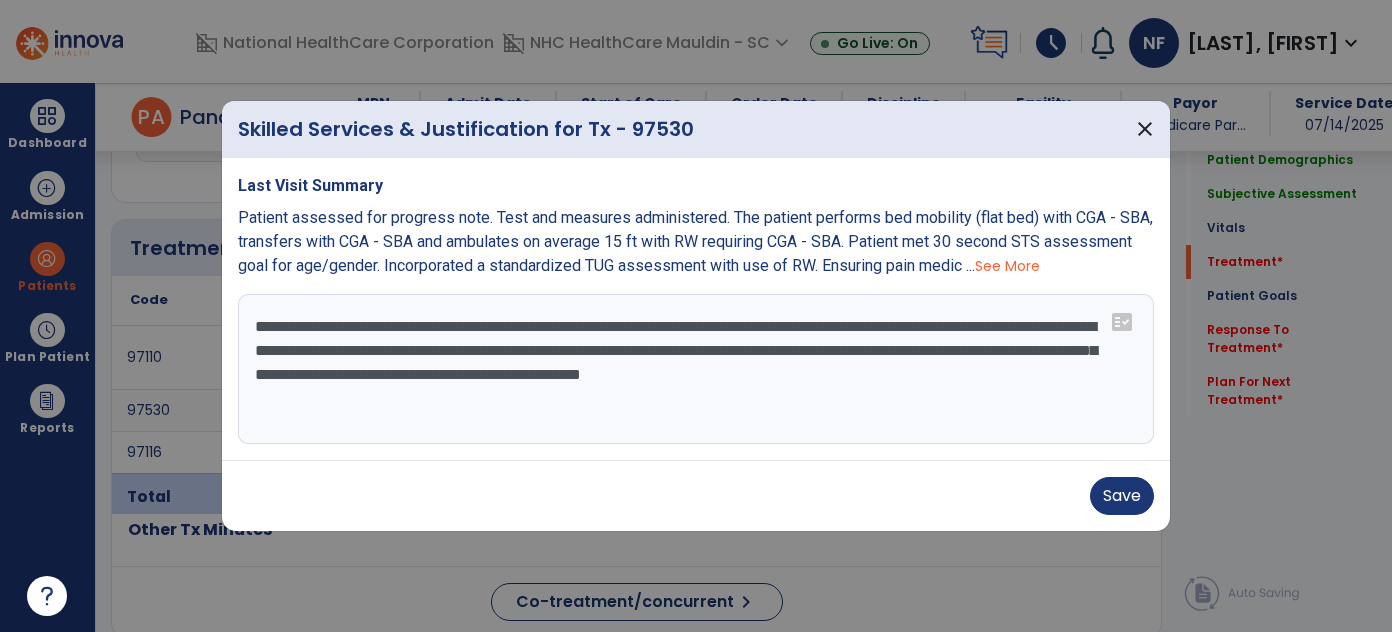 click on "**********" at bounding box center [696, 369] 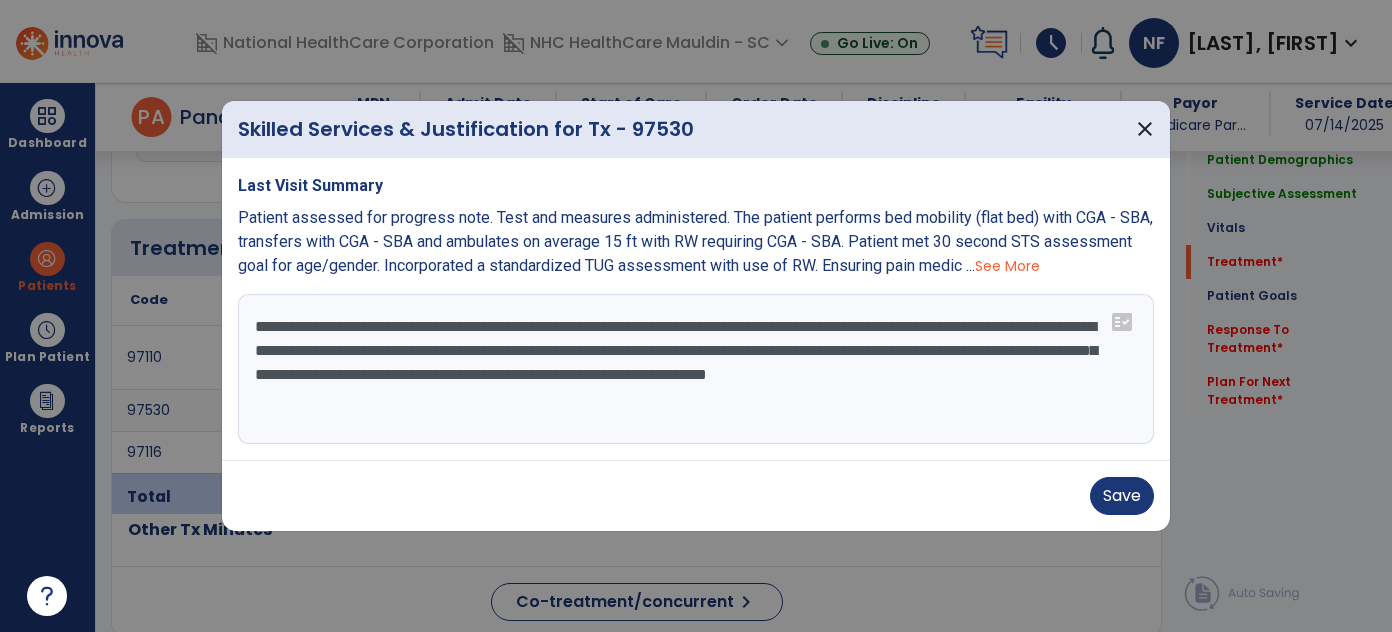 click on "**********" at bounding box center (696, 369) 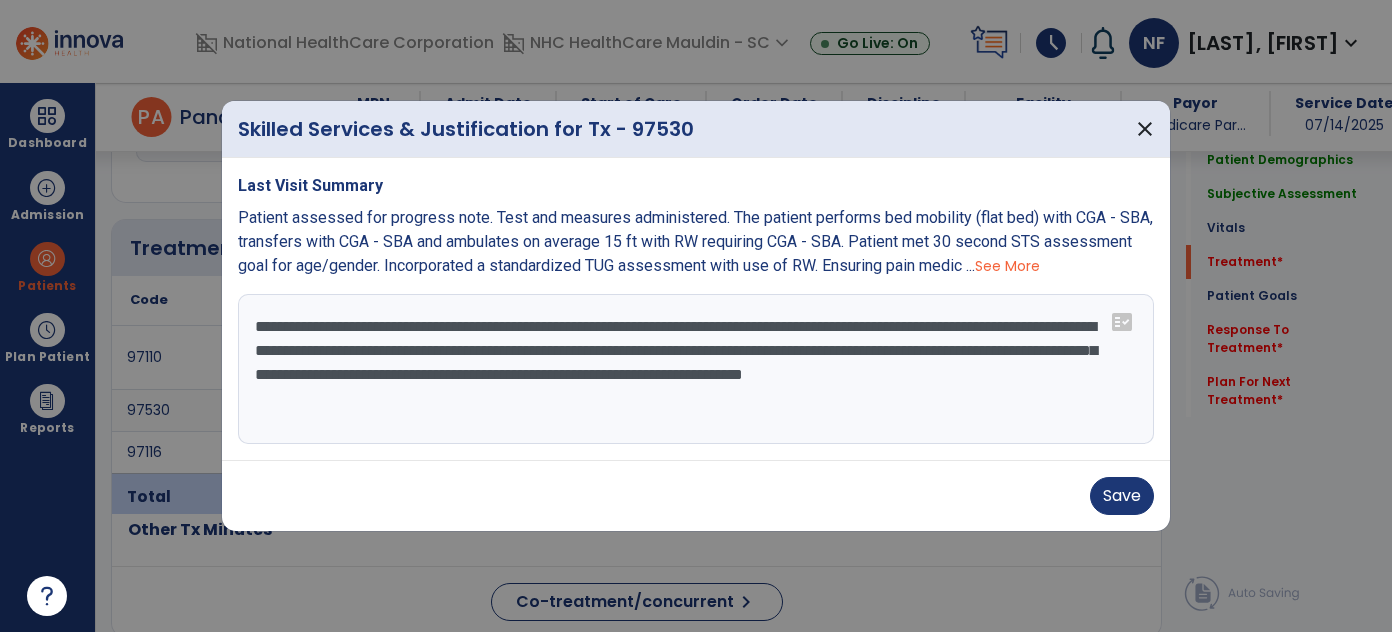 click on "**********" at bounding box center [696, 369] 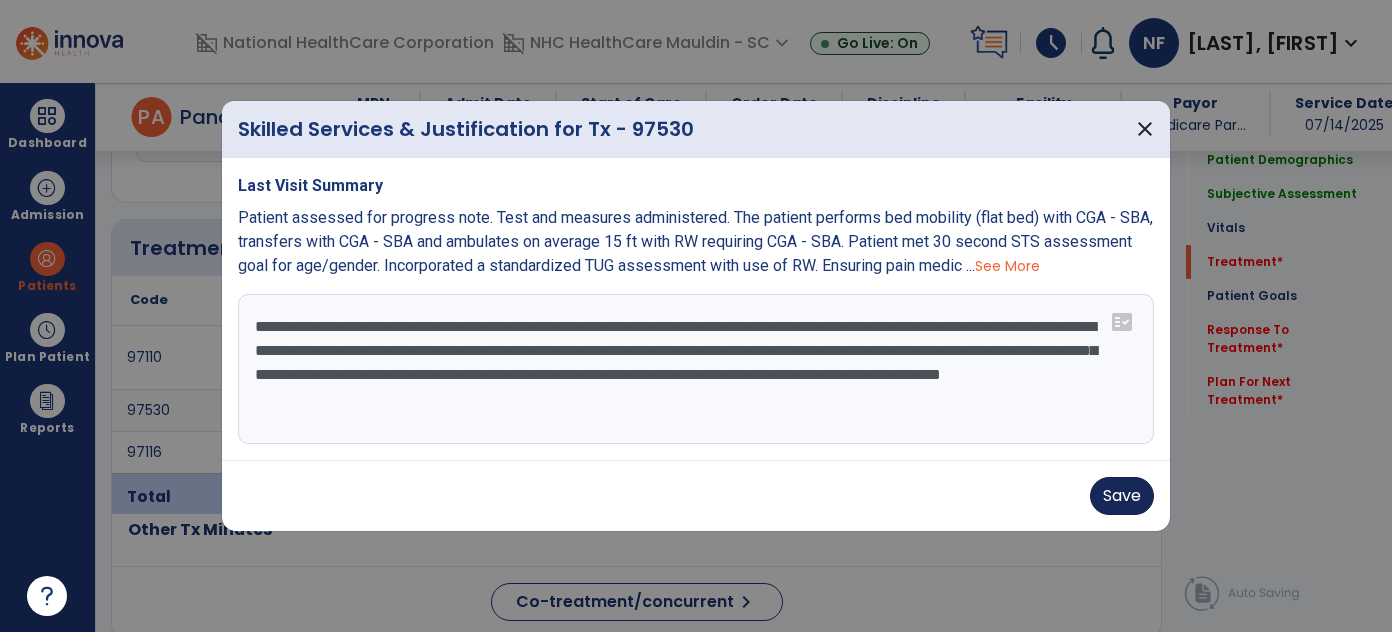 type on "**********" 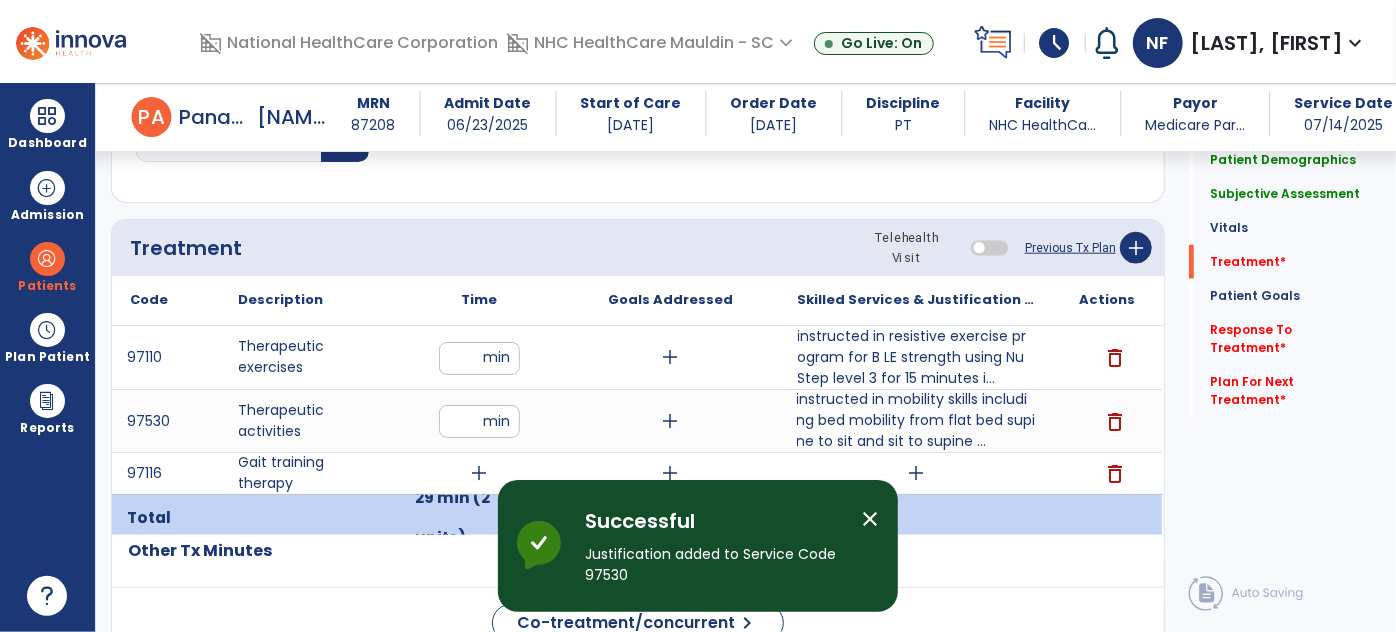 click on "add" at bounding box center [916, 473] 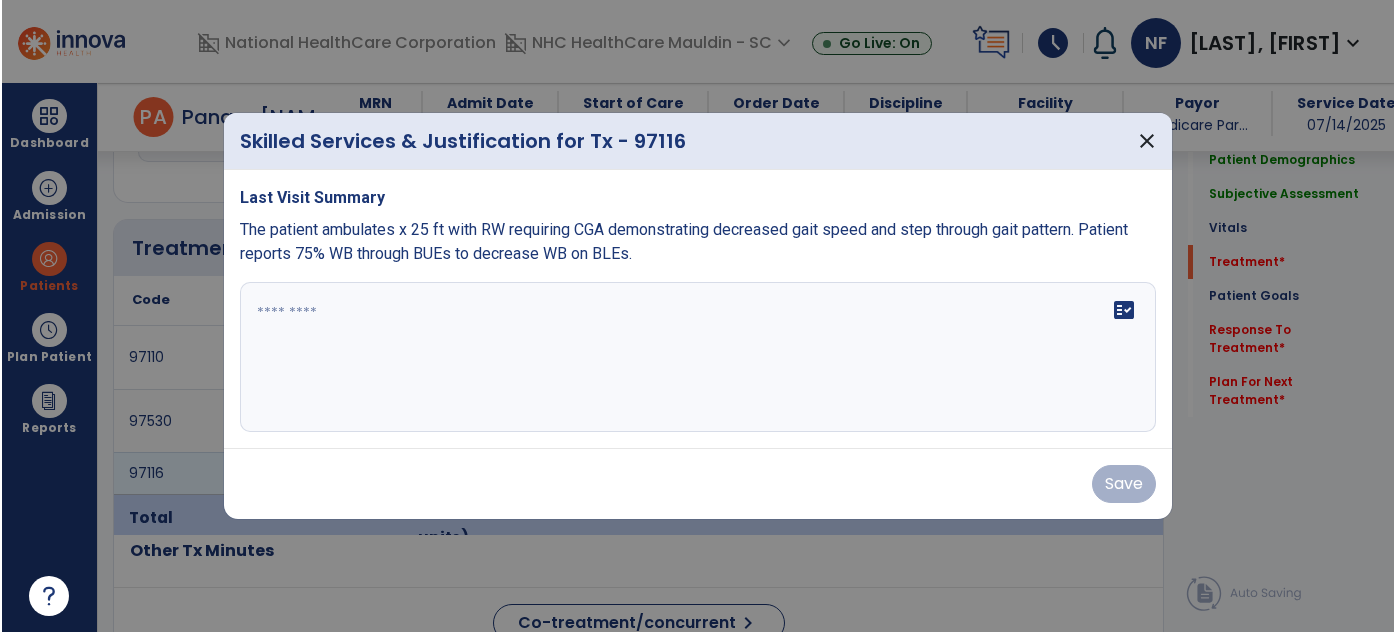 scroll, scrollTop: 1030, scrollLeft: 0, axis: vertical 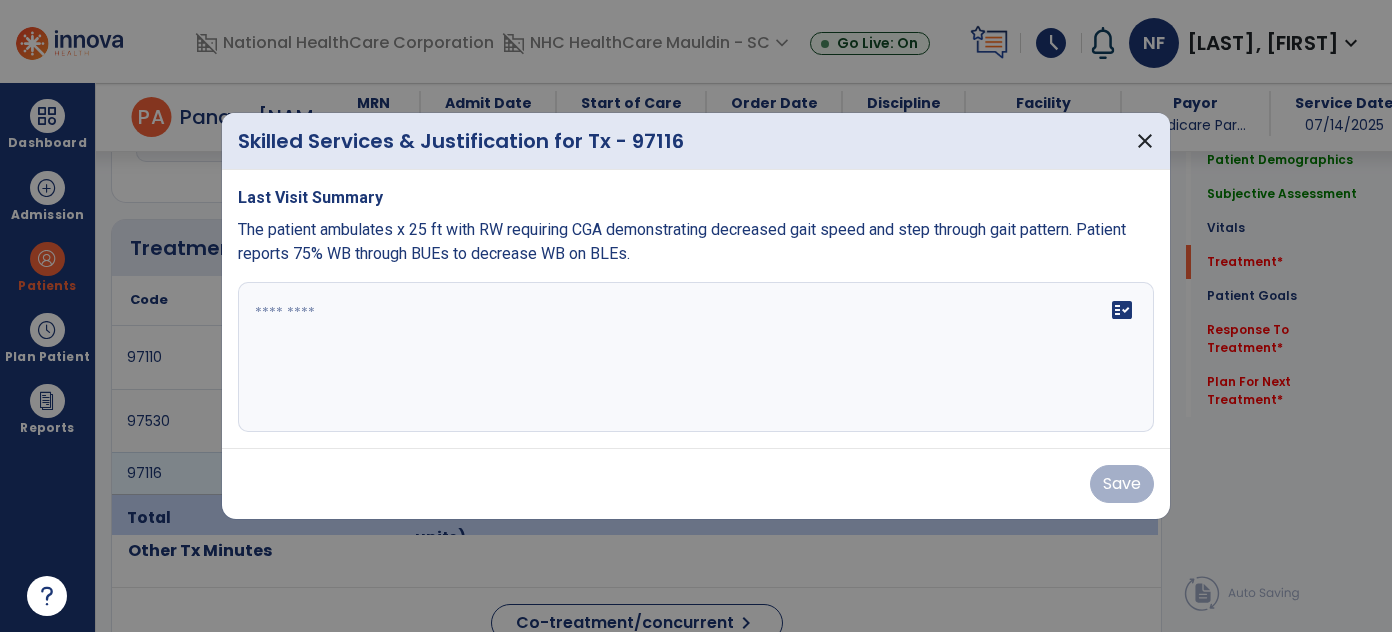 click on "fact_check" at bounding box center (696, 357) 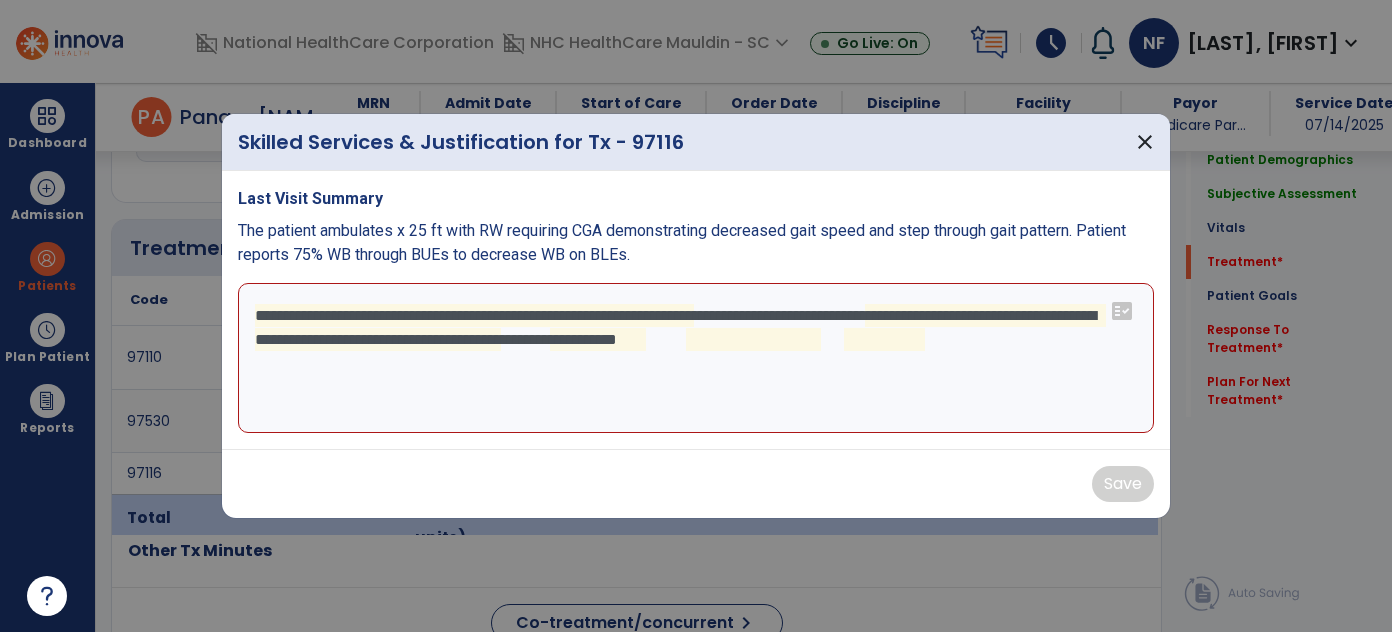 click on "**********" at bounding box center [696, 358] 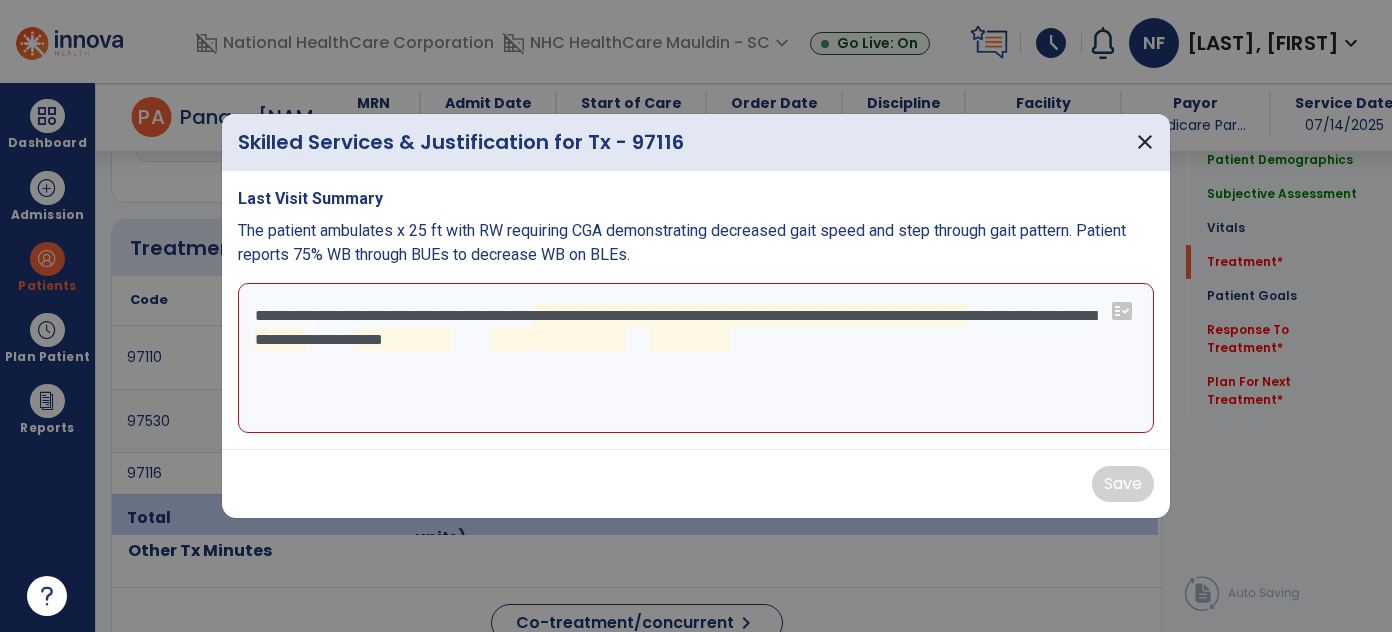click on "**********" at bounding box center [696, 358] 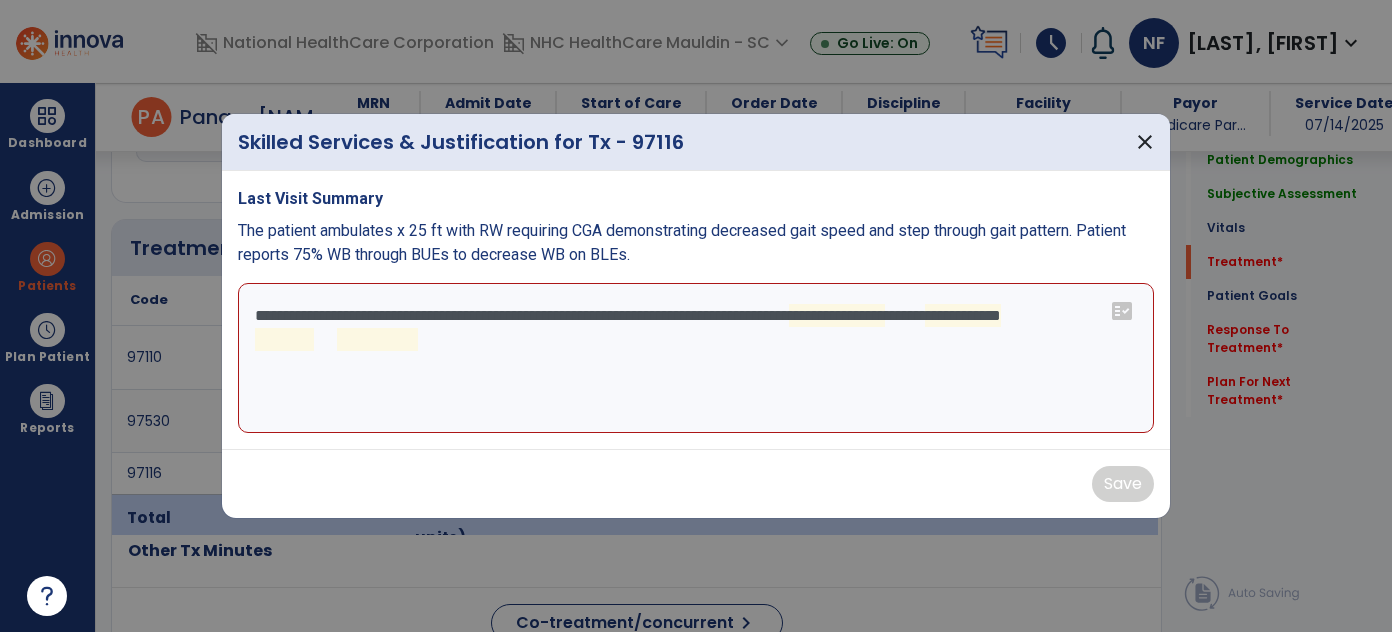 click on "**********" at bounding box center (696, 358) 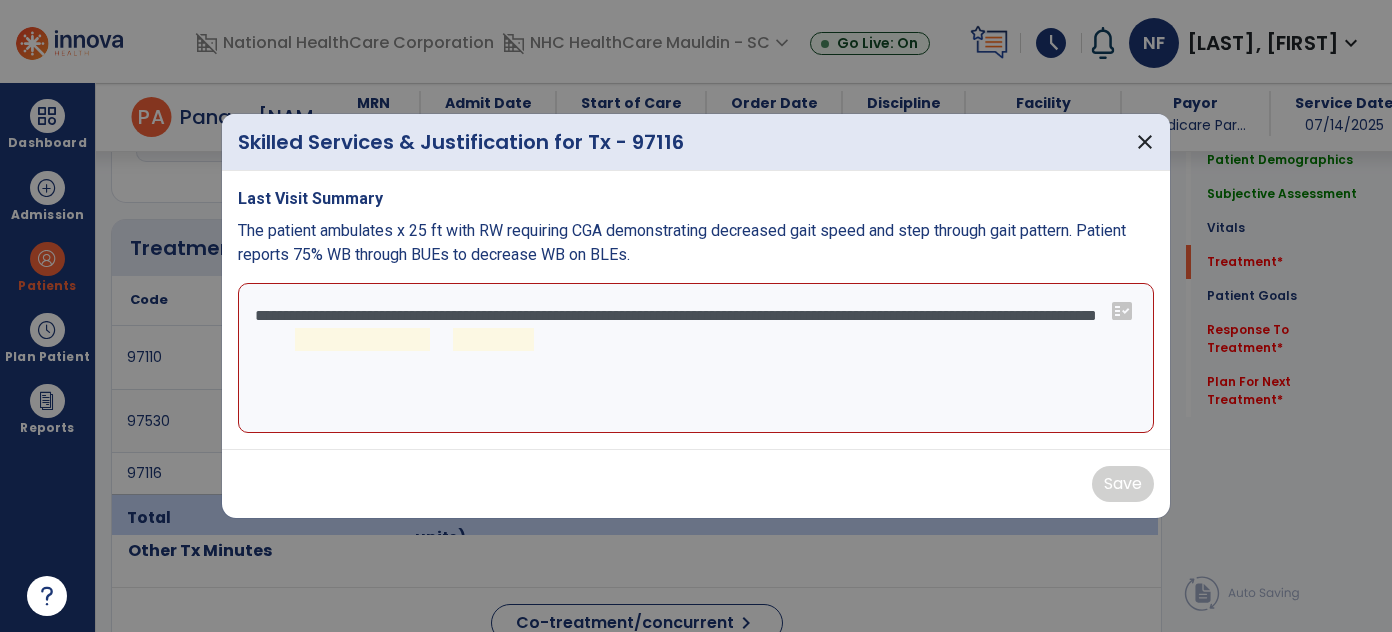click on "**********" at bounding box center (696, 358) 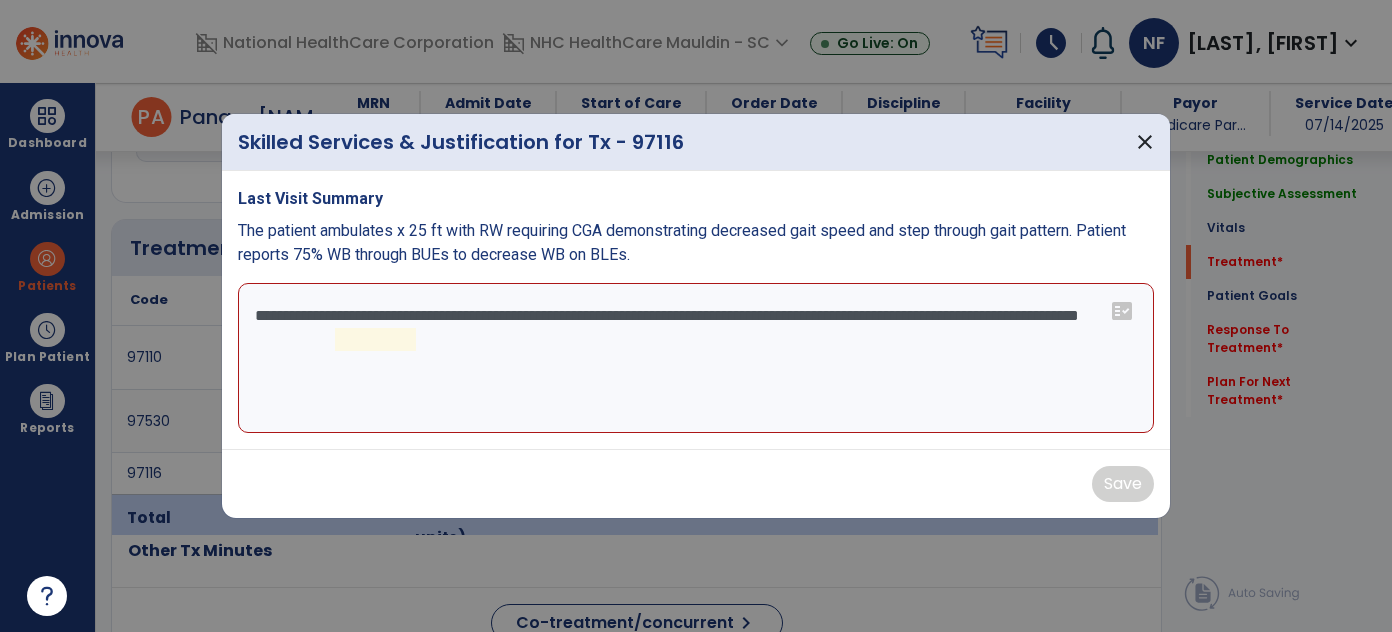 click on "**********" at bounding box center (696, 358) 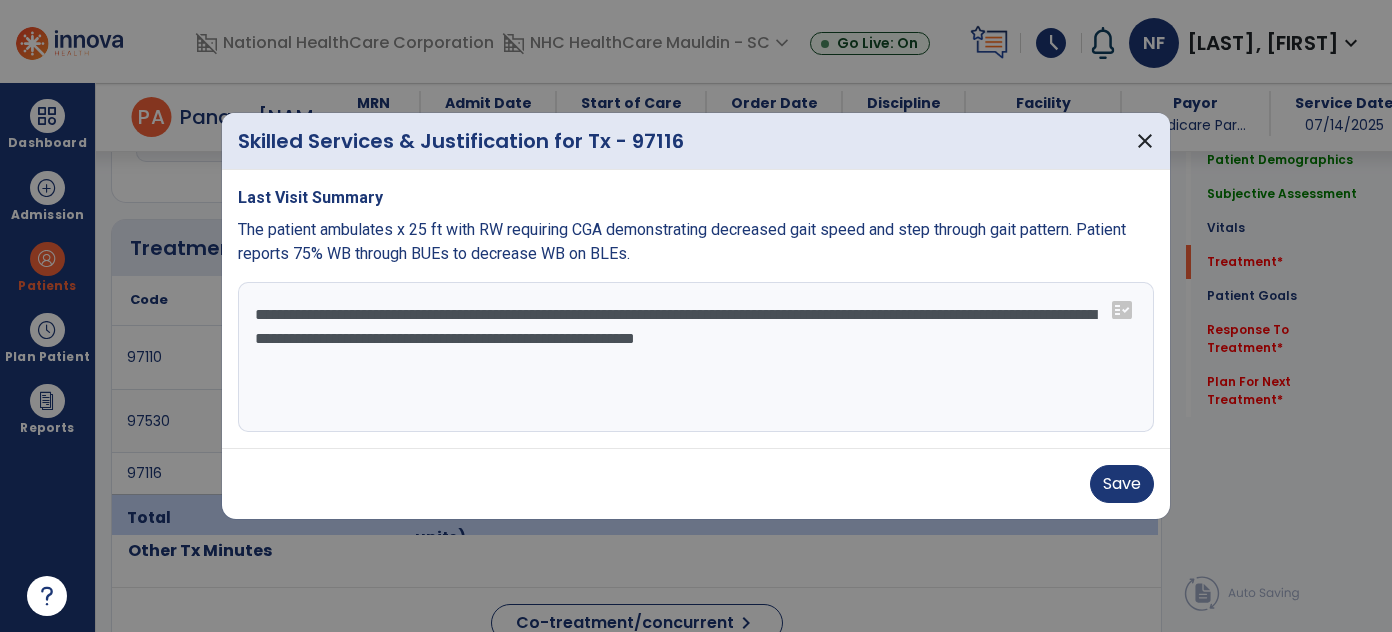 click on "**********" at bounding box center [696, 357] 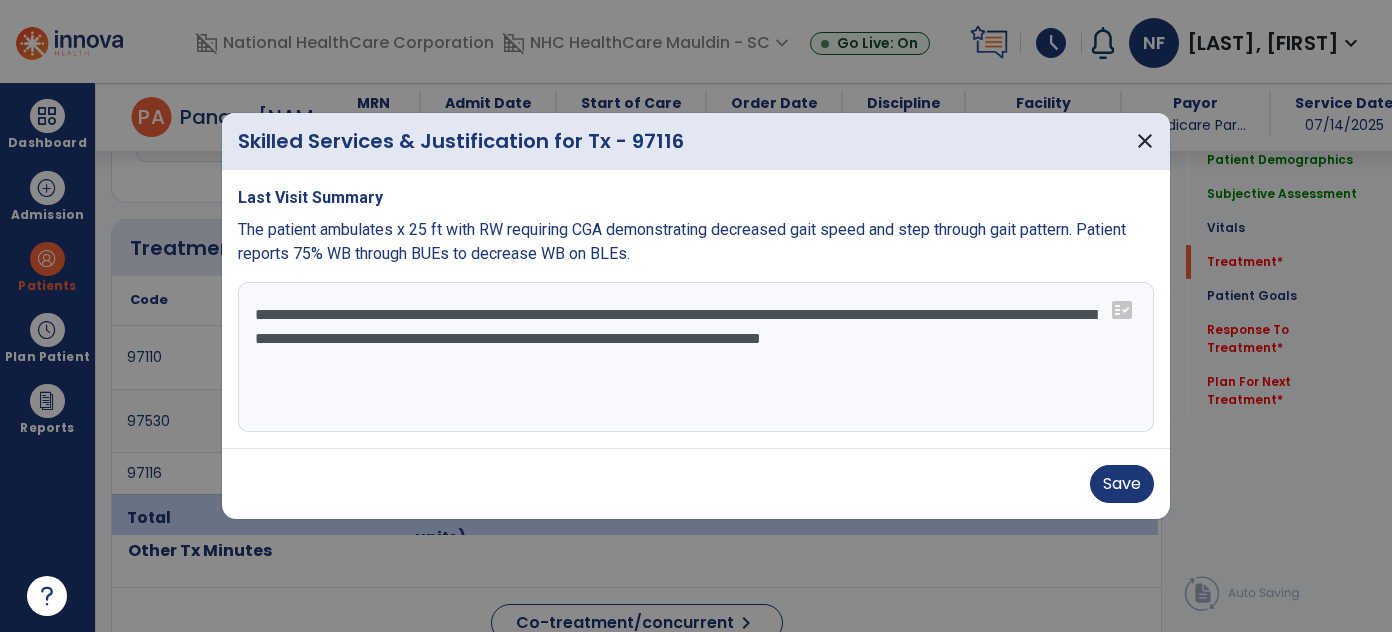 click on "**********" at bounding box center (696, 357) 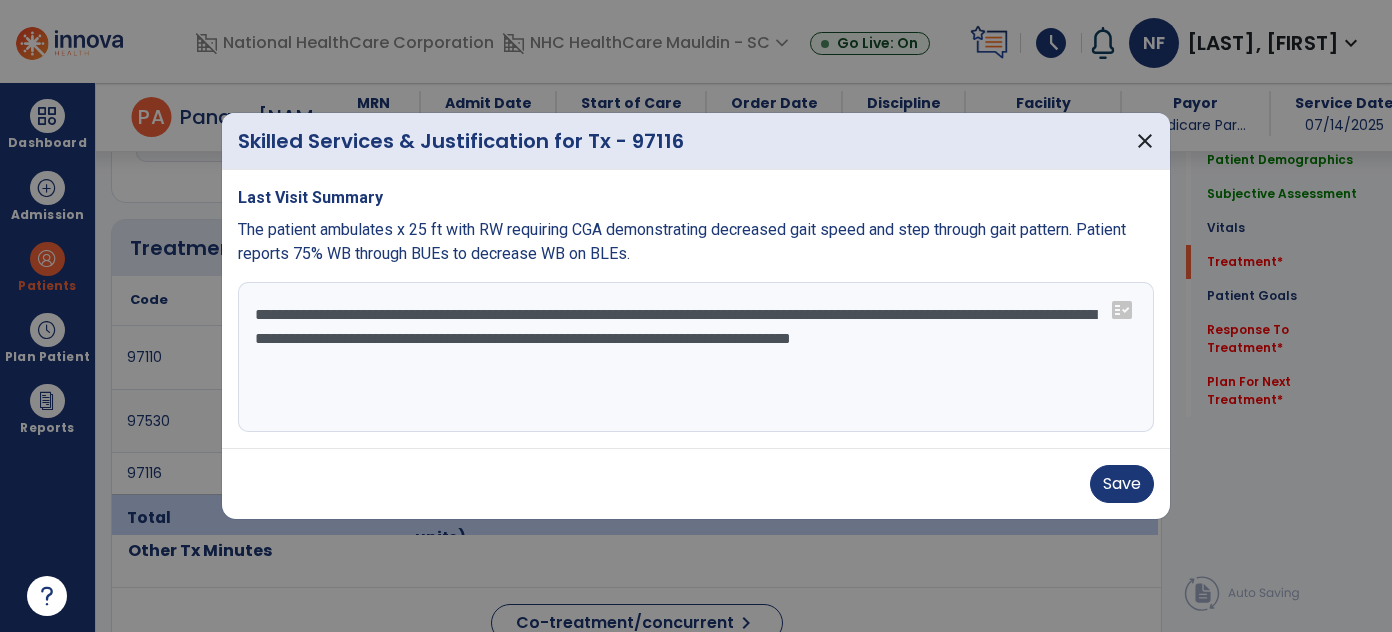 click on "**********" at bounding box center (696, 357) 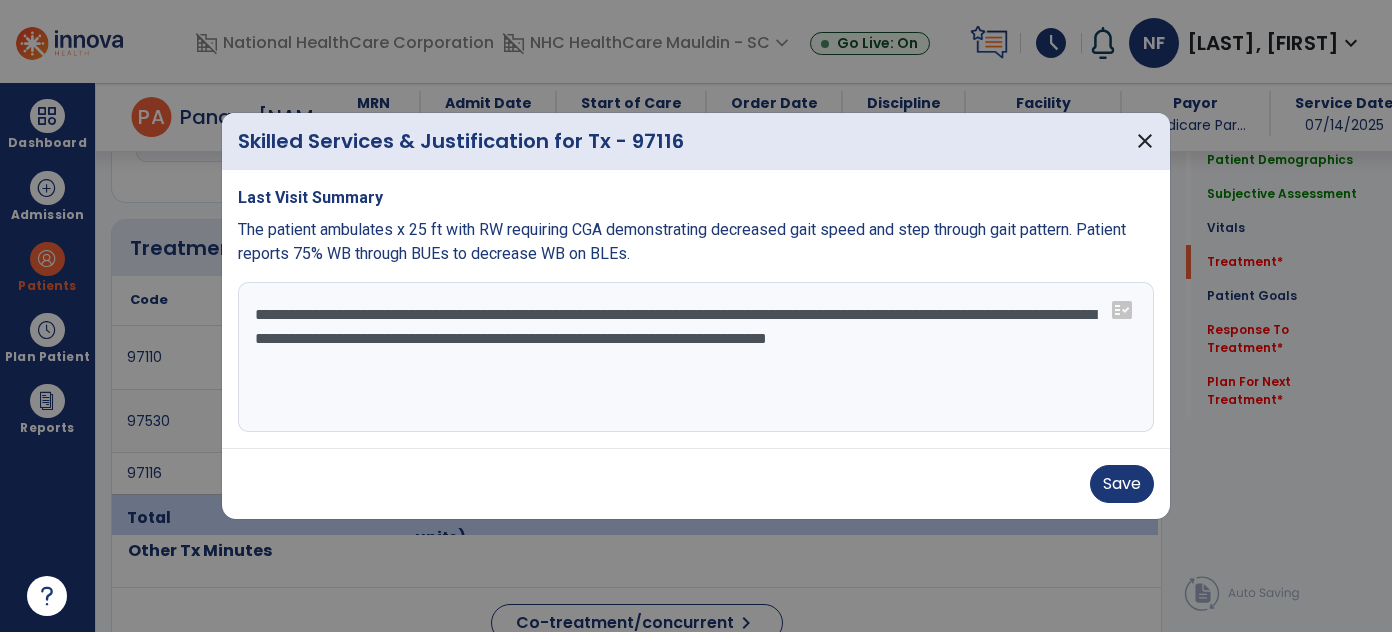 click on "**********" at bounding box center [696, 357] 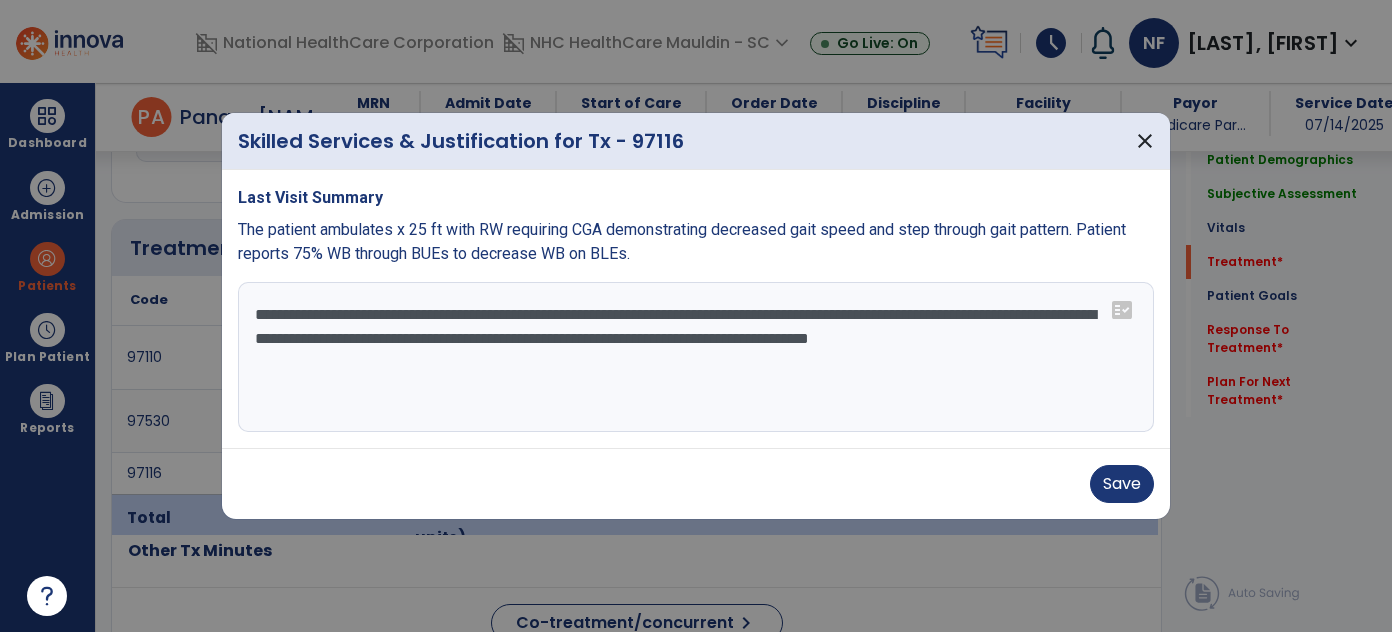 click on "**********" at bounding box center (696, 357) 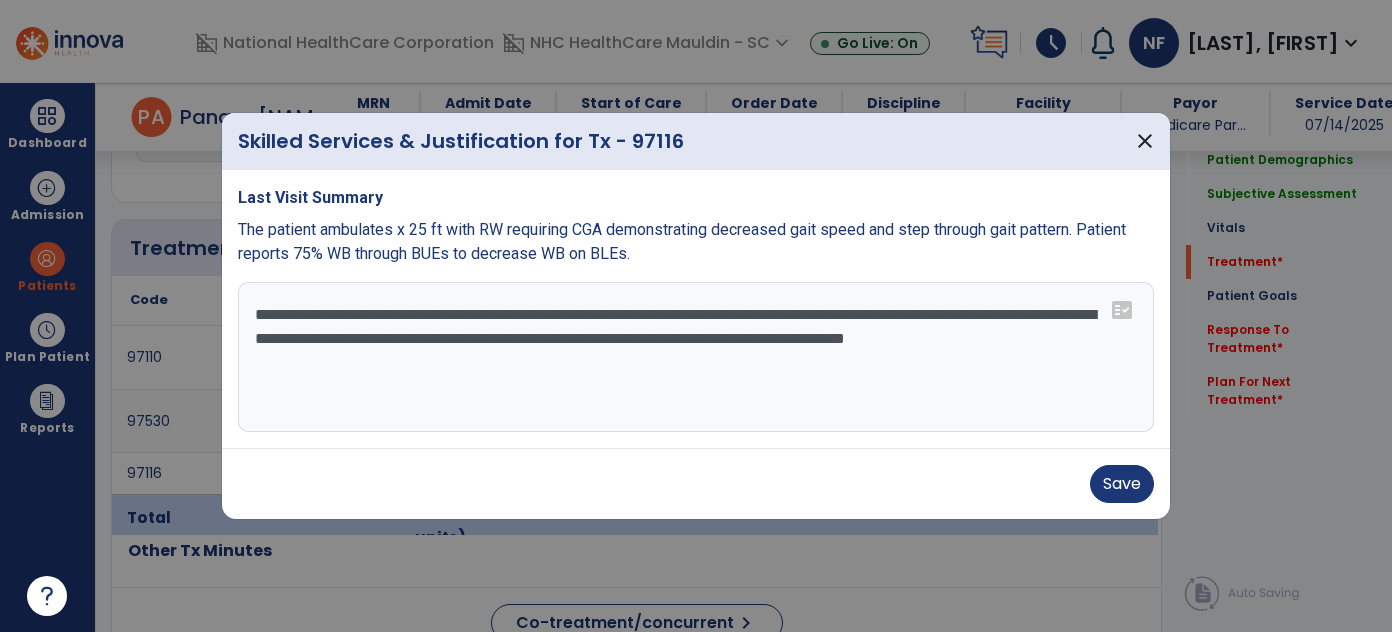 click on "**********" at bounding box center (696, 357) 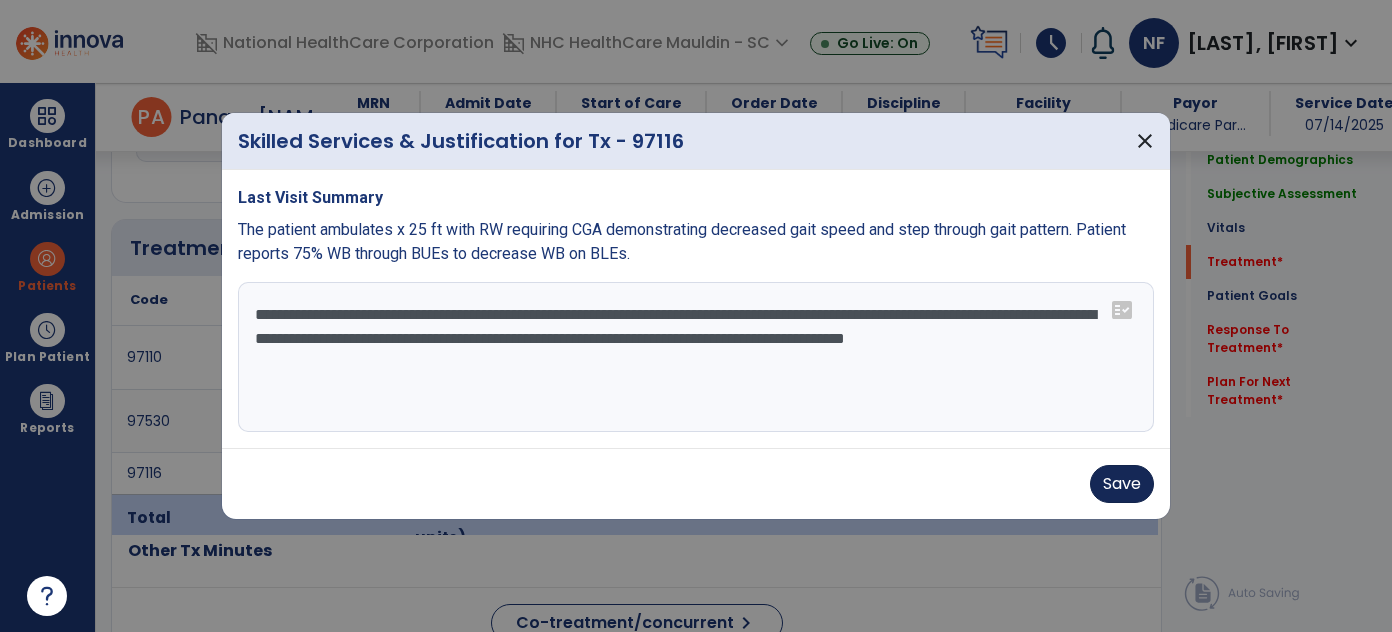 type on "**********" 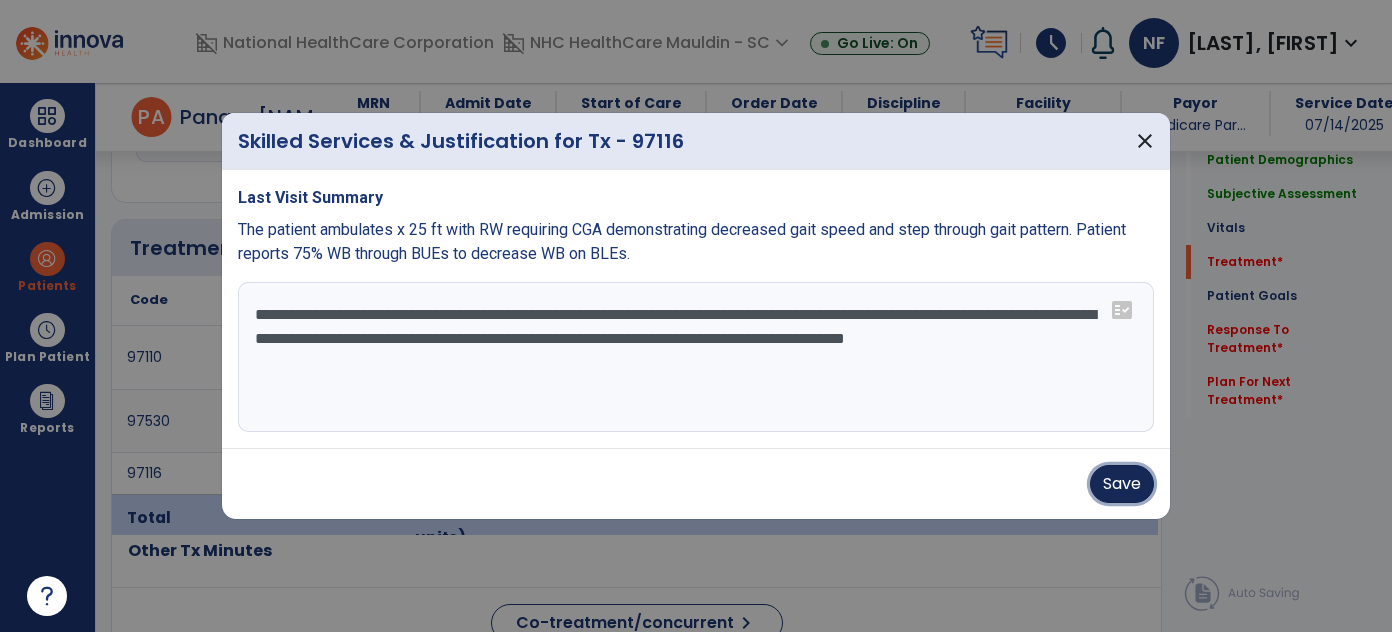 click on "Save" at bounding box center (1122, 484) 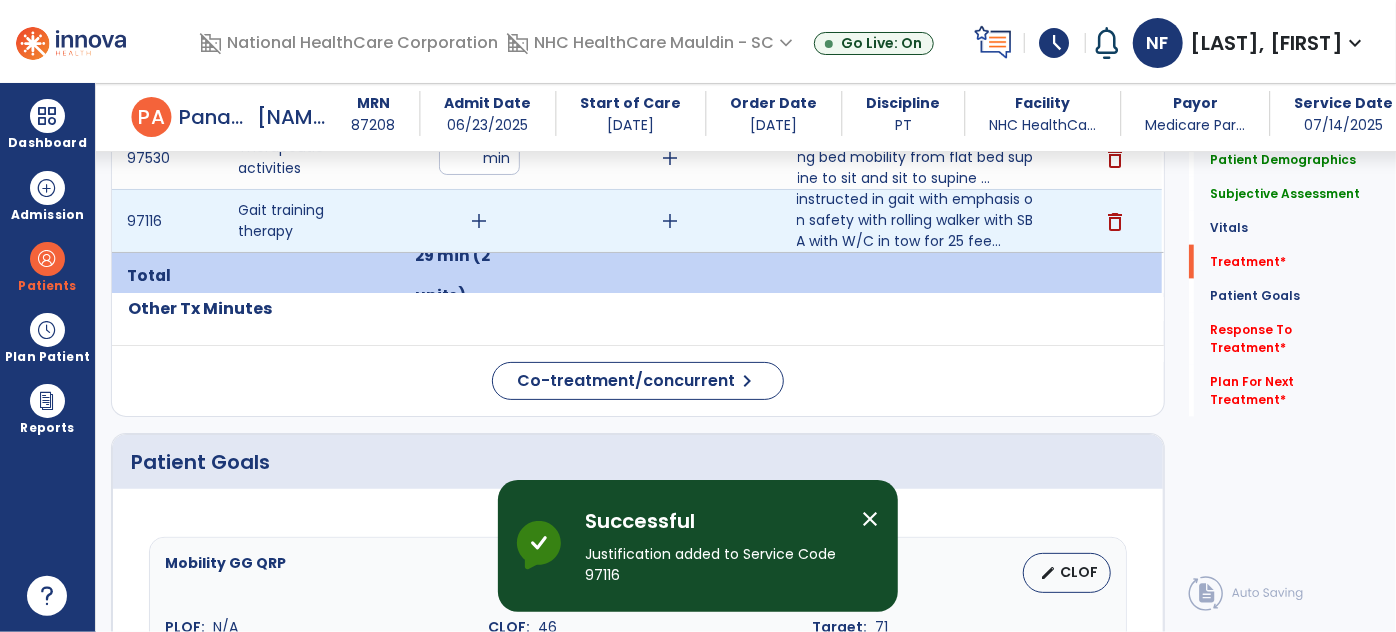 scroll, scrollTop: 1288, scrollLeft: 0, axis: vertical 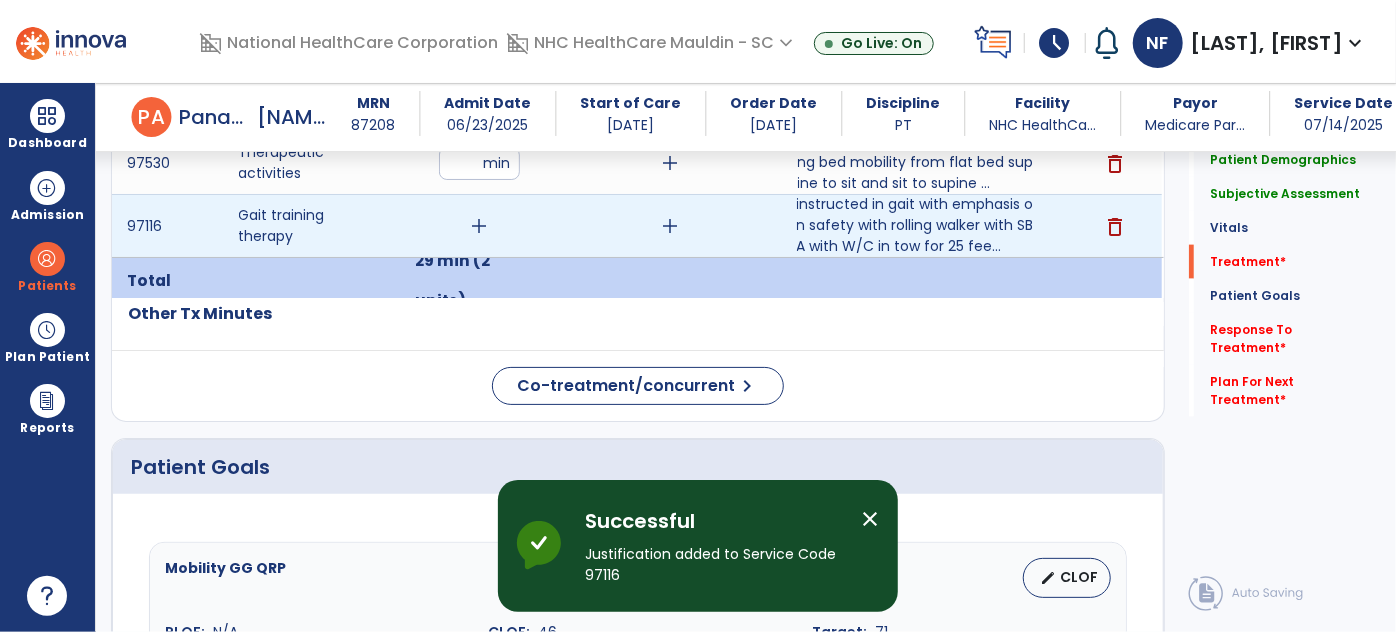click on "add" at bounding box center (480, 226) 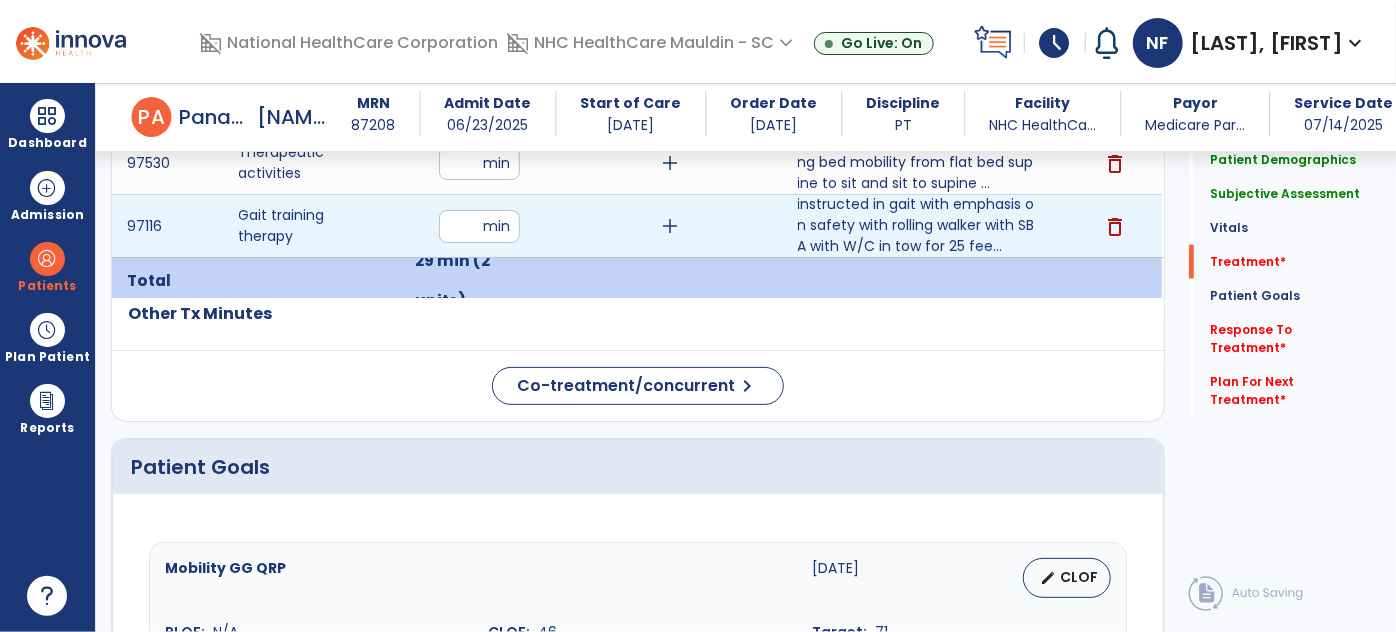 type on "**" 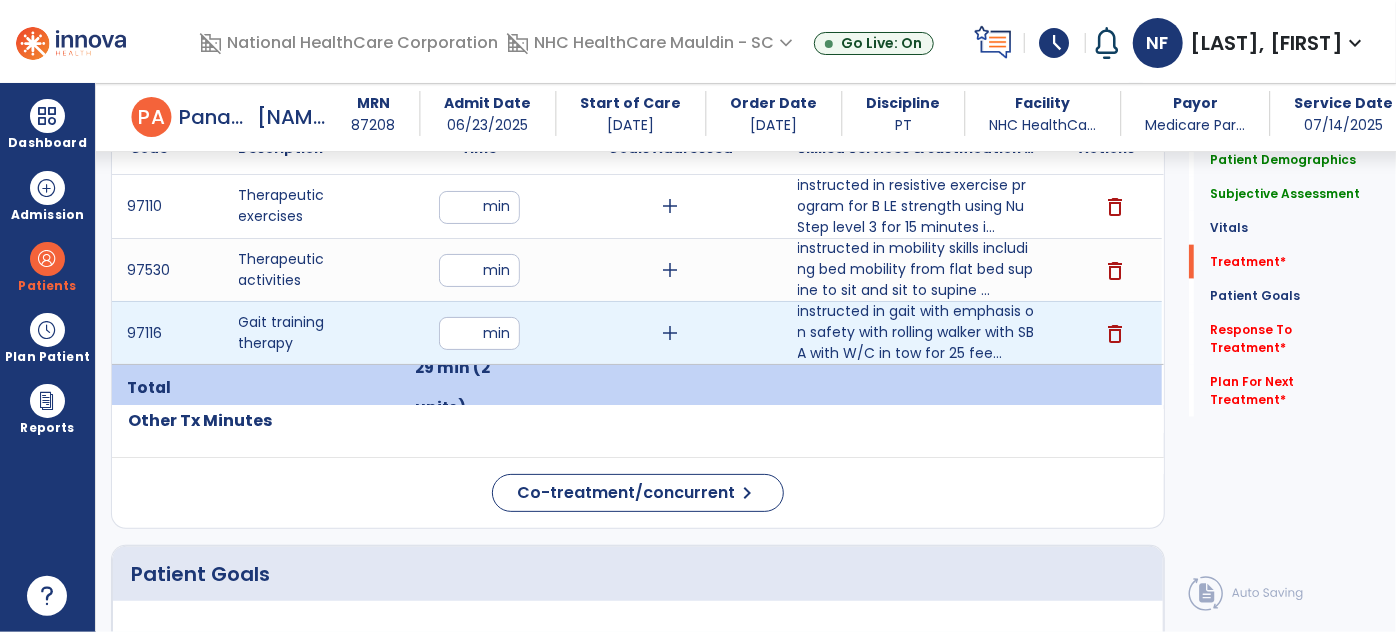scroll, scrollTop: 1170, scrollLeft: 0, axis: vertical 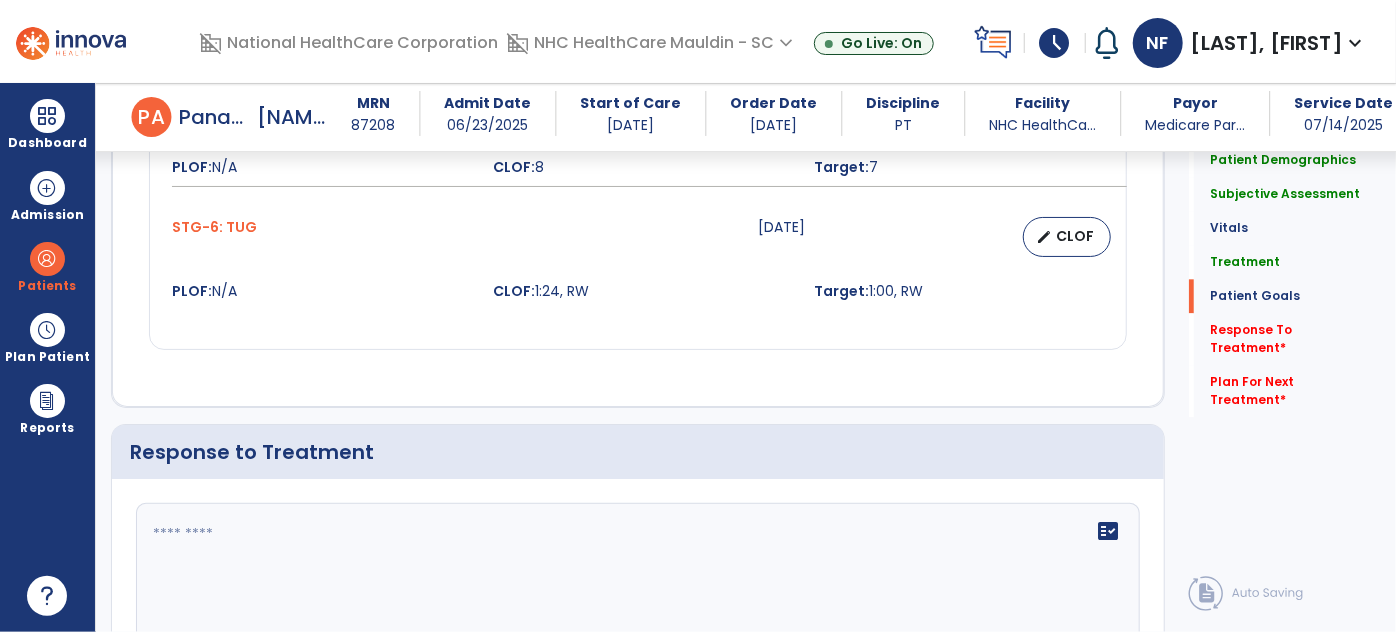 click 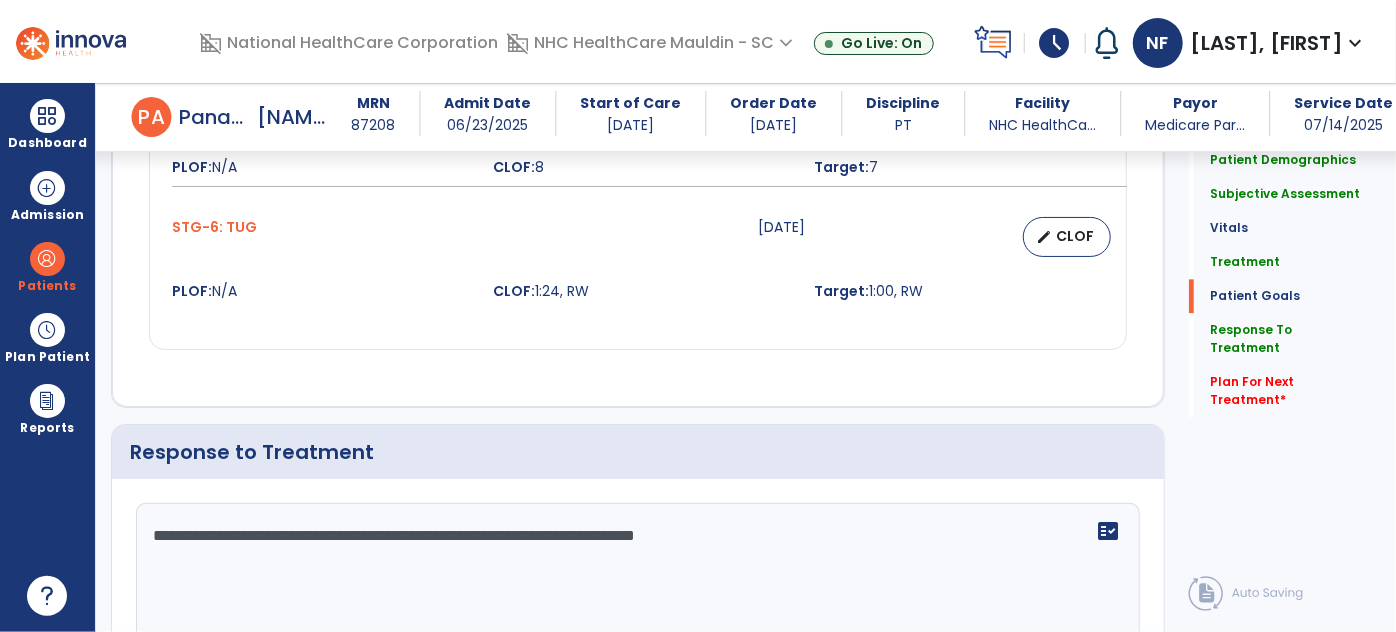 scroll, scrollTop: 2364, scrollLeft: 0, axis: vertical 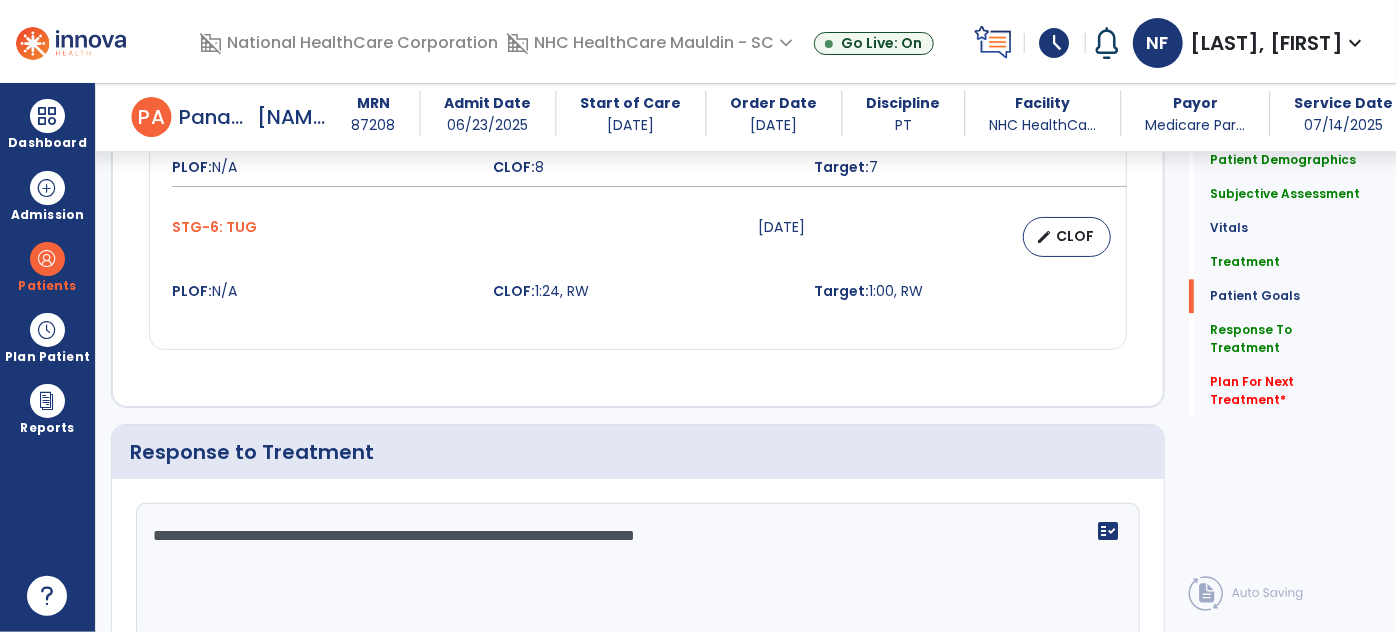 click on "**********" 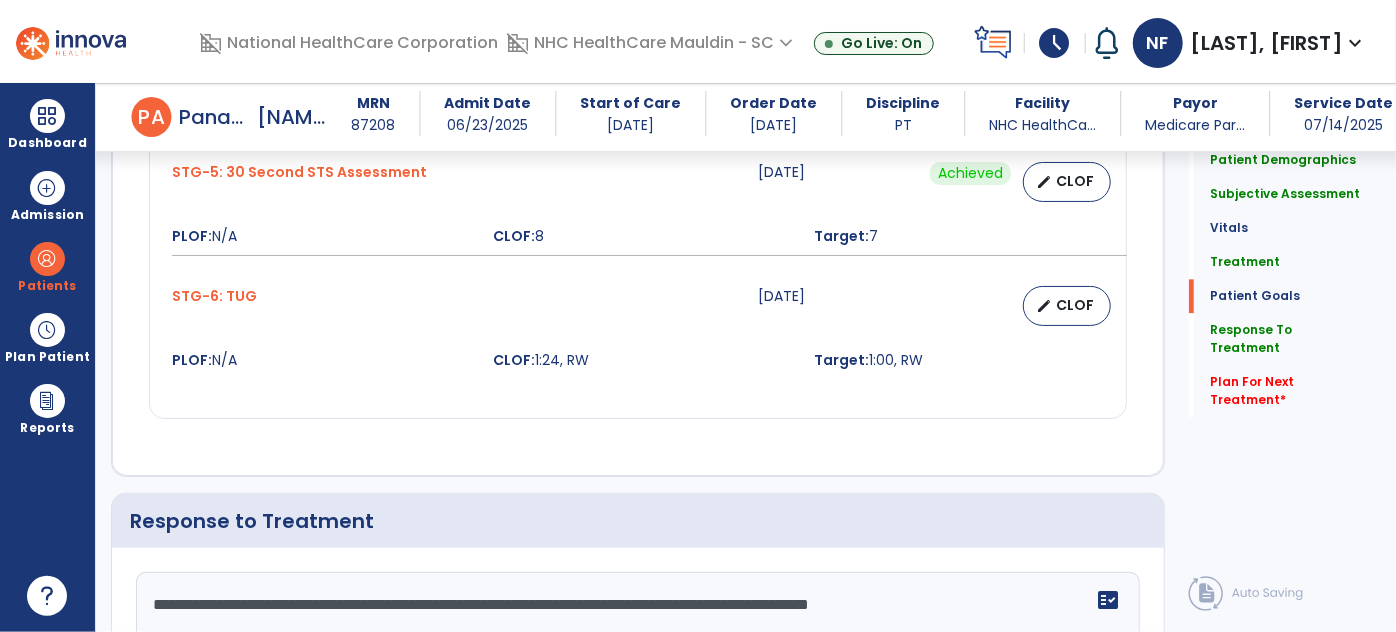 scroll, scrollTop: 2364, scrollLeft: 0, axis: vertical 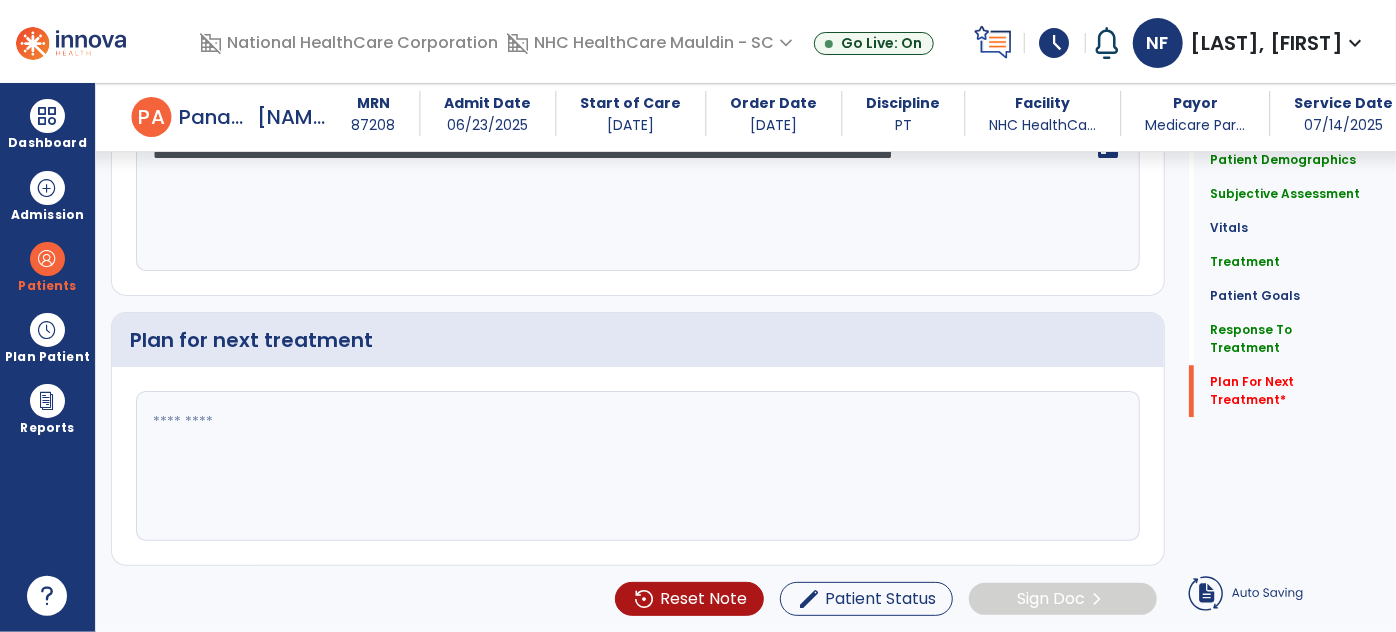 type on "**********" 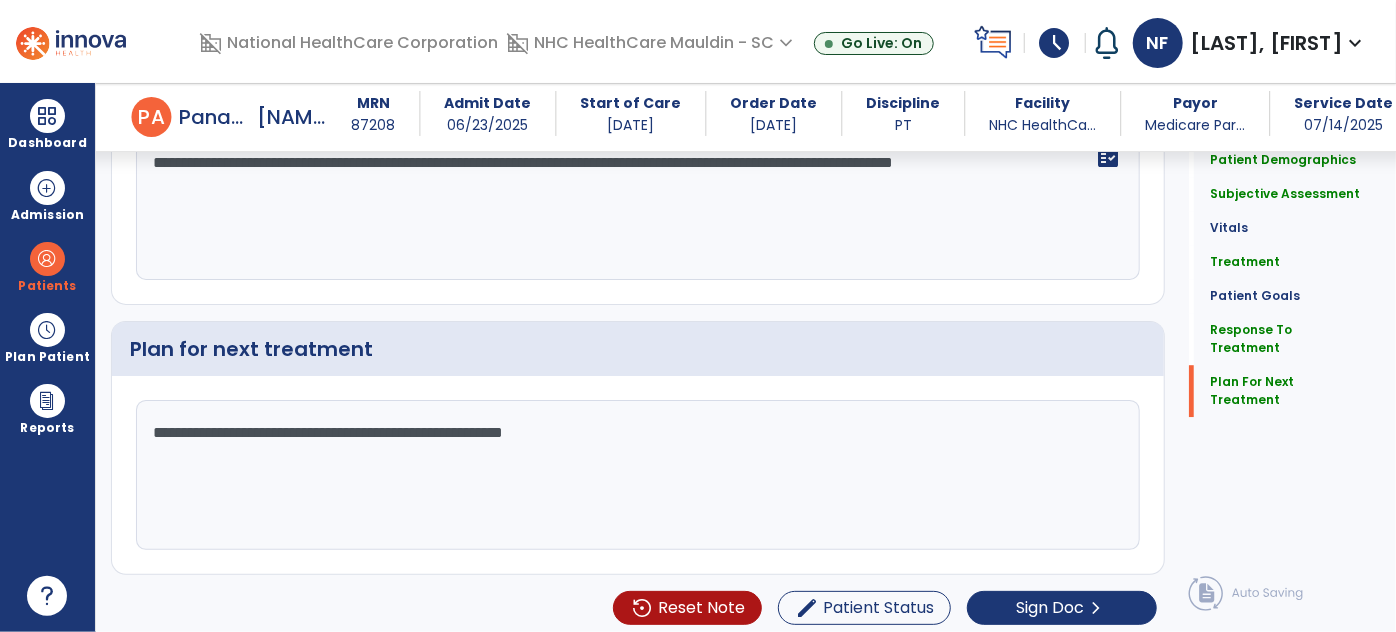 scroll, scrollTop: 2737, scrollLeft: 0, axis: vertical 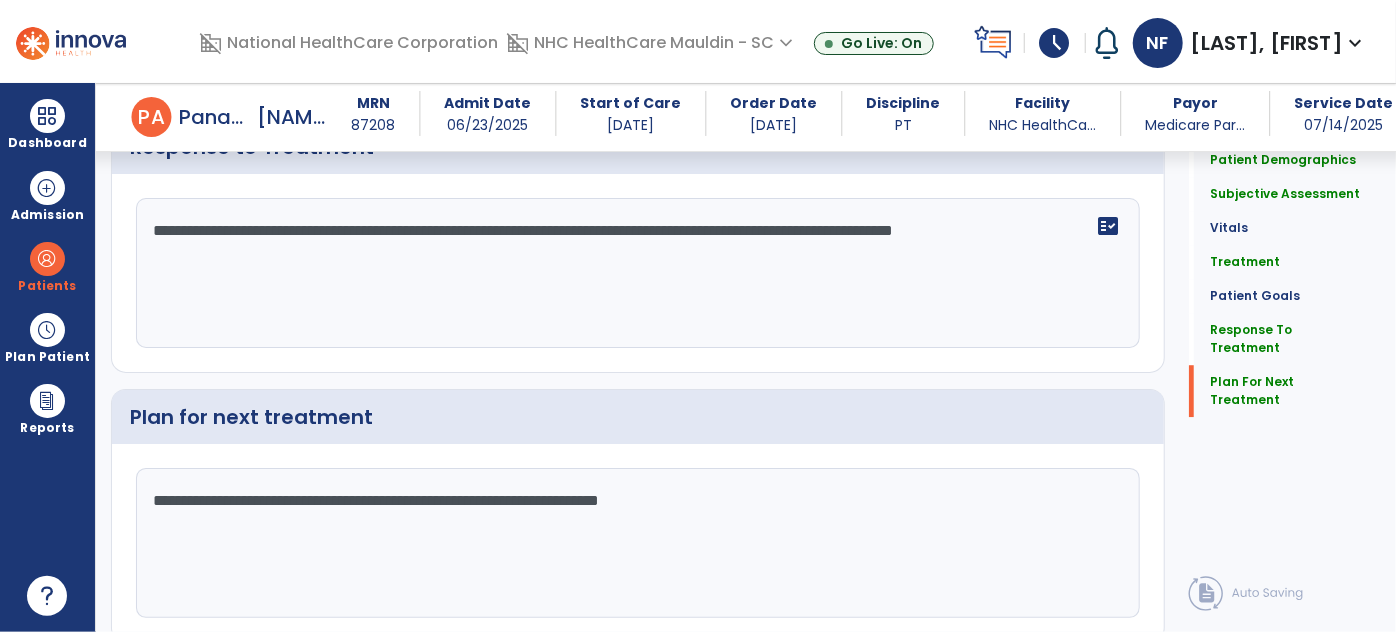 click on "**********" 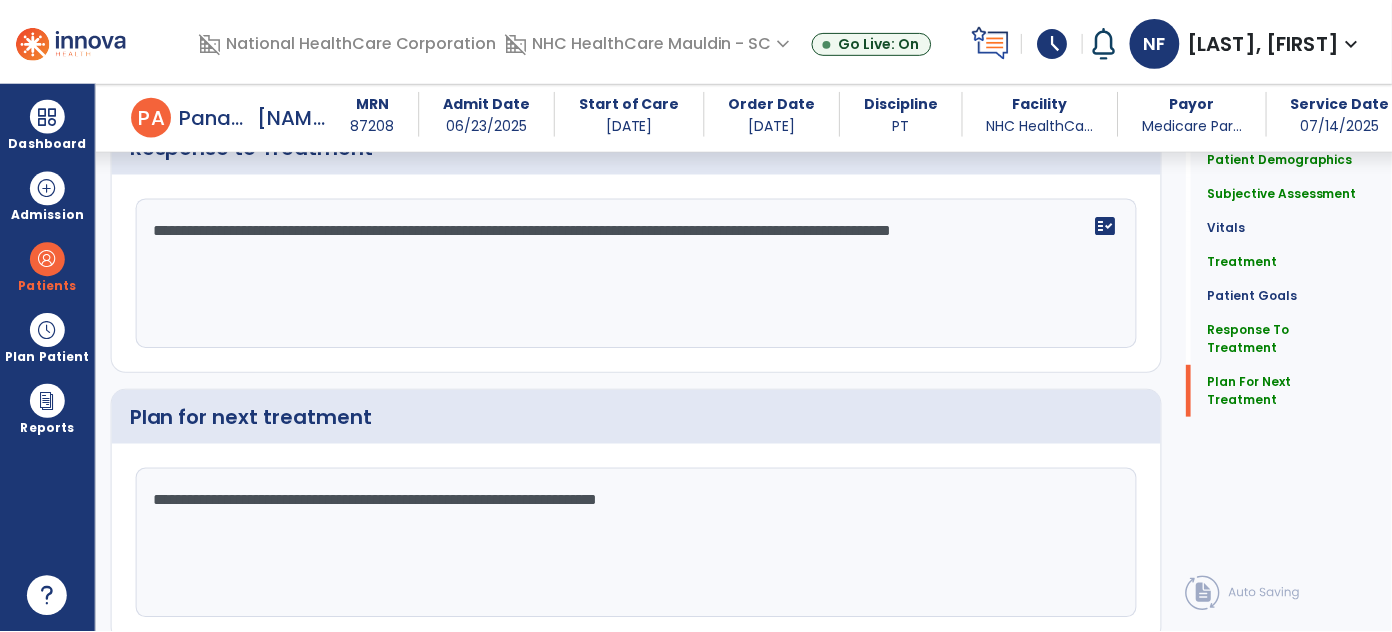 scroll, scrollTop: 2737, scrollLeft: 0, axis: vertical 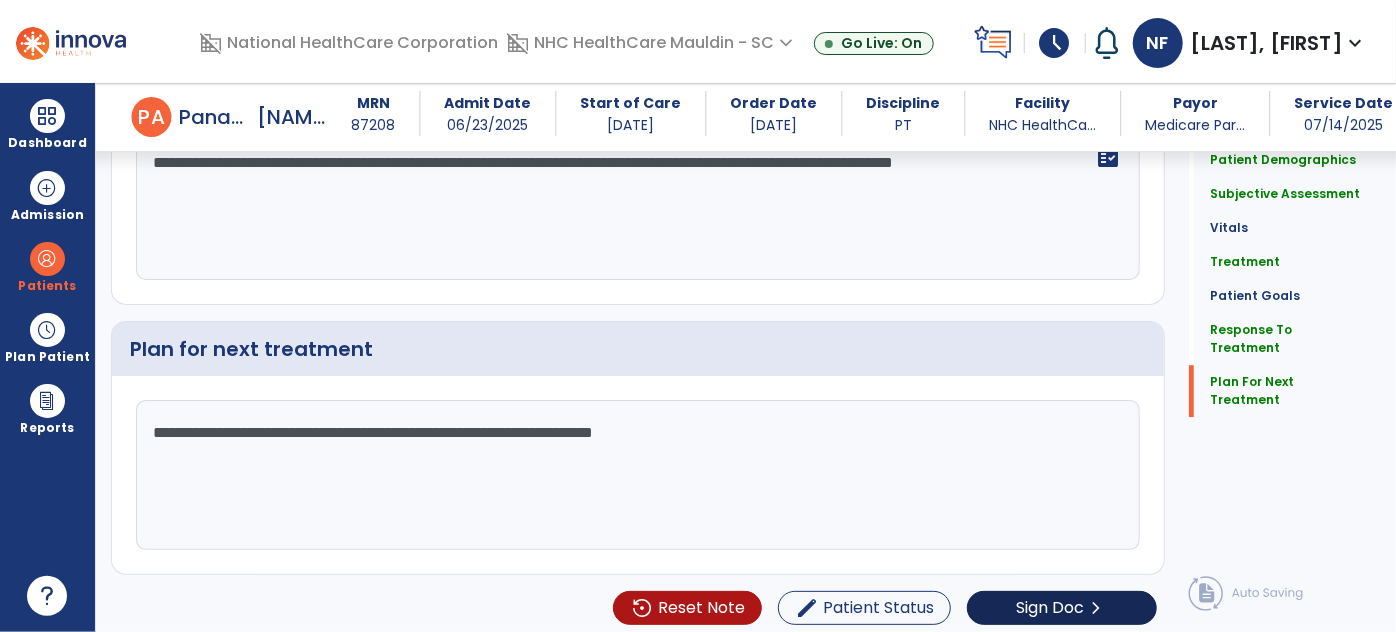type on "**********" 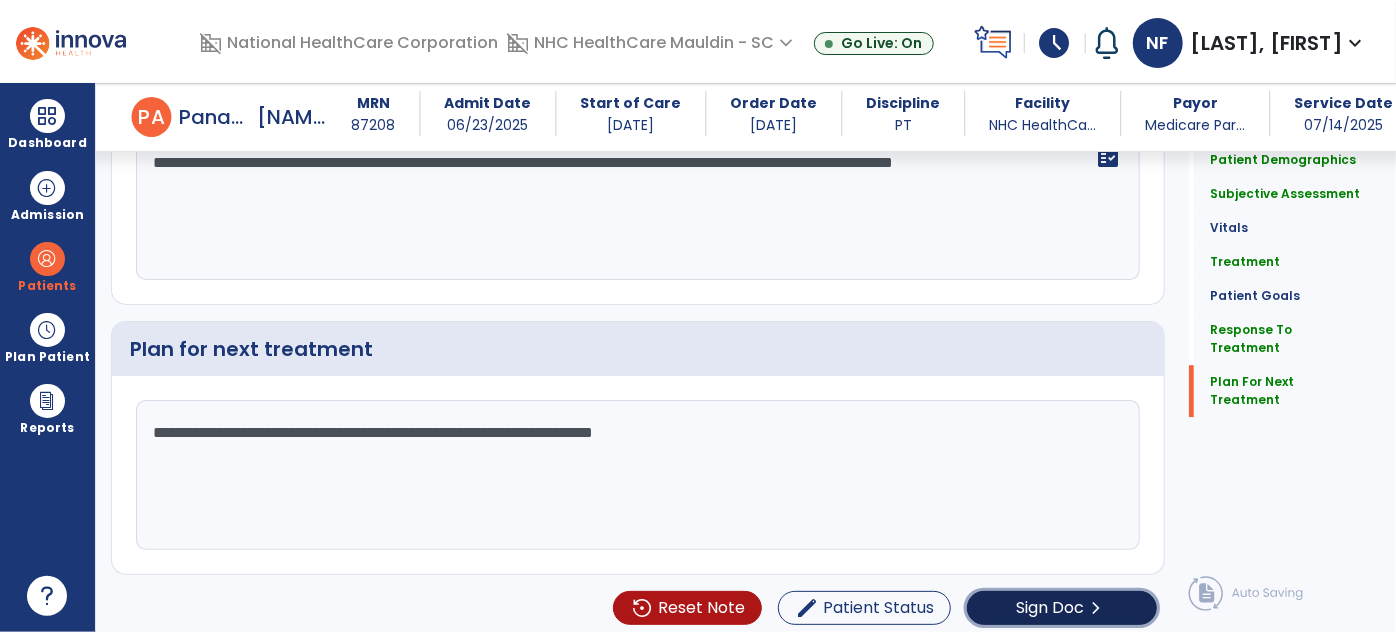 click on "chevron_right" 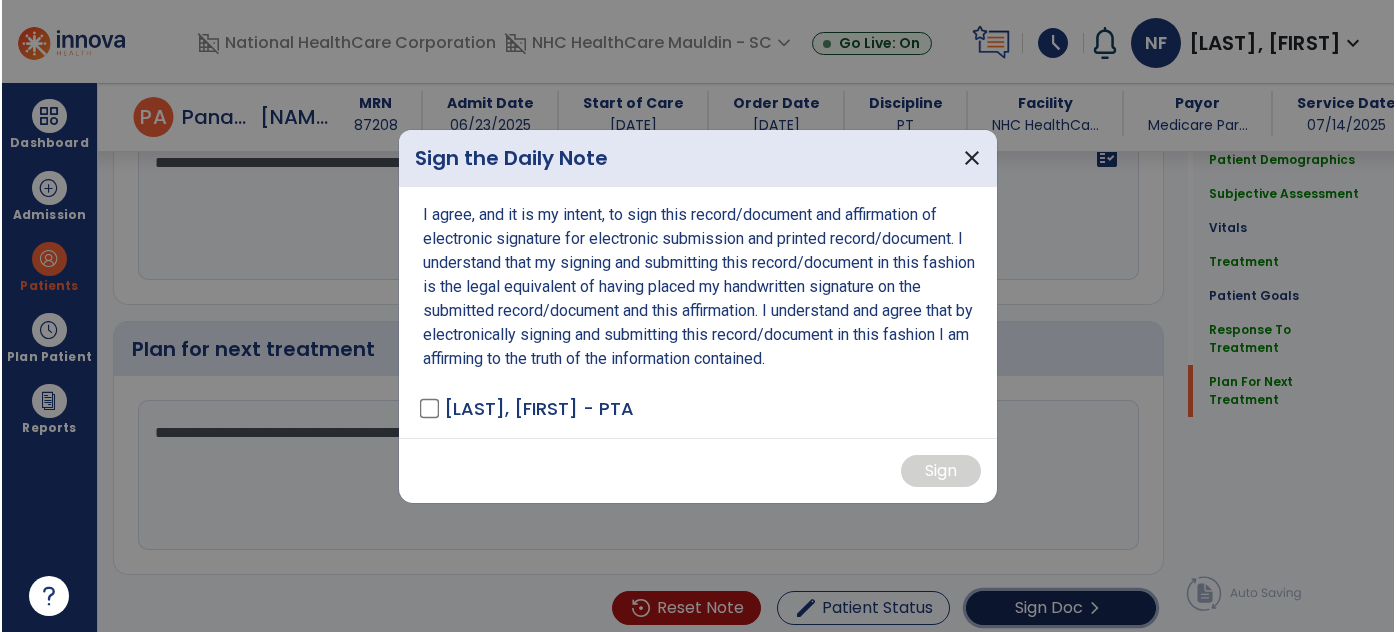 scroll, scrollTop: 2737, scrollLeft: 0, axis: vertical 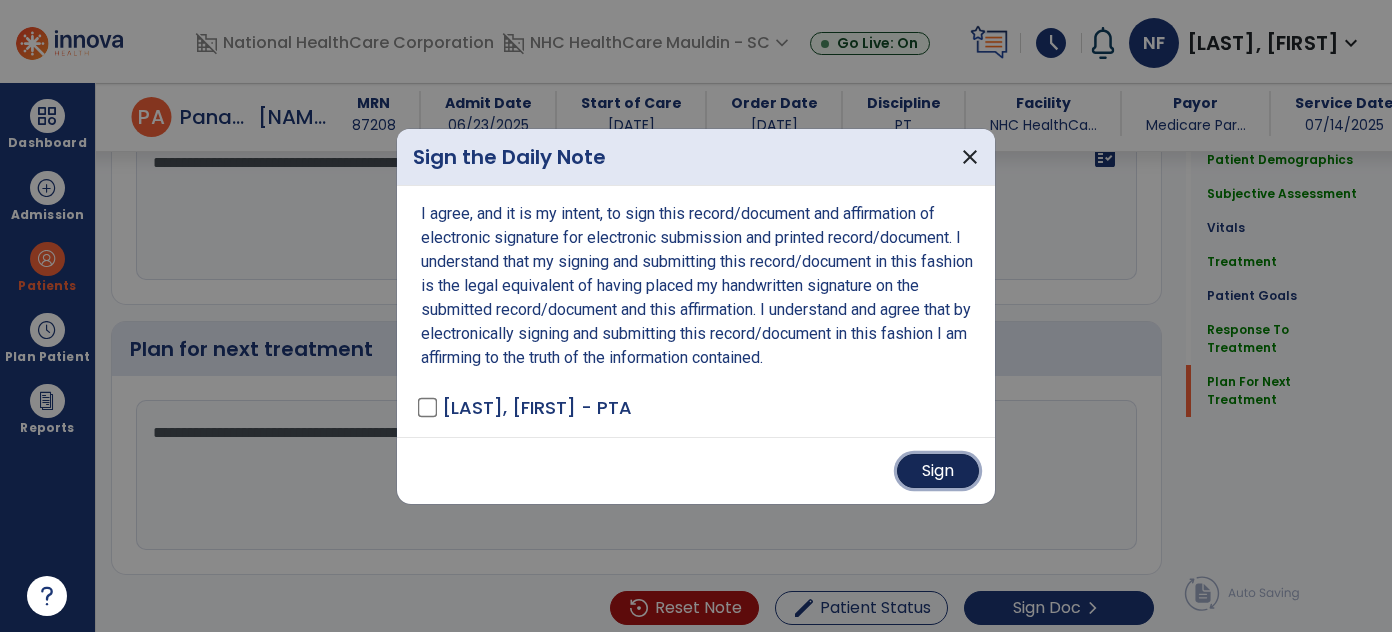 click on "Sign" at bounding box center [938, 471] 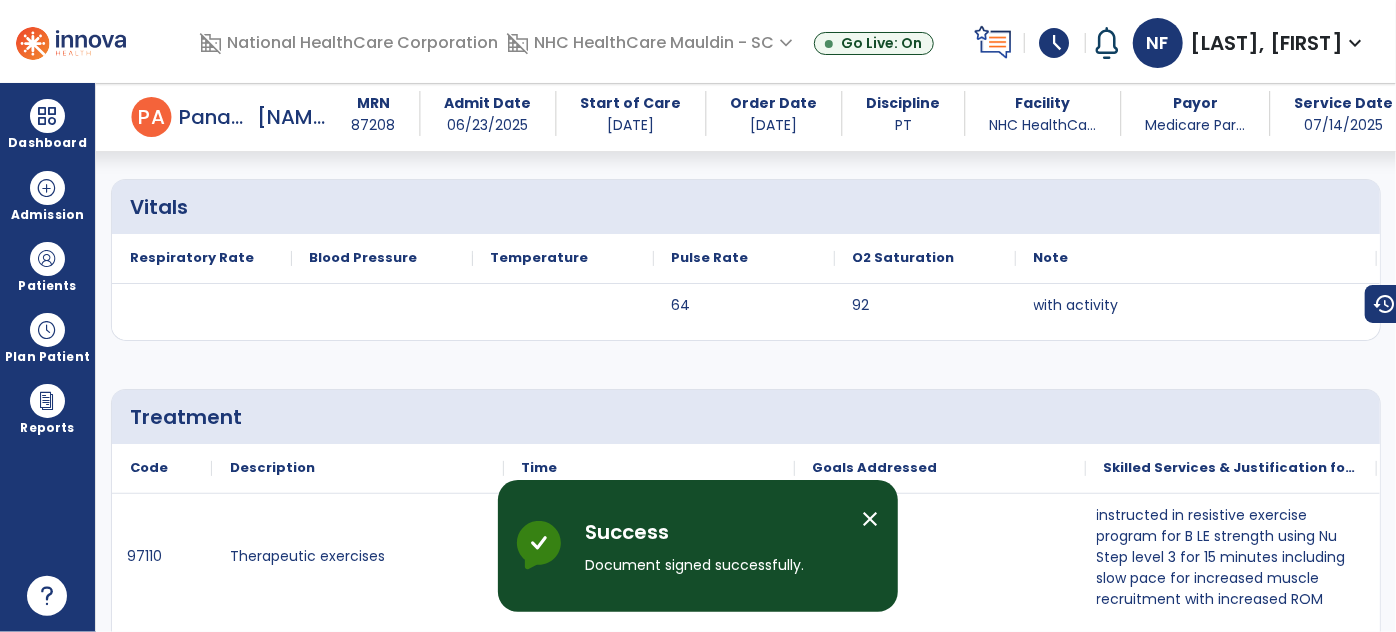 scroll, scrollTop: 0, scrollLeft: 0, axis: both 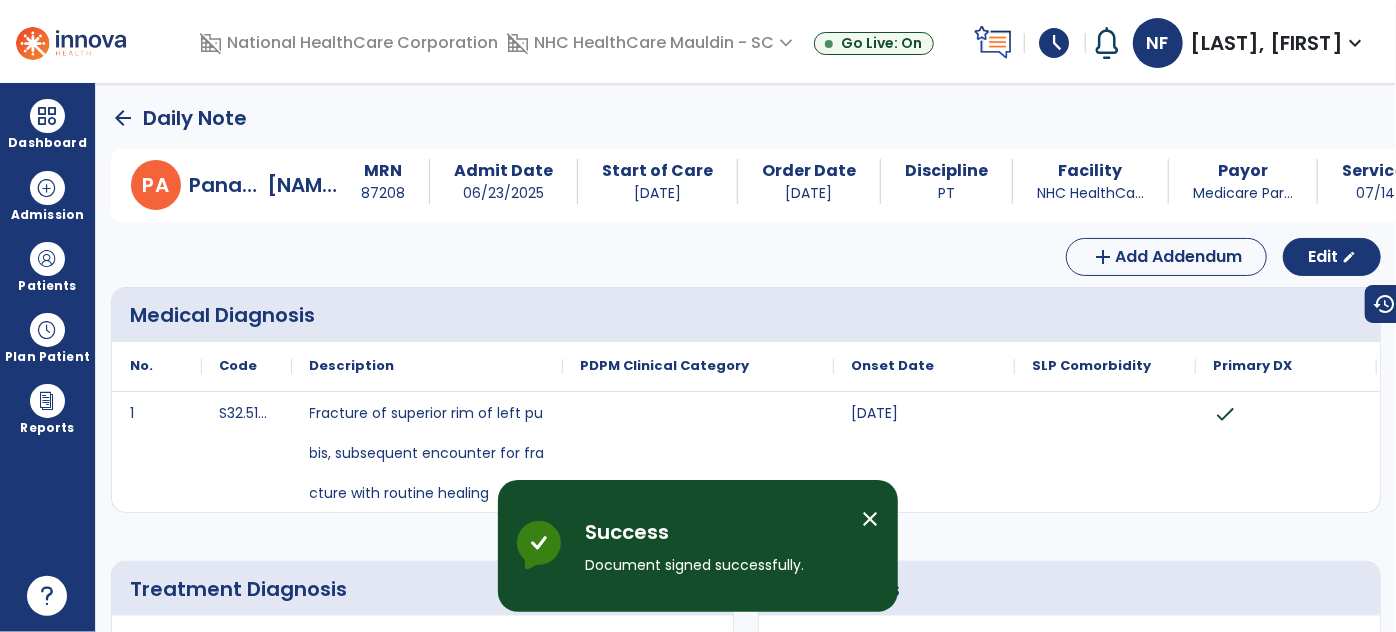 click on "arrow_back" 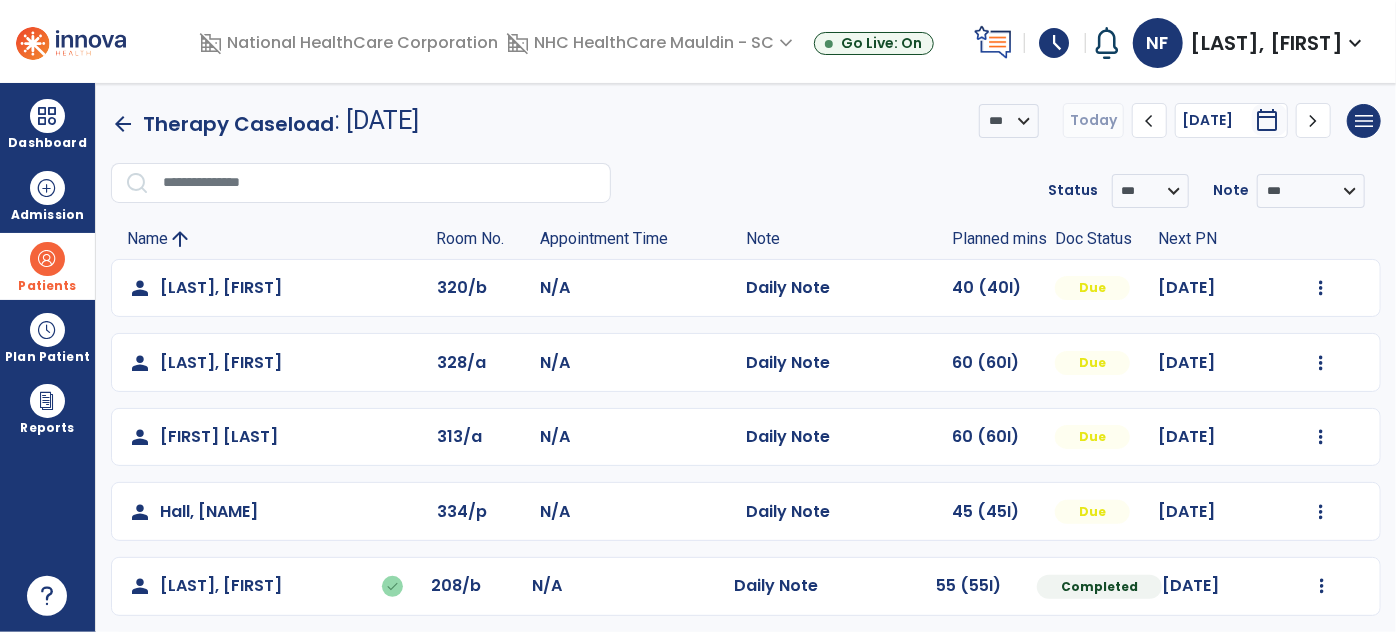 click at bounding box center (47, 259) 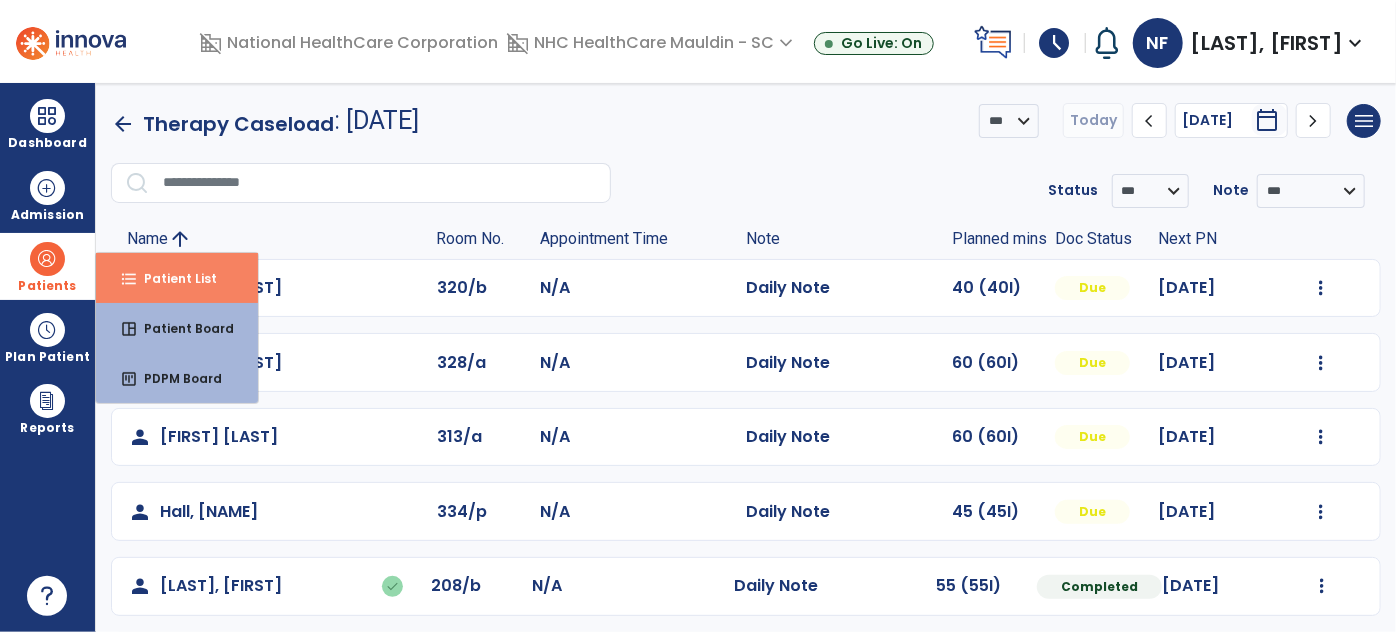 click on "Patient List" at bounding box center [172, 278] 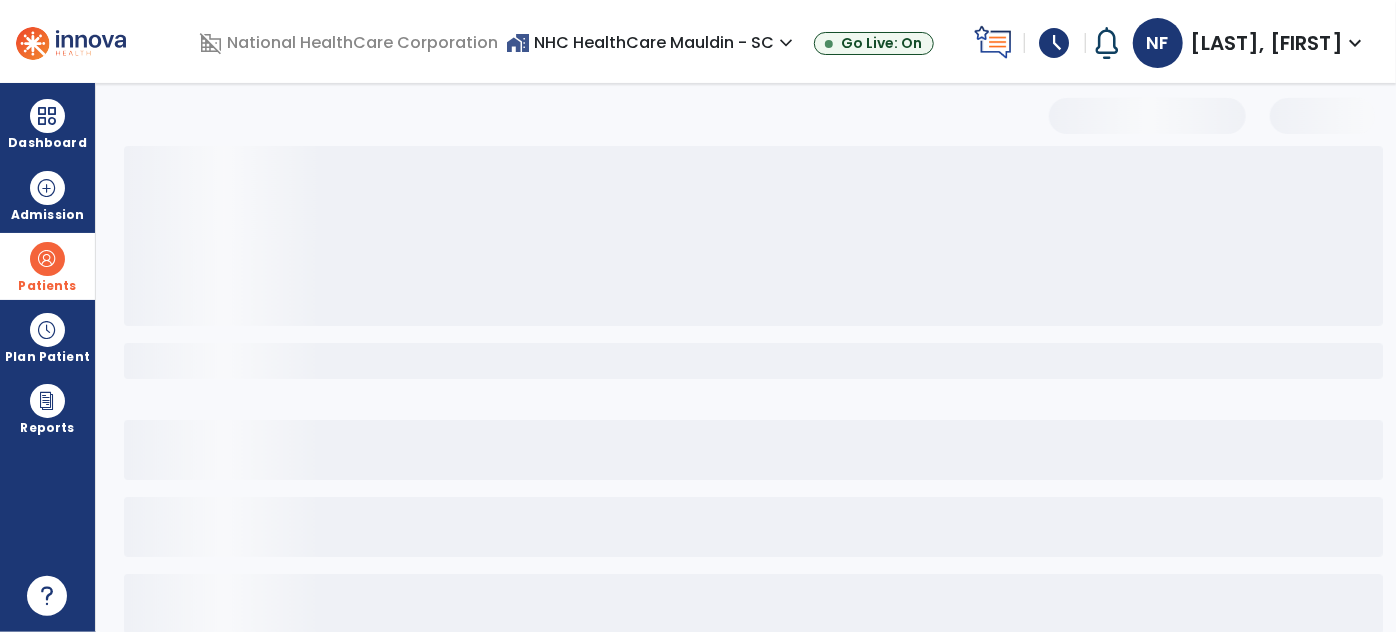 select on "***" 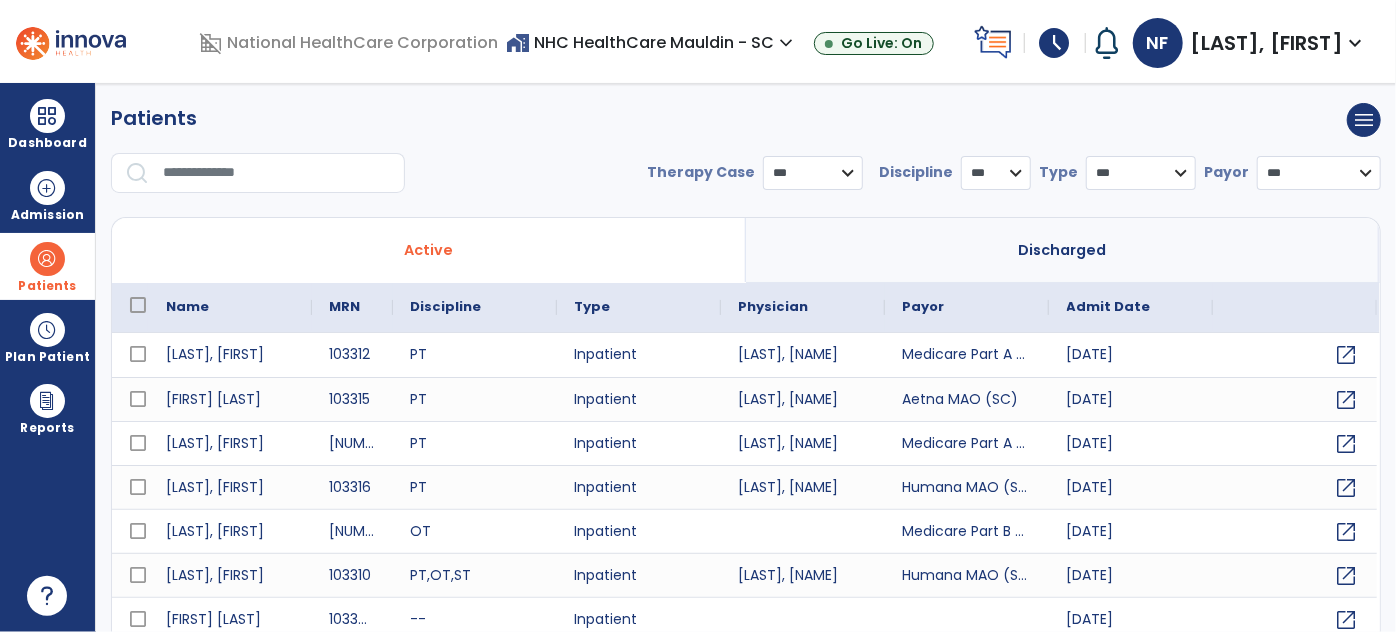 click at bounding box center (277, 173) 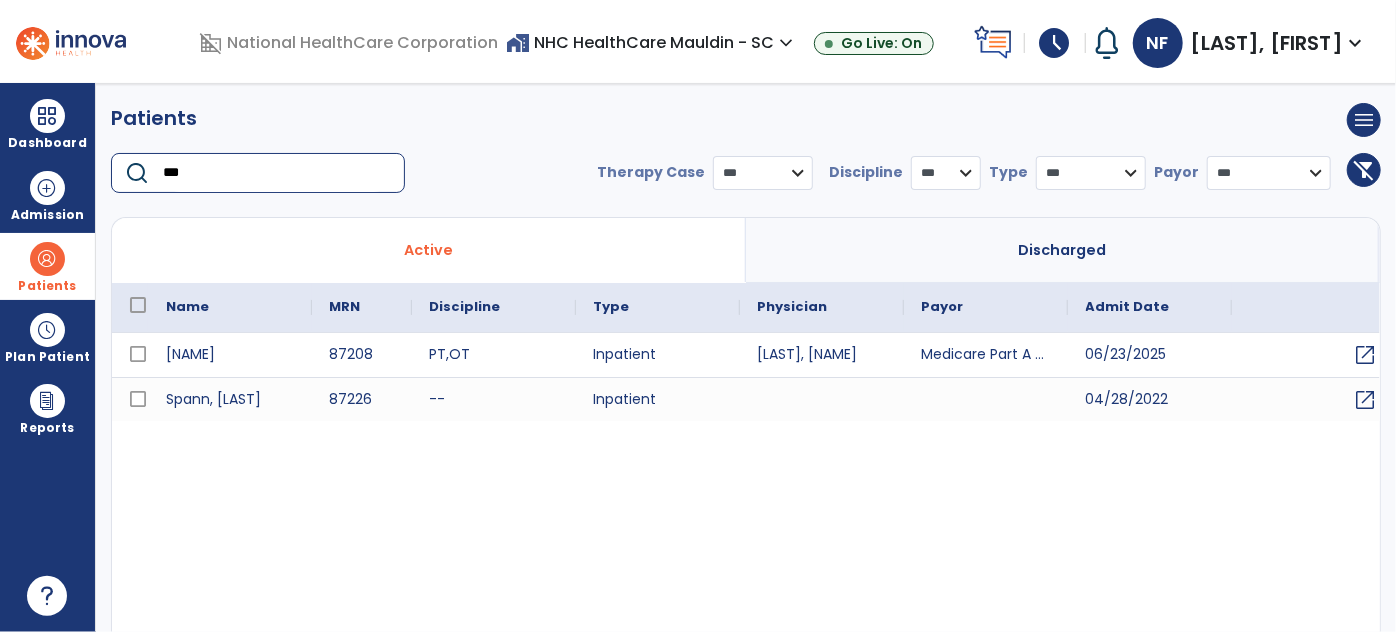 type on "***" 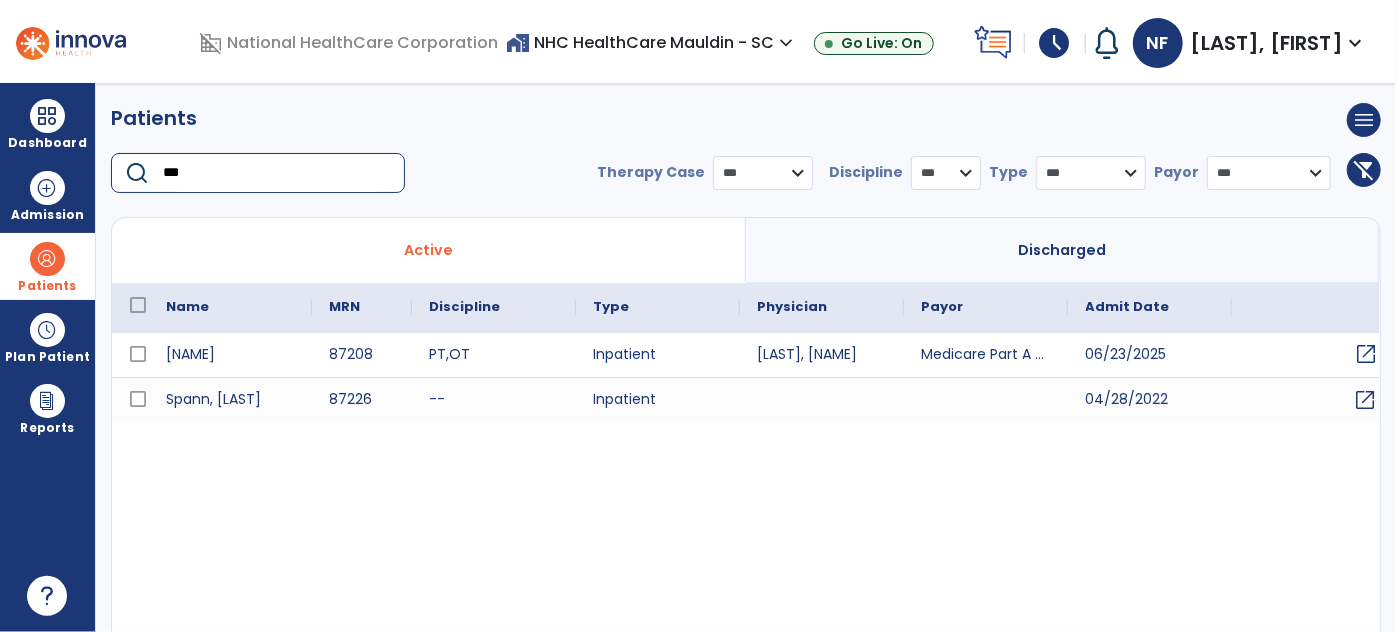 click on "open_in_new" at bounding box center [1367, 354] 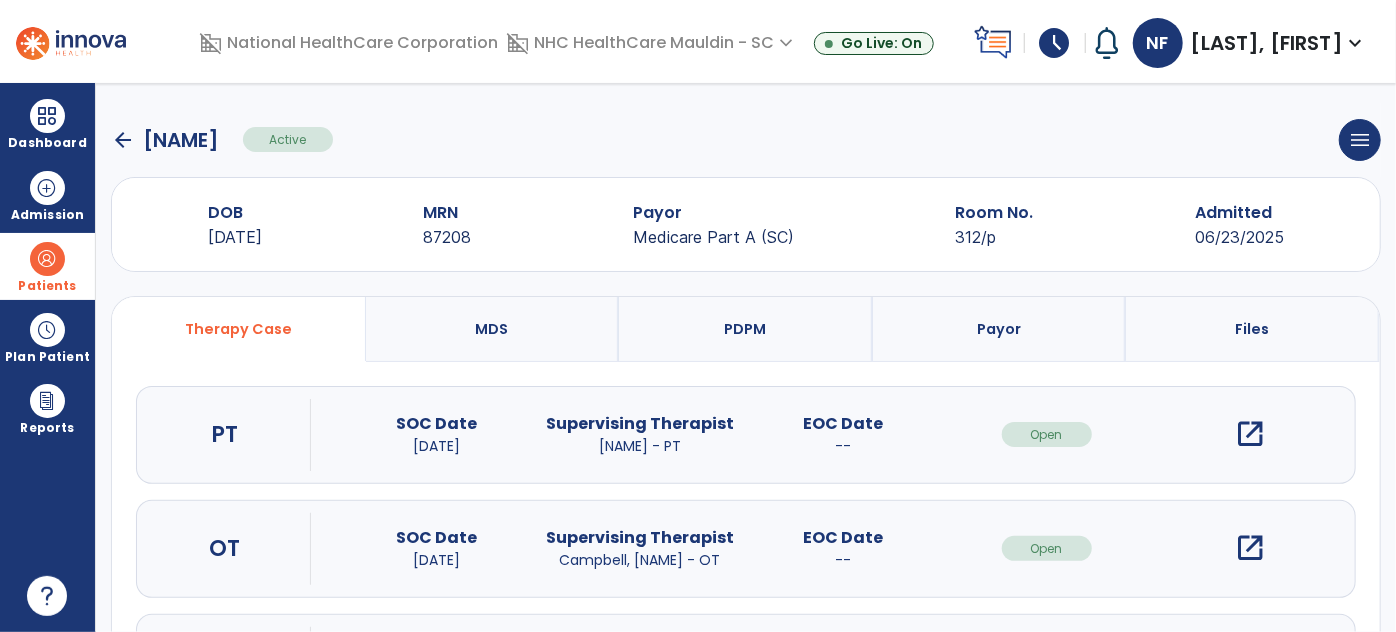 click on "open_in_new" at bounding box center [1250, 434] 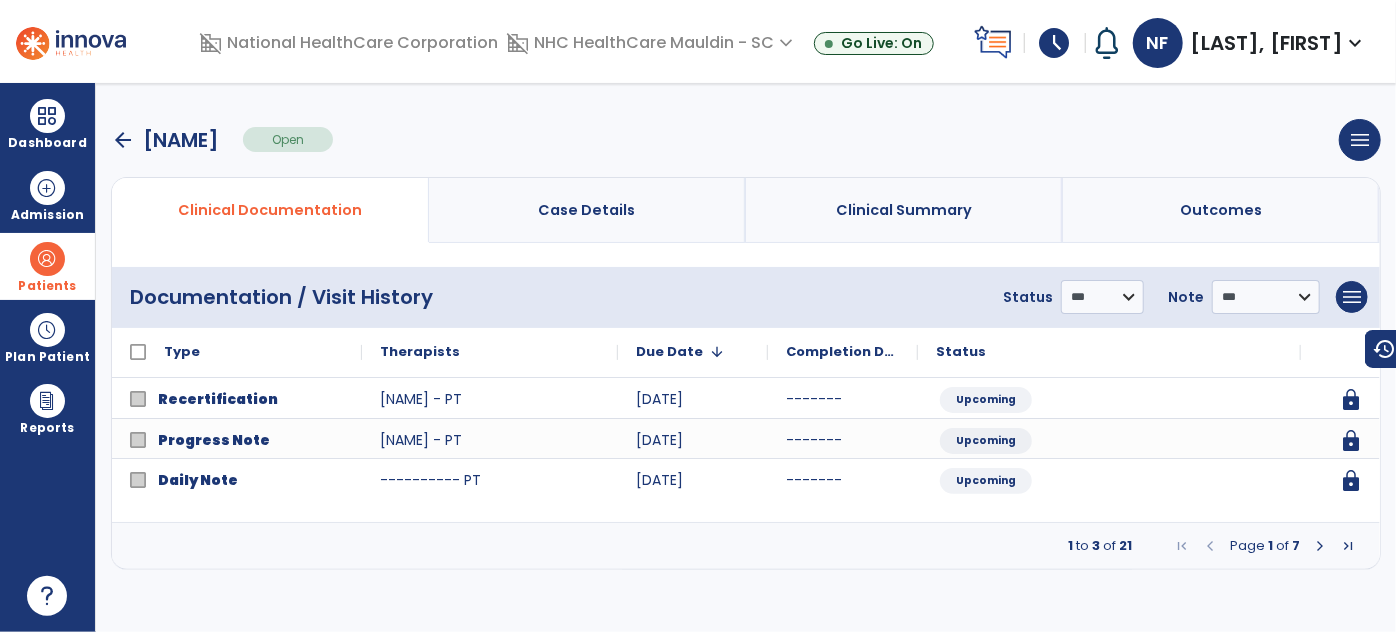 click at bounding box center (1320, 546) 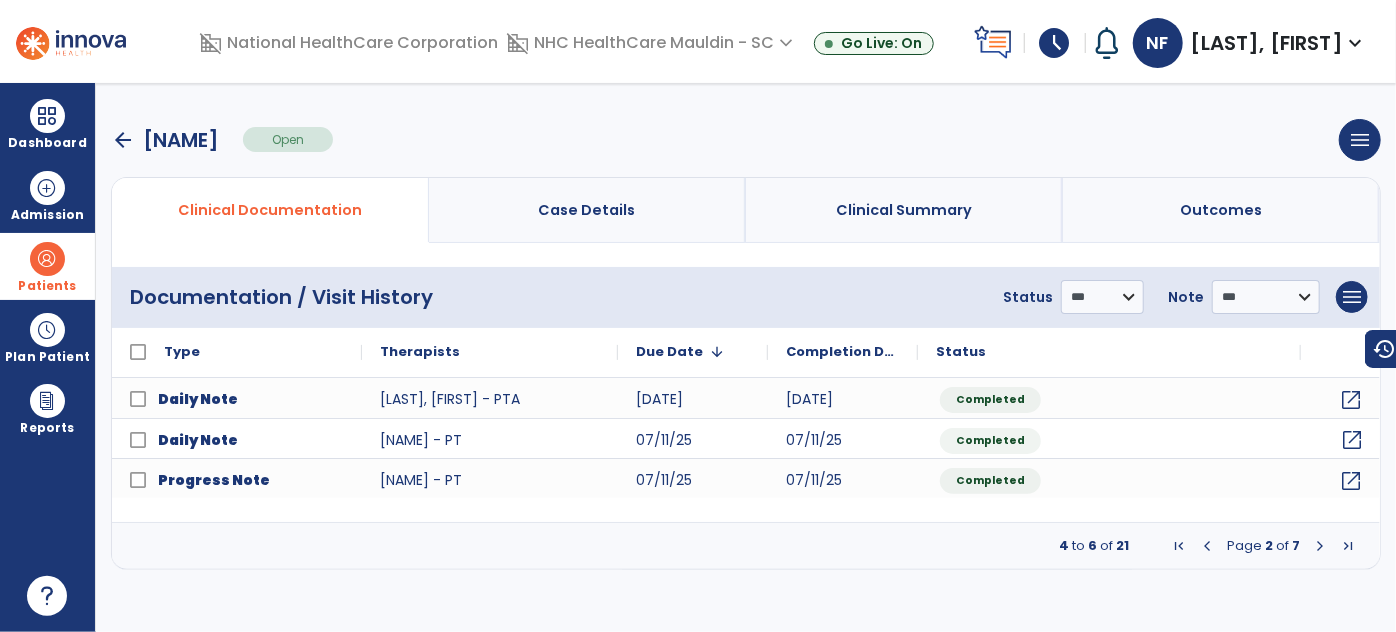 click on "open_in_new" 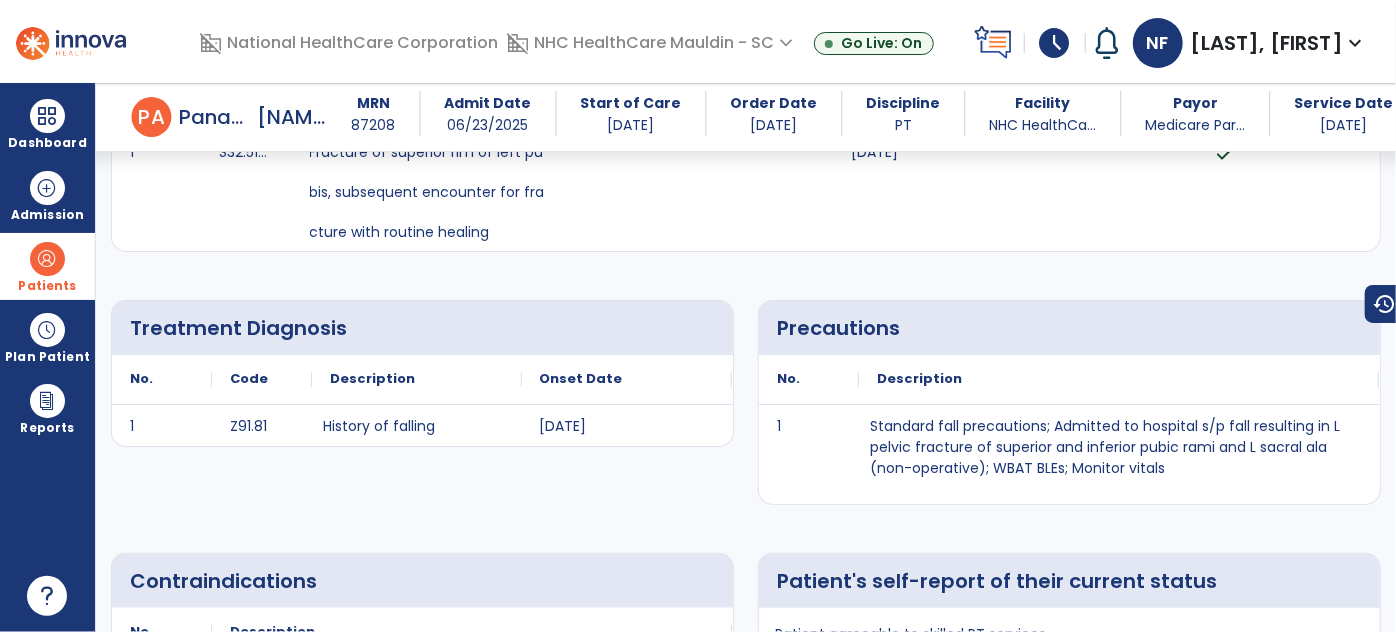 scroll, scrollTop: 0, scrollLeft: 0, axis: both 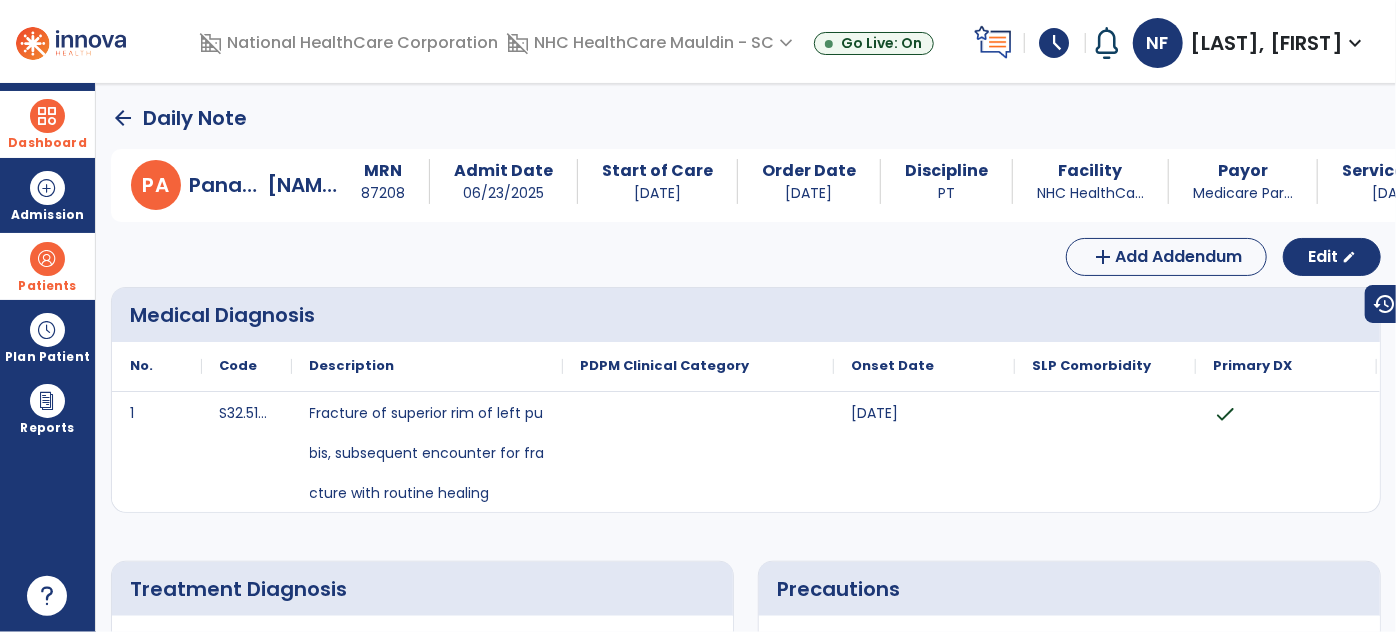 click at bounding box center [47, 116] 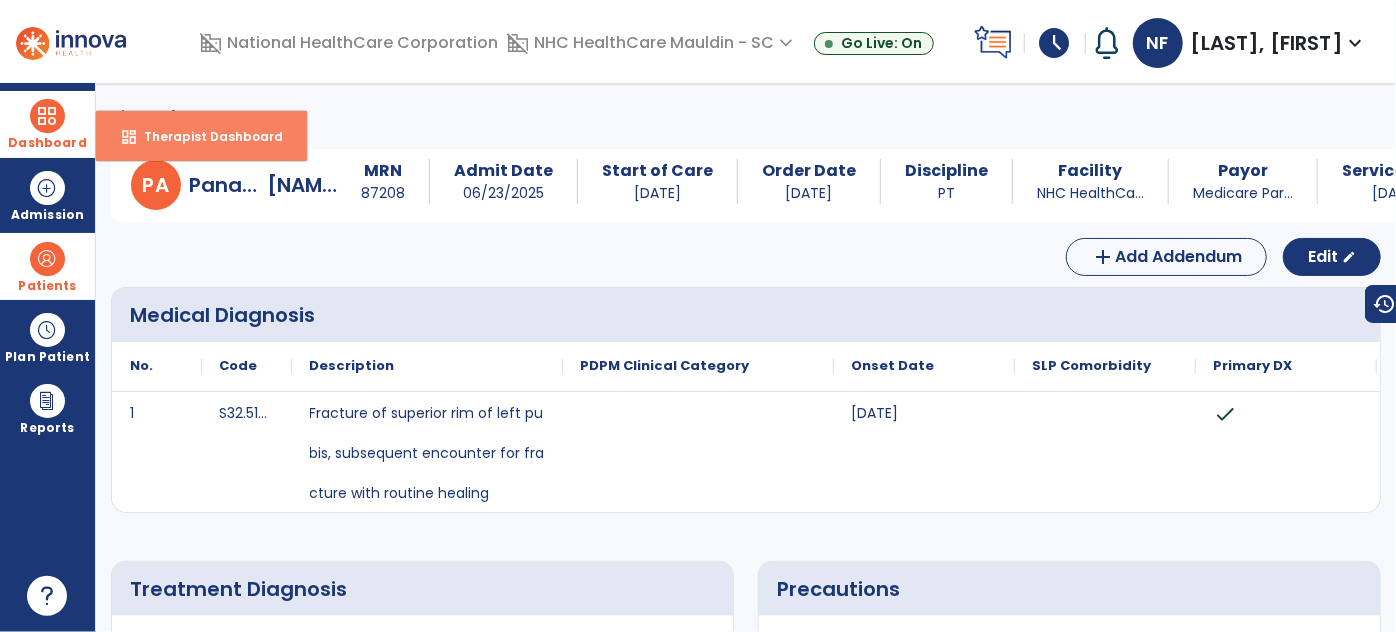 click on "Therapist Dashboard" at bounding box center [205, 136] 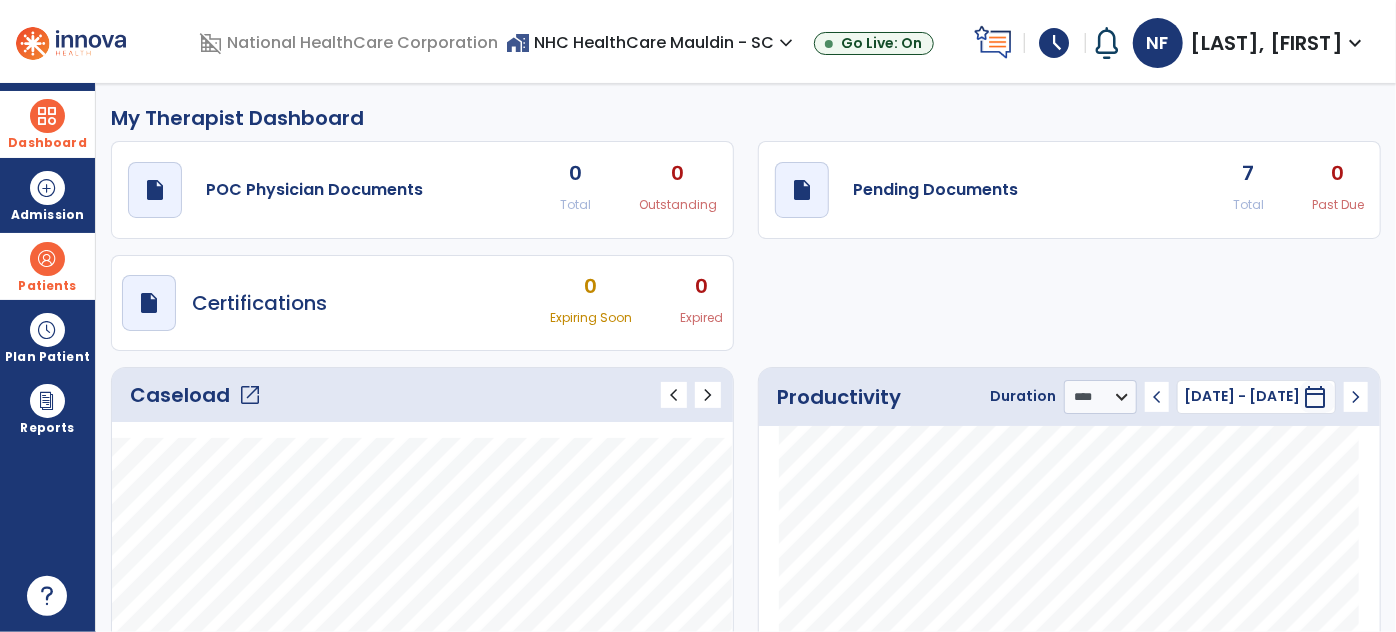 click on "open_in_new" 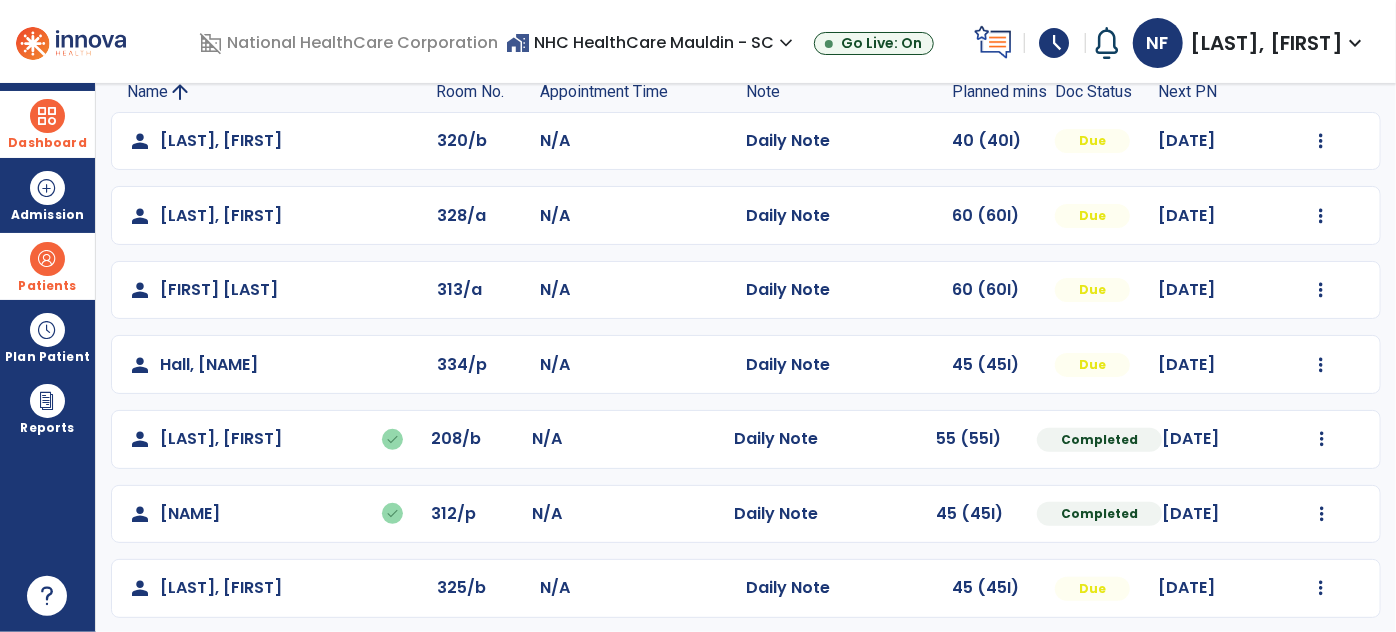 scroll, scrollTop: 157, scrollLeft: 0, axis: vertical 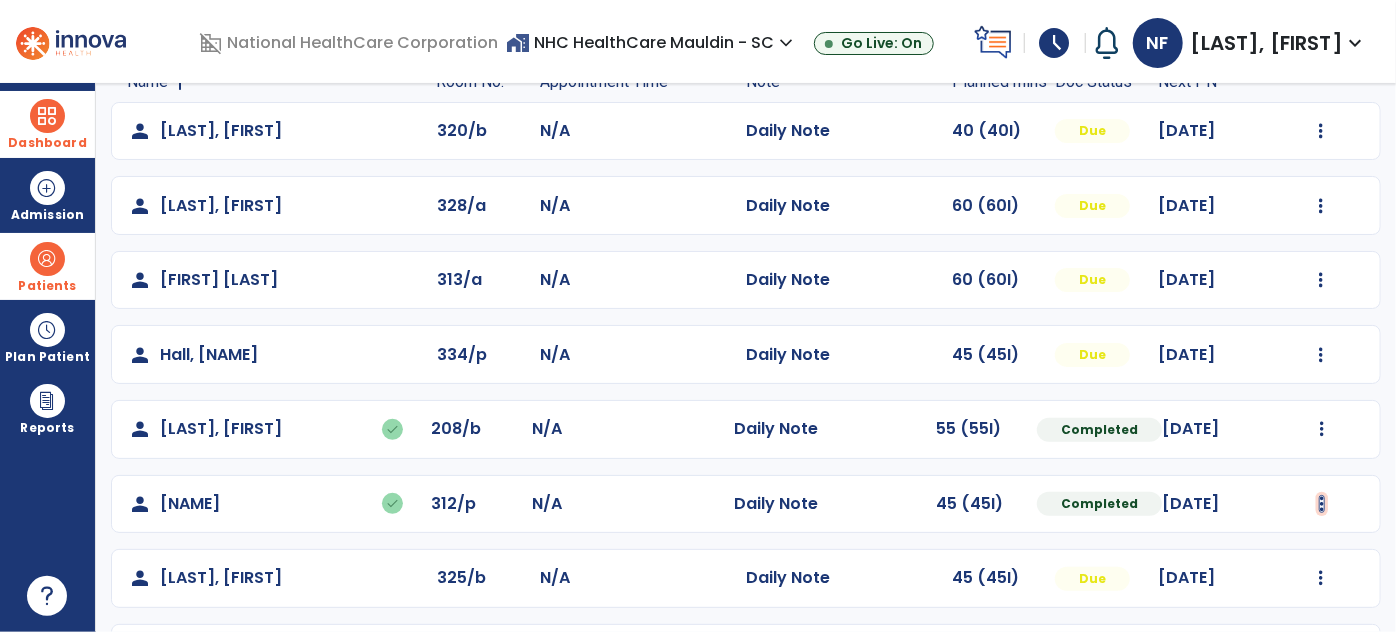 click at bounding box center [1321, 131] 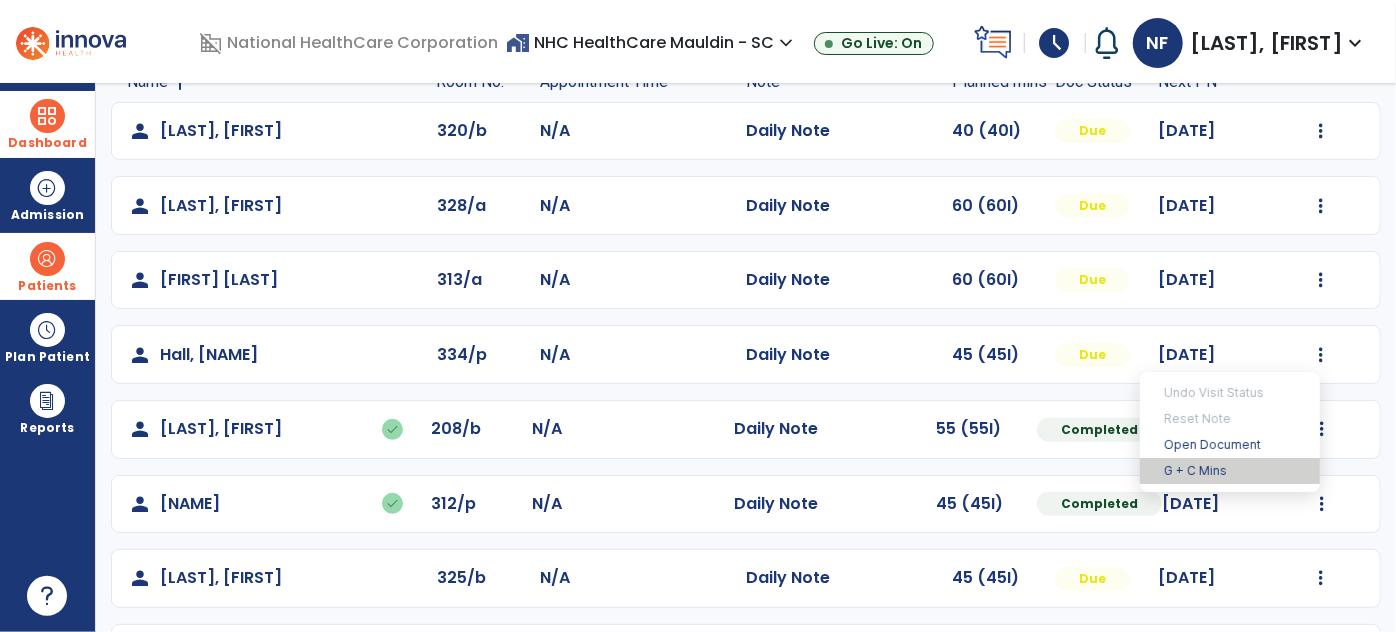 click on "G + C Mins" at bounding box center (1230, 471) 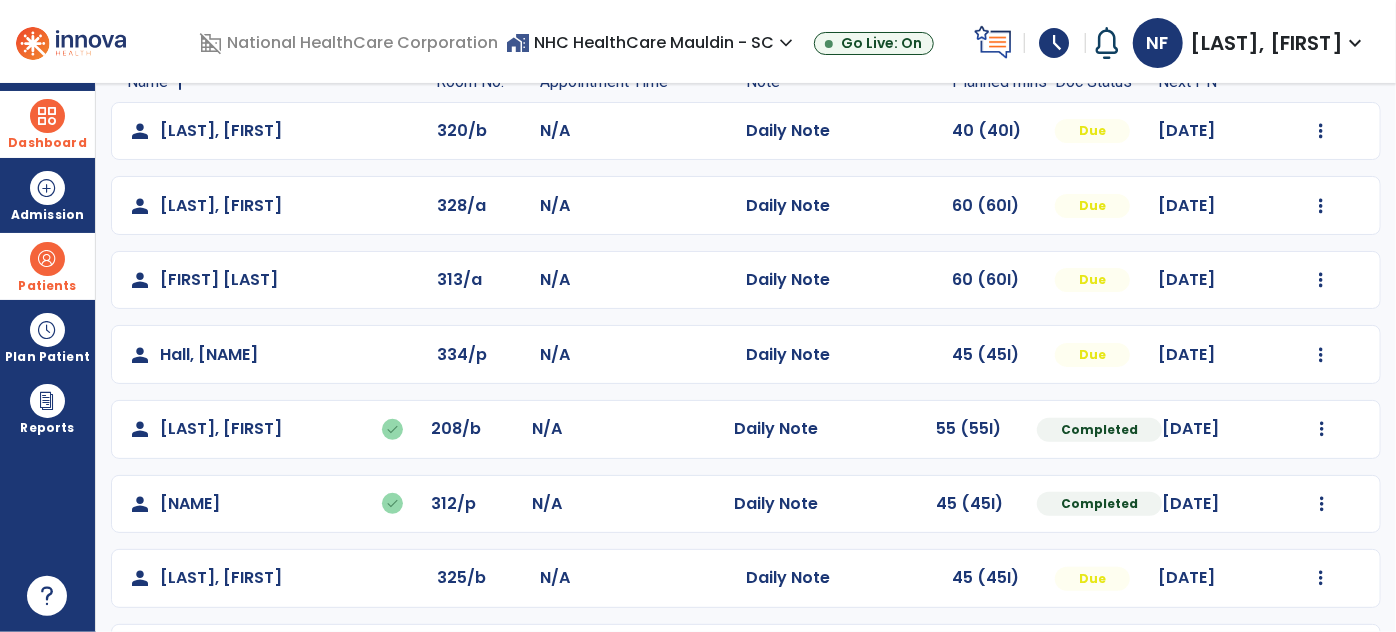 select on "***" 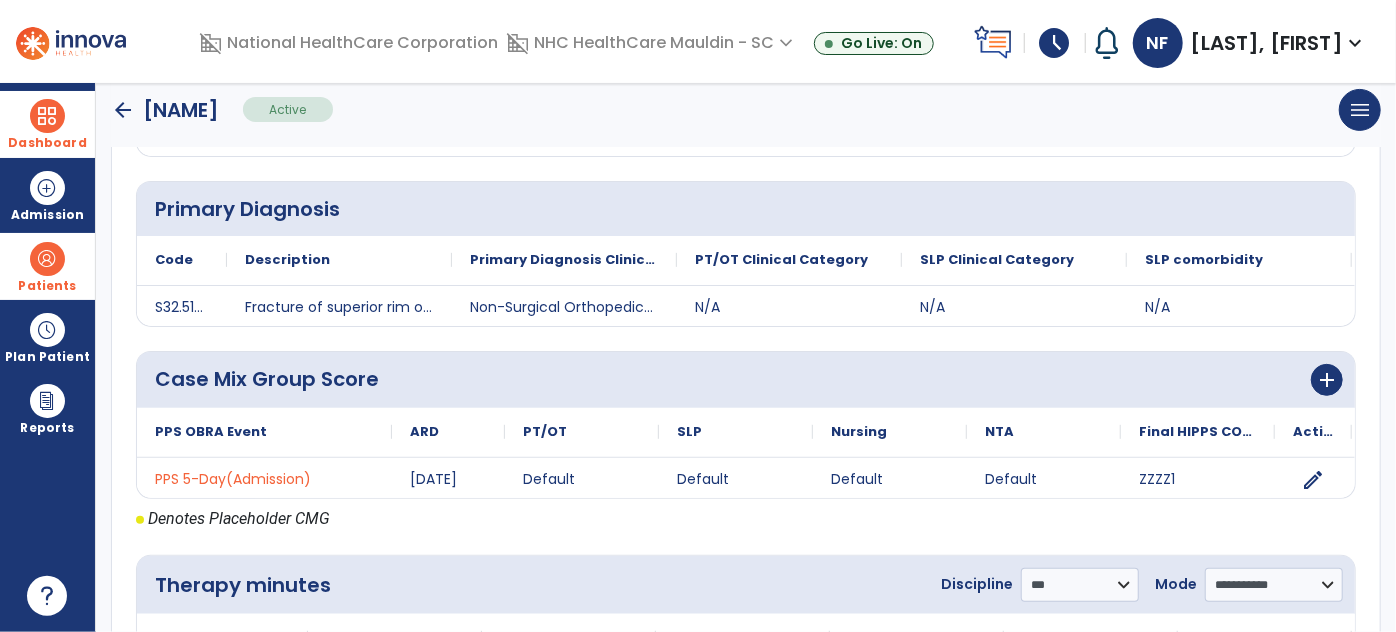 scroll, scrollTop: 445, scrollLeft: 0, axis: vertical 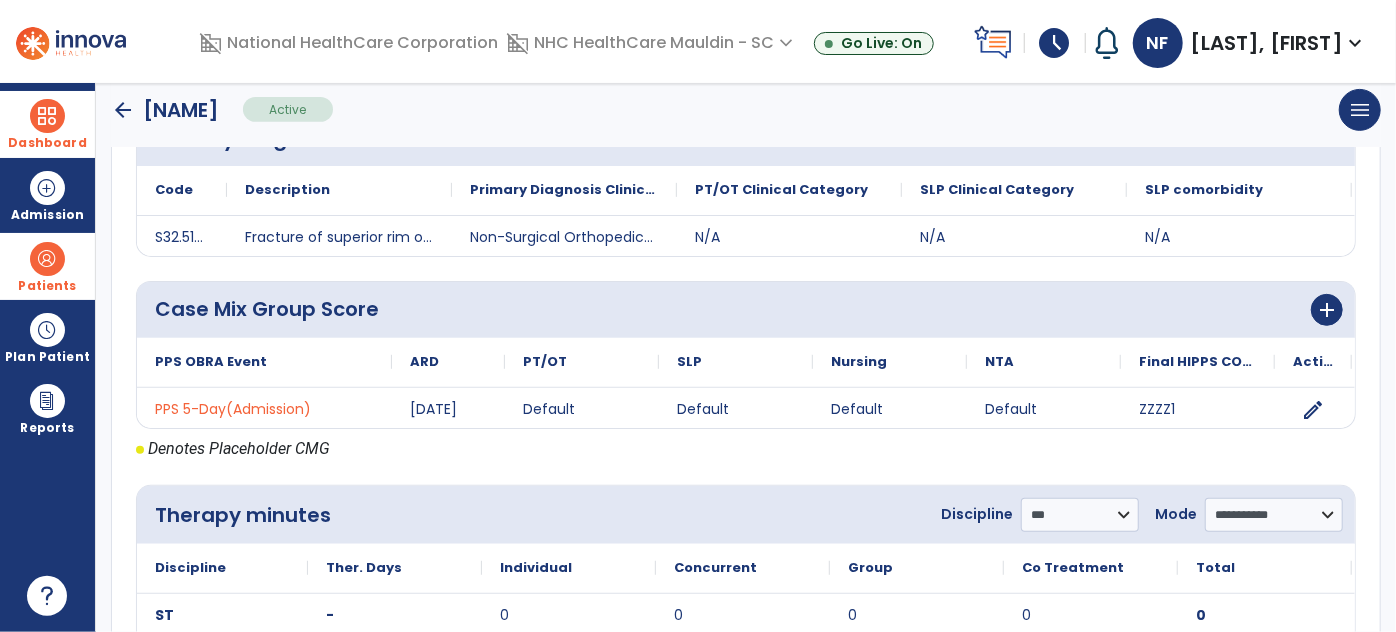 click on "arrow_back" 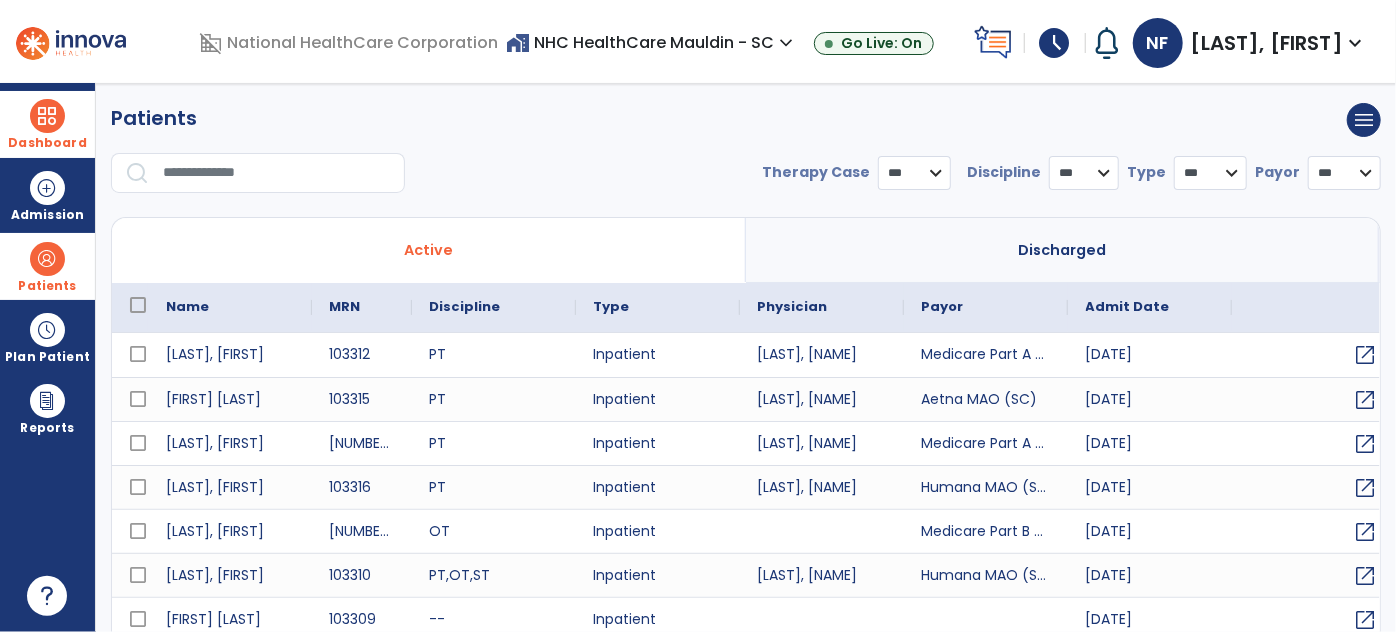 select on "***" 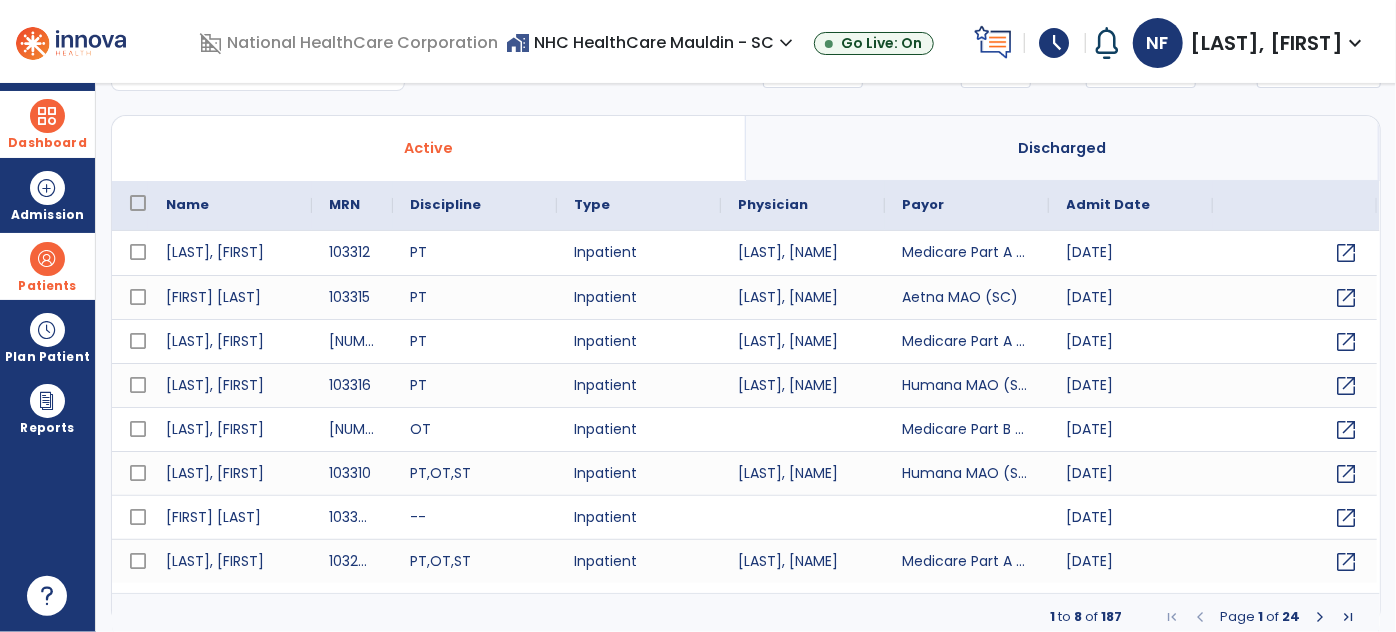 scroll, scrollTop: 0, scrollLeft: 0, axis: both 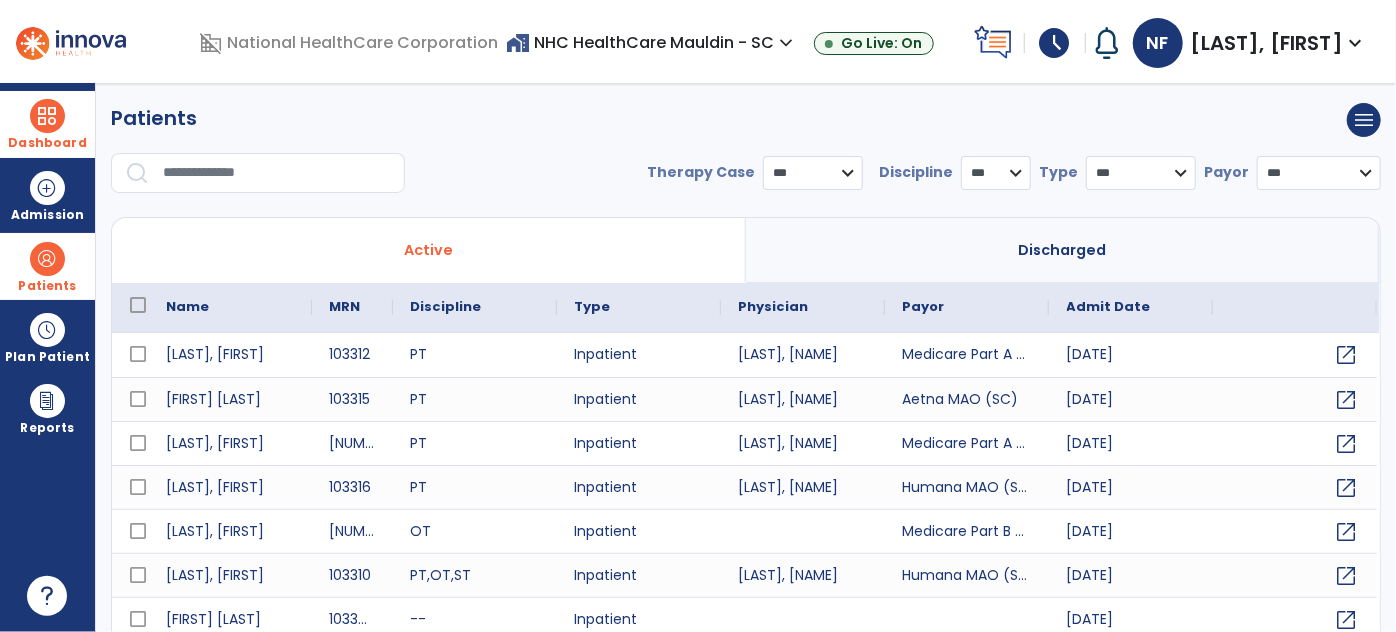 click at bounding box center (137, 172) 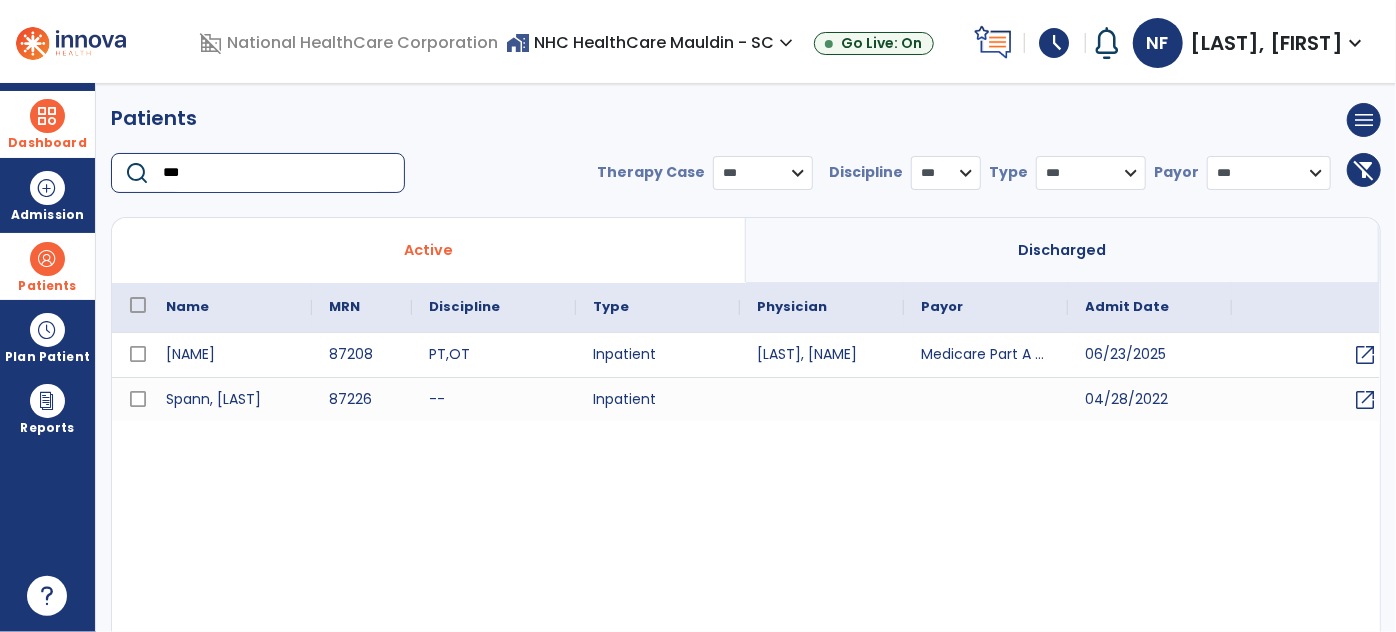 type on "***" 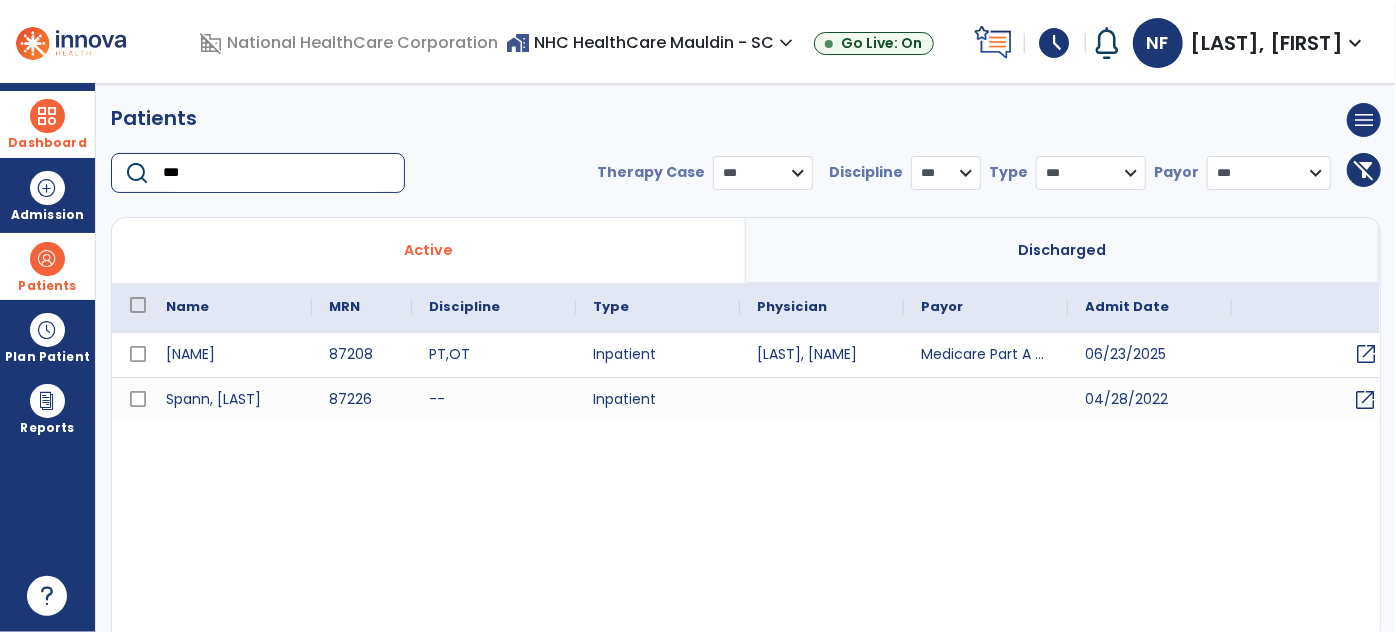 click on "open_in_new" at bounding box center [1367, 354] 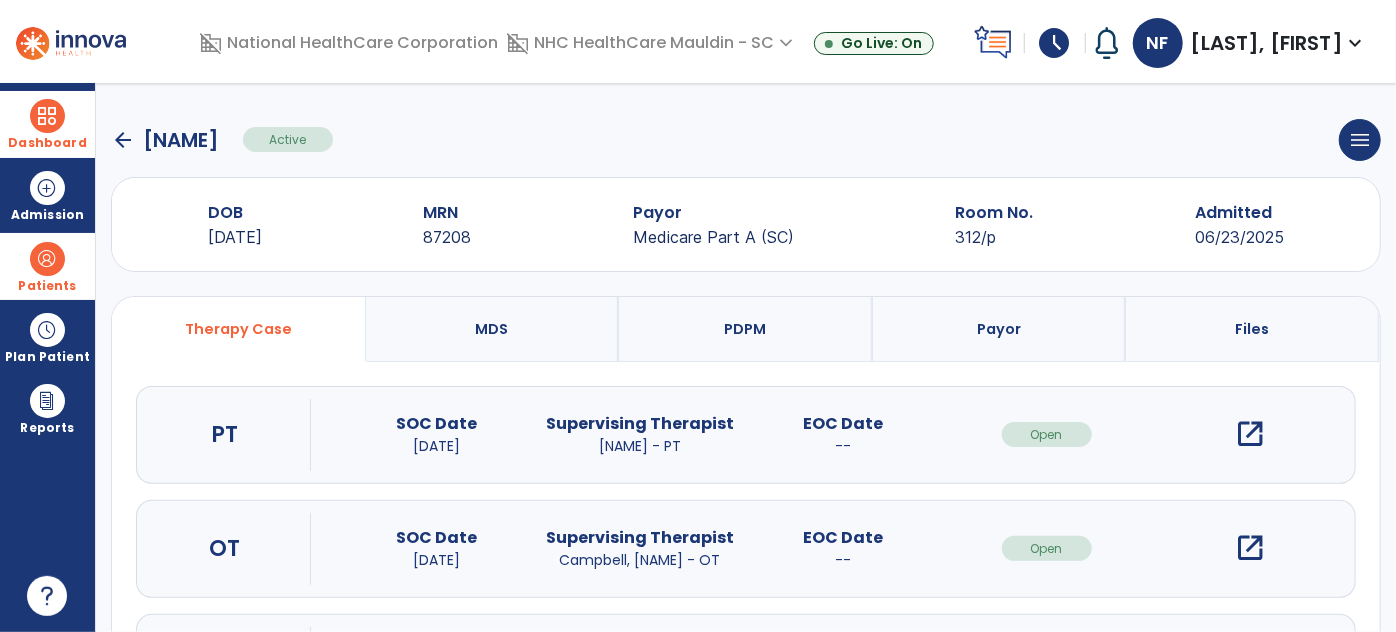 click on "open_in_new" at bounding box center [1250, 434] 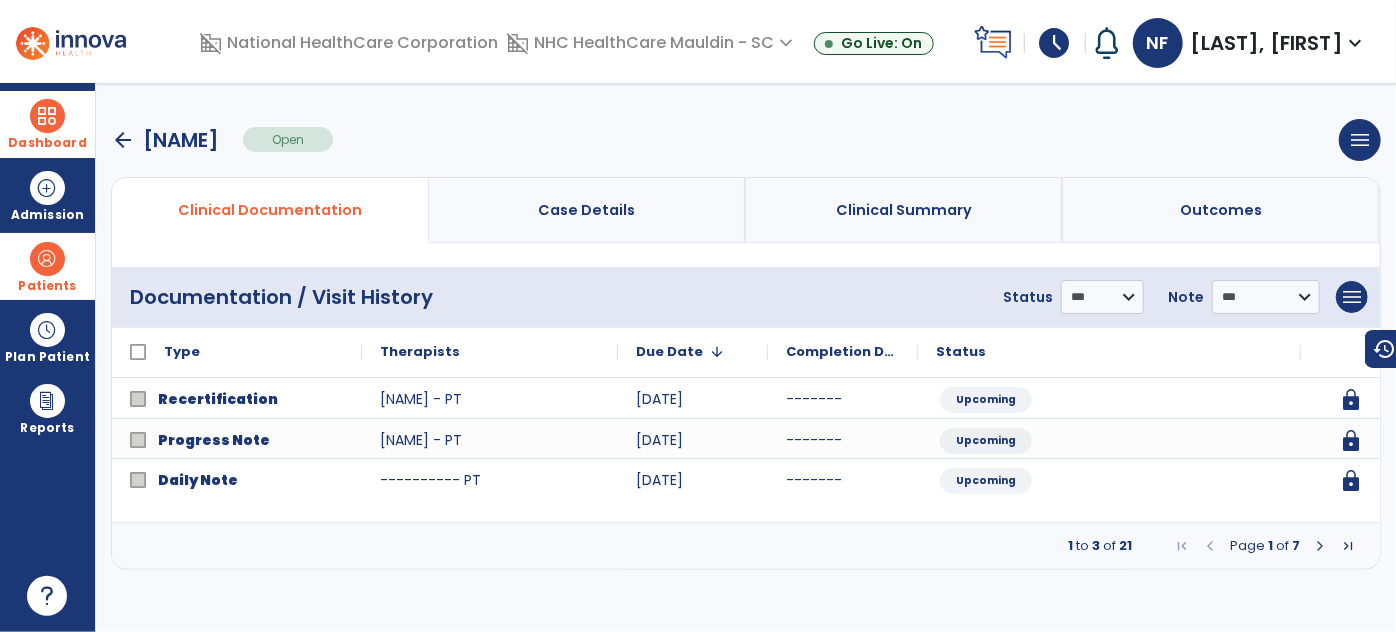 click at bounding box center [47, 116] 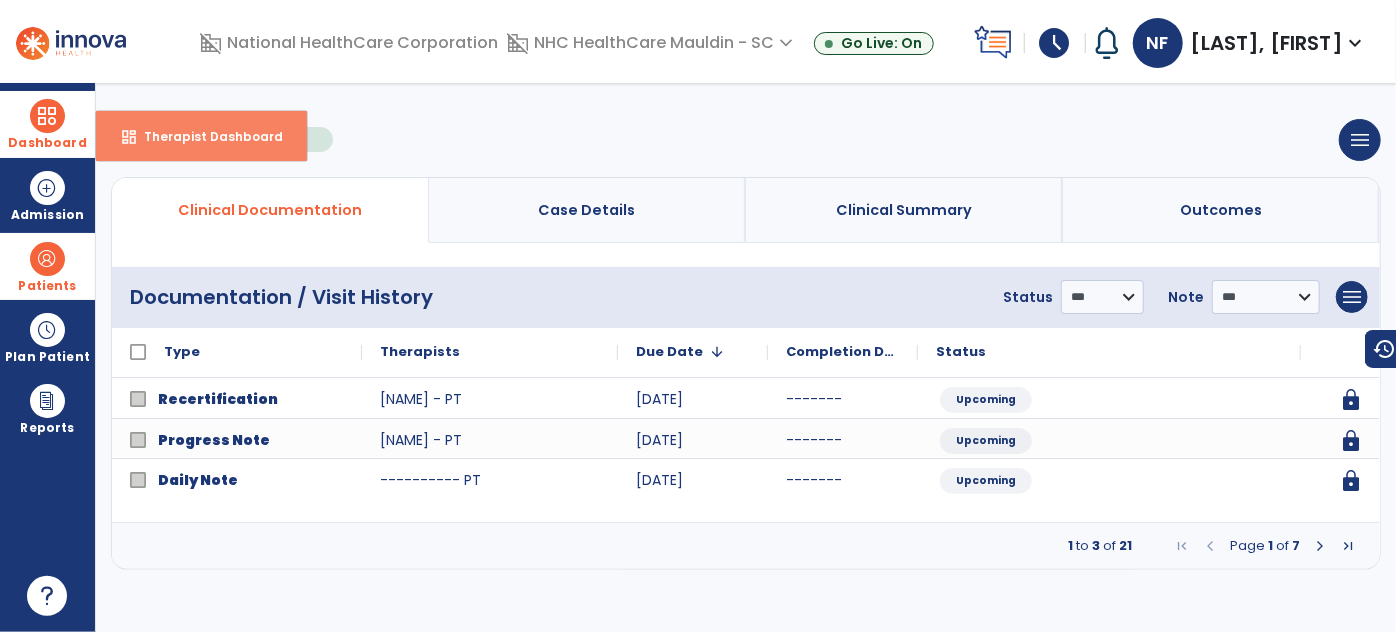 click on "Therapist Dashboard" at bounding box center [205, 136] 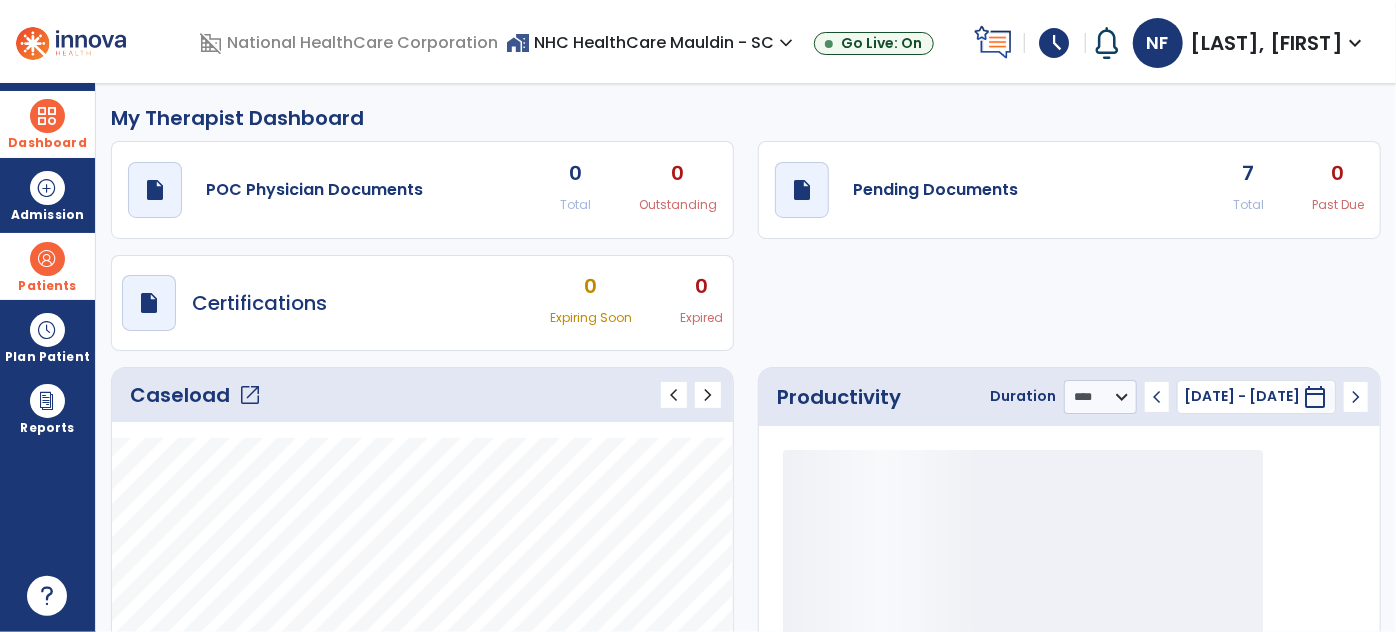 click on "Caseload   open_in_new" 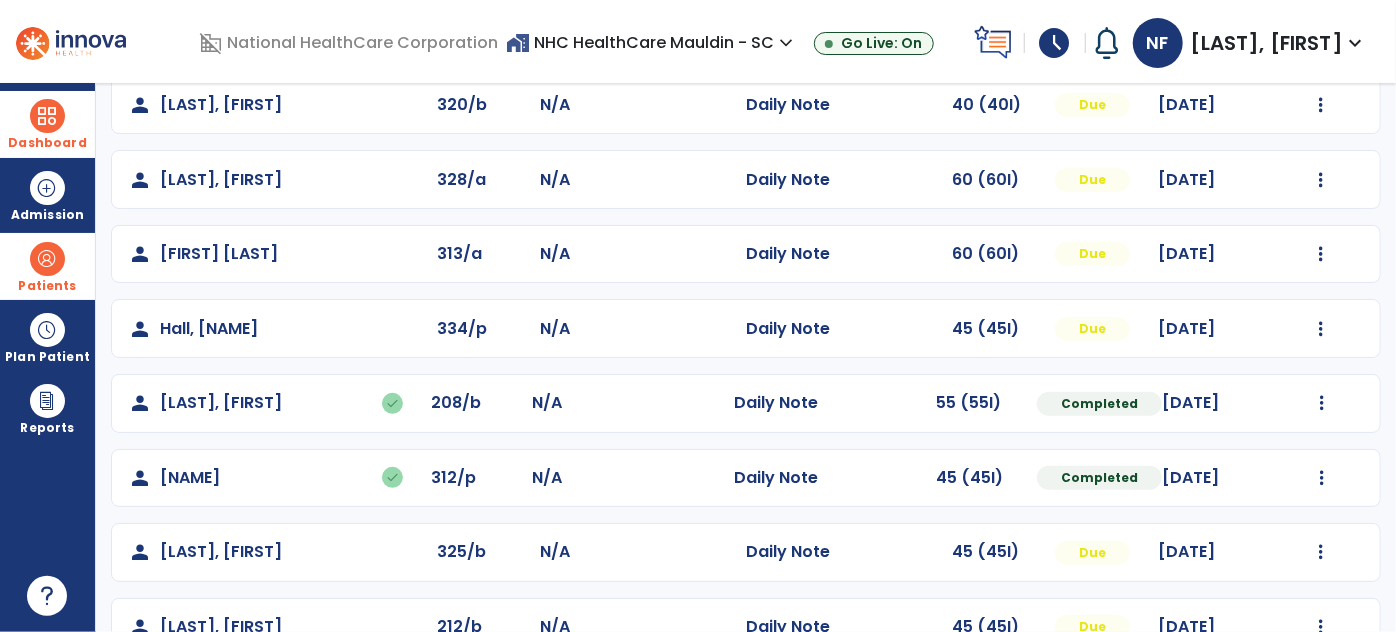 scroll, scrollTop: 208, scrollLeft: 0, axis: vertical 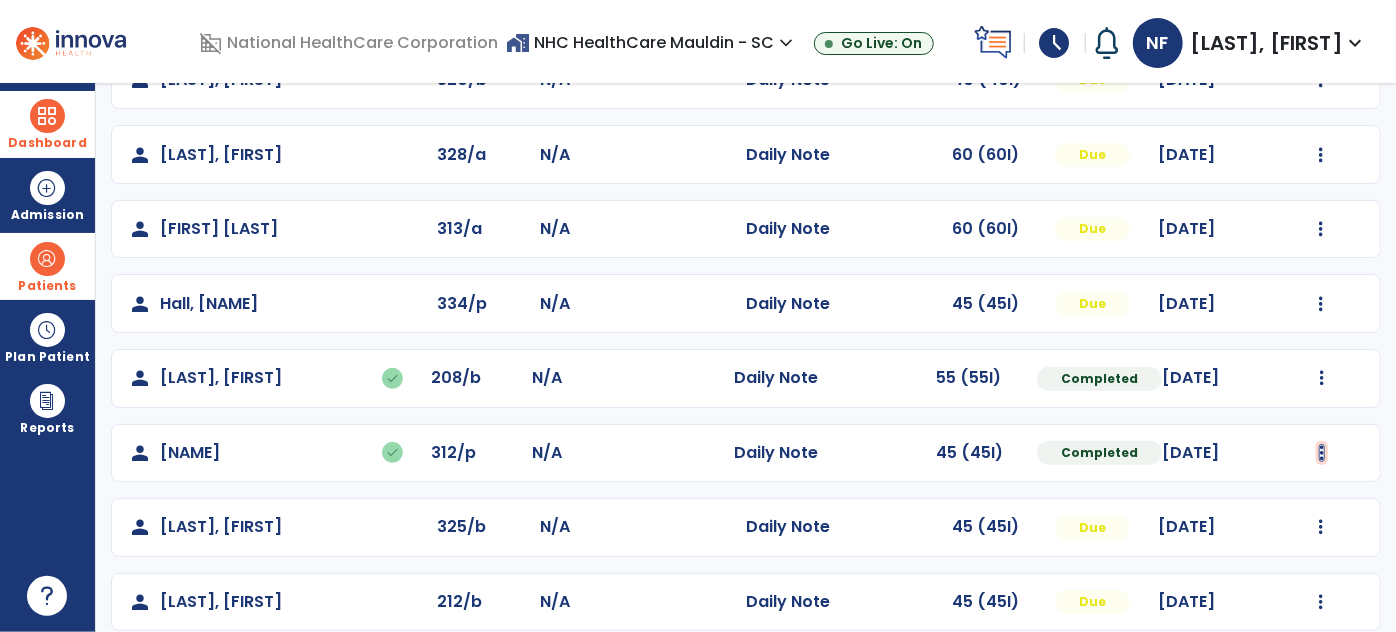click at bounding box center [1321, 80] 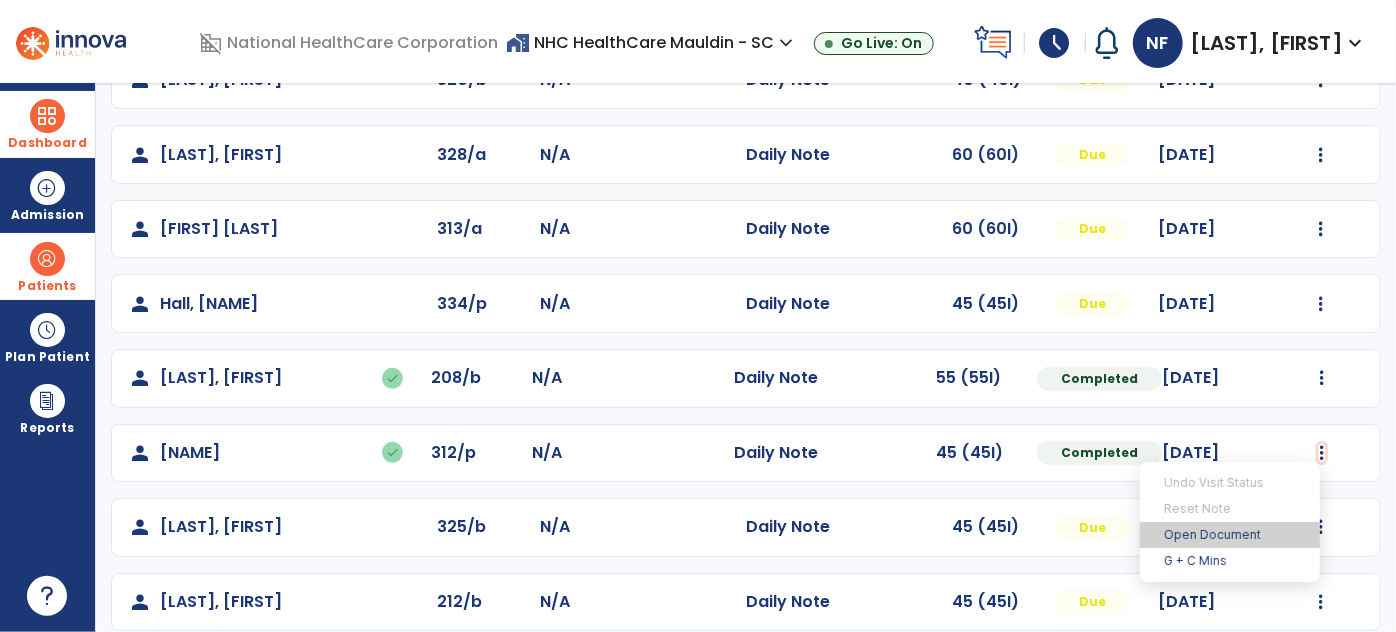 click on "Open Document" at bounding box center [1230, 535] 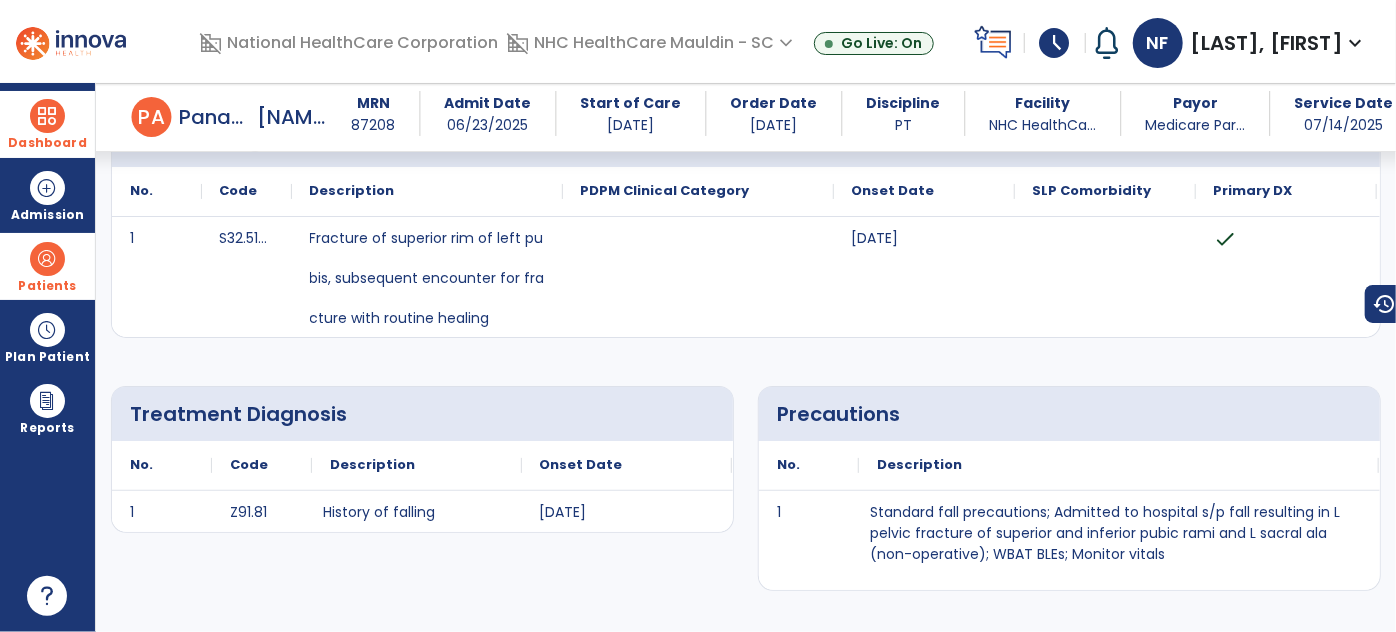 scroll, scrollTop: 0, scrollLeft: 0, axis: both 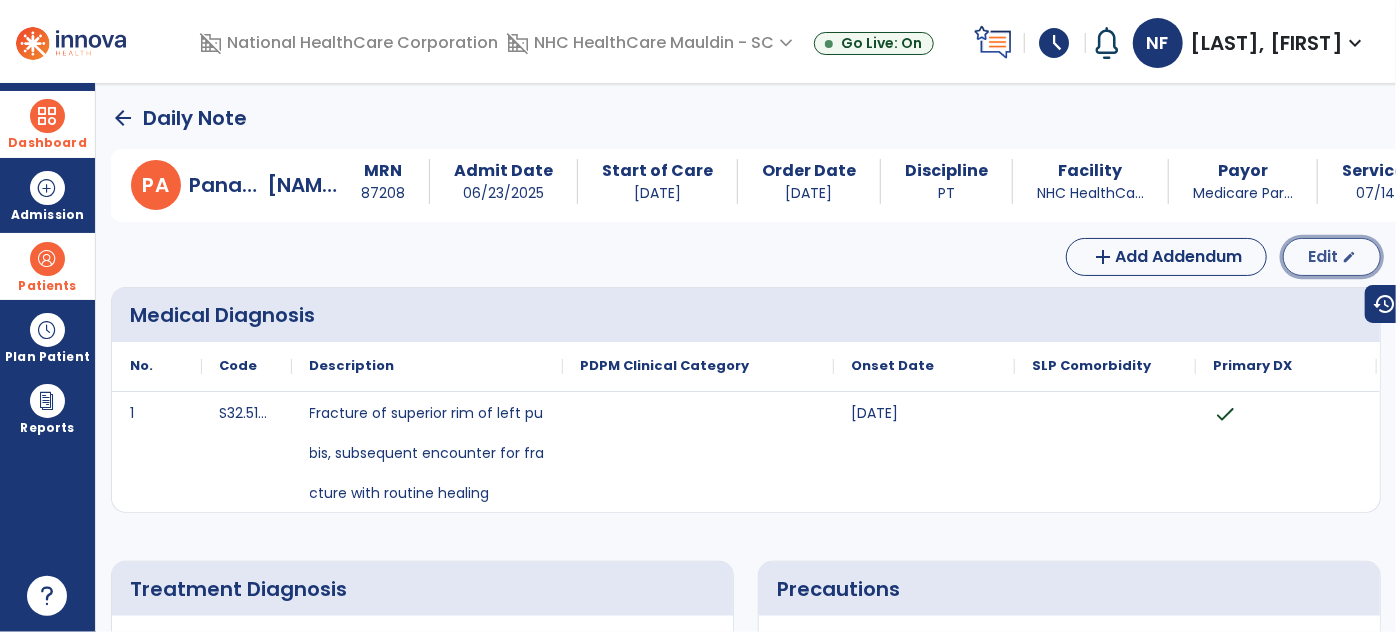 click on "Edit" 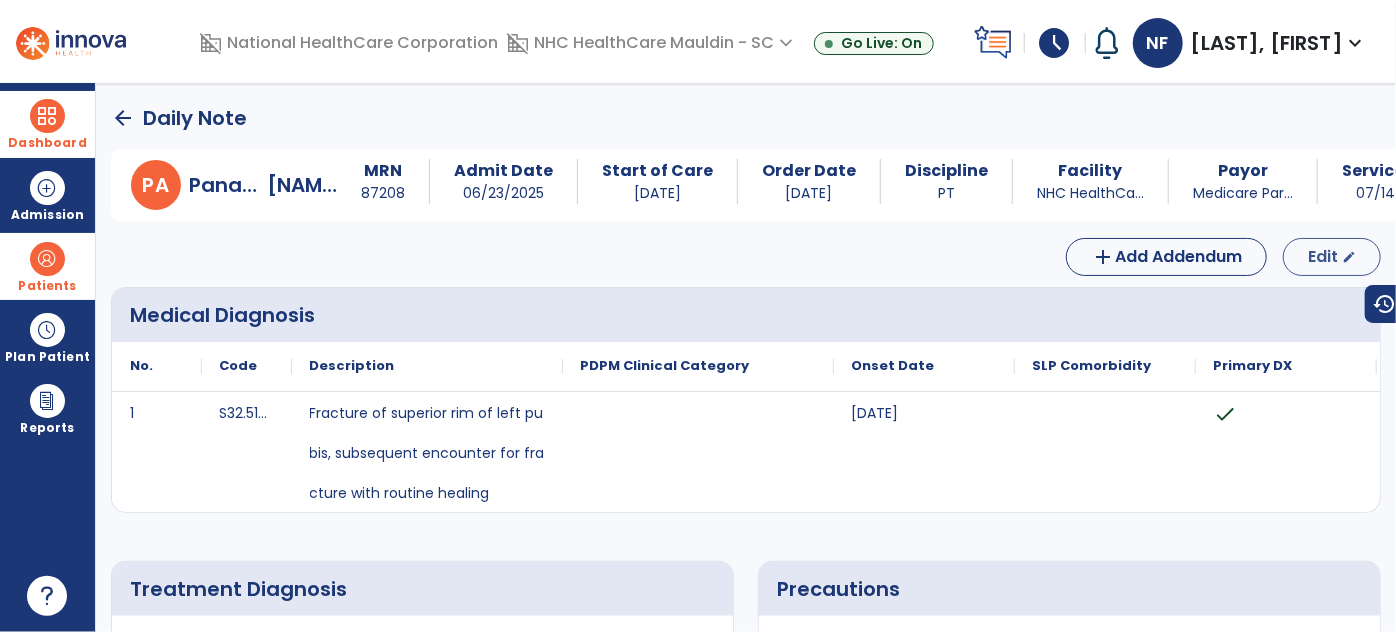select on "*" 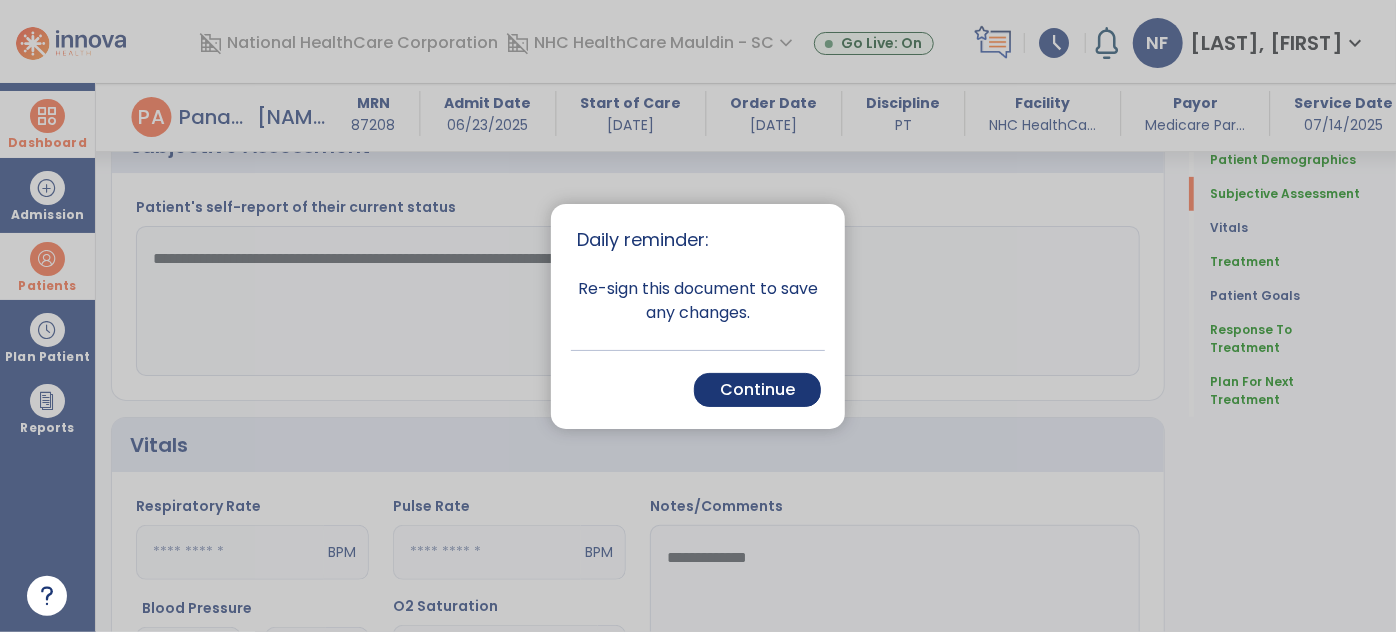 scroll, scrollTop: 412, scrollLeft: 0, axis: vertical 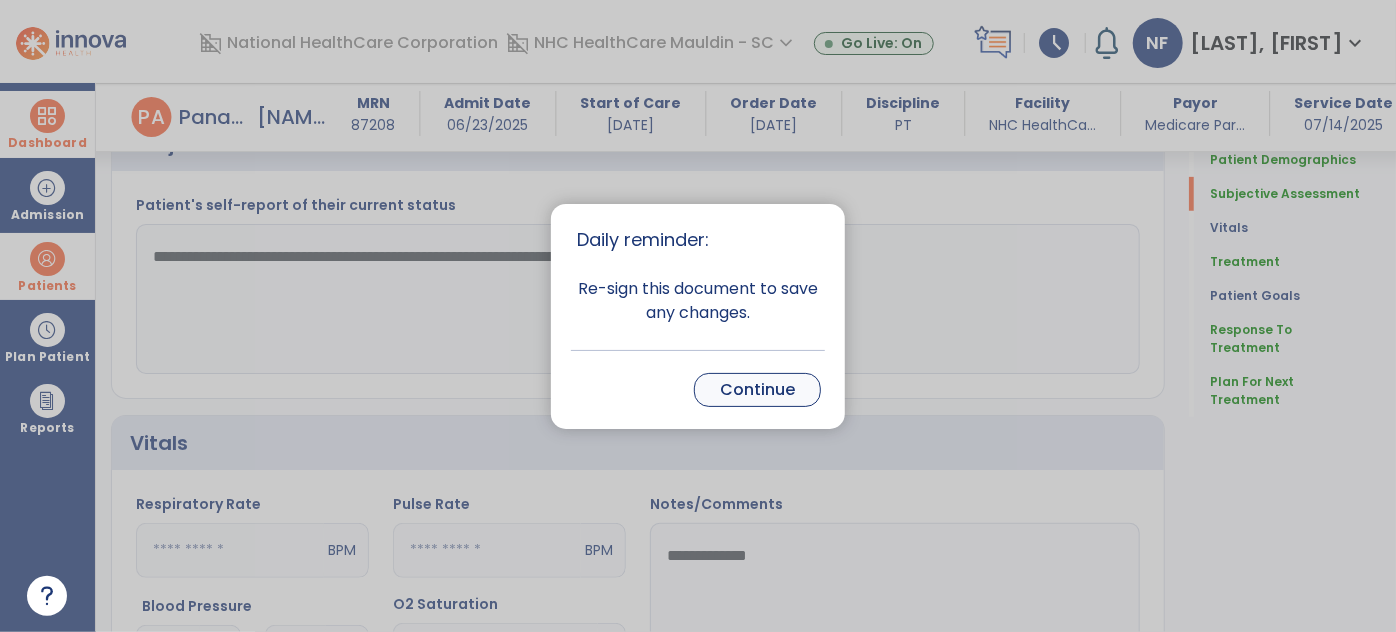click on "Continue" at bounding box center (757, 390) 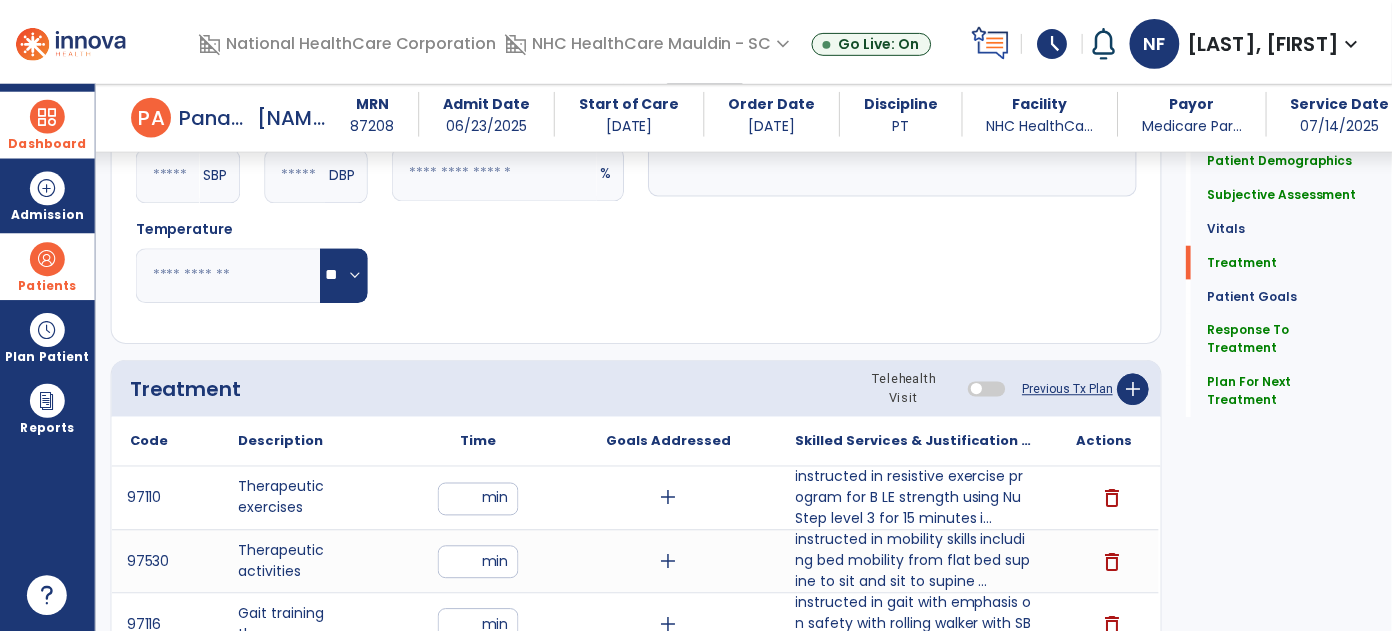 scroll, scrollTop: 1066, scrollLeft: 0, axis: vertical 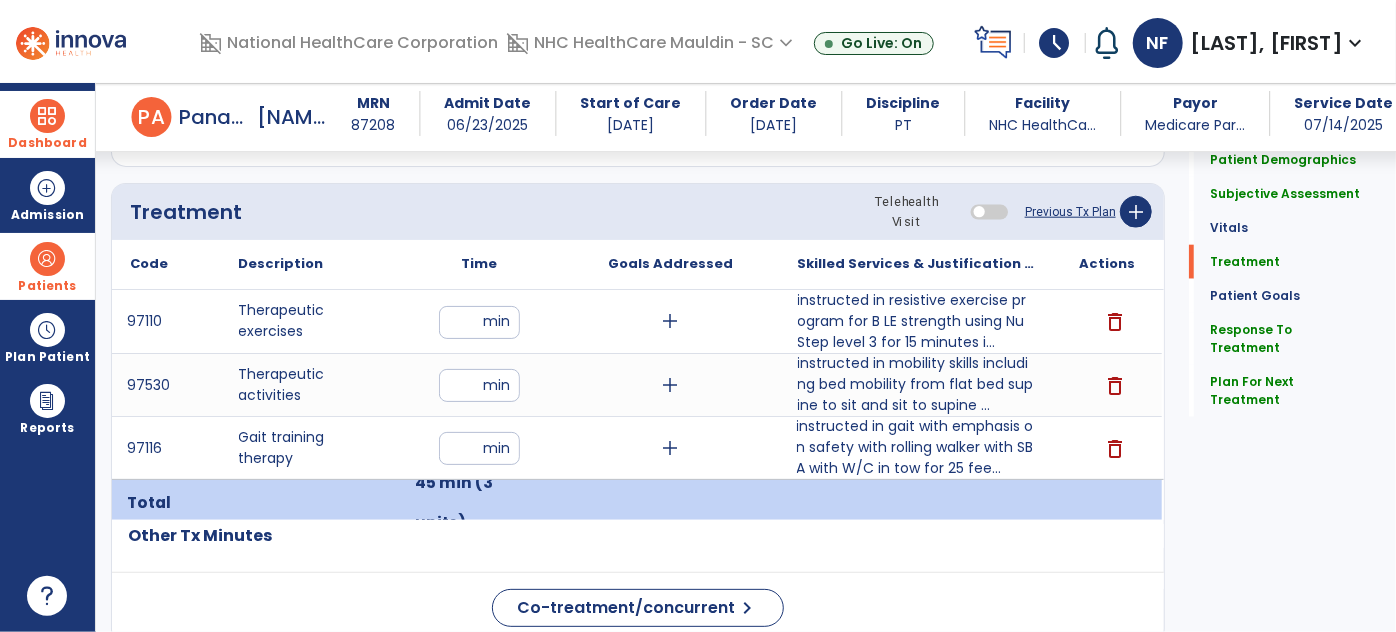 click on "instructed in  gait with emphasis on safety with rolling walker with  SBA with W/C in tow for 25 fee..." at bounding box center [916, 447] 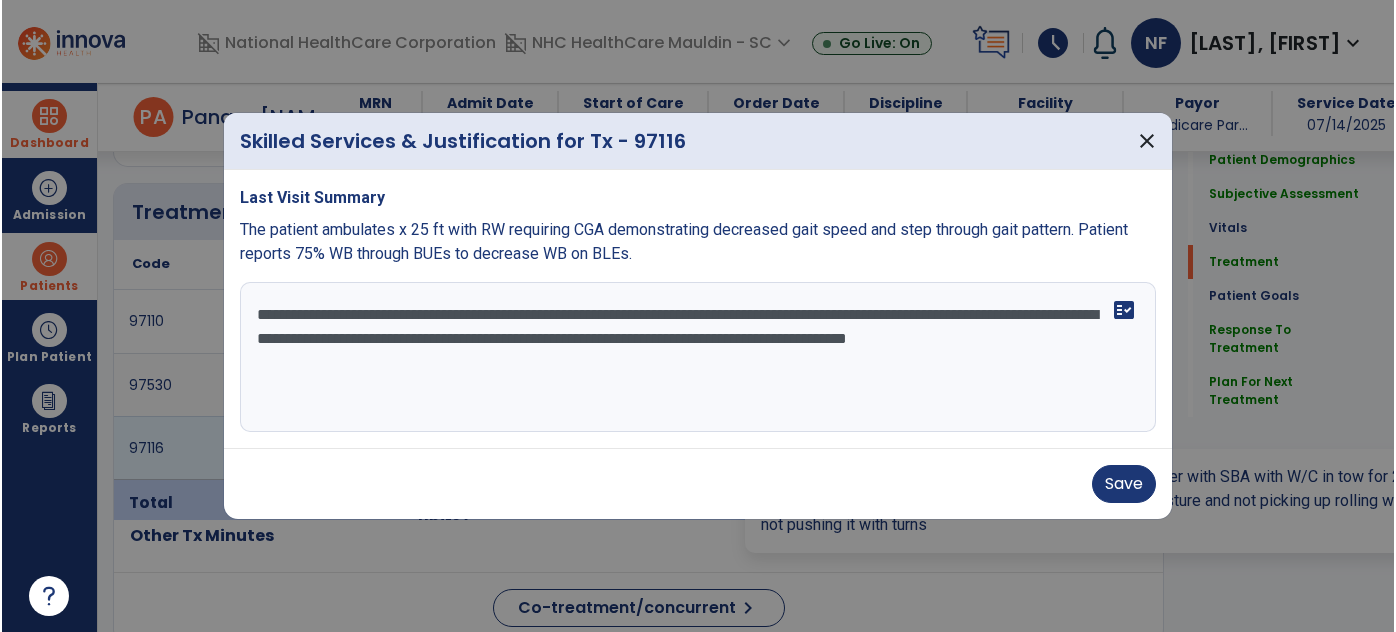 scroll, scrollTop: 1066, scrollLeft: 0, axis: vertical 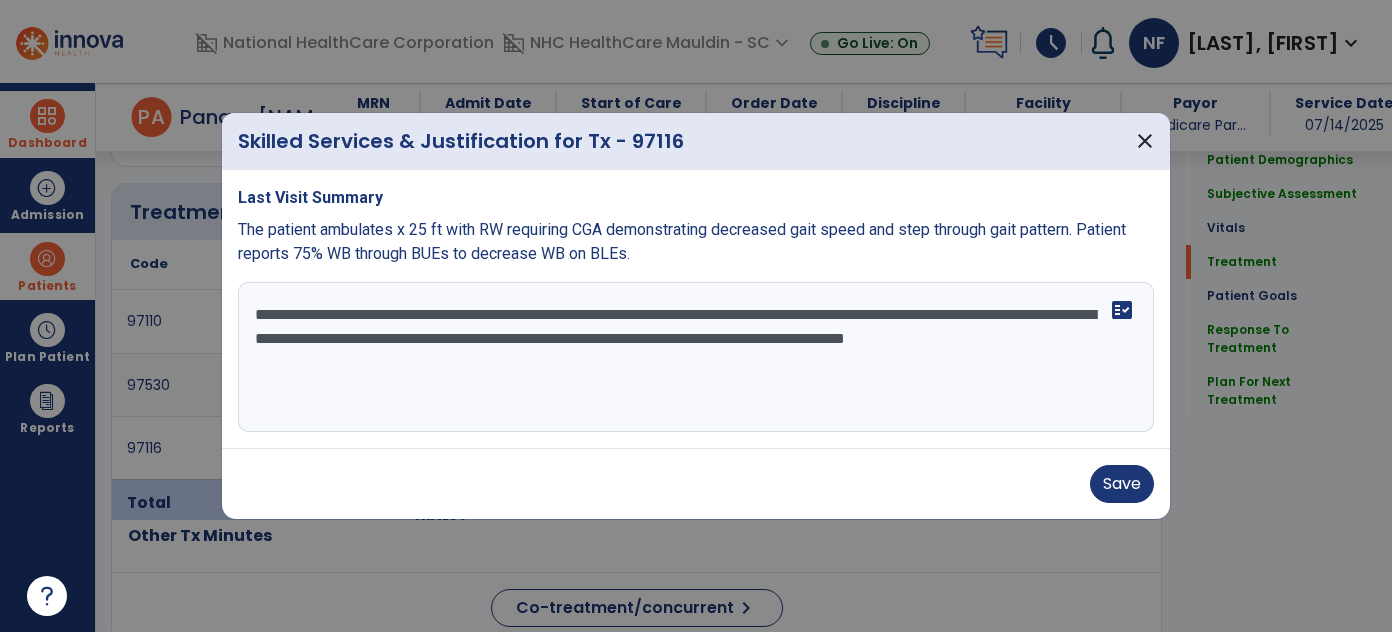 click on "**********" at bounding box center [696, 357] 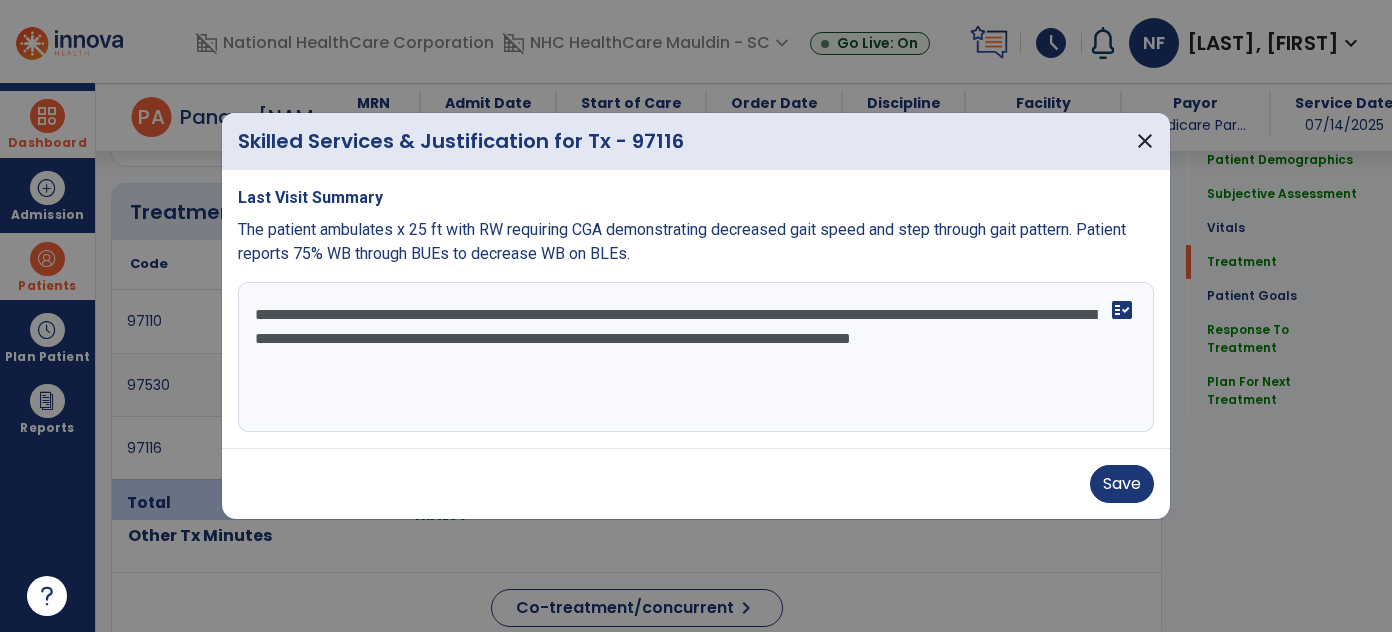click on "**********" at bounding box center (696, 357) 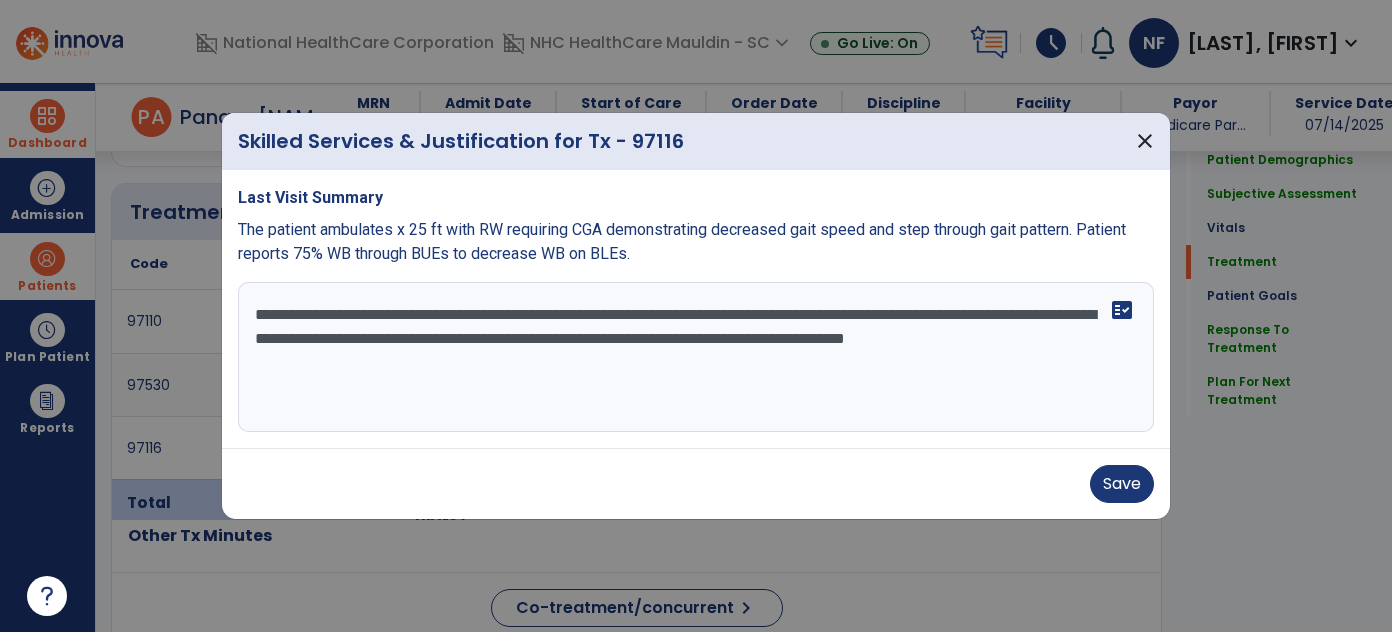 type on "**********" 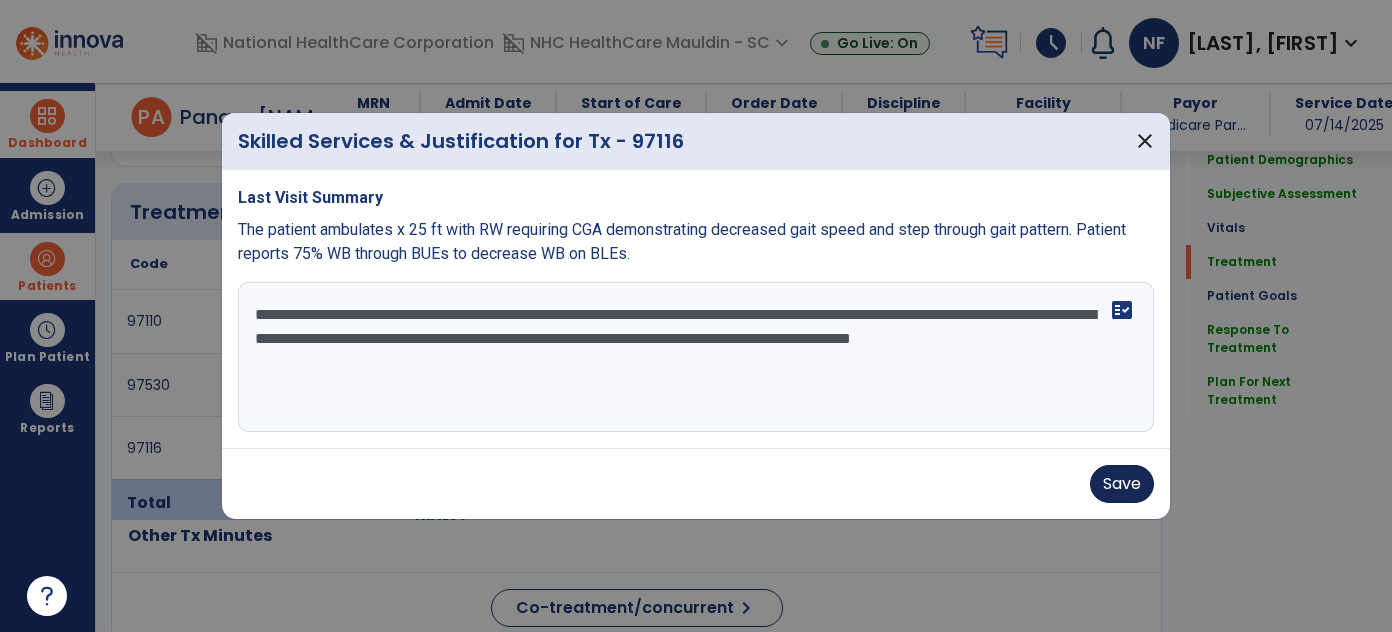 click on "Save" at bounding box center [1122, 484] 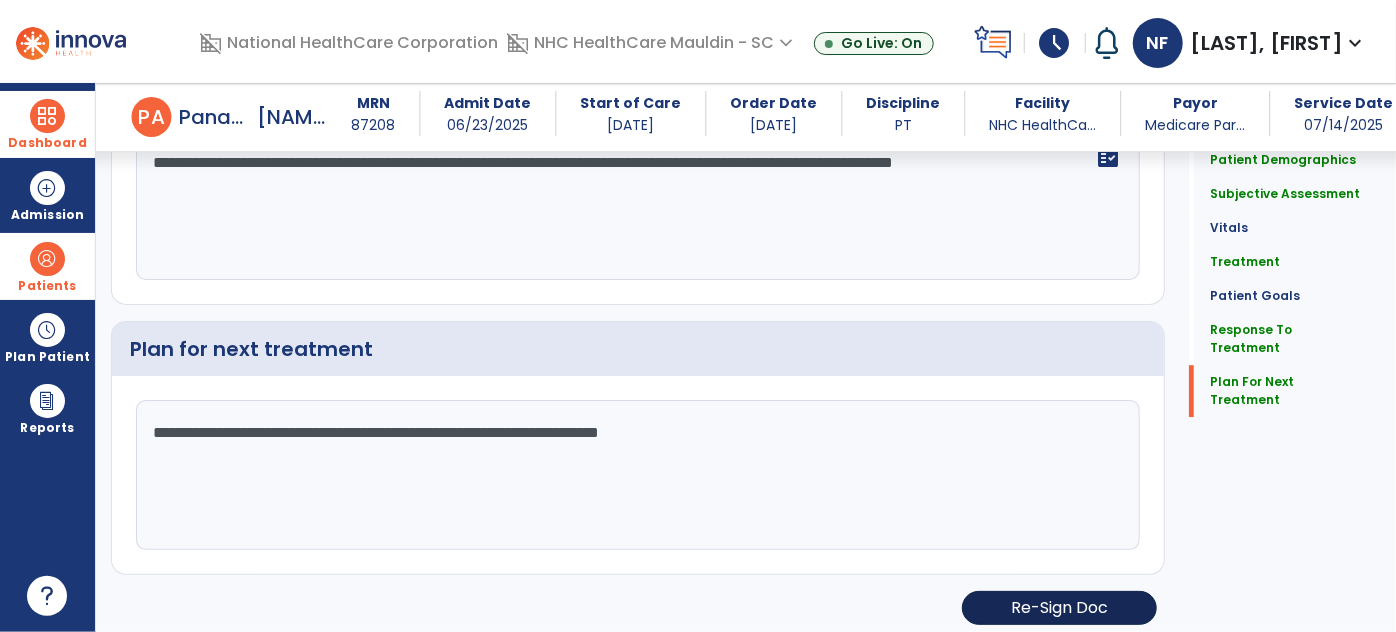click on "Re-Sign Doc" 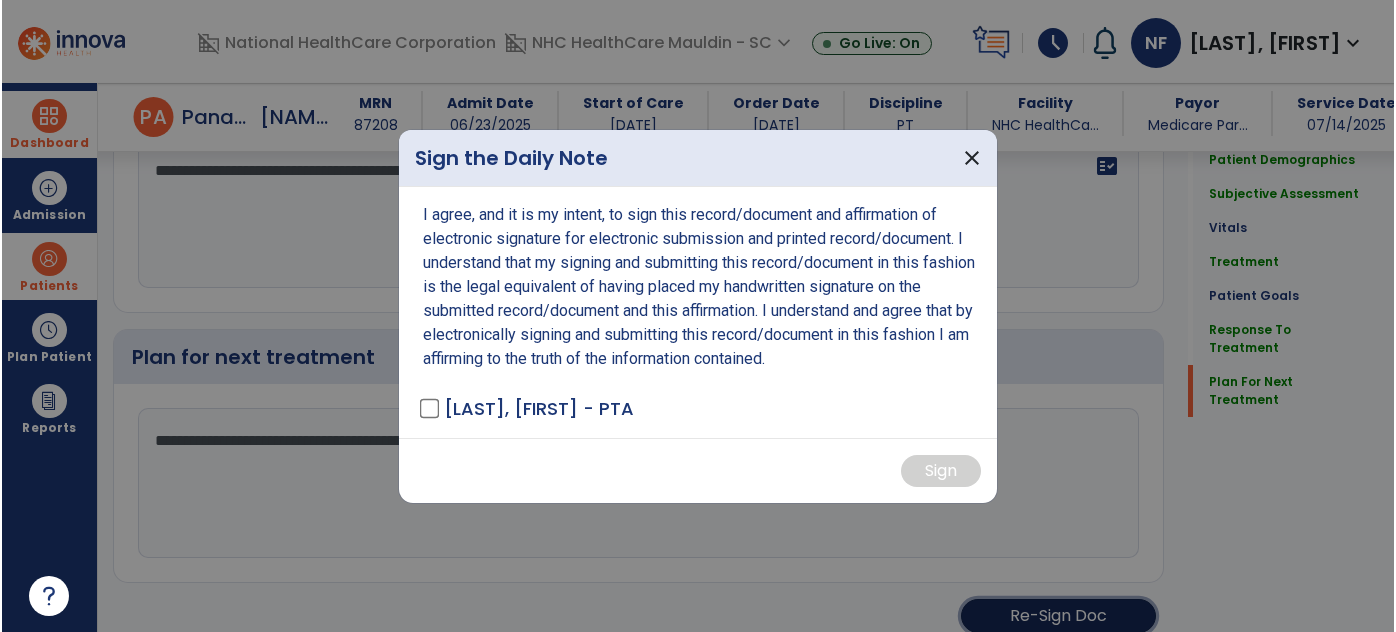scroll, scrollTop: 2737, scrollLeft: 0, axis: vertical 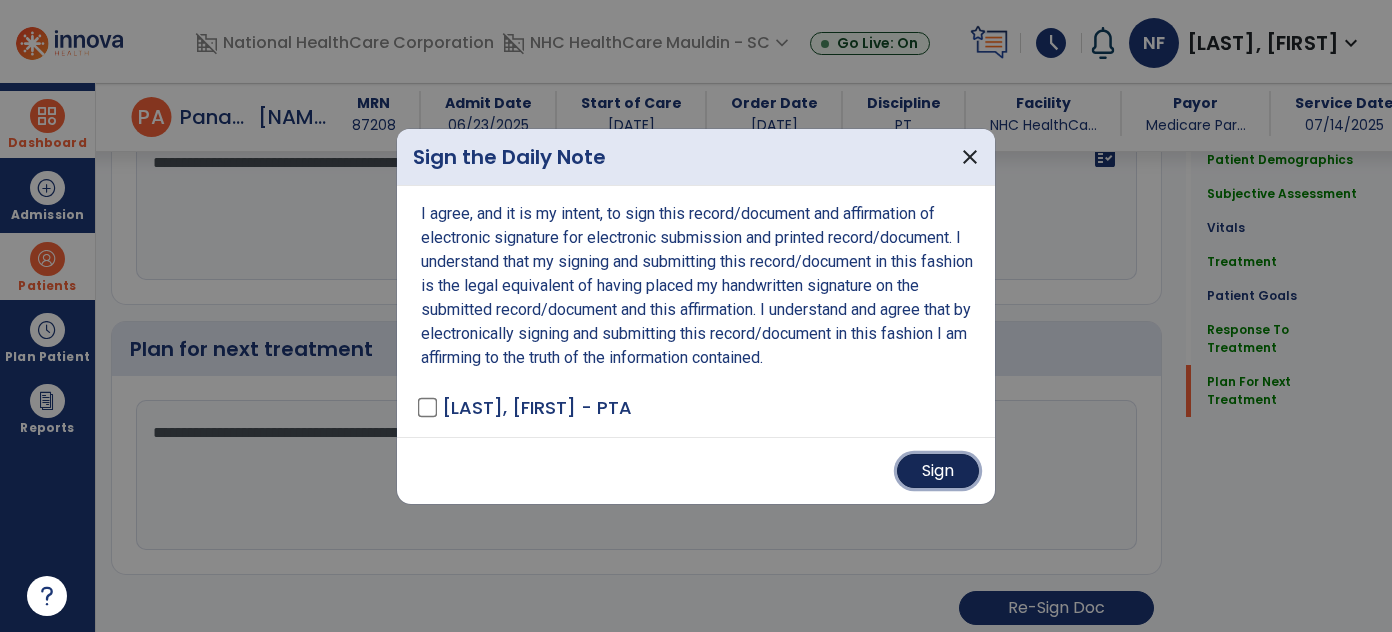 click on "Sign" at bounding box center (938, 471) 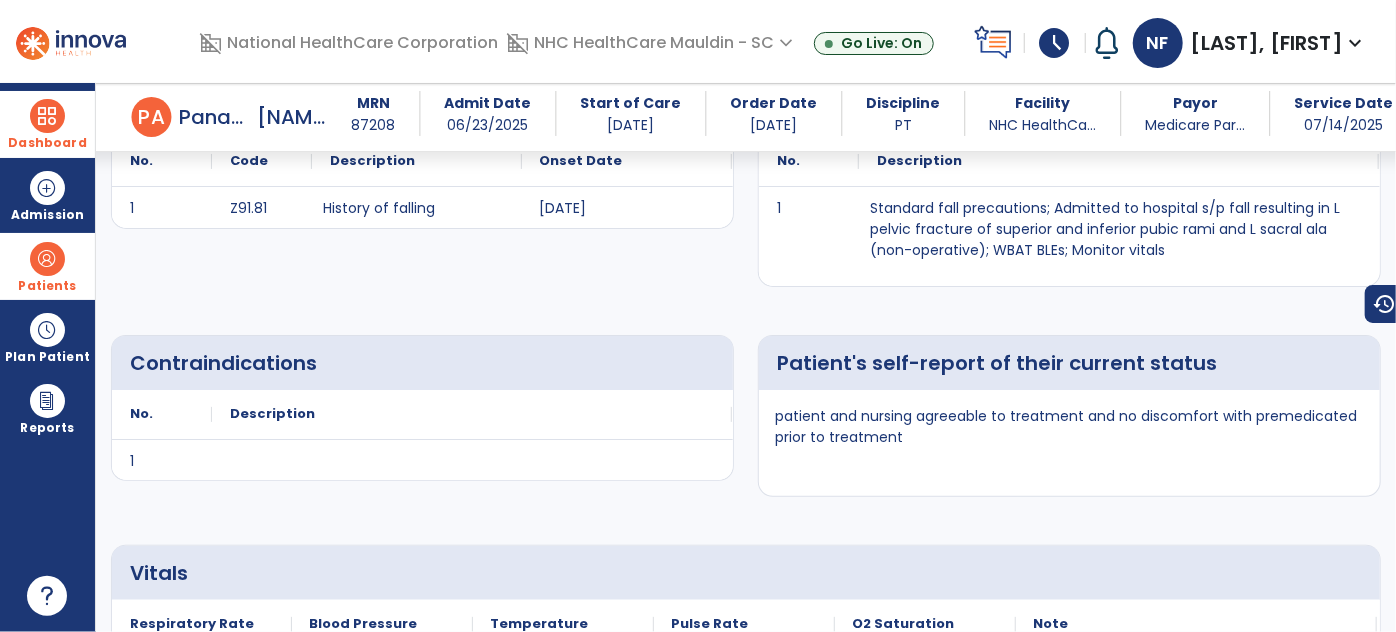 scroll, scrollTop: 0, scrollLeft: 0, axis: both 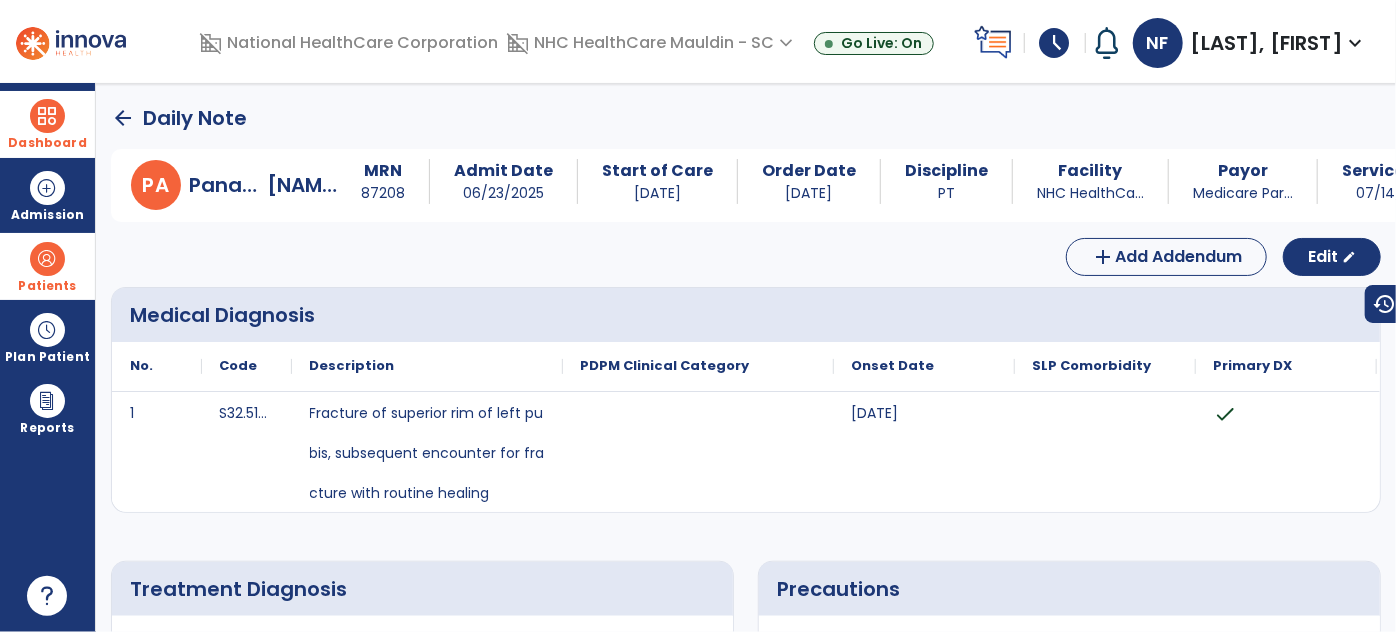 click on "arrow_back" 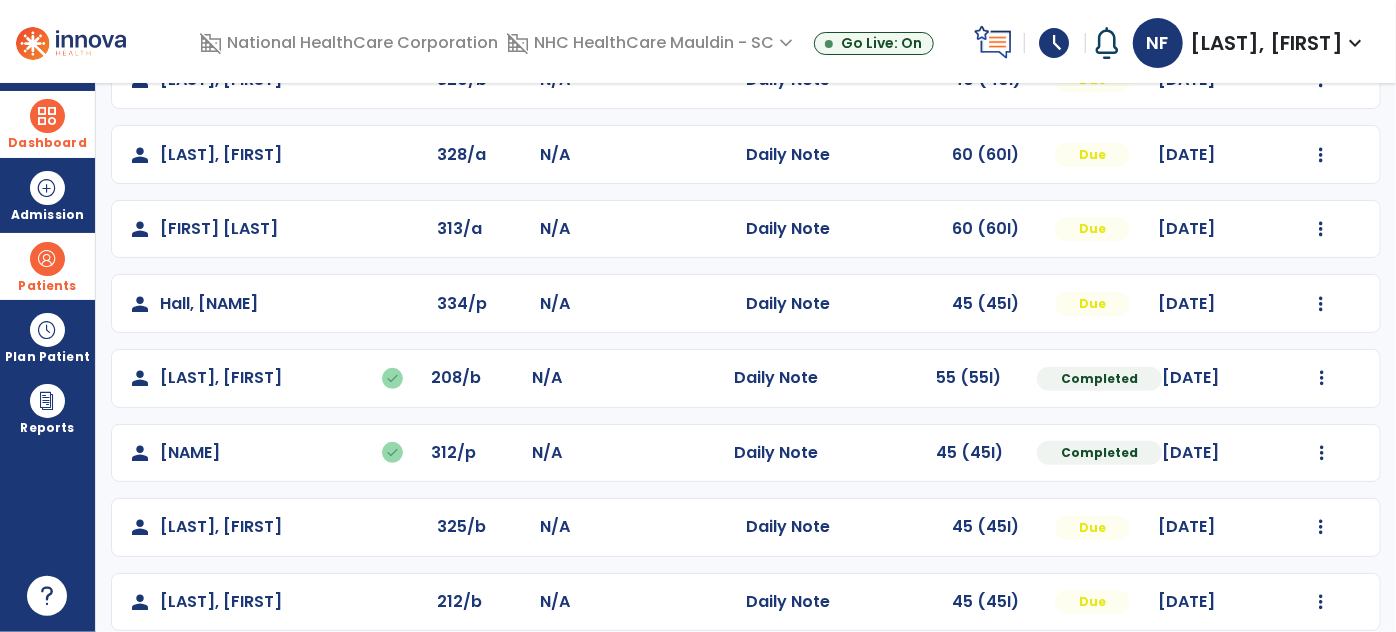 scroll, scrollTop: 118, scrollLeft: 0, axis: vertical 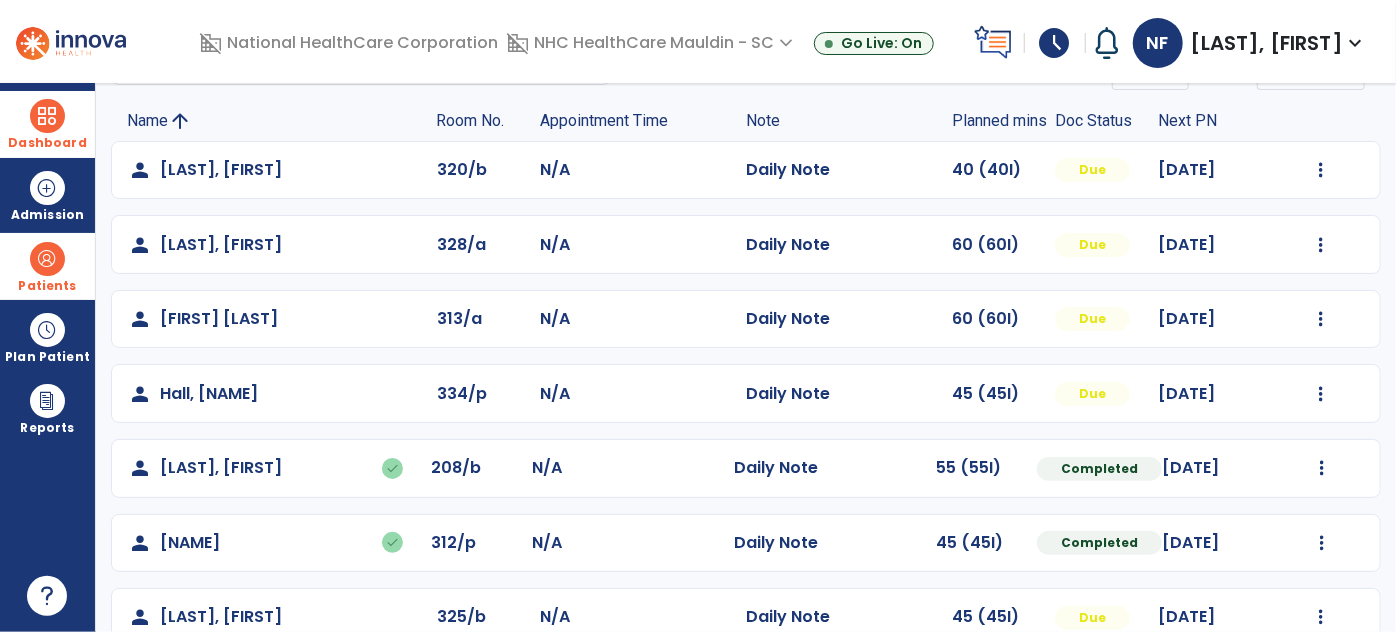 click on "Mark Visit As Complete   Reset Note   Open Document   G + C Mins" 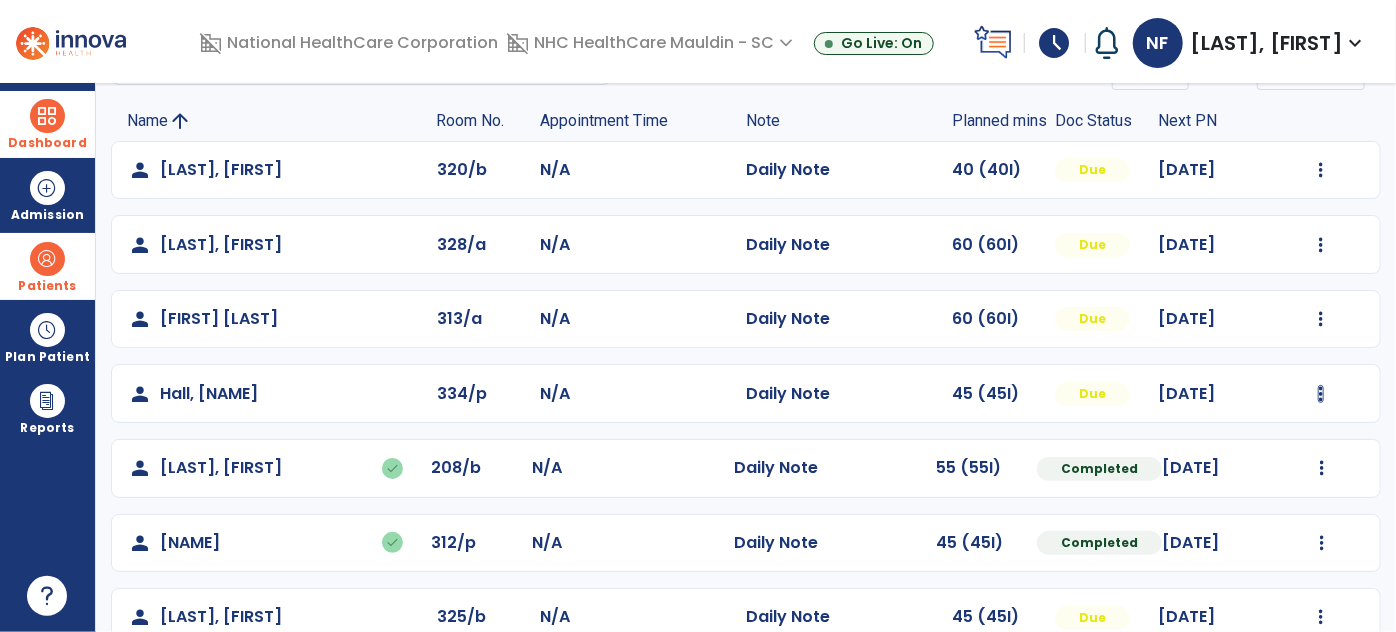 click at bounding box center (1321, 170) 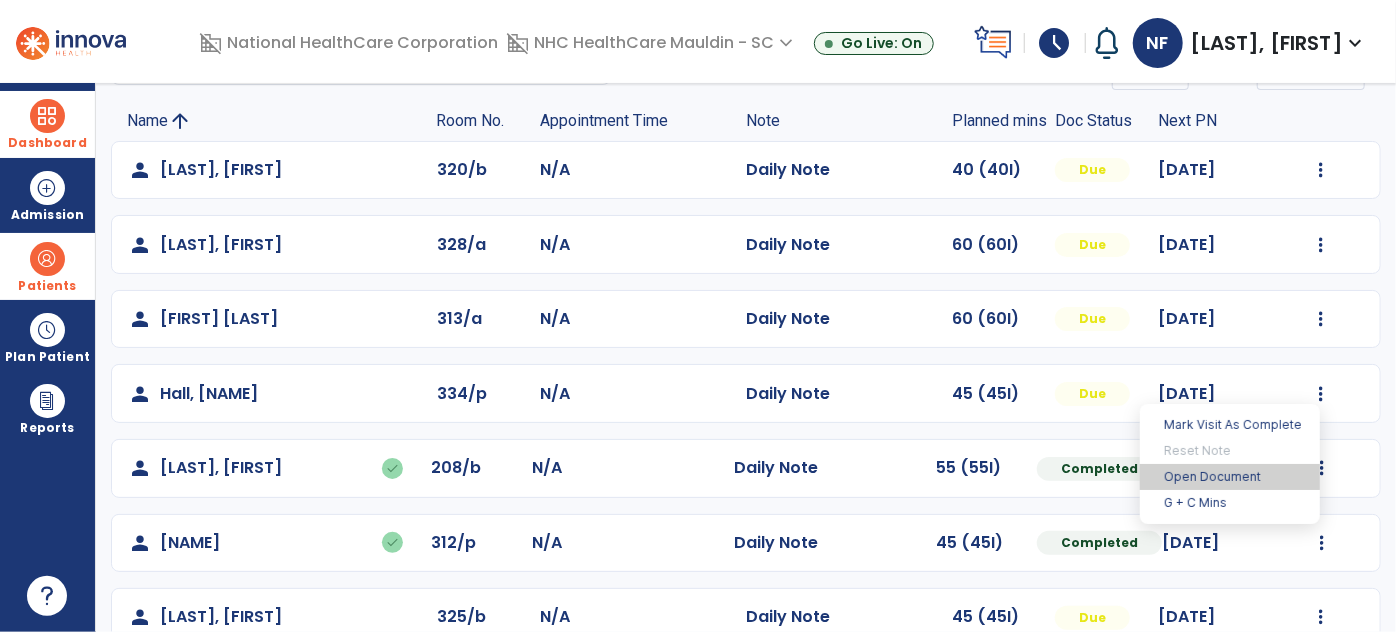 click on "Open Document" at bounding box center (1230, 477) 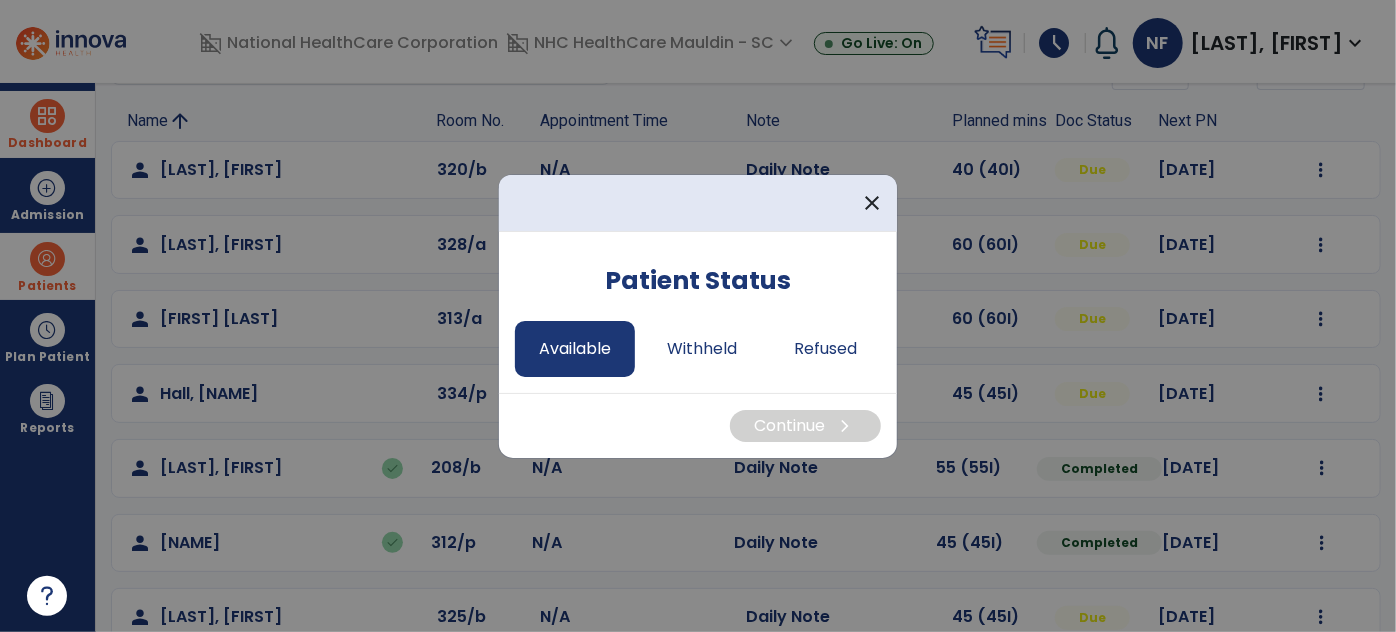 click on "Available" at bounding box center (575, 349) 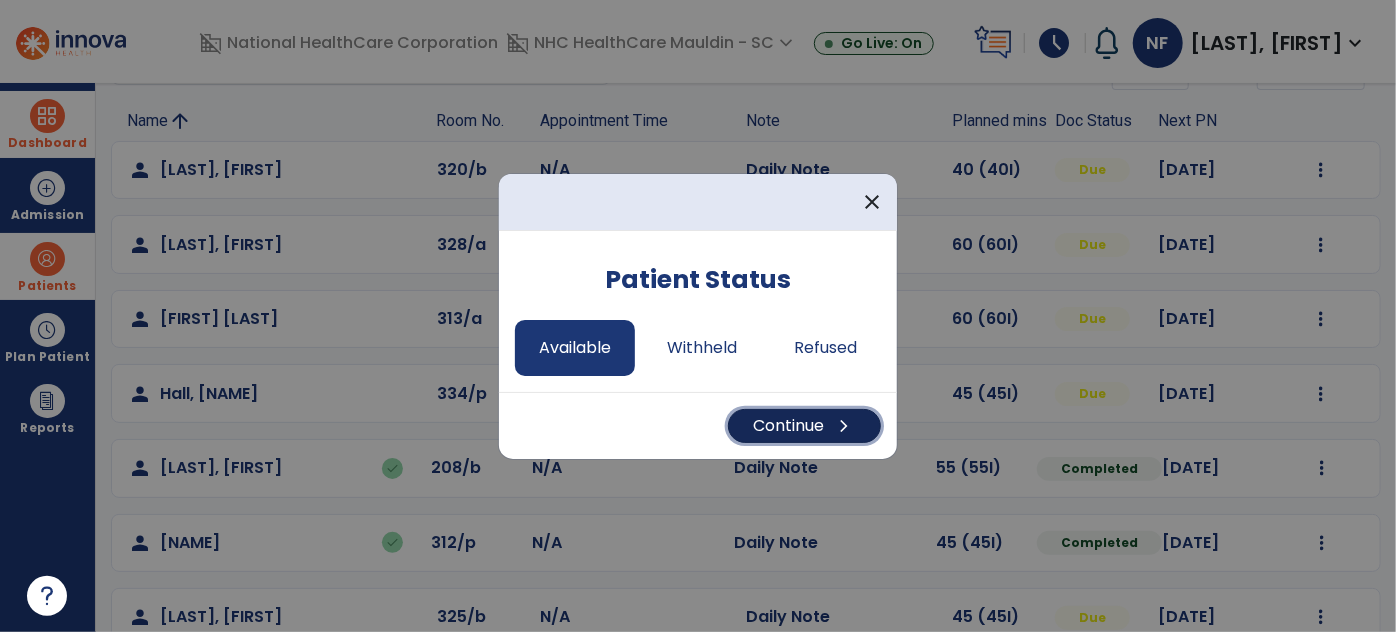 click on "Continue   chevron_right" at bounding box center (804, 426) 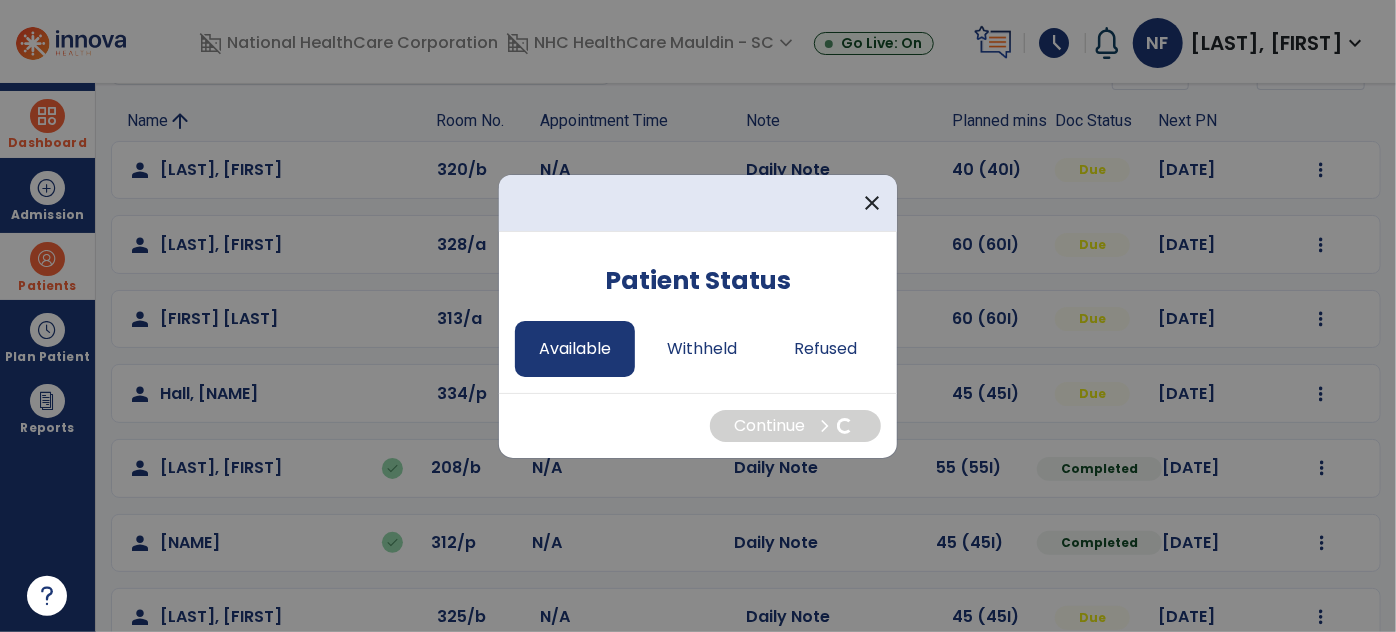 select on "*" 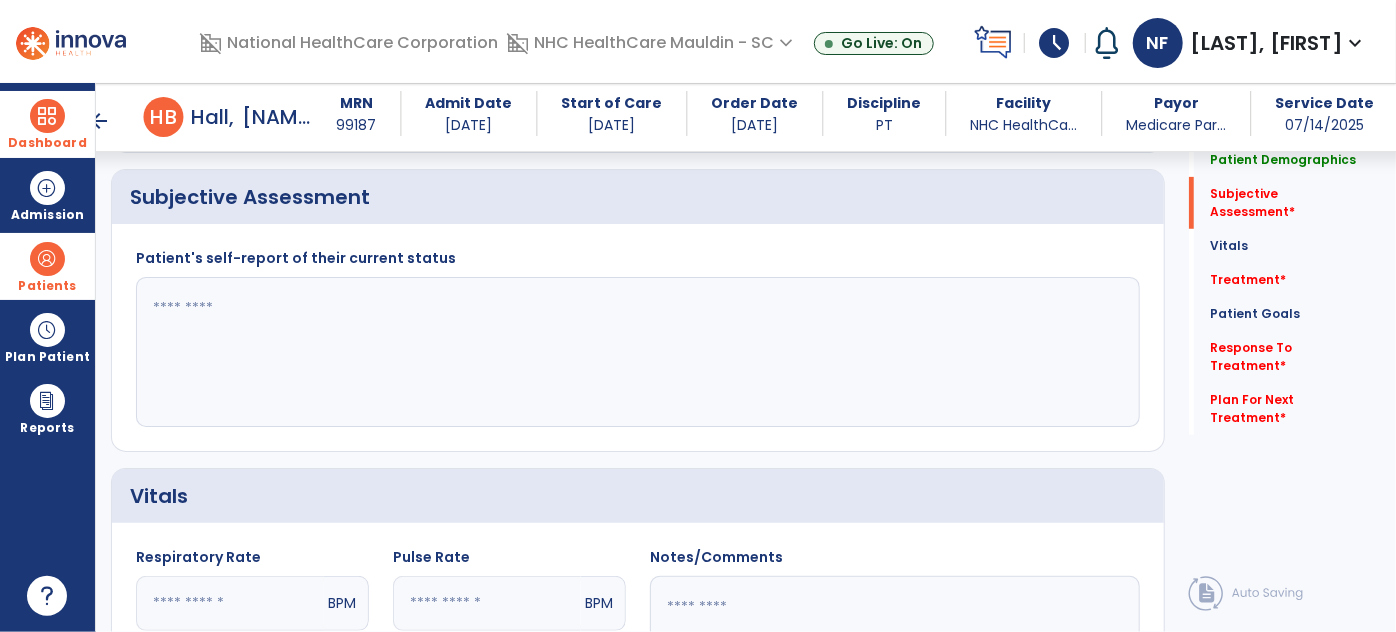 scroll, scrollTop: 549, scrollLeft: 0, axis: vertical 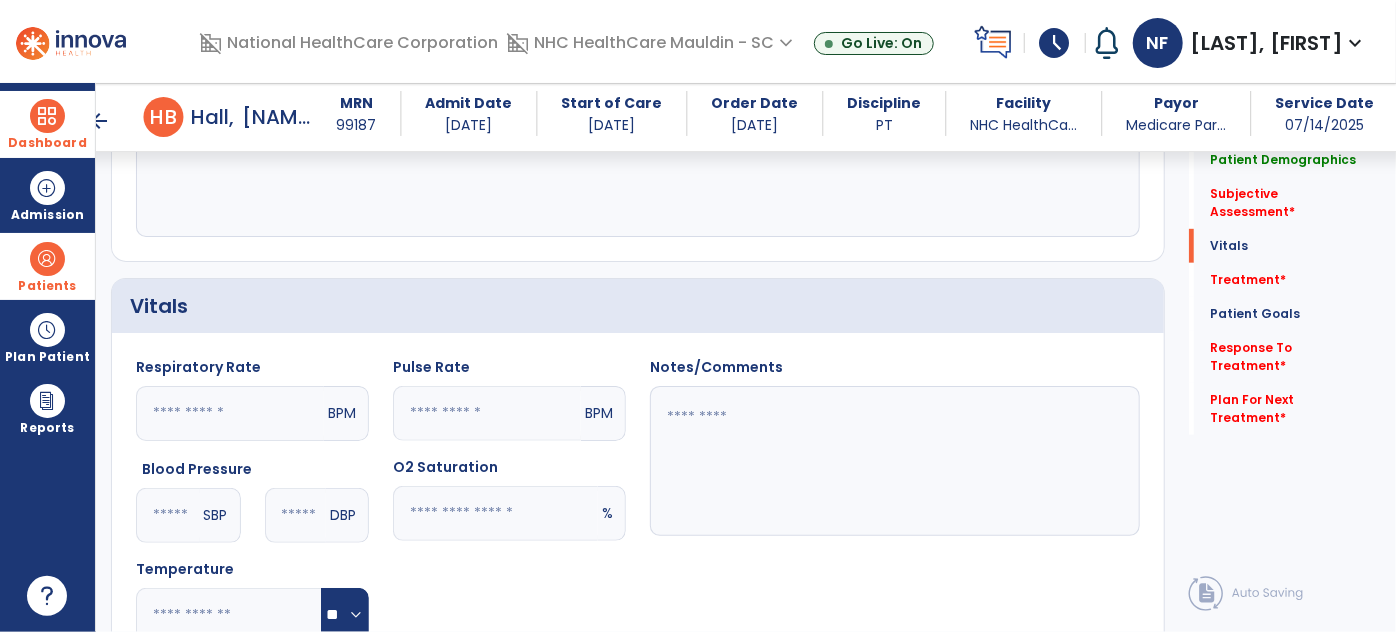 click 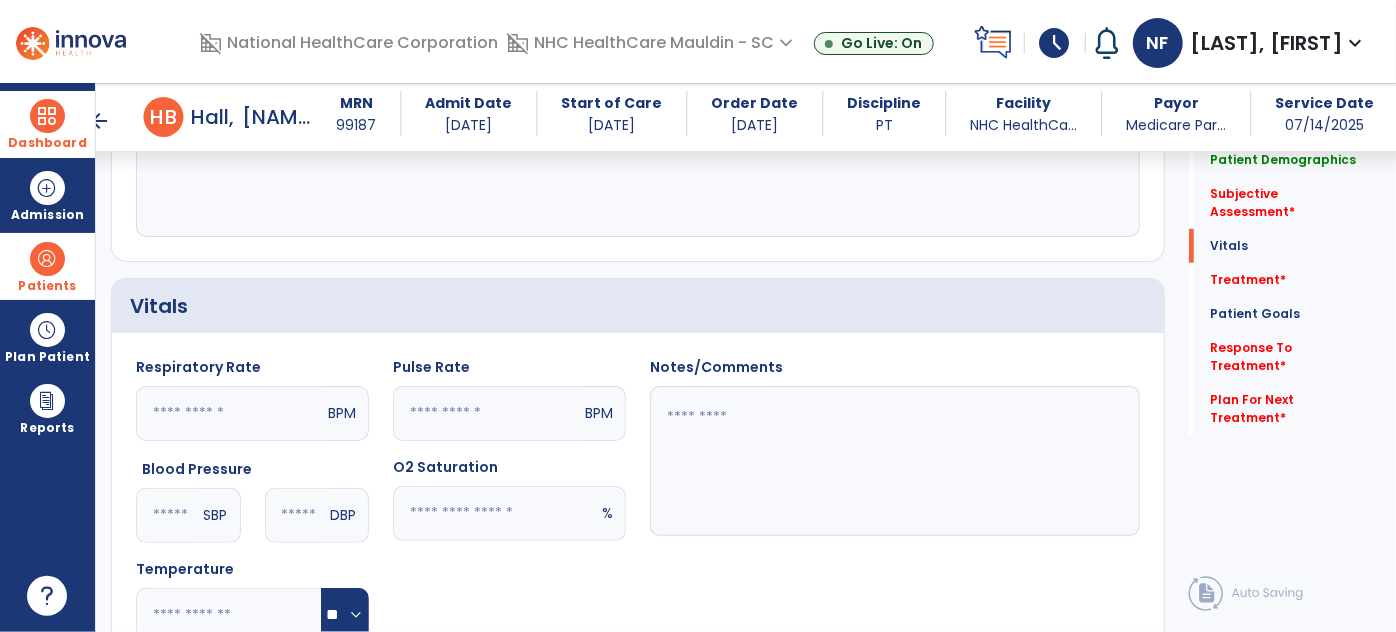 click 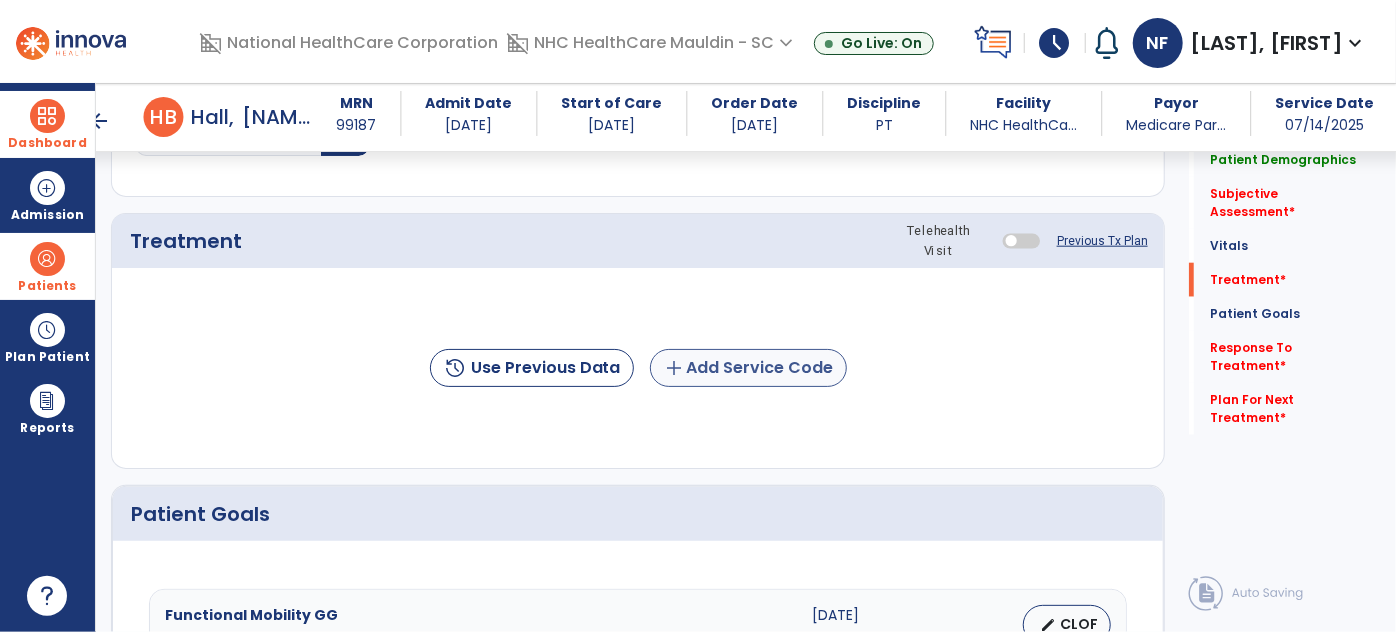 type on "**********" 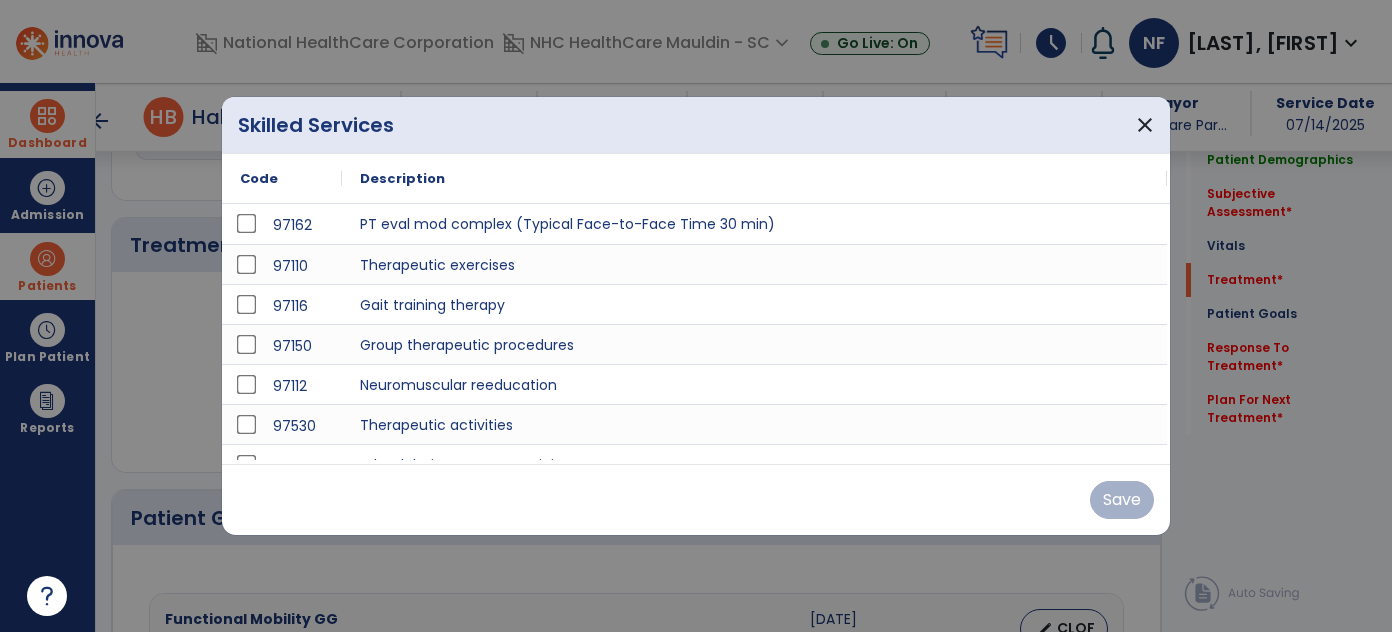 scroll, scrollTop: 1036, scrollLeft: 0, axis: vertical 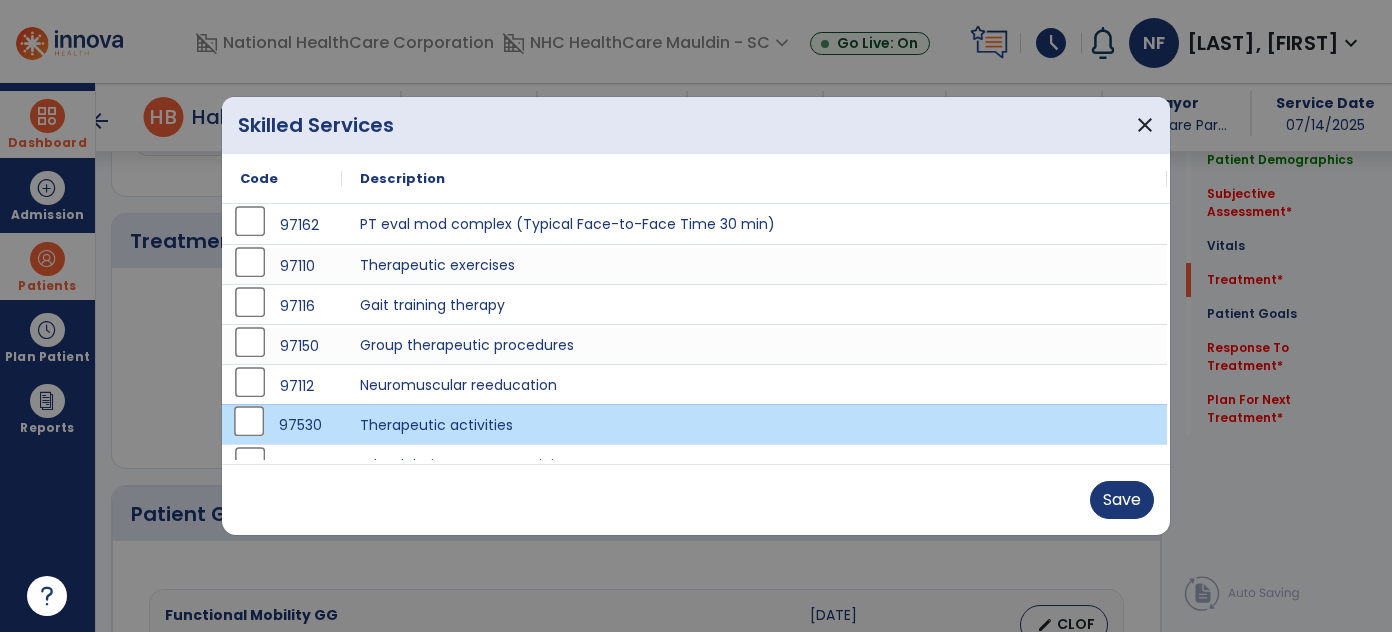 click on "97116" at bounding box center [282, 306] 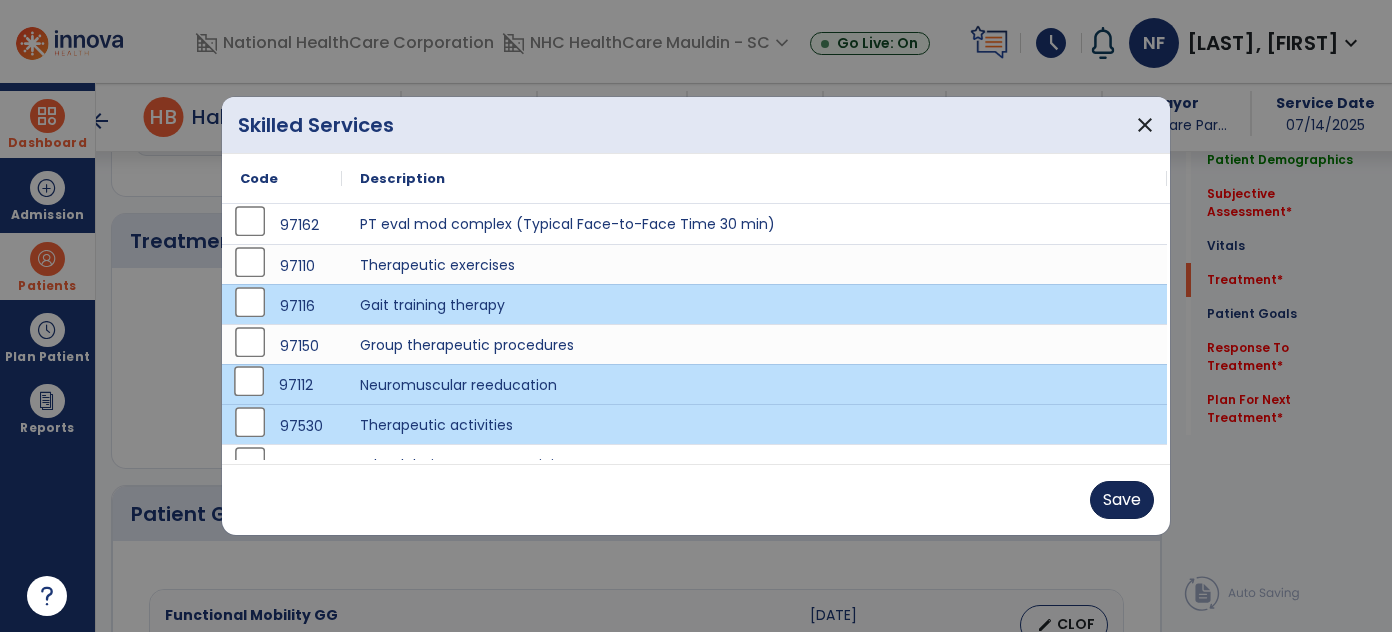 click on "Save" at bounding box center [1122, 500] 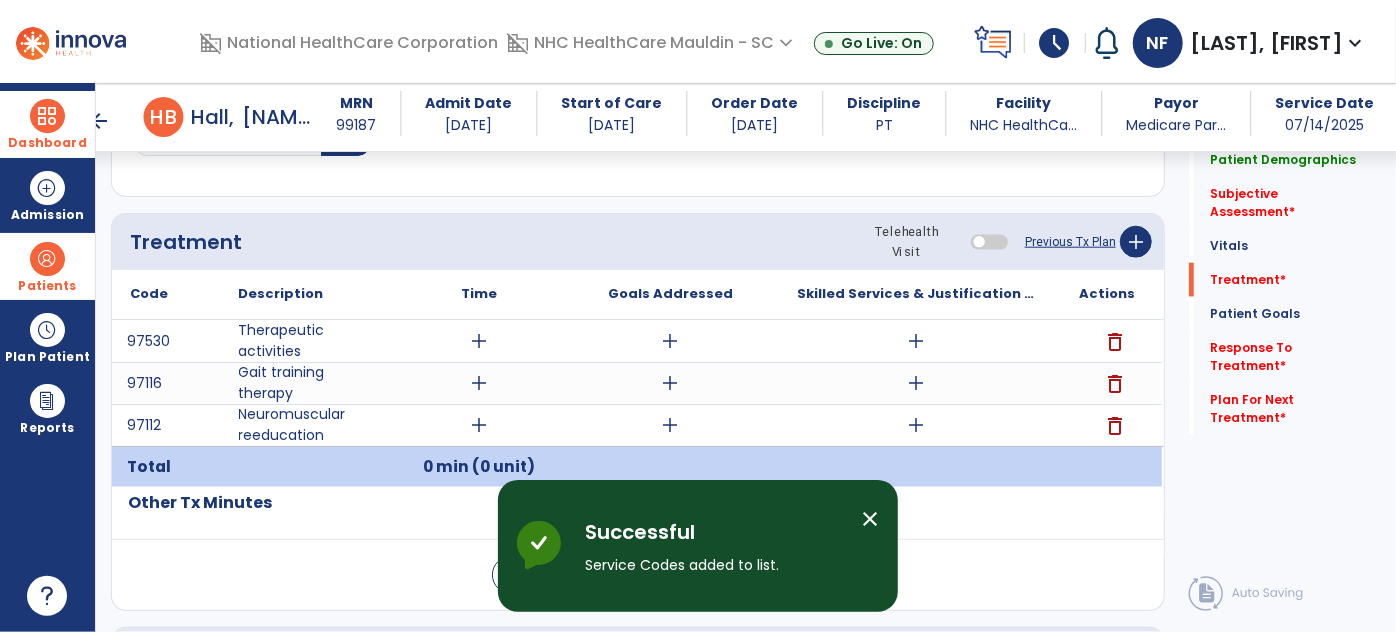 click on "add" at bounding box center (480, 341) 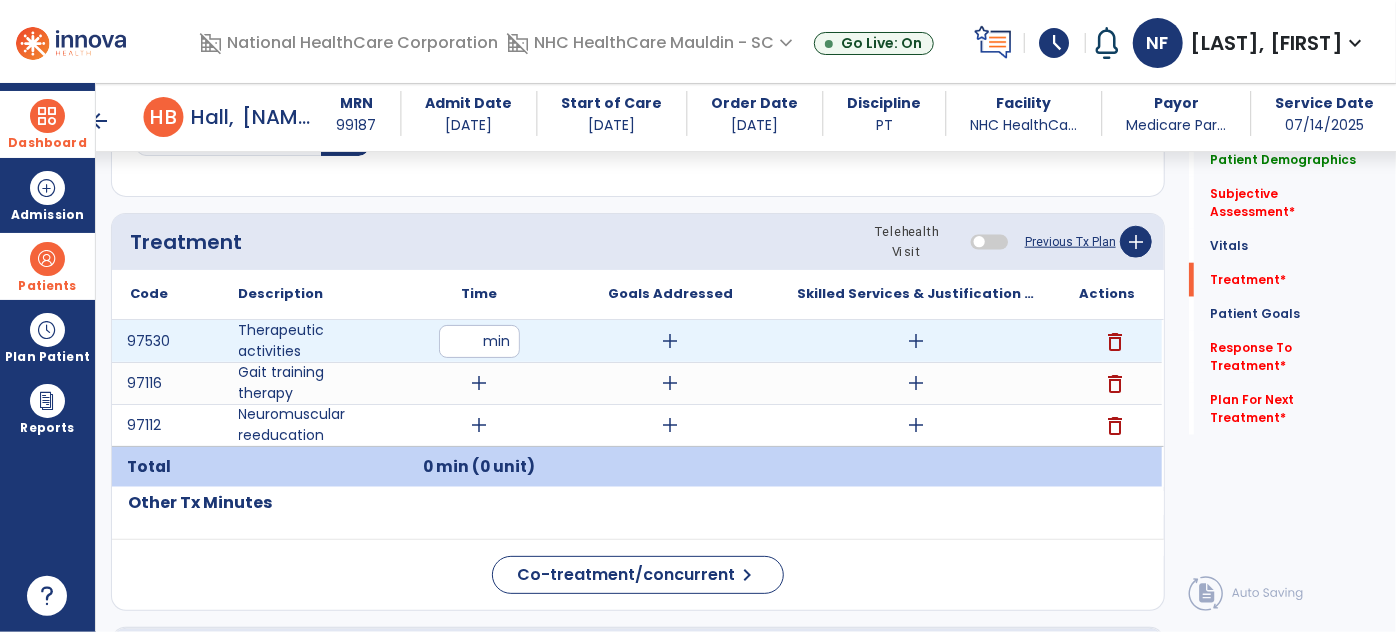 type on "**" 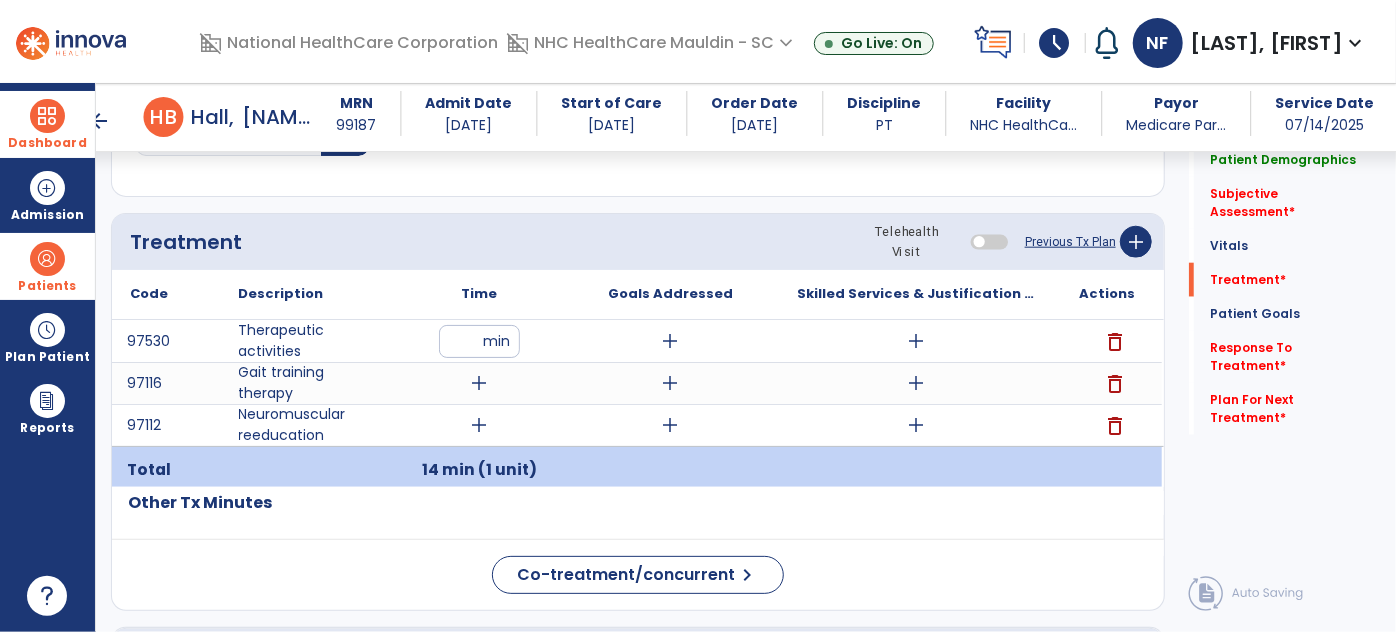 click on "add" at bounding box center [916, 341] 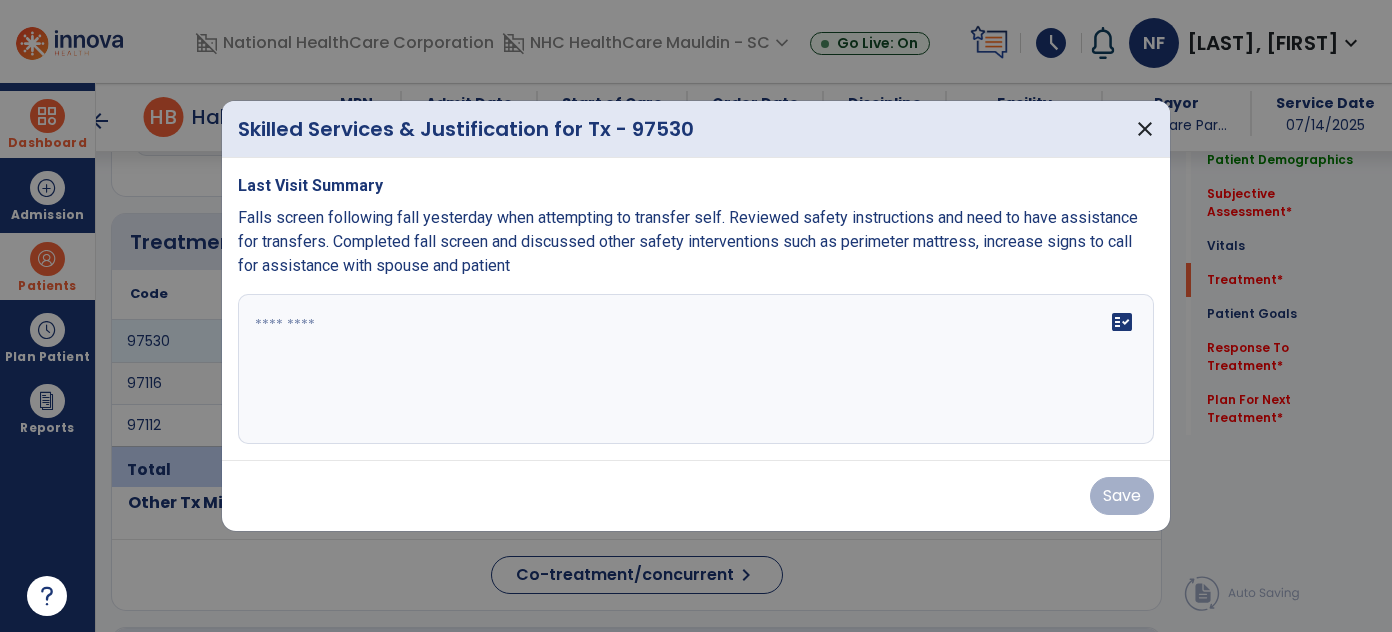 scroll, scrollTop: 1036, scrollLeft: 0, axis: vertical 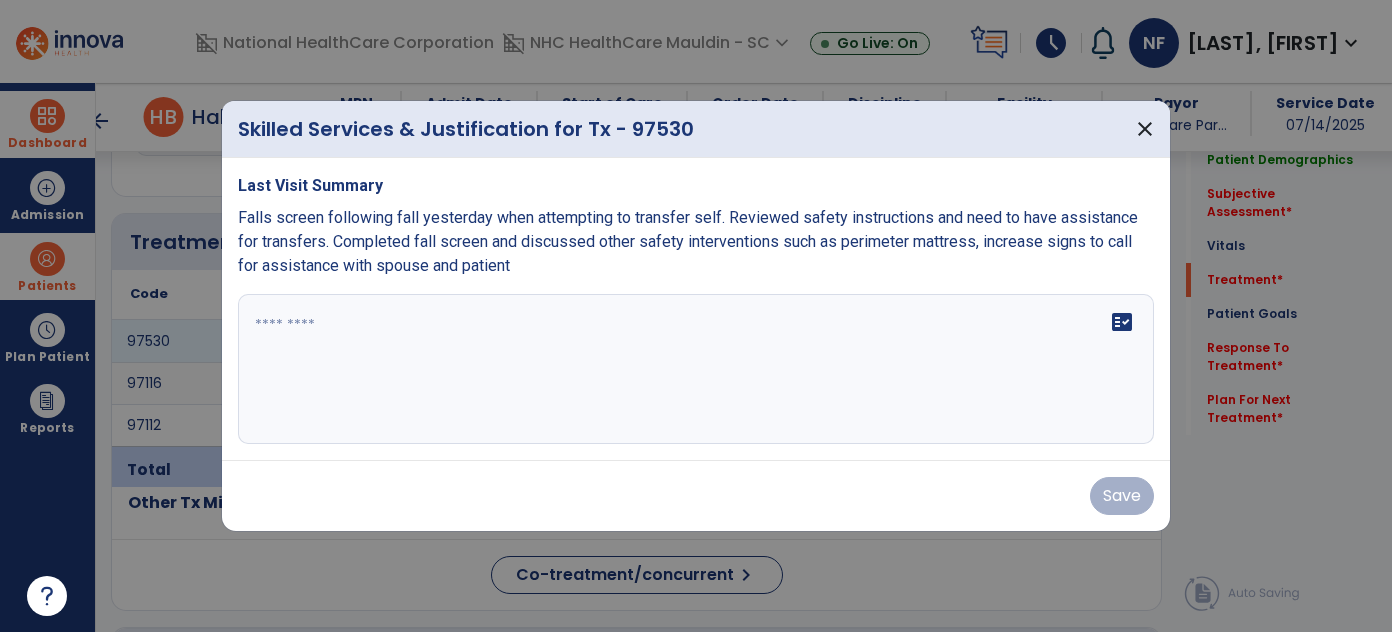 click on "fact_check" at bounding box center (696, 369) 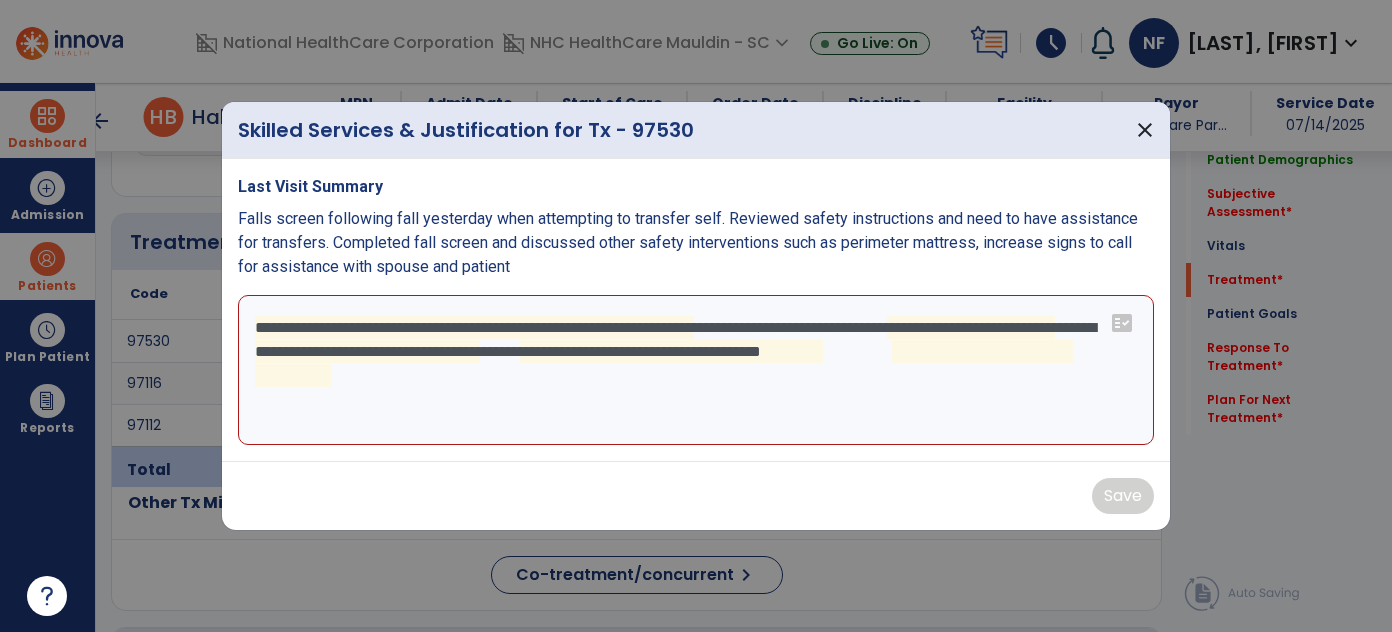 click on "**********" at bounding box center [696, 370] 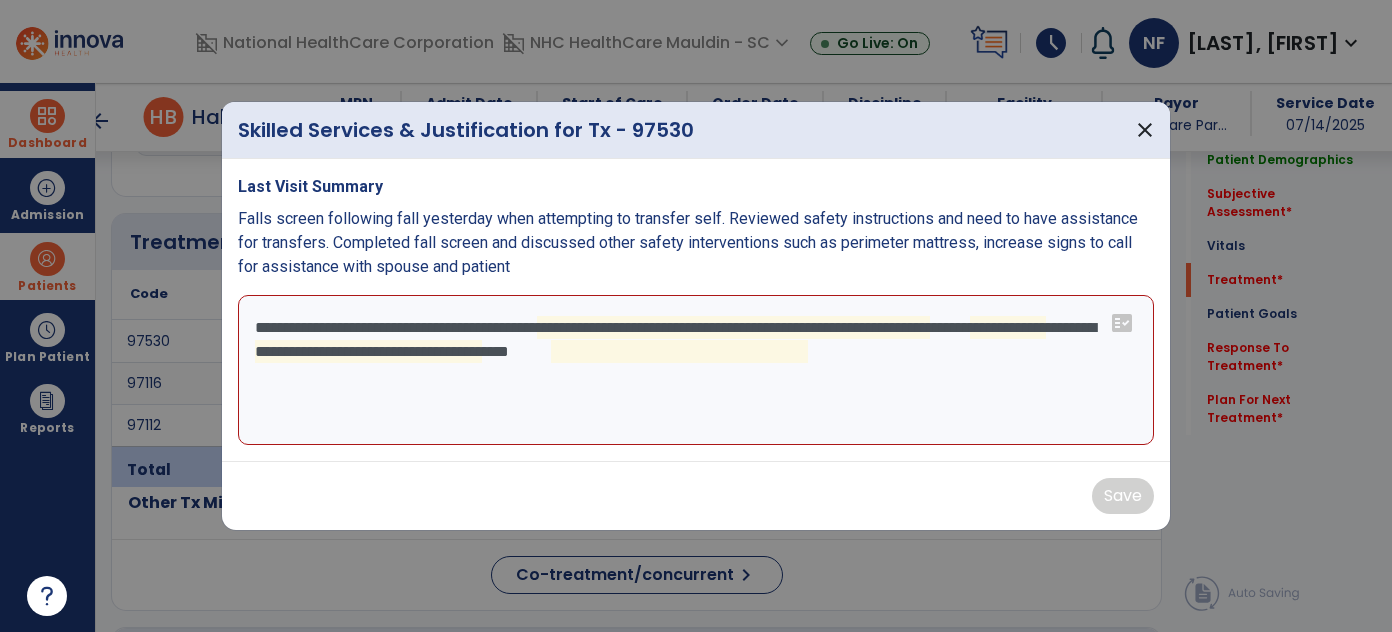 click on "**********" at bounding box center [696, 370] 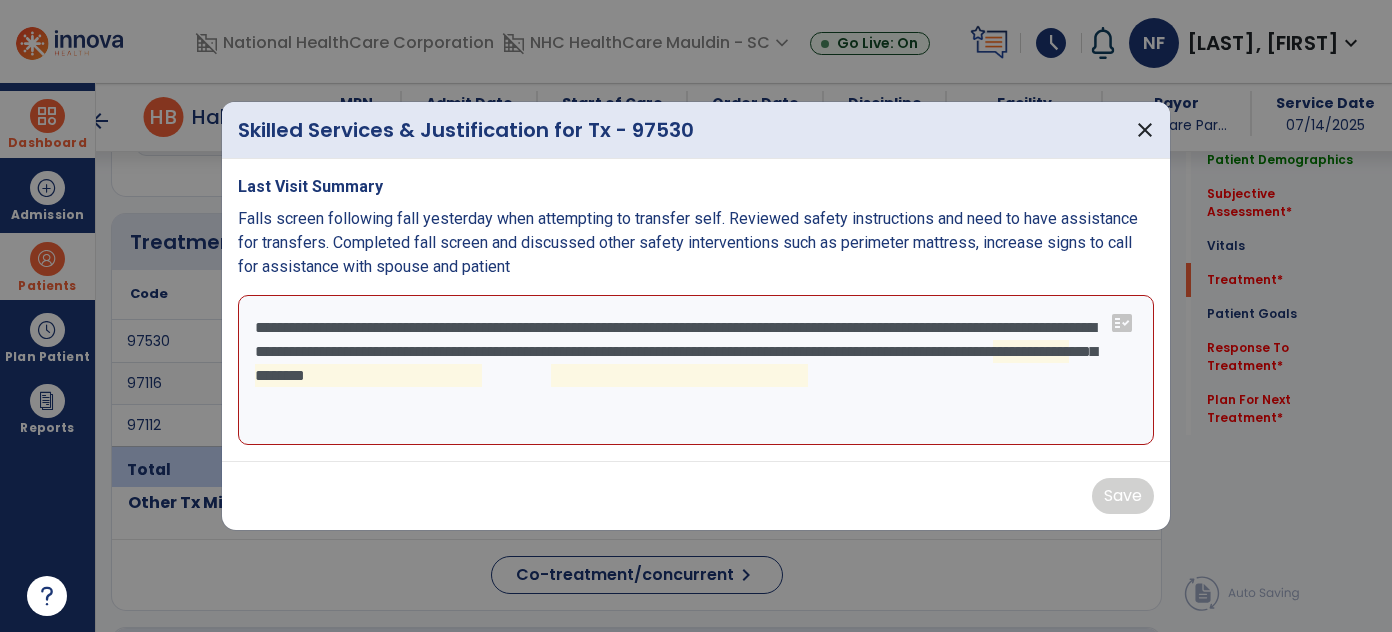 click on "**********" at bounding box center (696, 370) 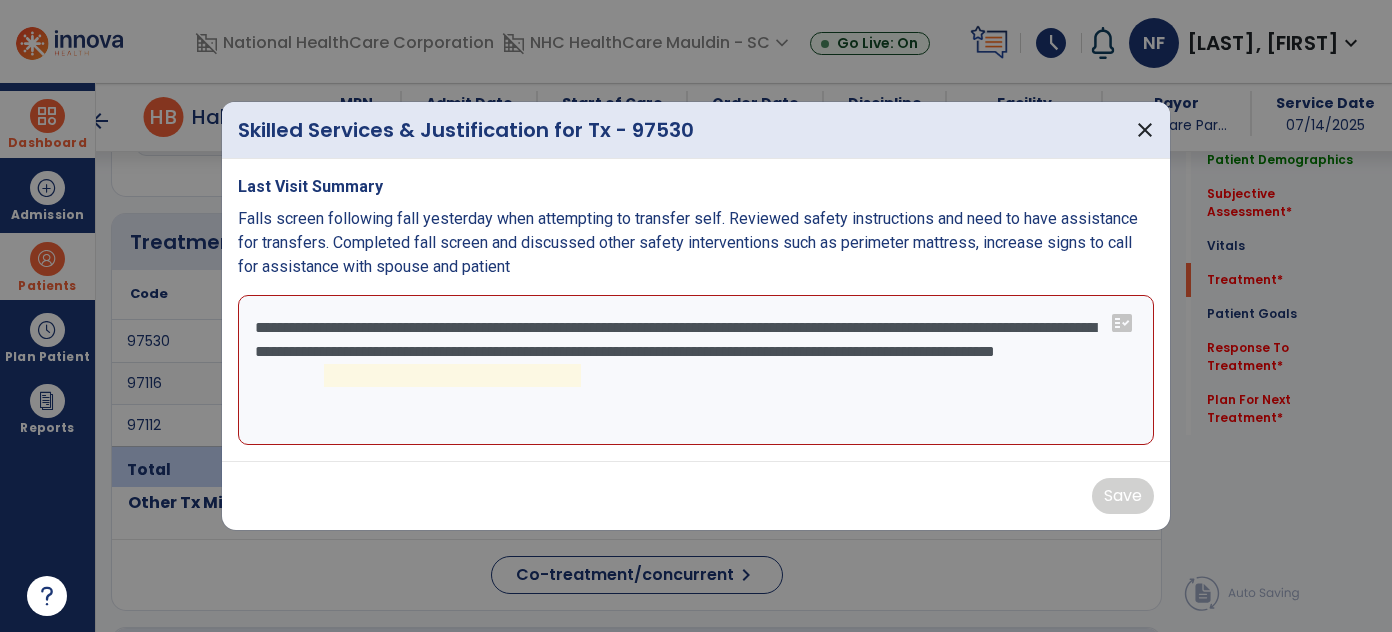 click on "**********" at bounding box center (696, 370) 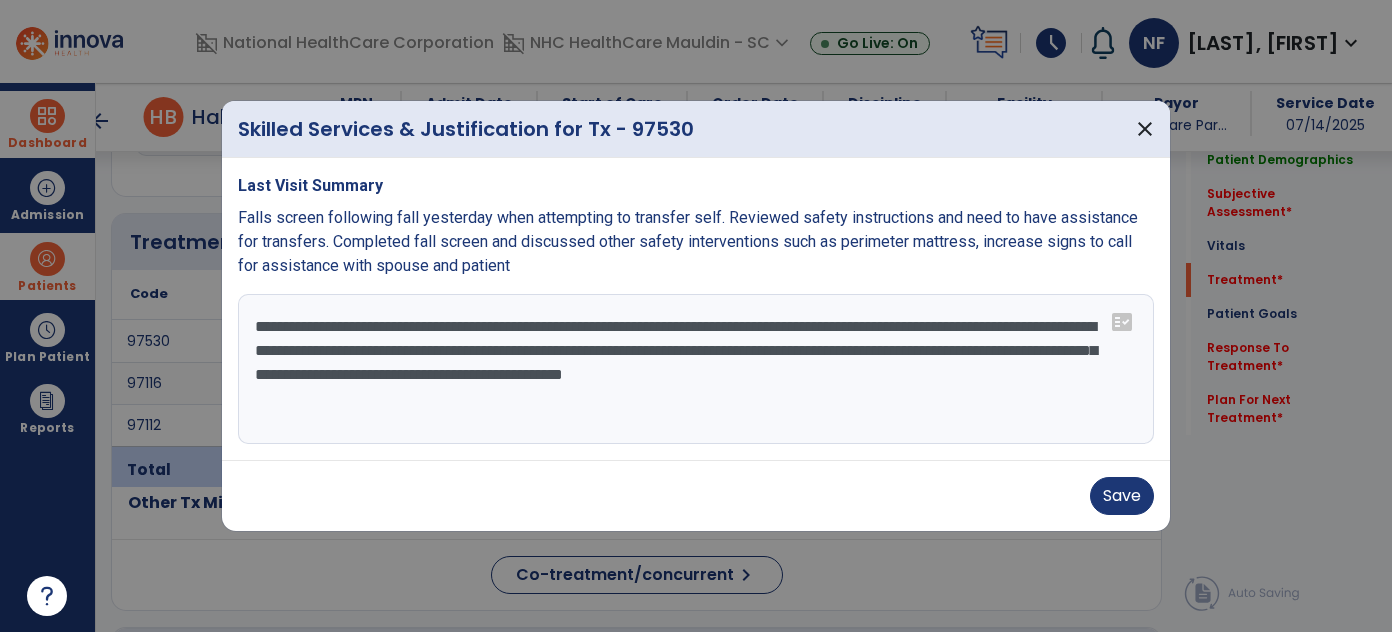 click on "**********" at bounding box center (696, 369) 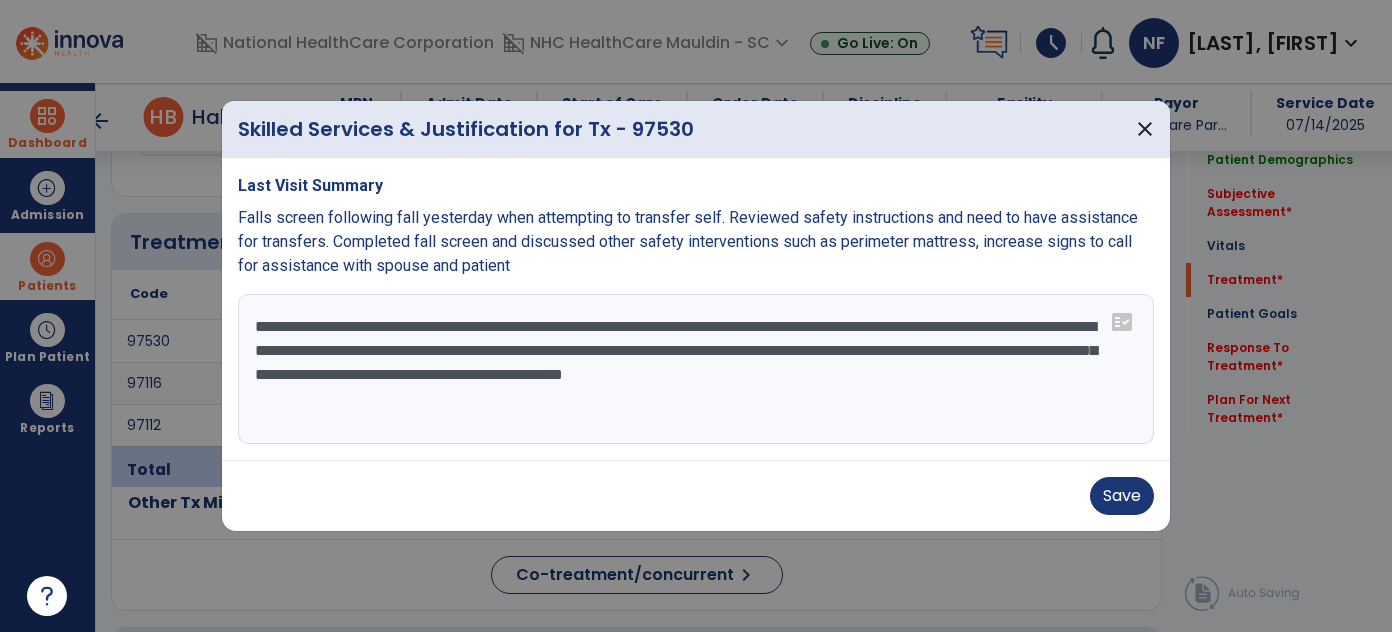 click on "**********" at bounding box center (696, 369) 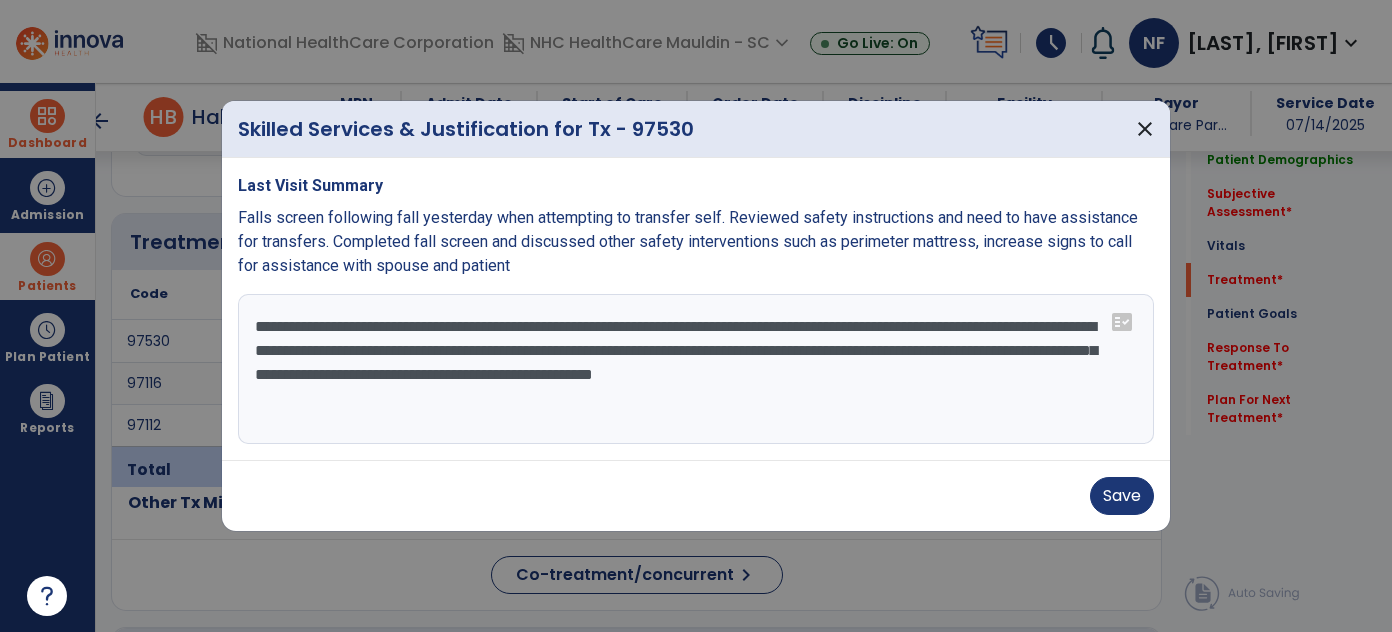 click on "**********" at bounding box center (696, 369) 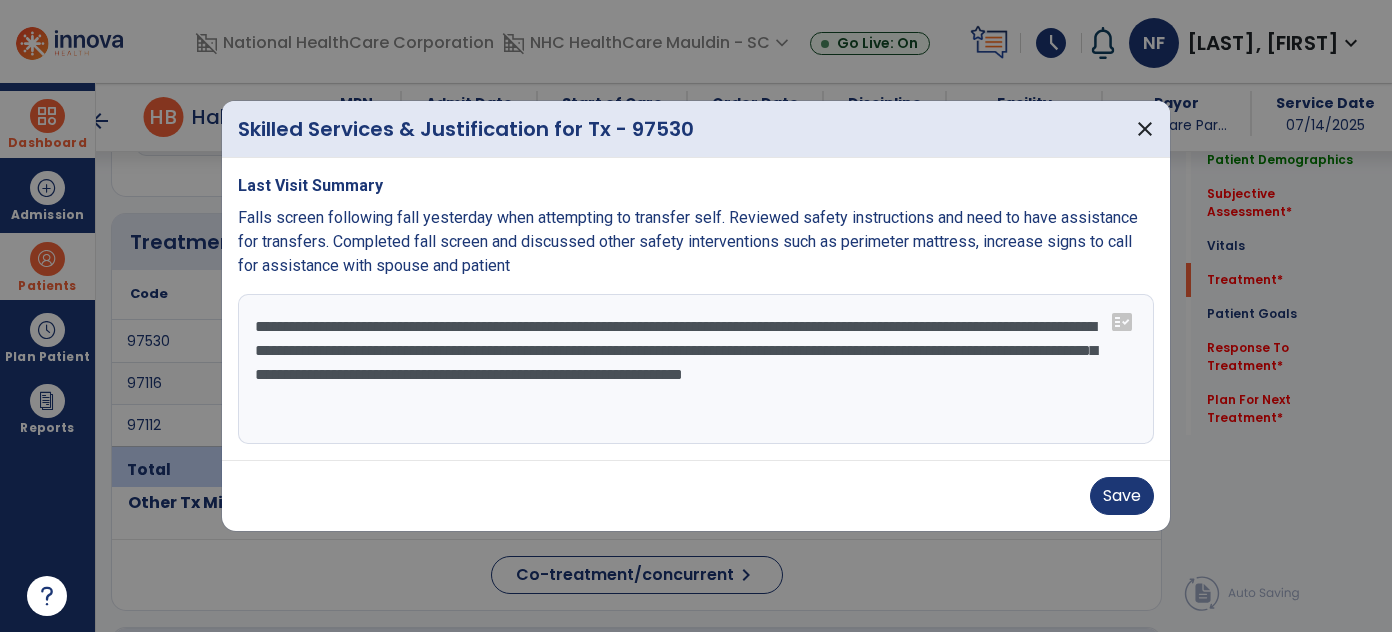 click on "**********" at bounding box center [696, 369] 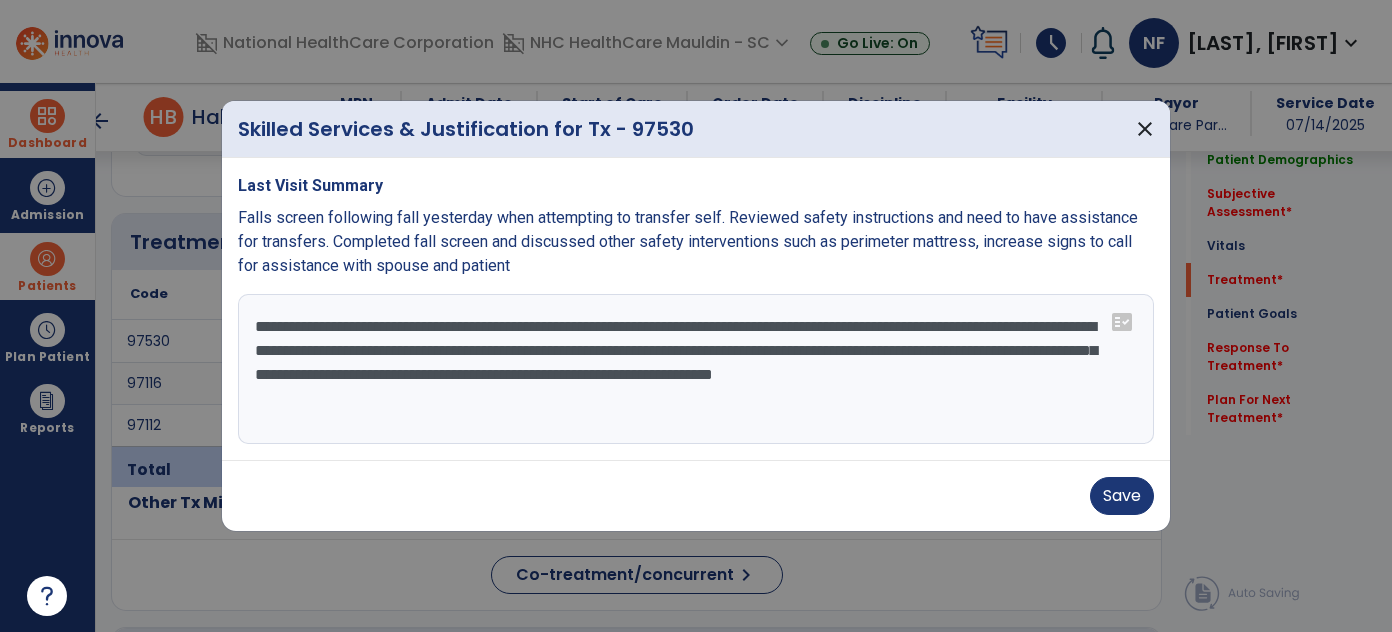 click on "**********" at bounding box center (696, 369) 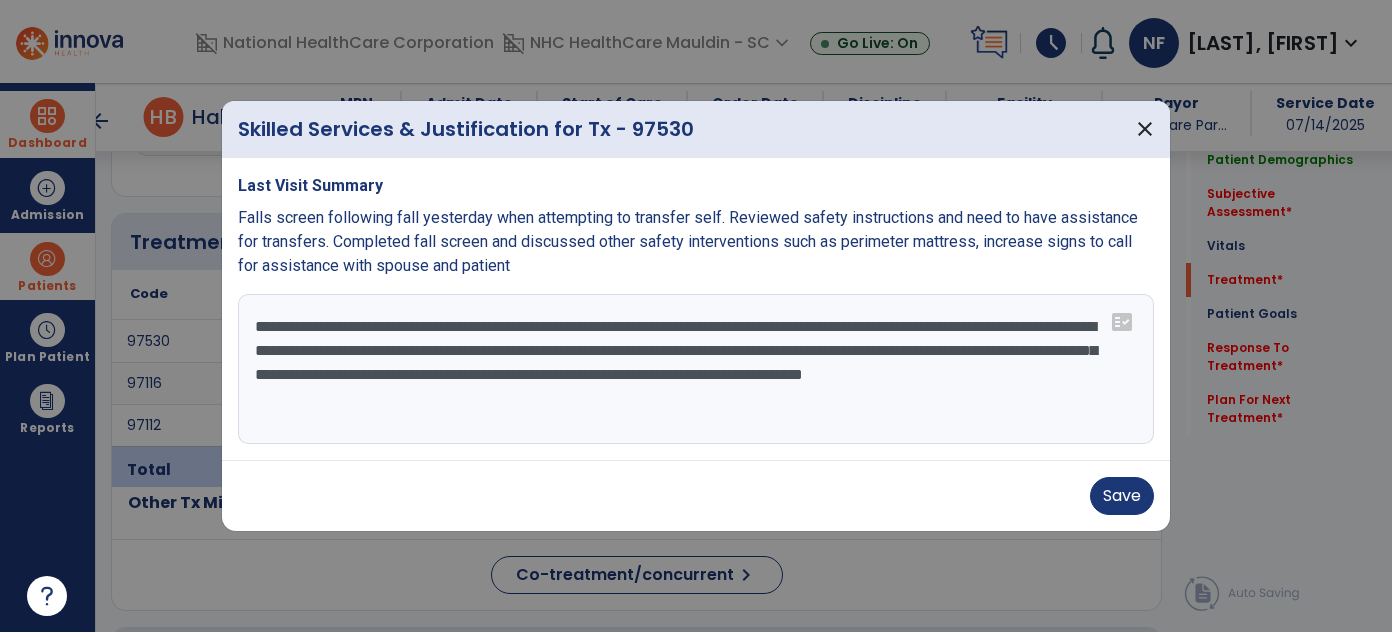 click on "**********" at bounding box center (696, 369) 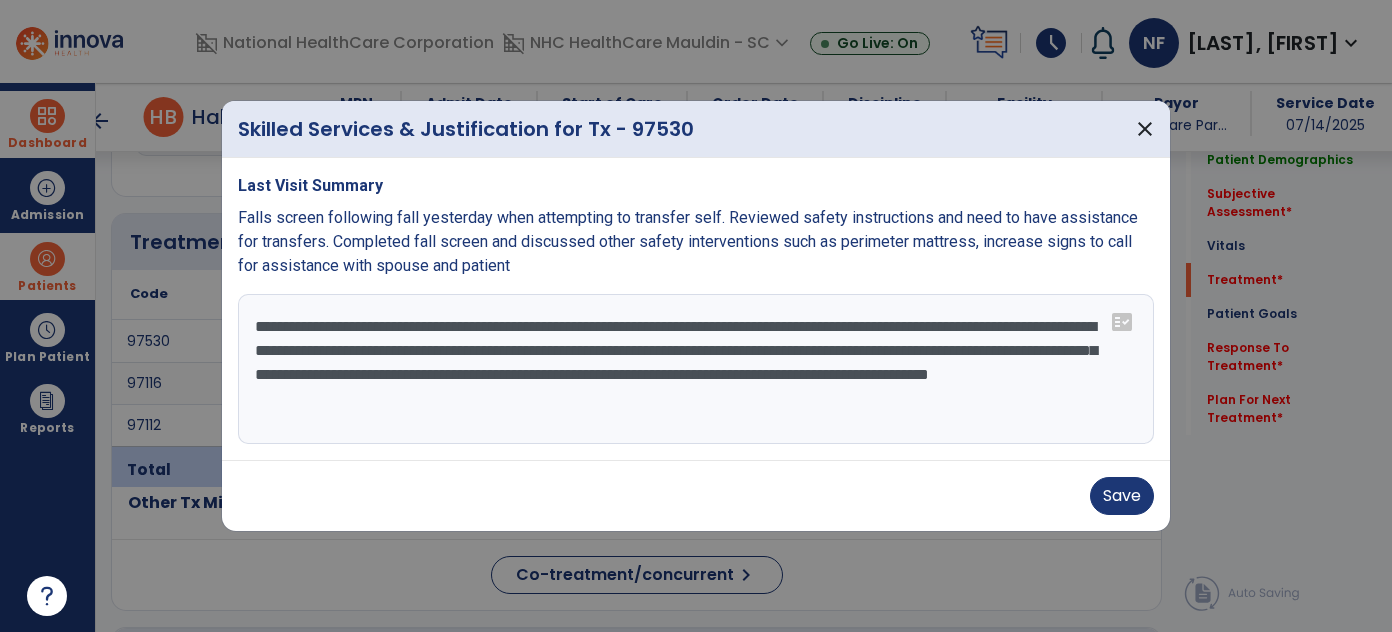 click on "**********" at bounding box center (696, 369) 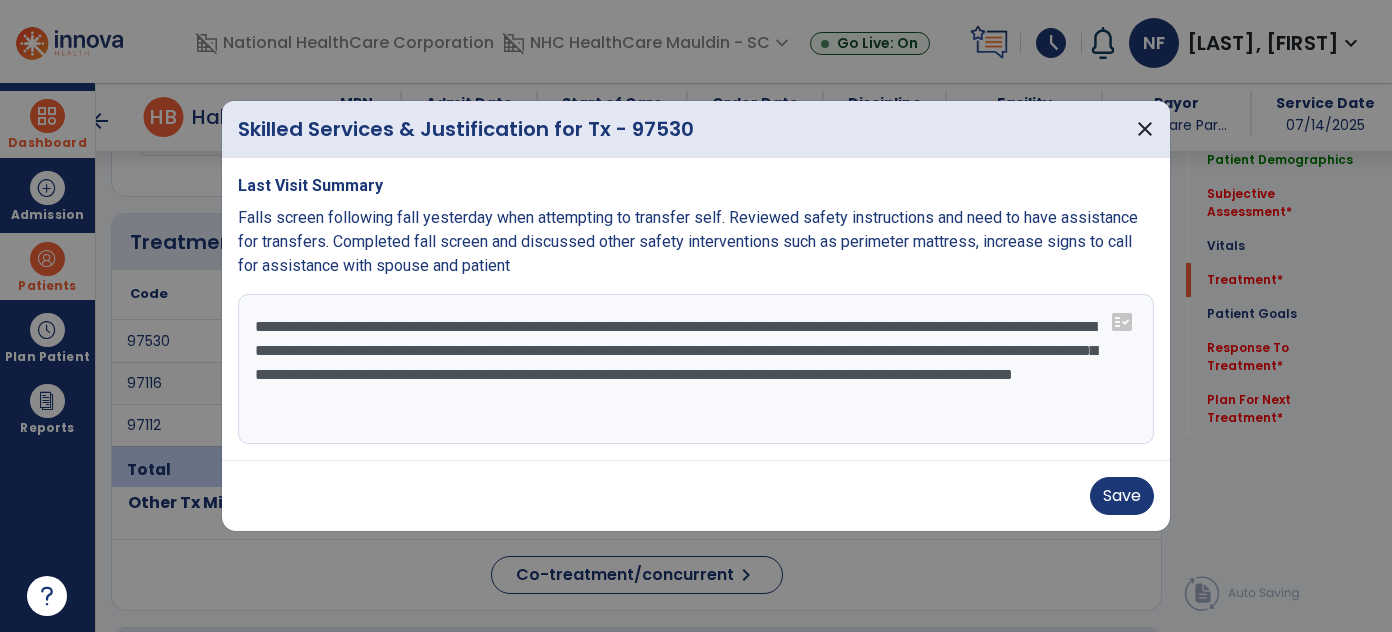 click on "**********" at bounding box center (696, 369) 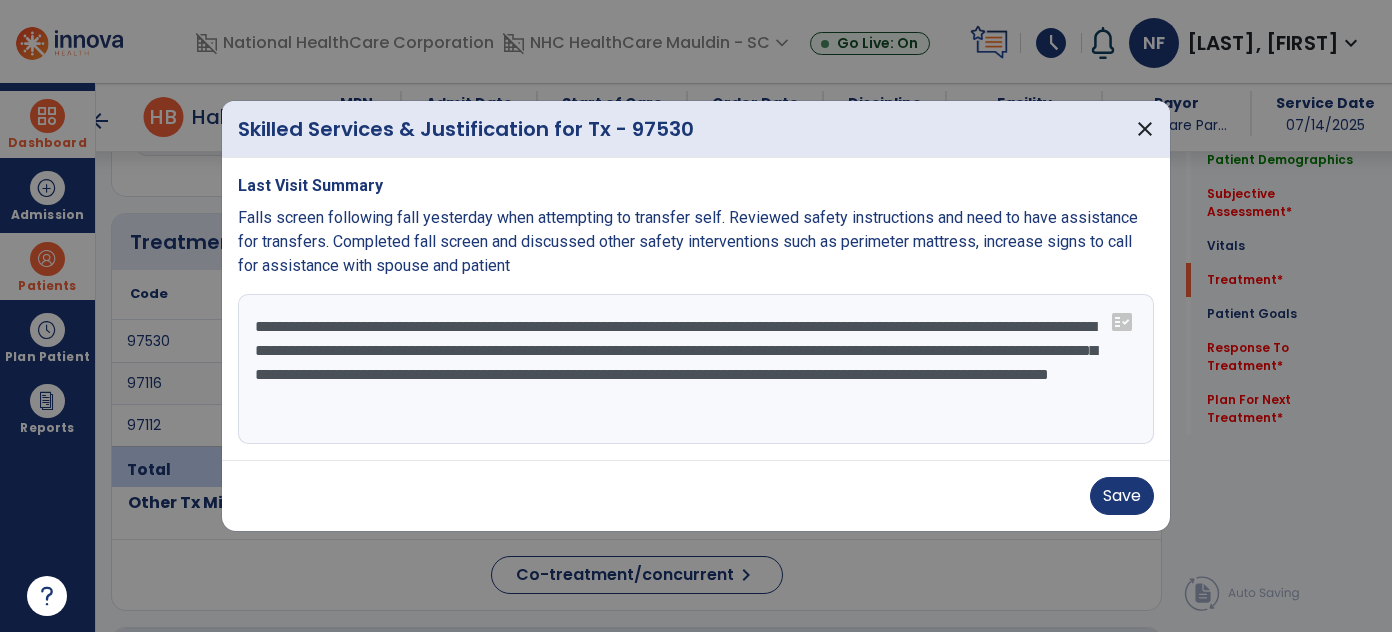 click on "**********" at bounding box center [696, 369] 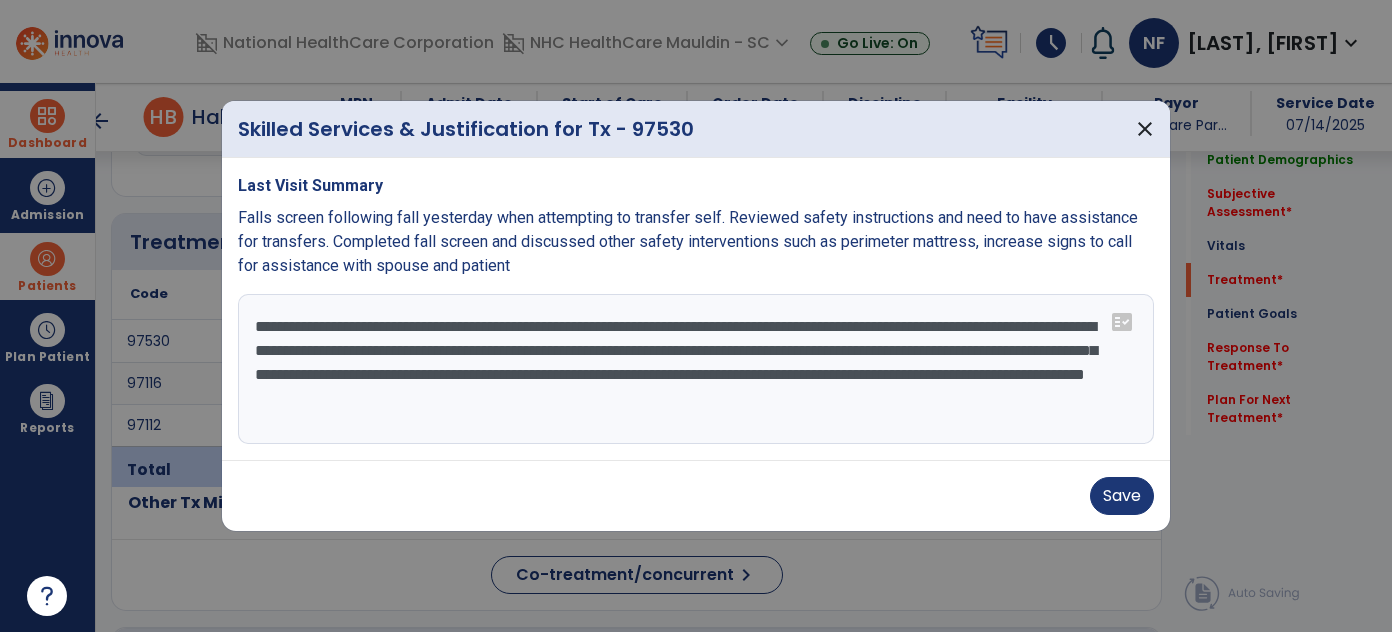 click on "**********" at bounding box center [696, 369] 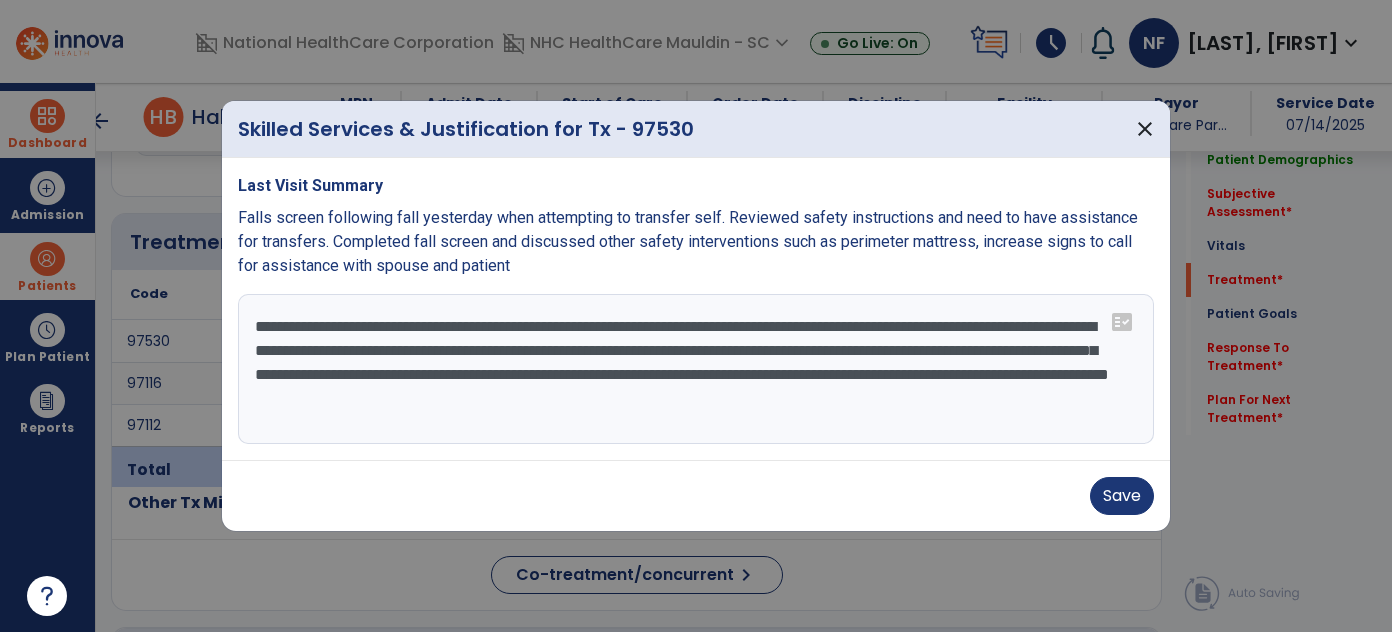 click on "**********" at bounding box center (696, 369) 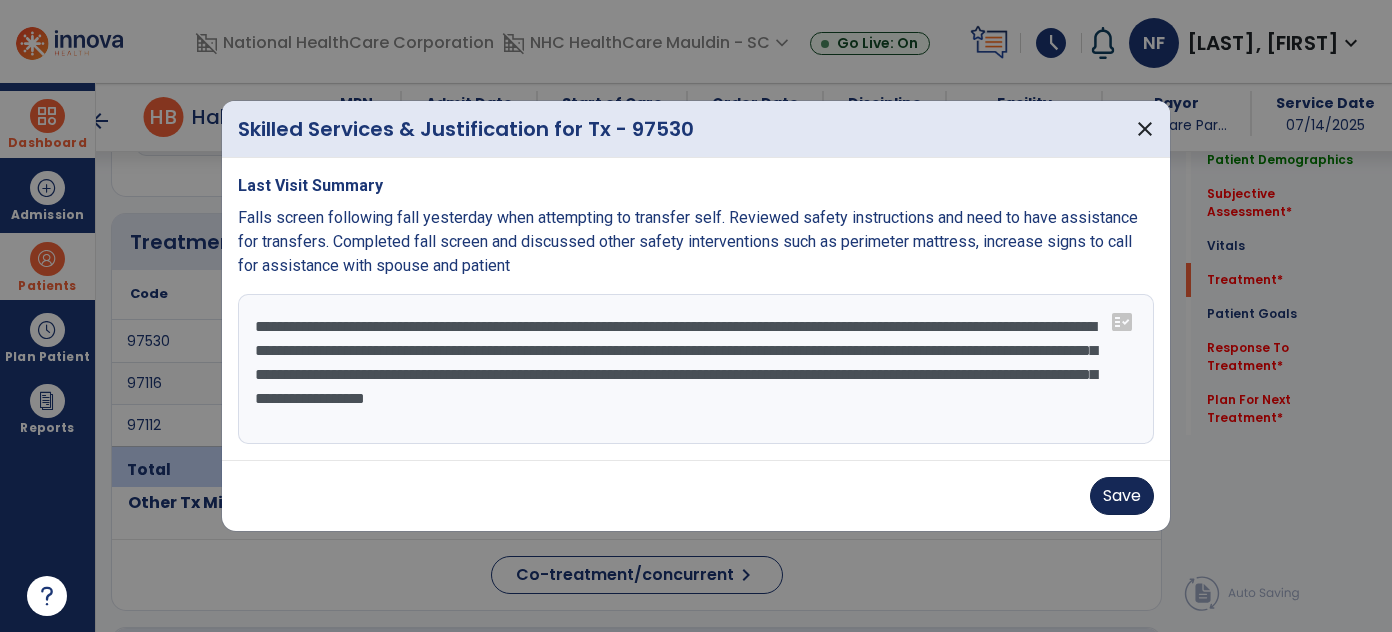 type on "**********" 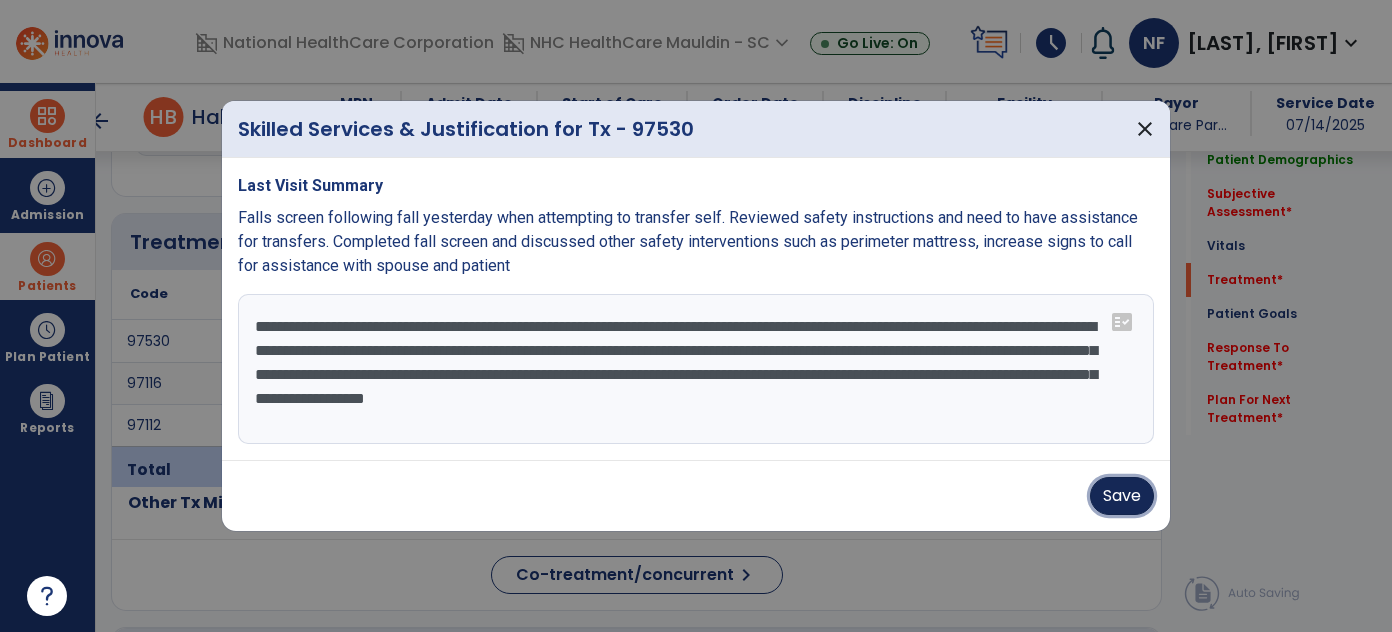 click on "Save" at bounding box center [1122, 496] 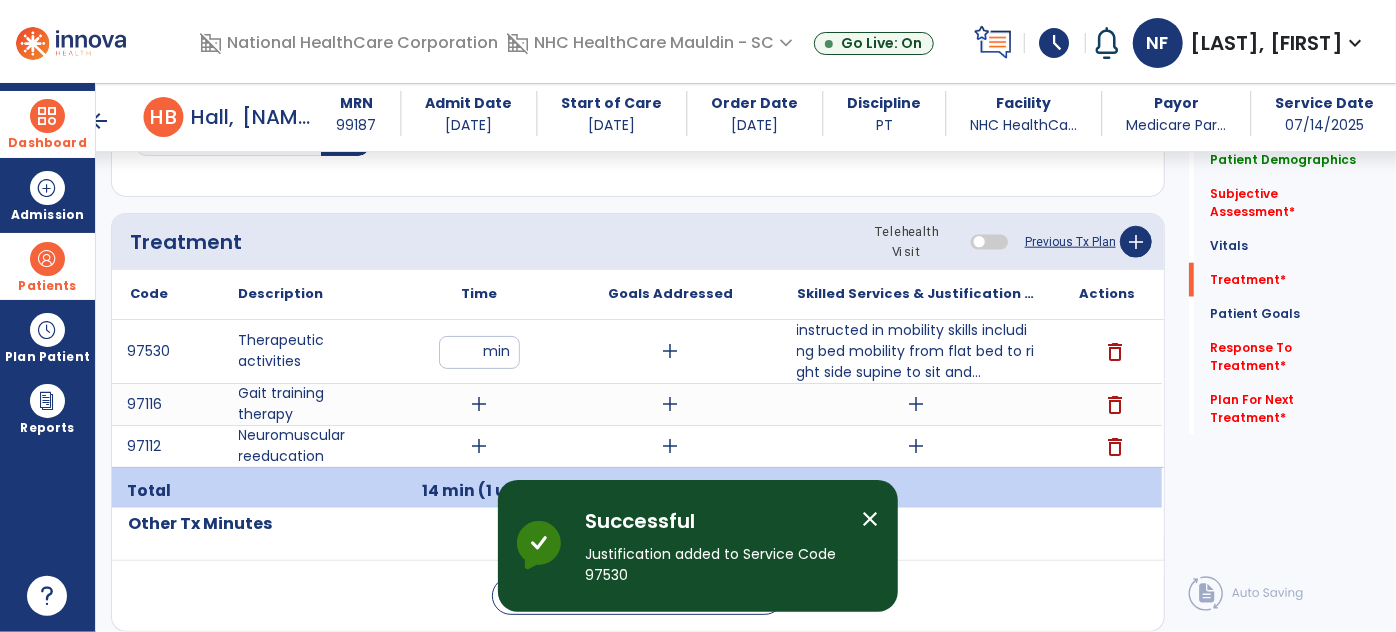 click on "add" at bounding box center [916, 404] 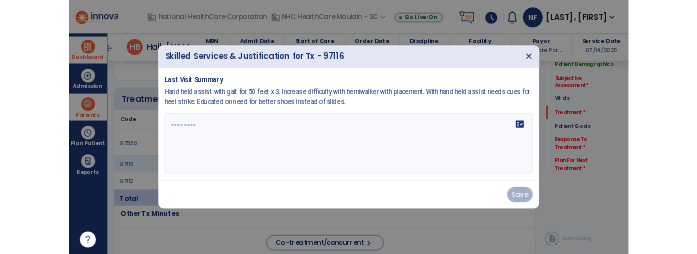 scroll, scrollTop: 1036, scrollLeft: 0, axis: vertical 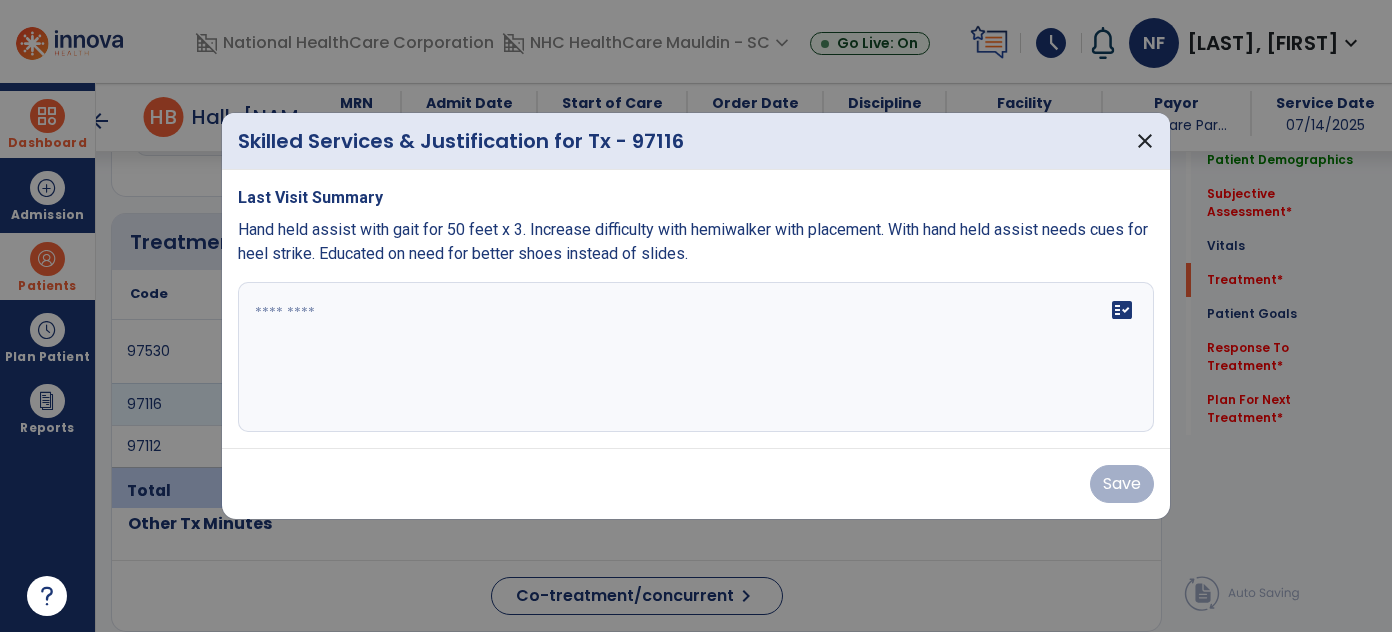 click on "fact_check" at bounding box center [696, 357] 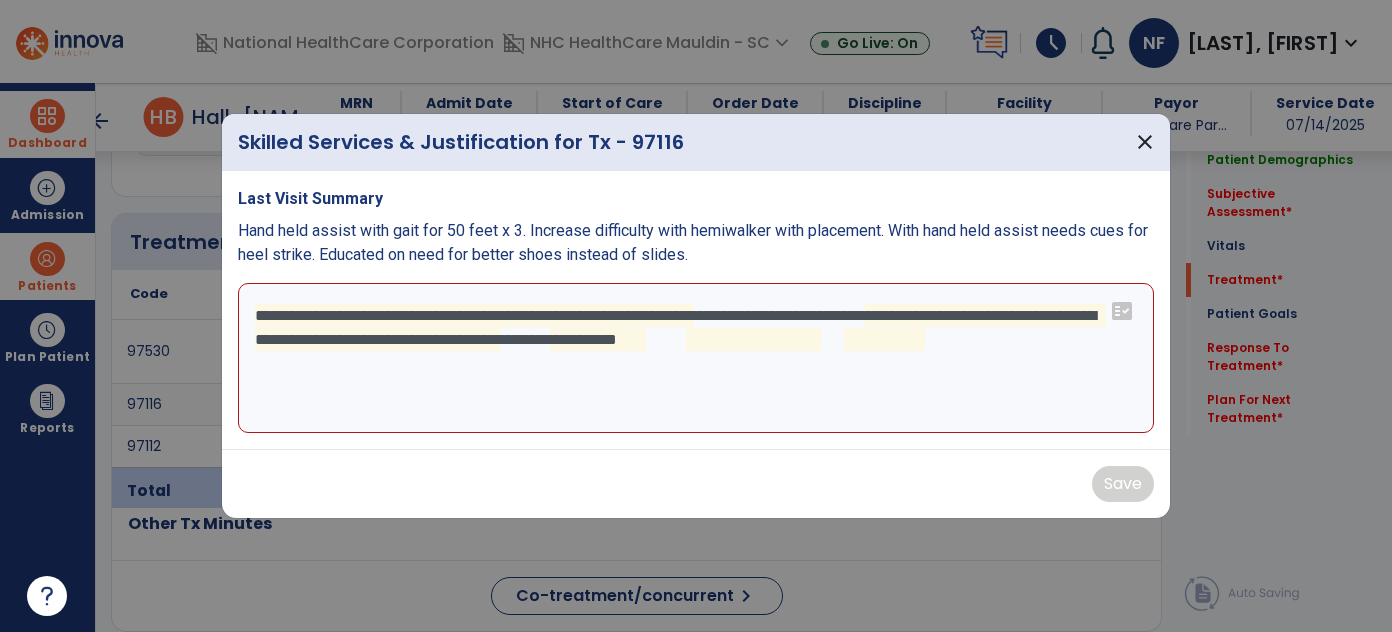 click on "**********" at bounding box center [696, 358] 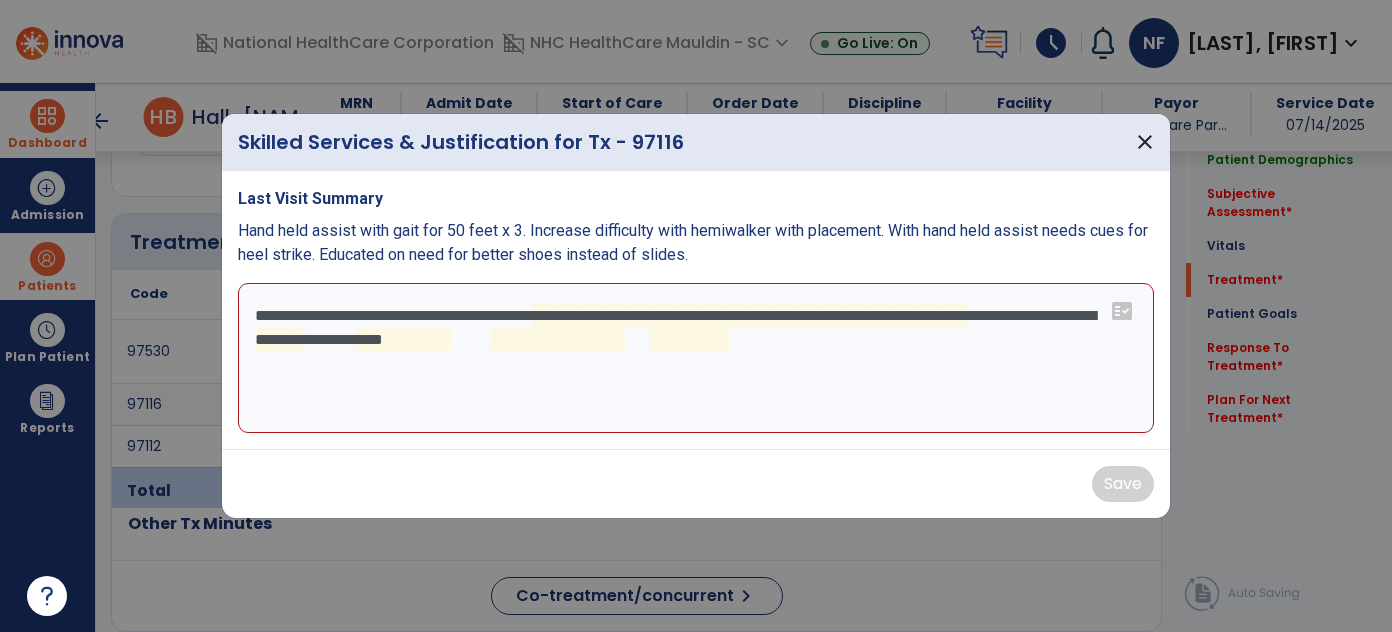 click on "**********" at bounding box center [696, 358] 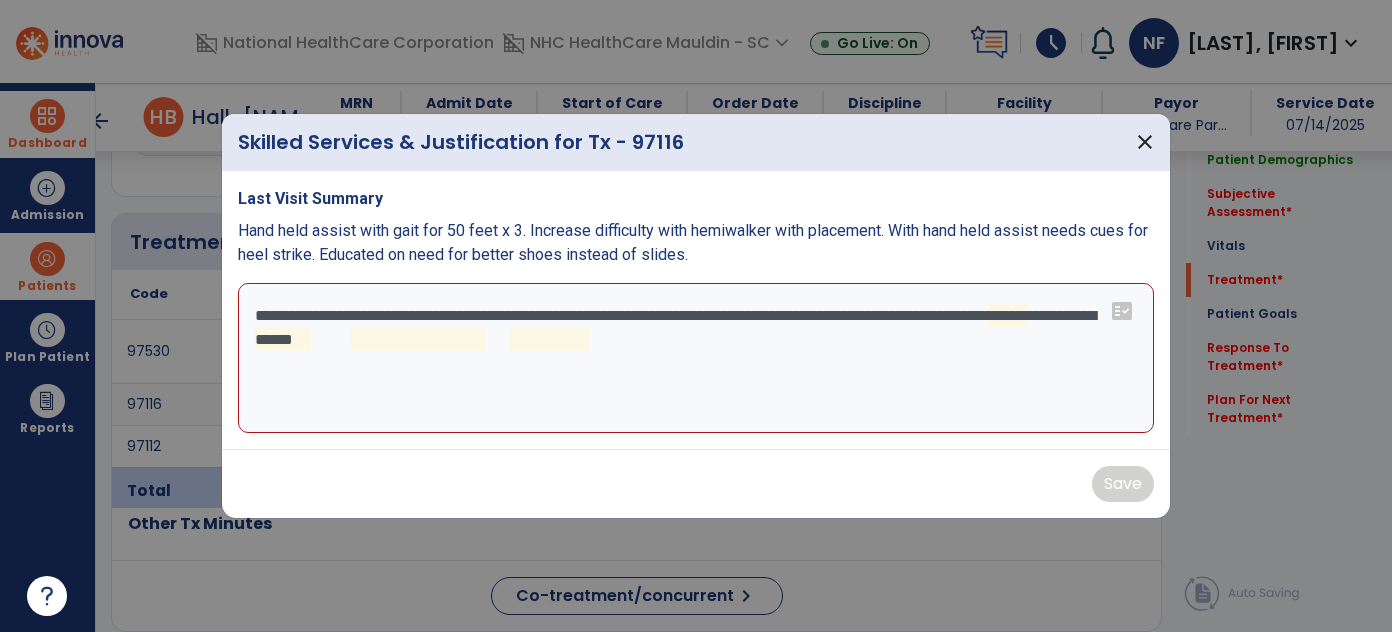 click on "**********" at bounding box center (696, 358) 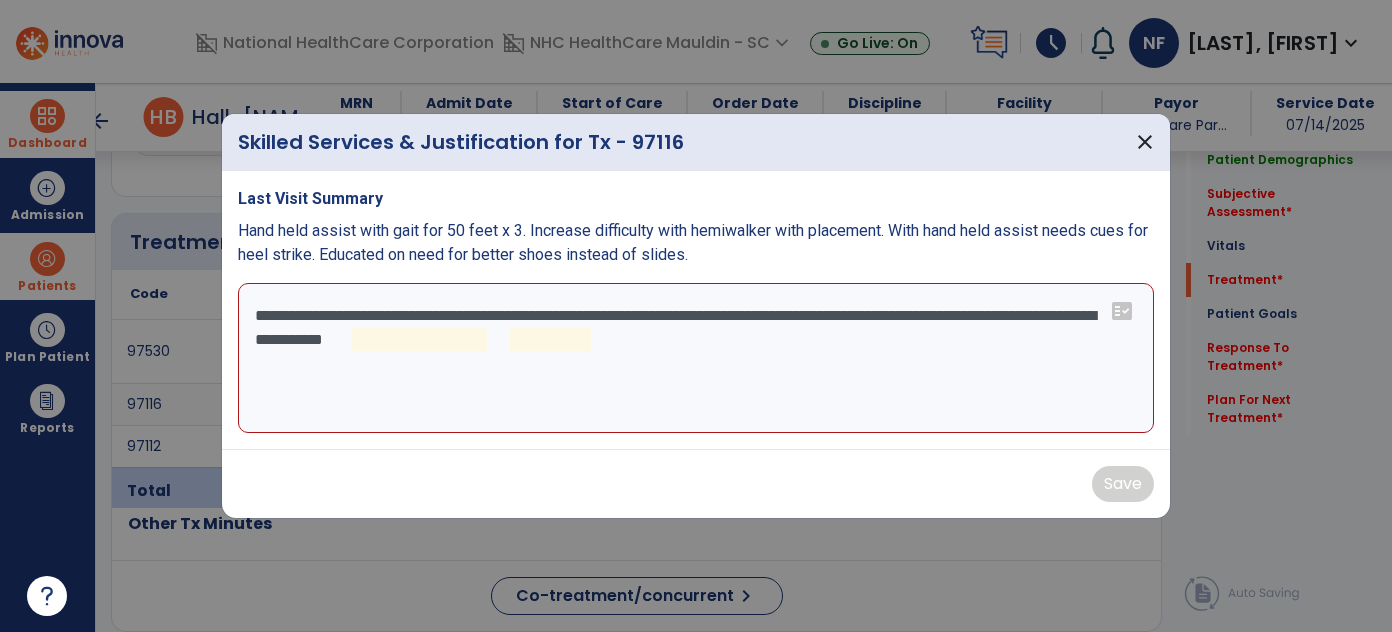 click on "**********" at bounding box center (696, 358) 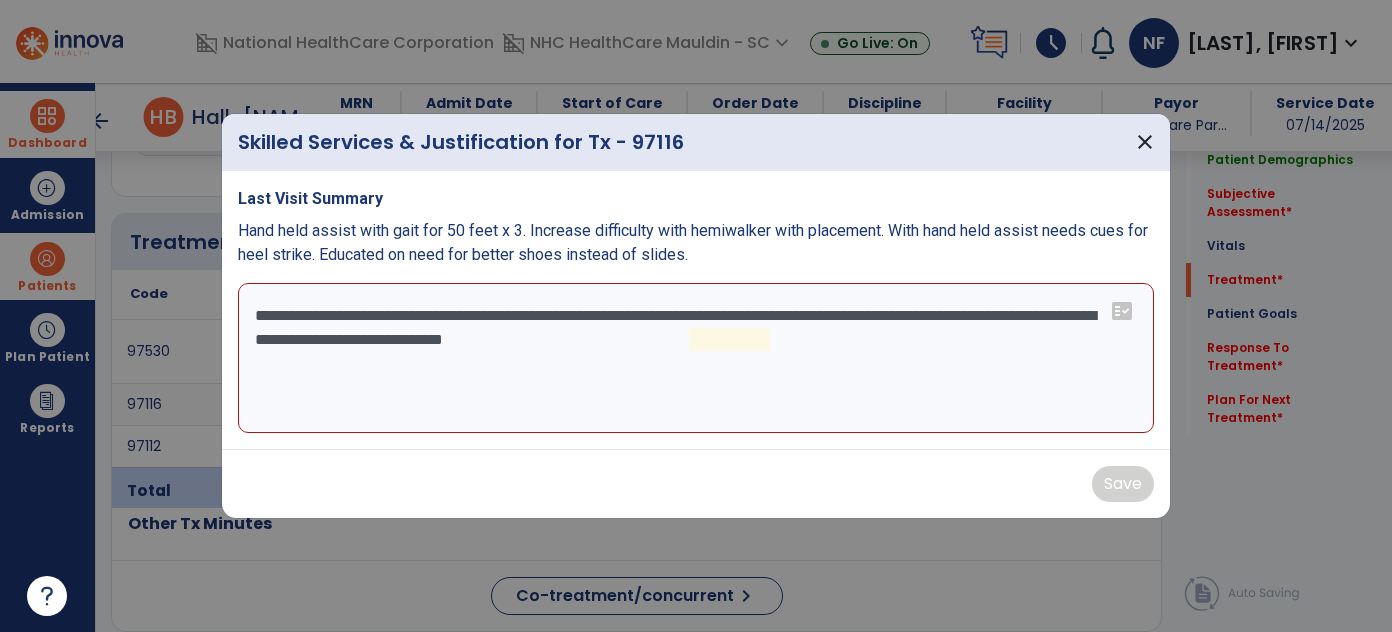 click on "**********" at bounding box center (696, 358) 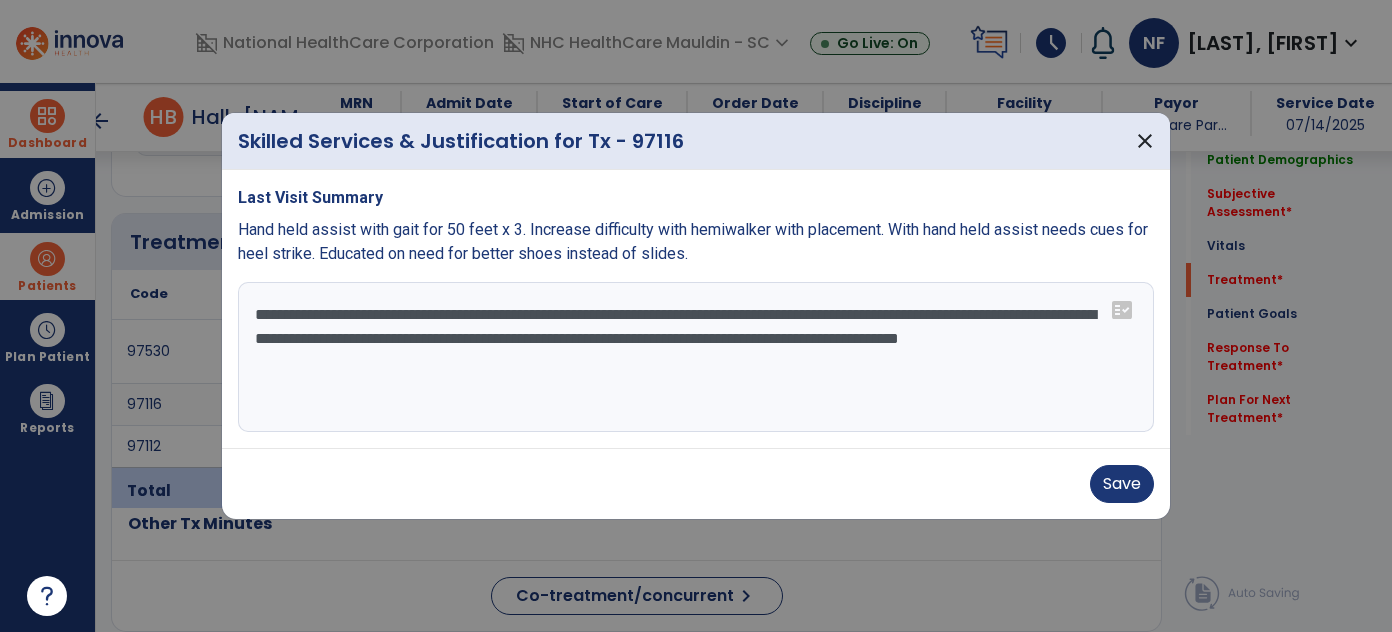 click on "**********" at bounding box center [696, 357] 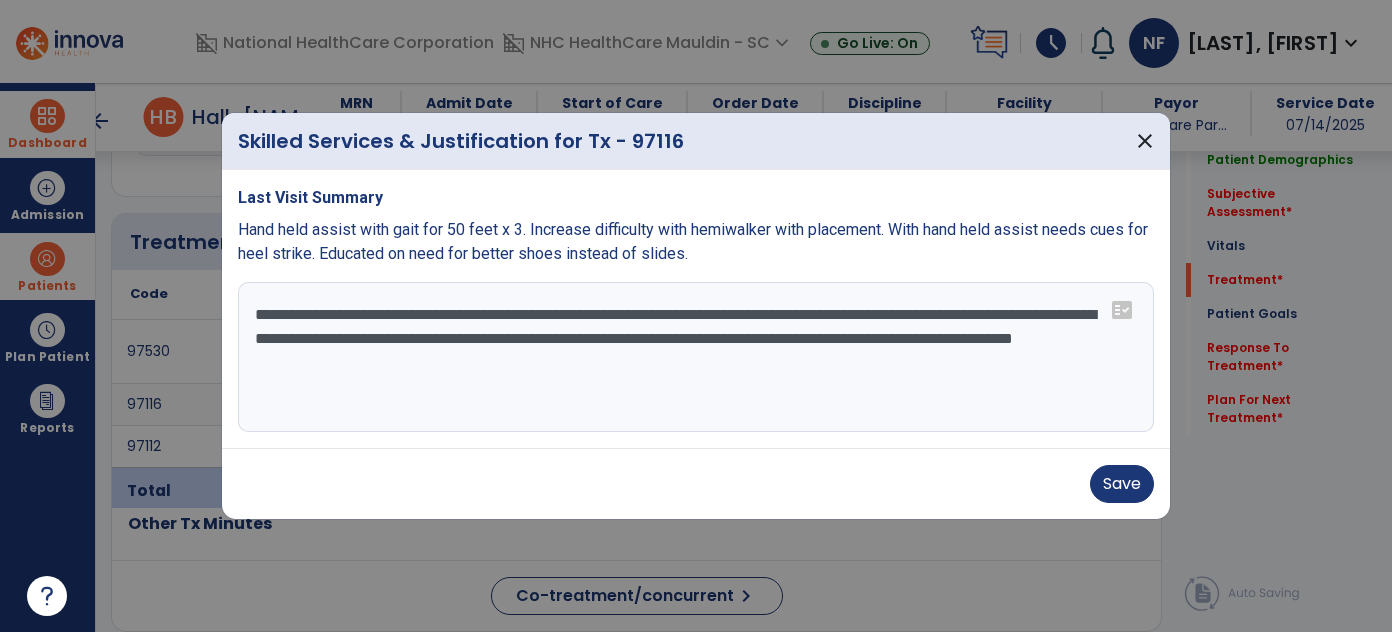 click on "**********" at bounding box center [696, 357] 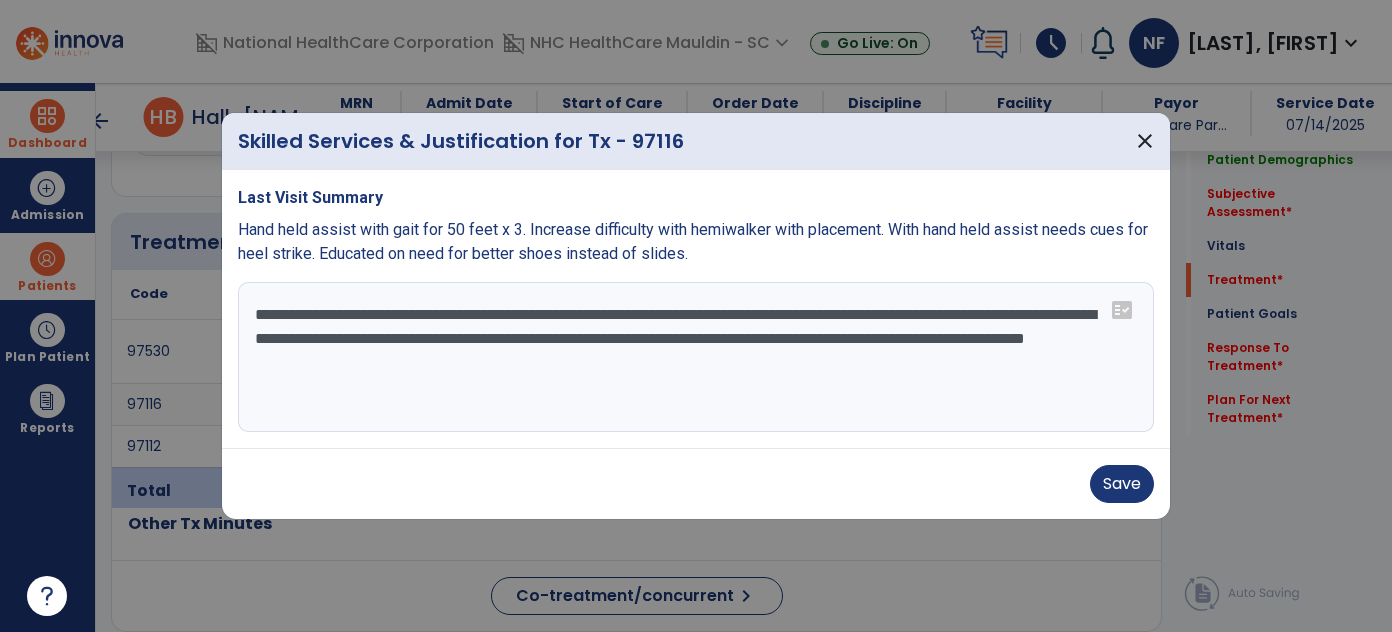 click on "**********" at bounding box center [696, 357] 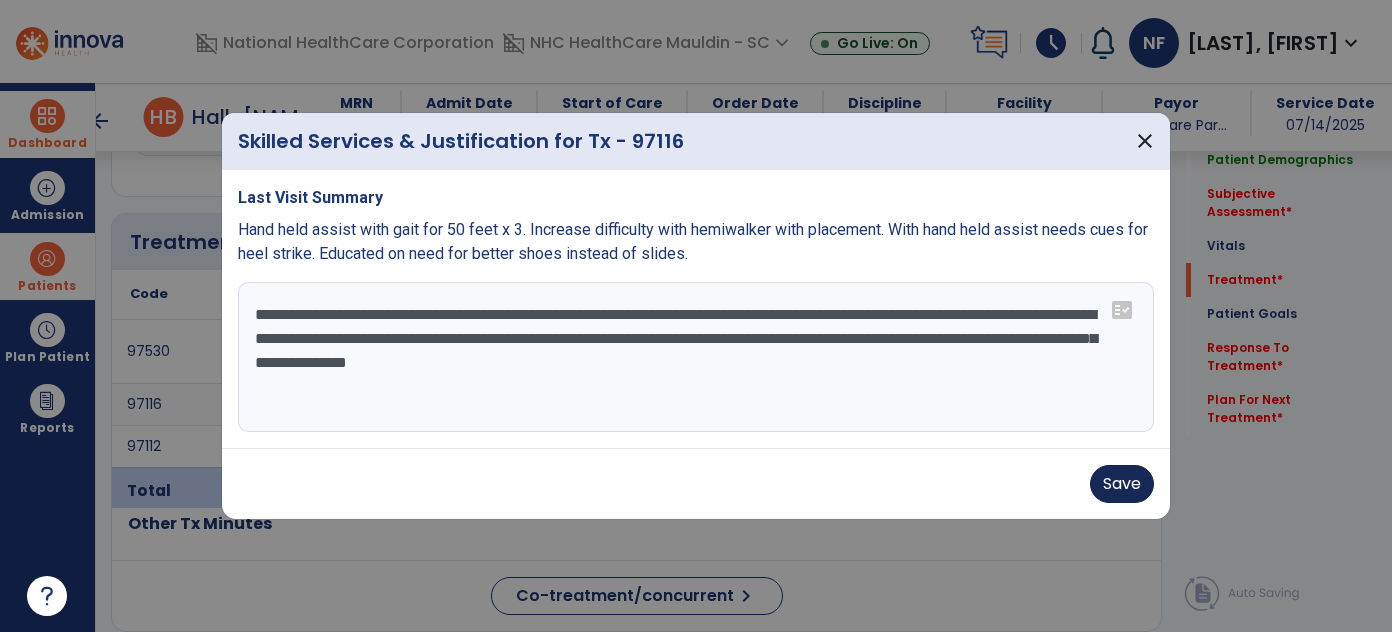 type on "**********" 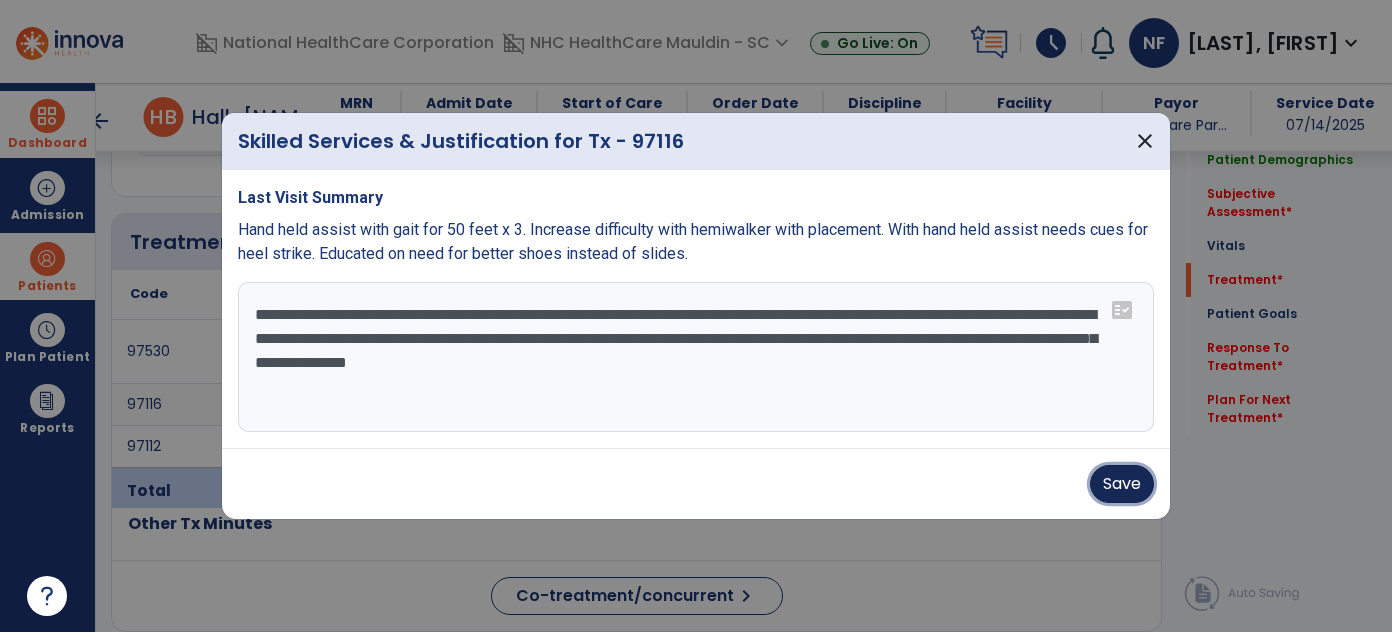 click on "Save" at bounding box center (1122, 484) 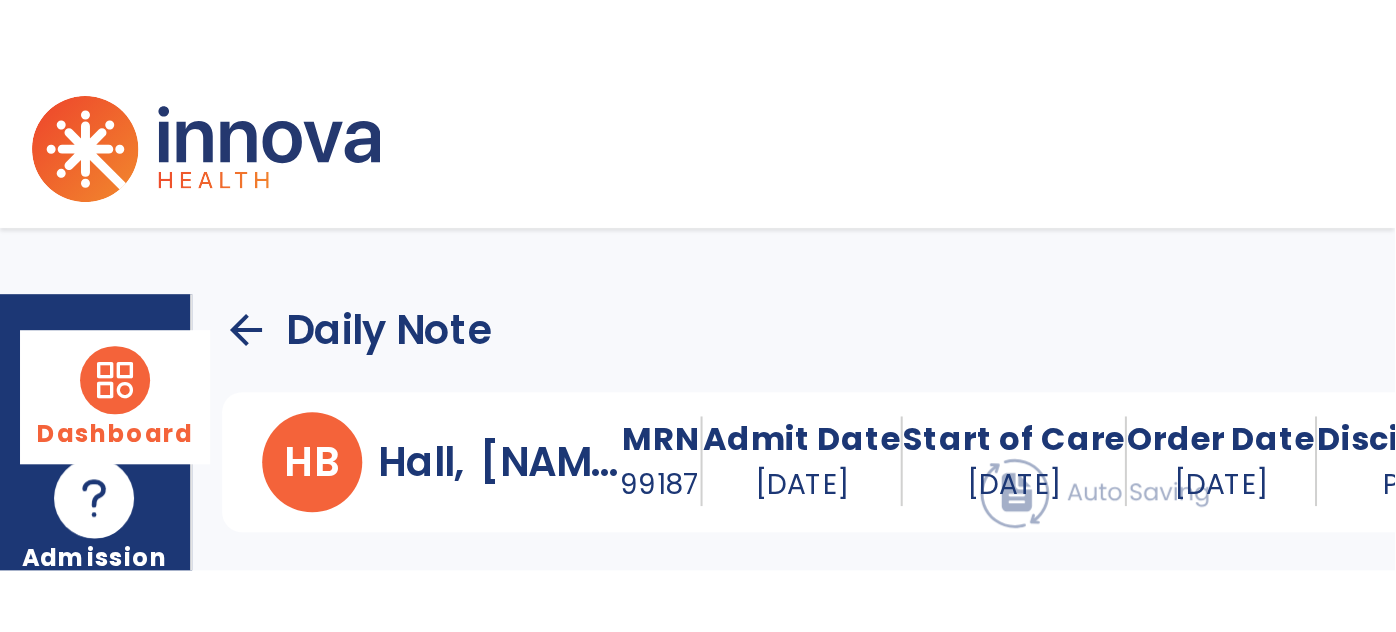 scroll, scrollTop: 14, scrollLeft: 0, axis: vertical 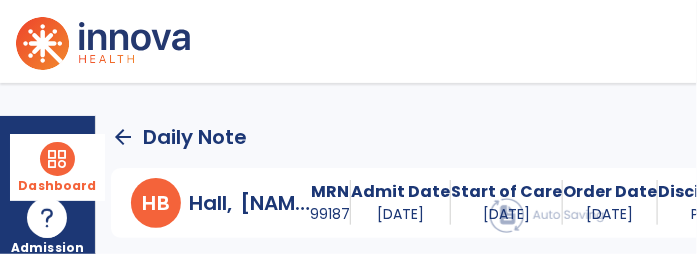 click on "domain_disabled   National HealthCare Corporation   domain_disabled   NHC HealthCare Mauldin - [STATE]   expand_more   NHC HealthCare Mauldin - [STATE]  Go Live: On schedule My Time:   Monday, Jul 14    ***** stop  Stop   Open your timecard  arrow_right Notifications  No Notifications yet   NF   Feeney, Nancy   expand_more   home   Home   person   Profile   help   Help   logout   Log out" at bounding box center [348, 41] 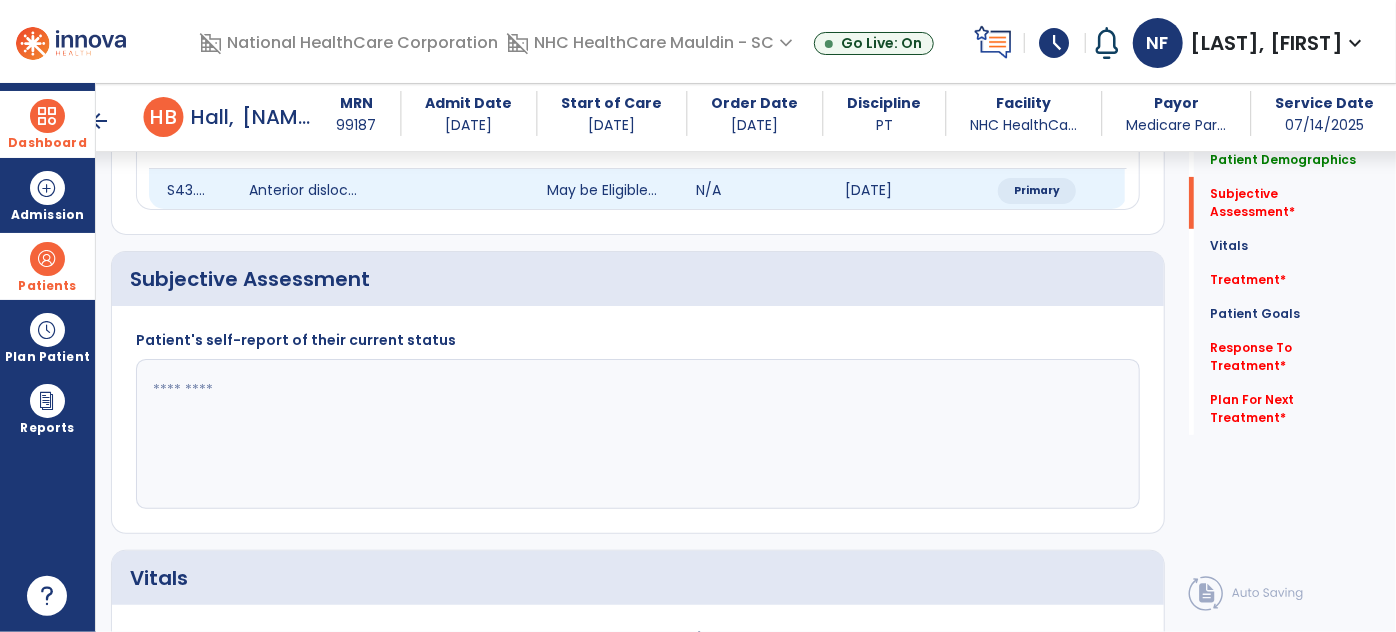 scroll, scrollTop: 273, scrollLeft: 0, axis: vertical 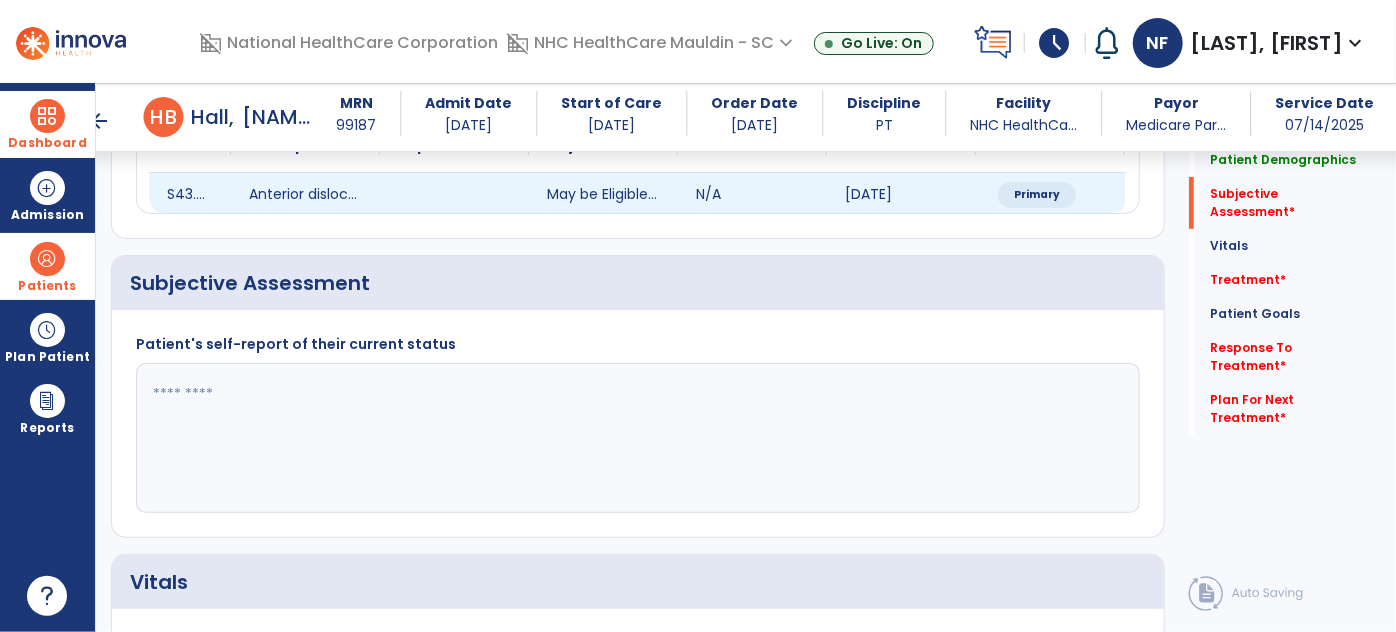 click 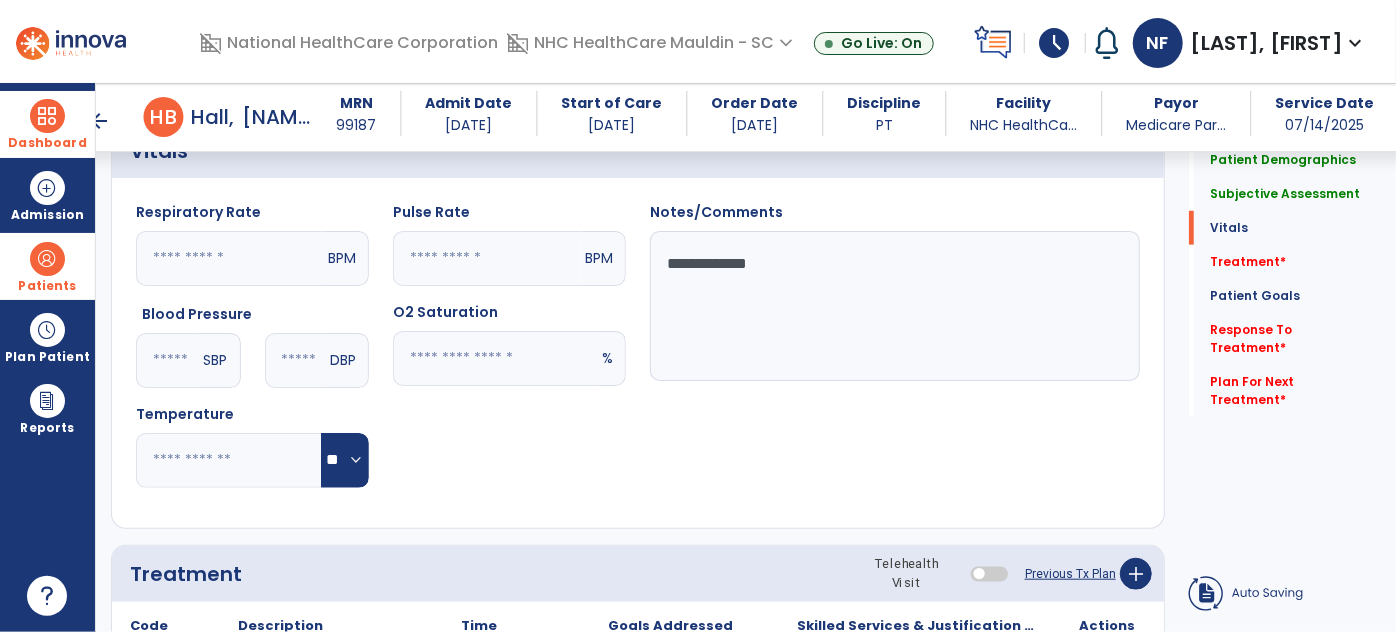 scroll, scrollTop: 702, scrollLeft: 0, axis: vertical 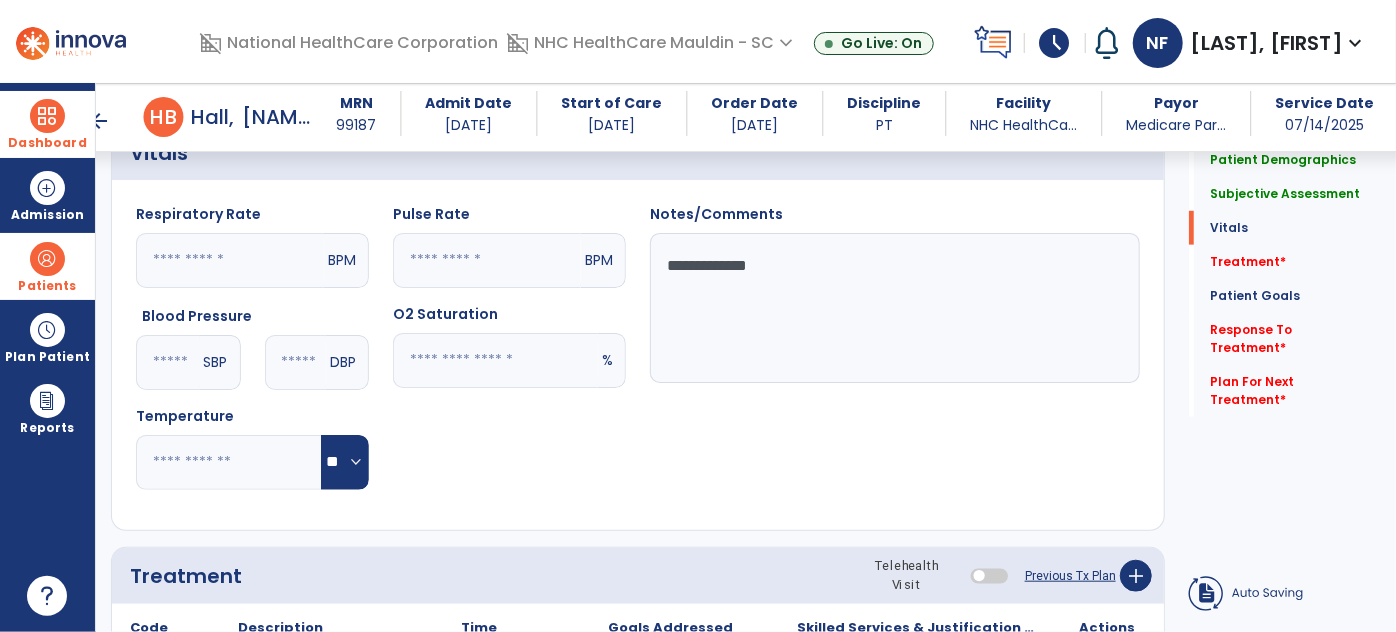 type on "**********" 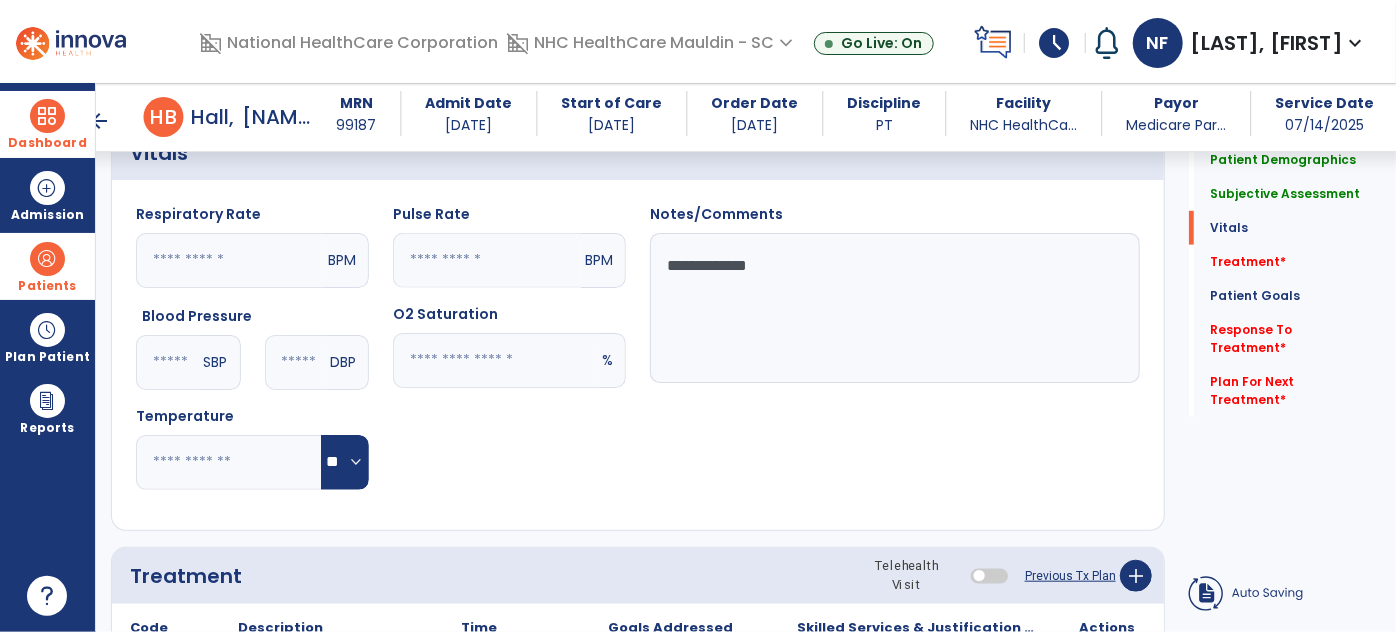 click 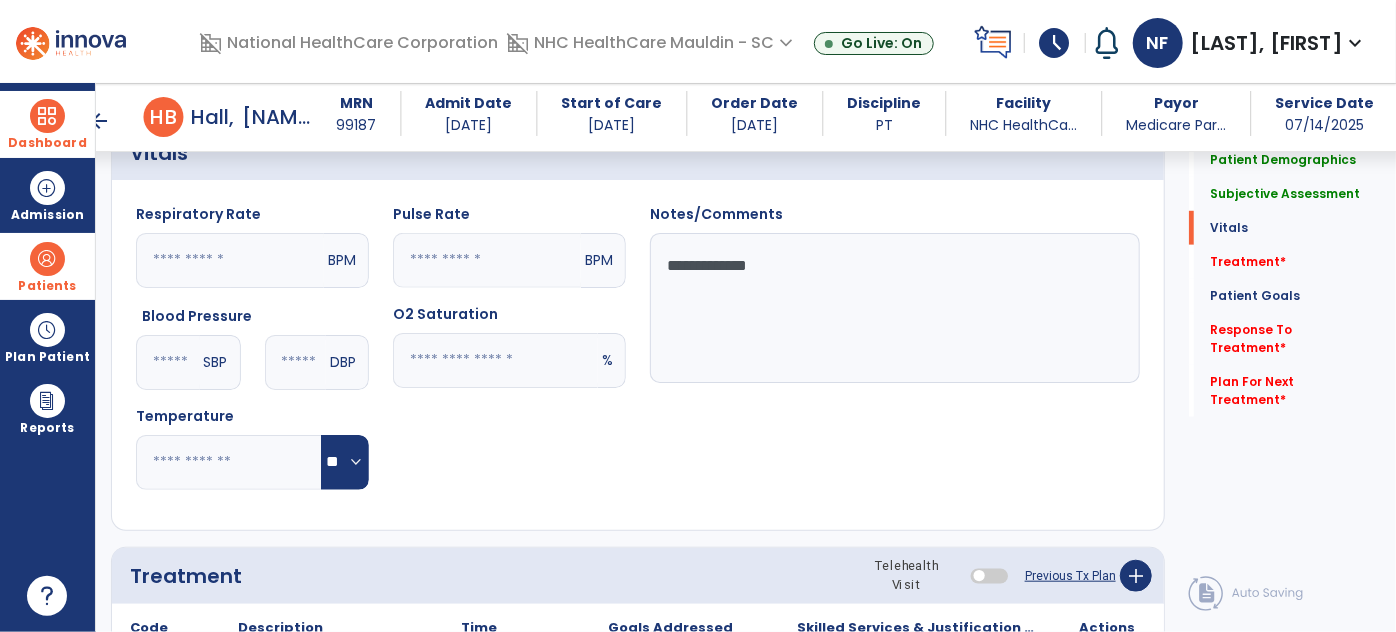 type on "**" 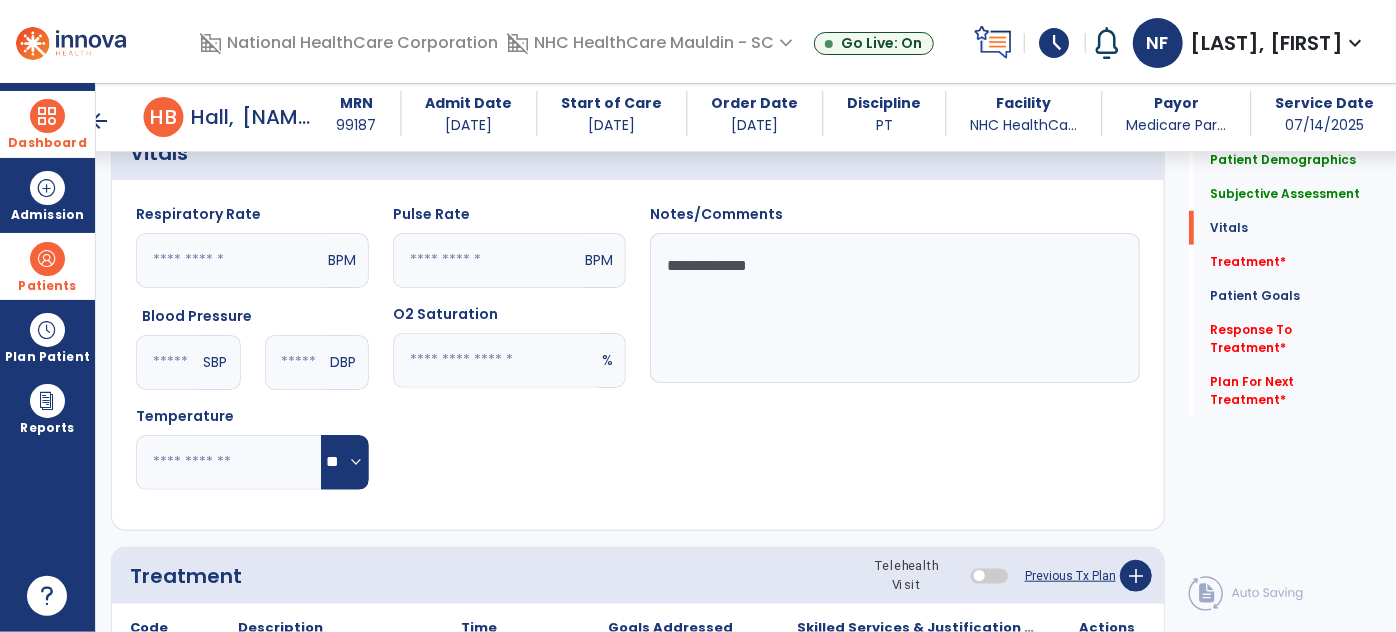 click 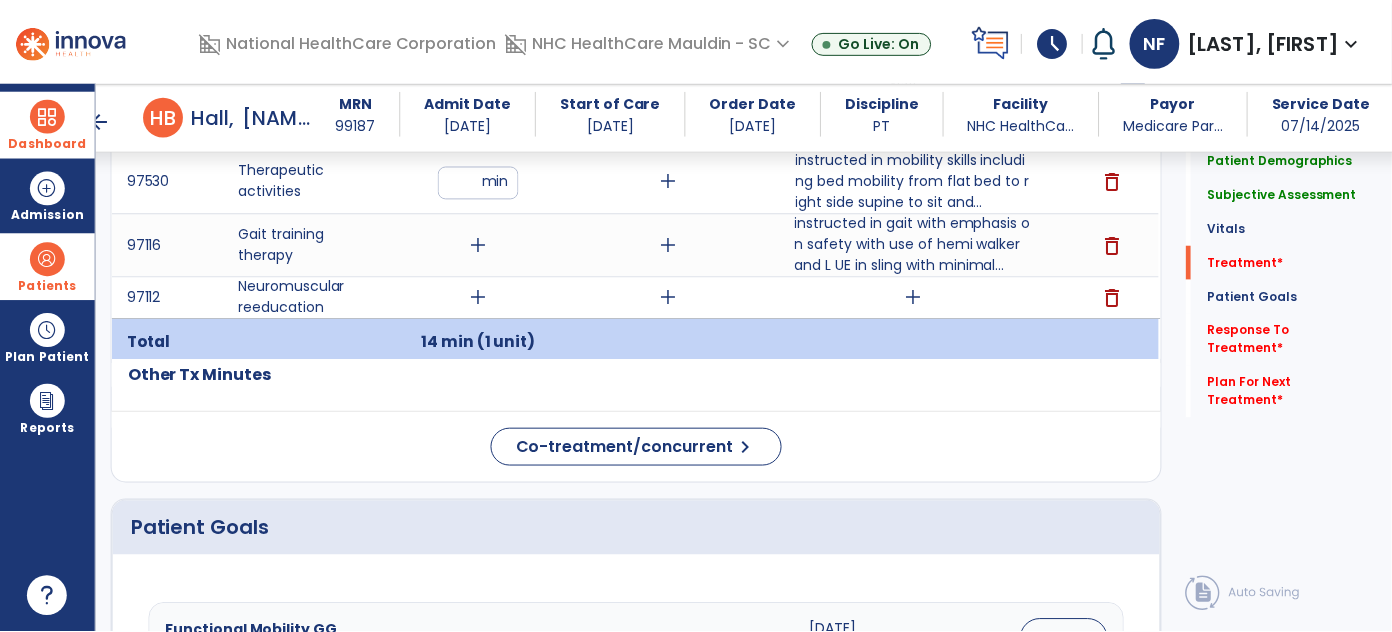 scroll, scrollTop: 1198, scrollLeft: 0, axis: vertical 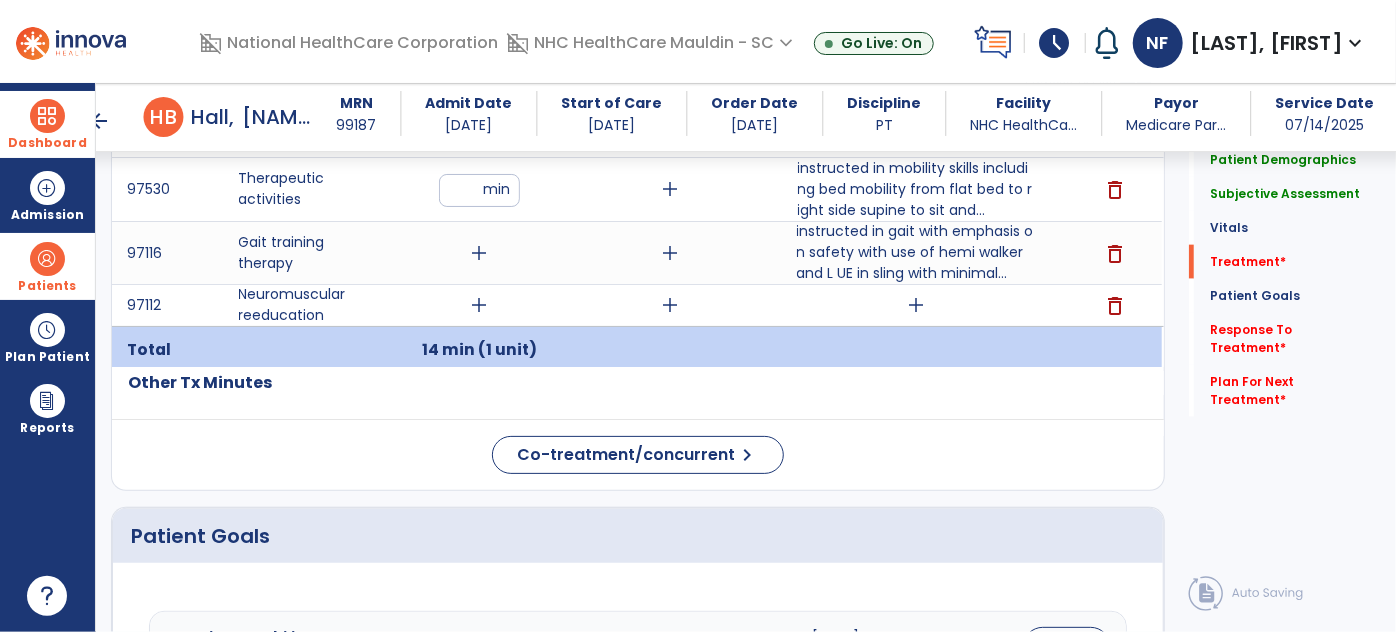 type on "**" 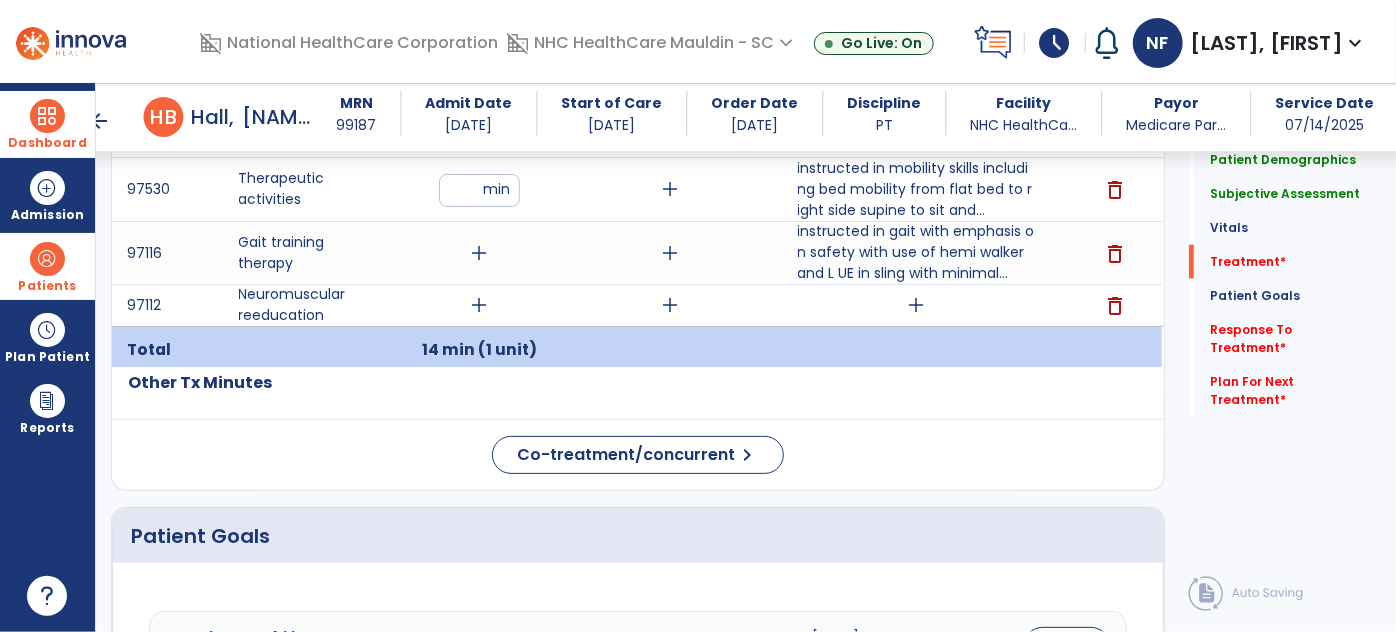 click on "add" at bounding box center [480, 253] 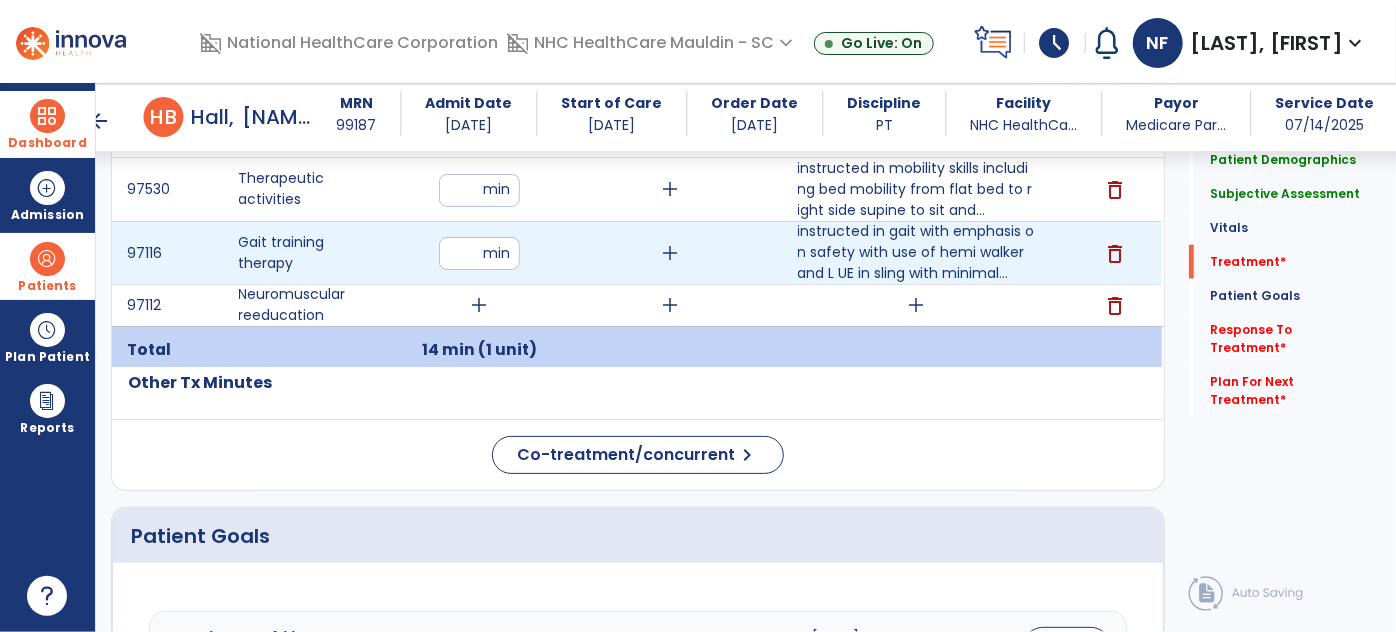 type on "**" 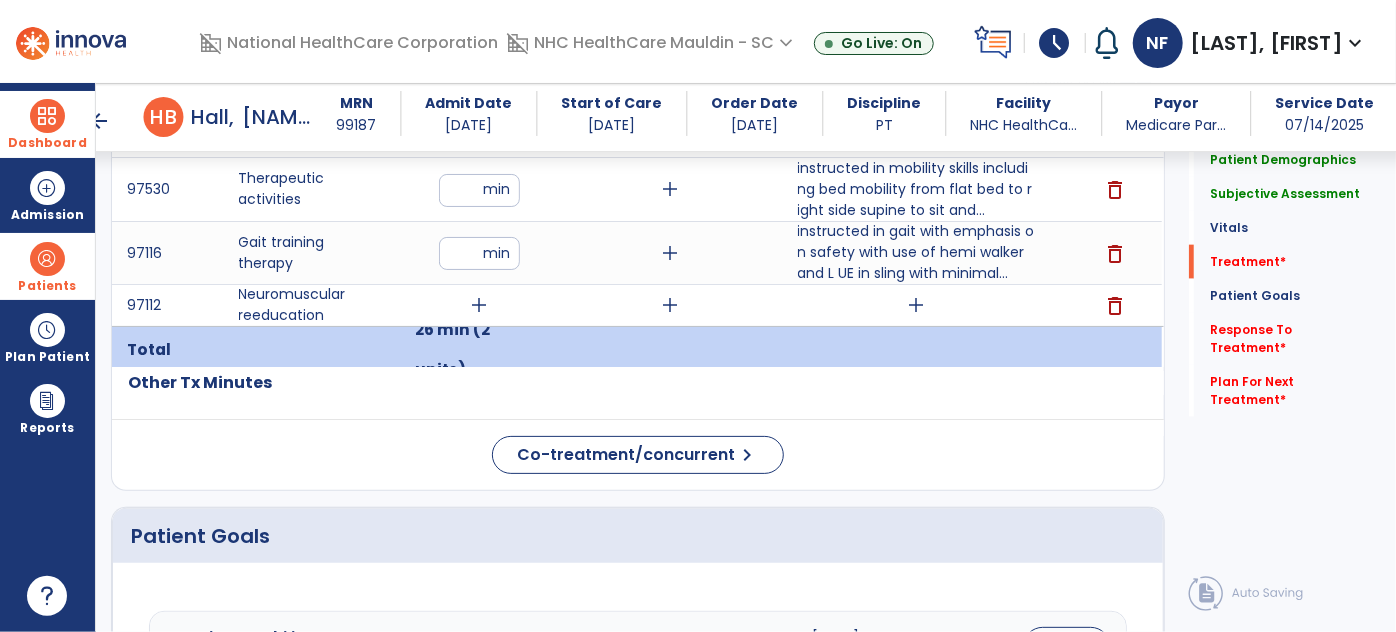 click on "add" at bounding box center [480, 305] 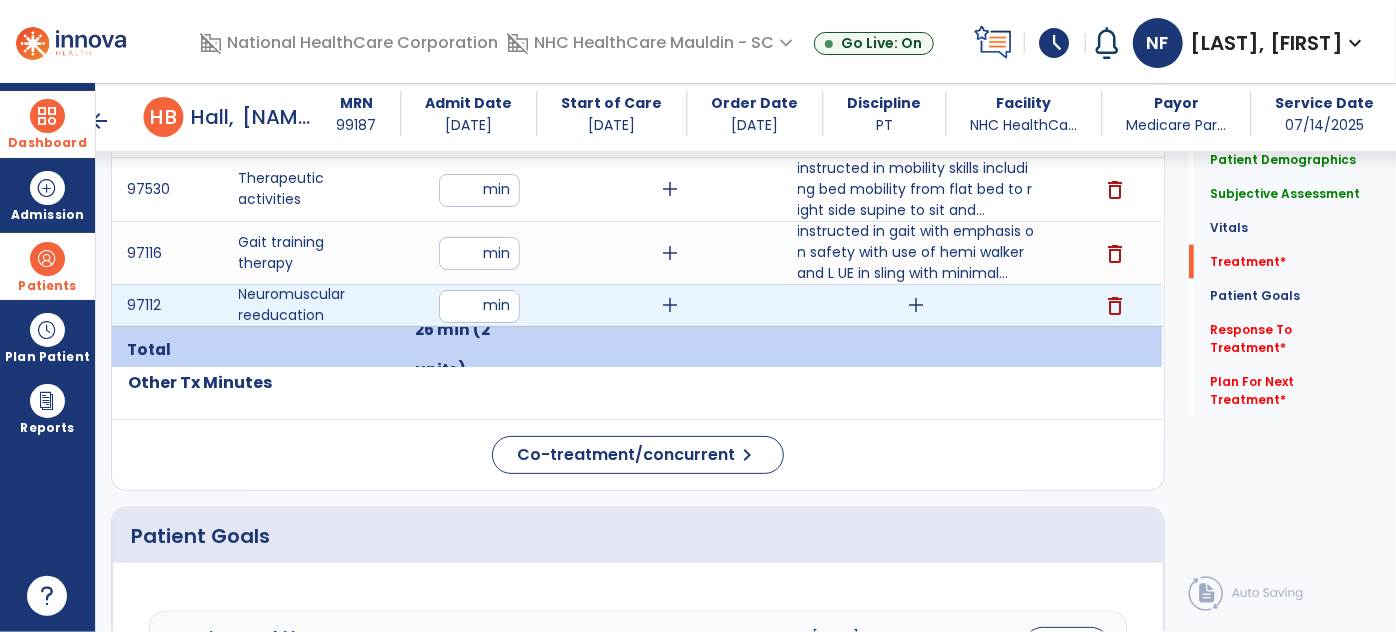 type on "**" 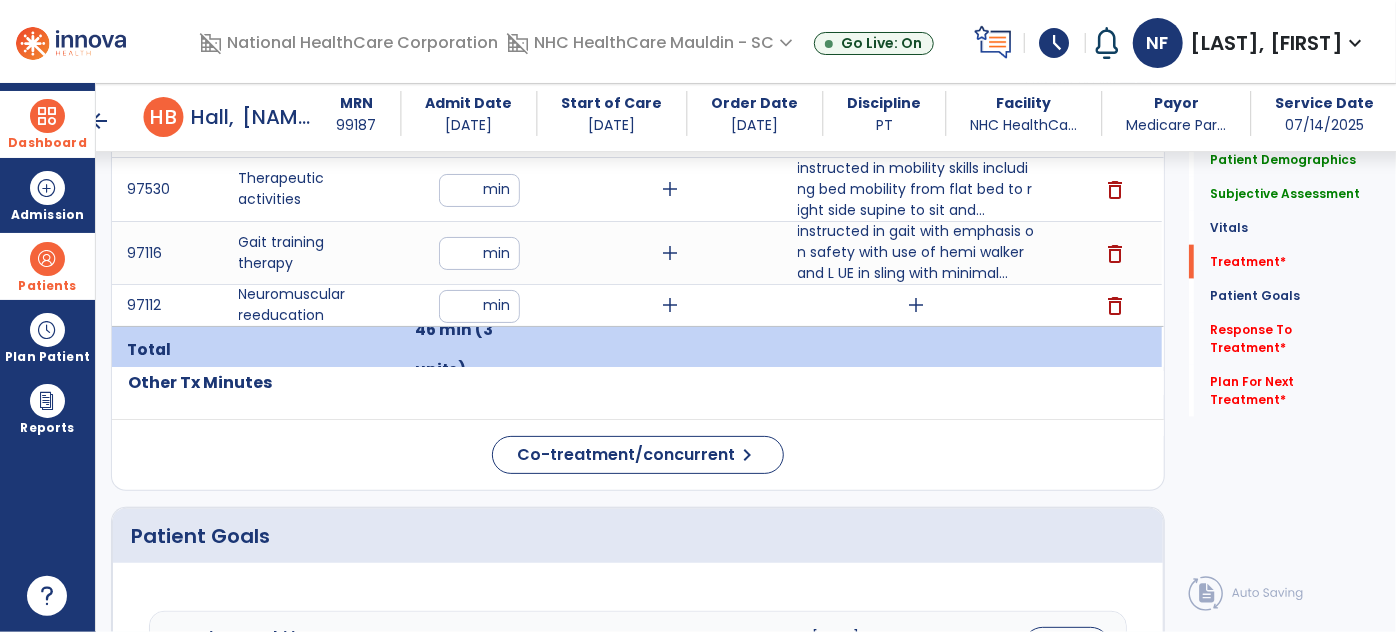 click on "add" at bounding box center [916, 305] 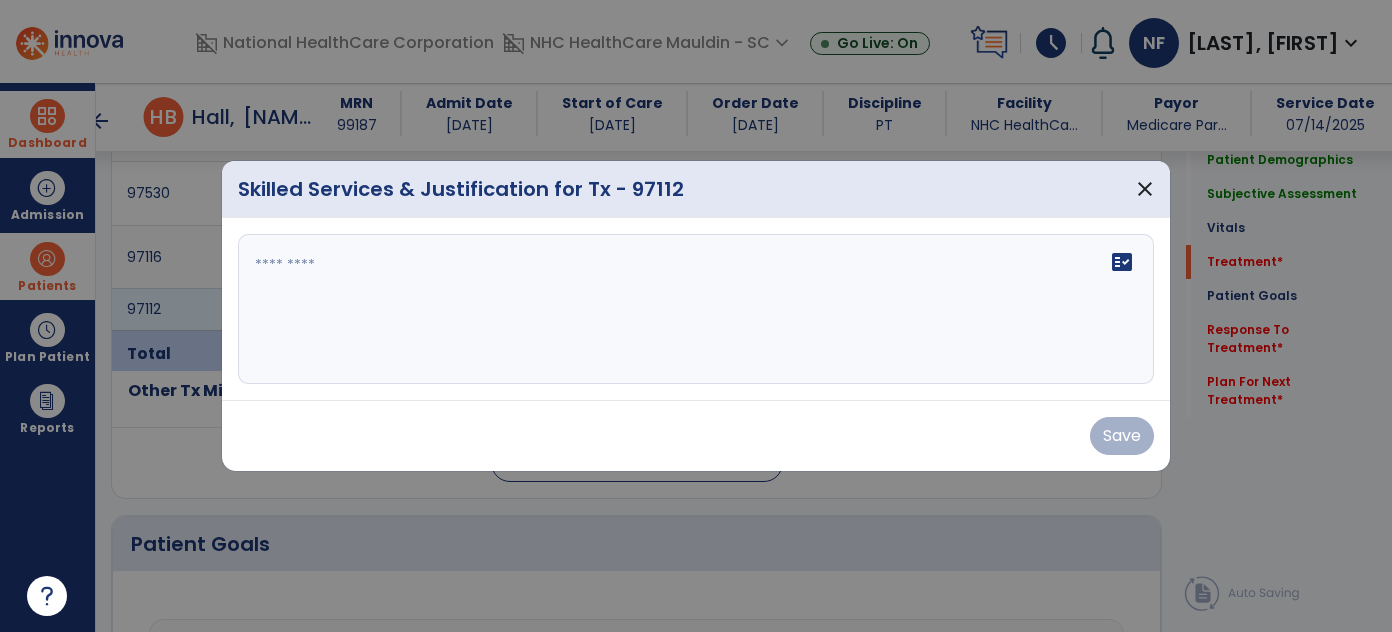 scroll, scrollTop: 1198, scrollLeft: 0, axis: vertical 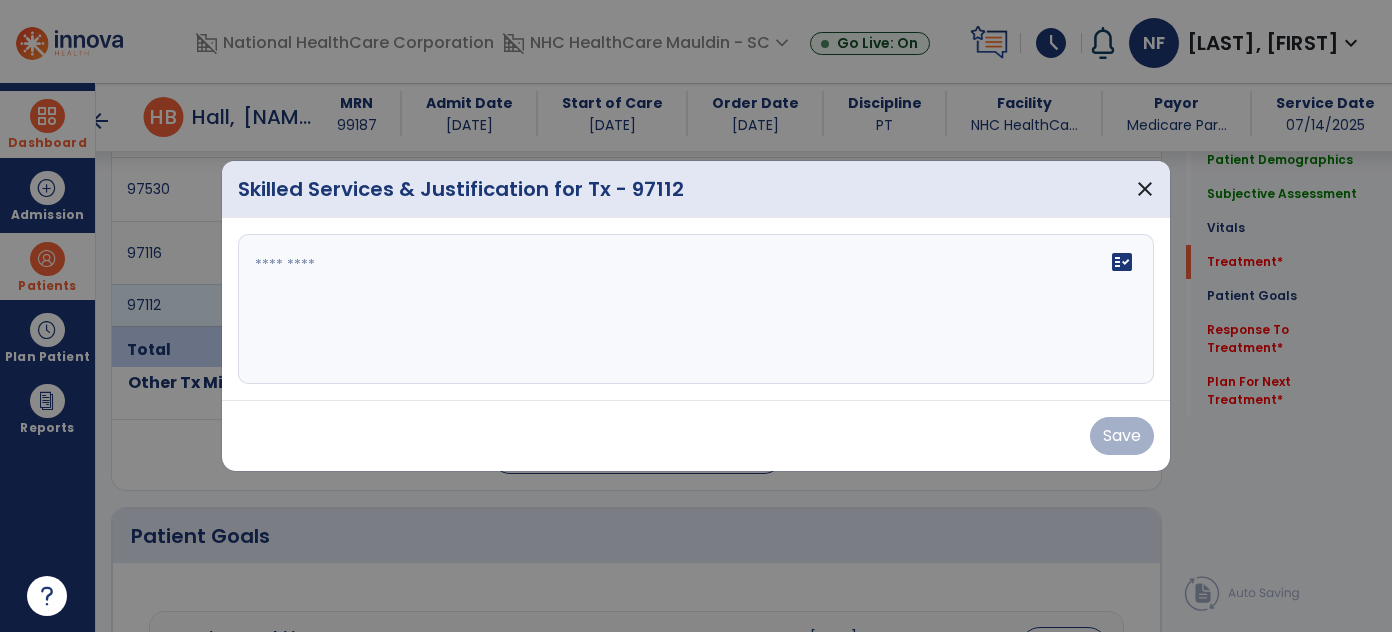 click on "fact_check" at bounding box center [696, 309] 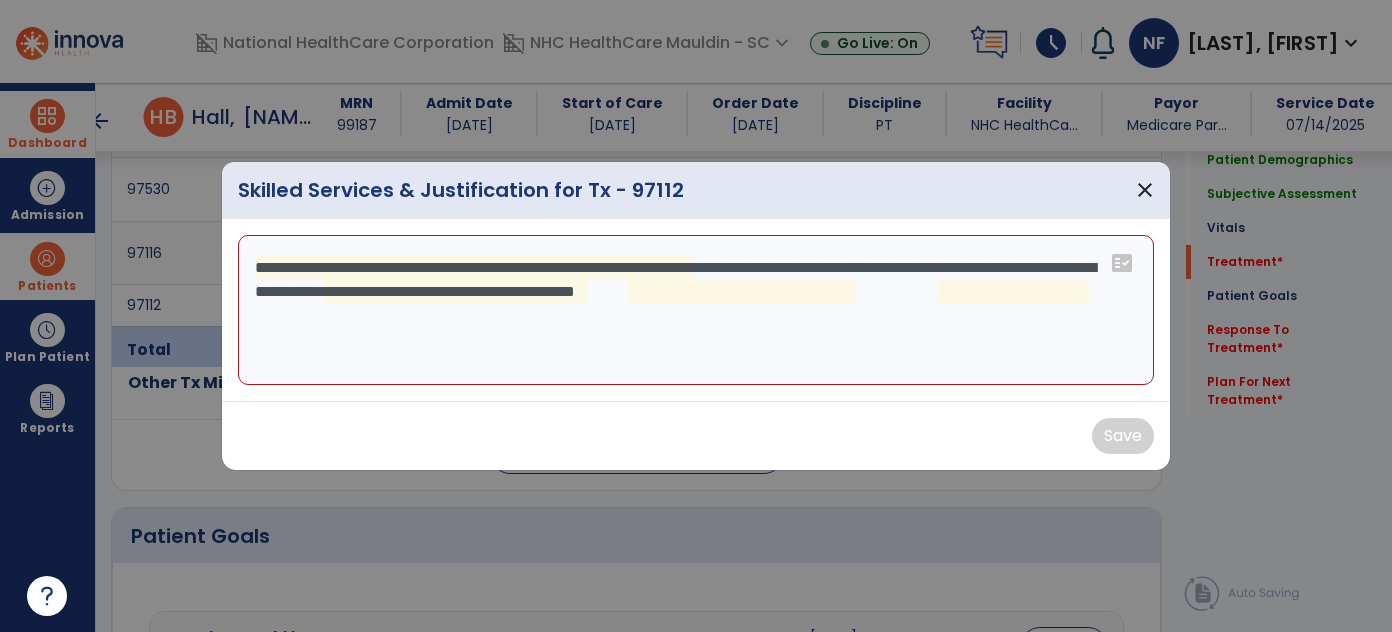 click on "**********" at bounding box center (696, 310) 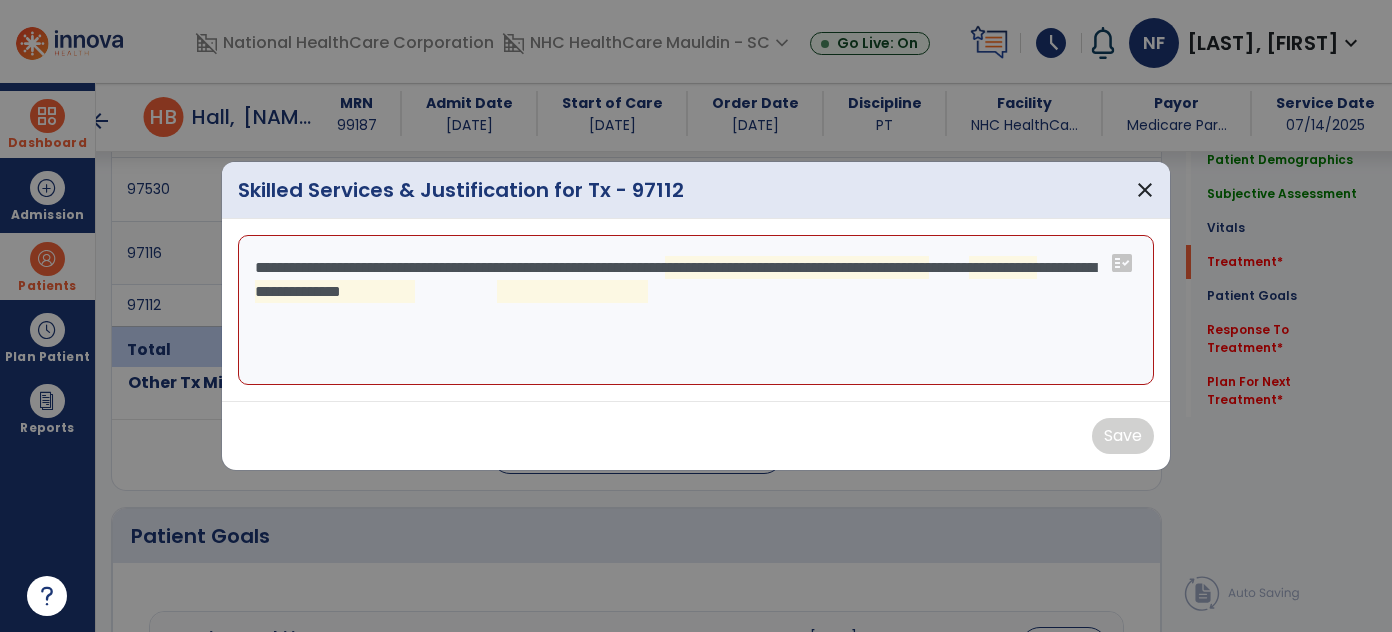 click on "**********" at bounding box center [696, 310] 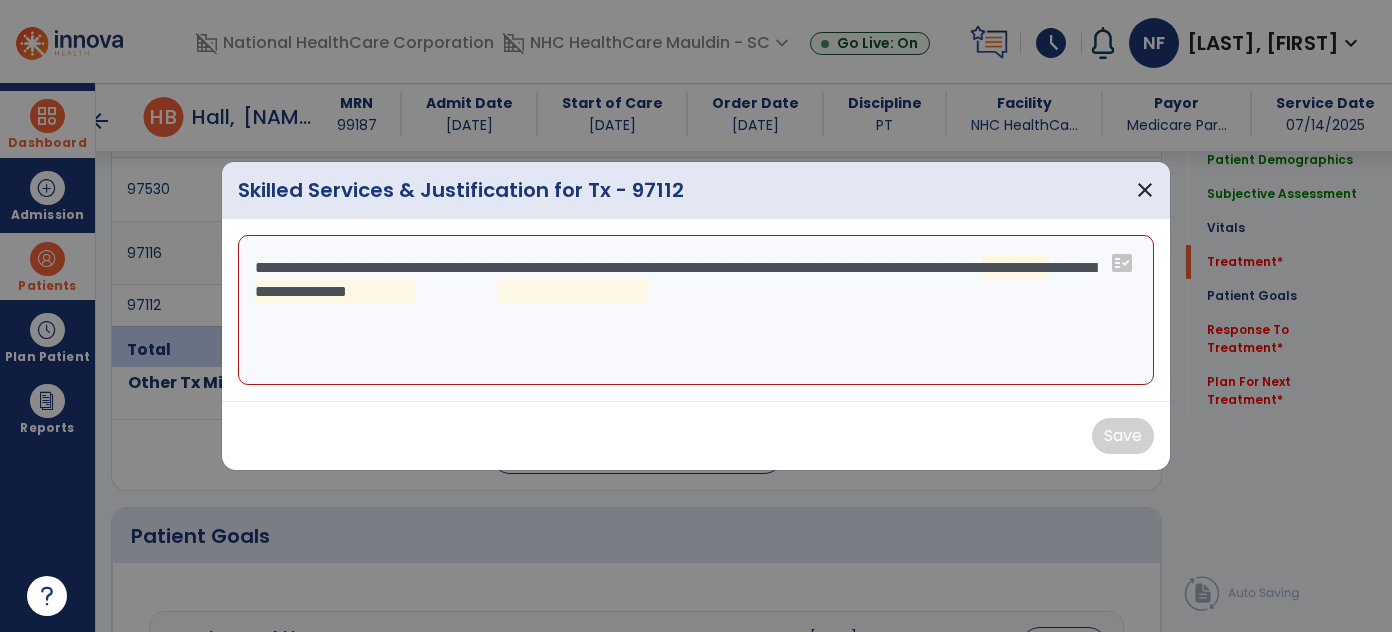 click on "**********" at bounding box center [696, 310] 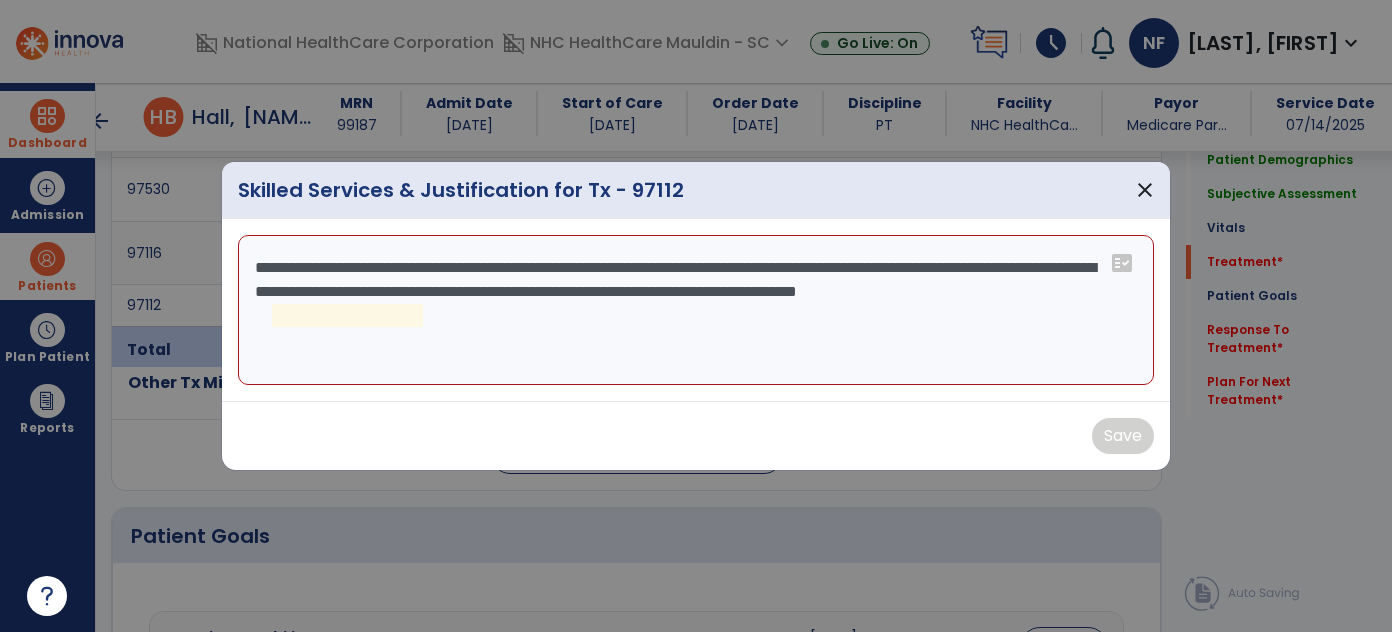 click on "**********" at bounding box center [696, 310] 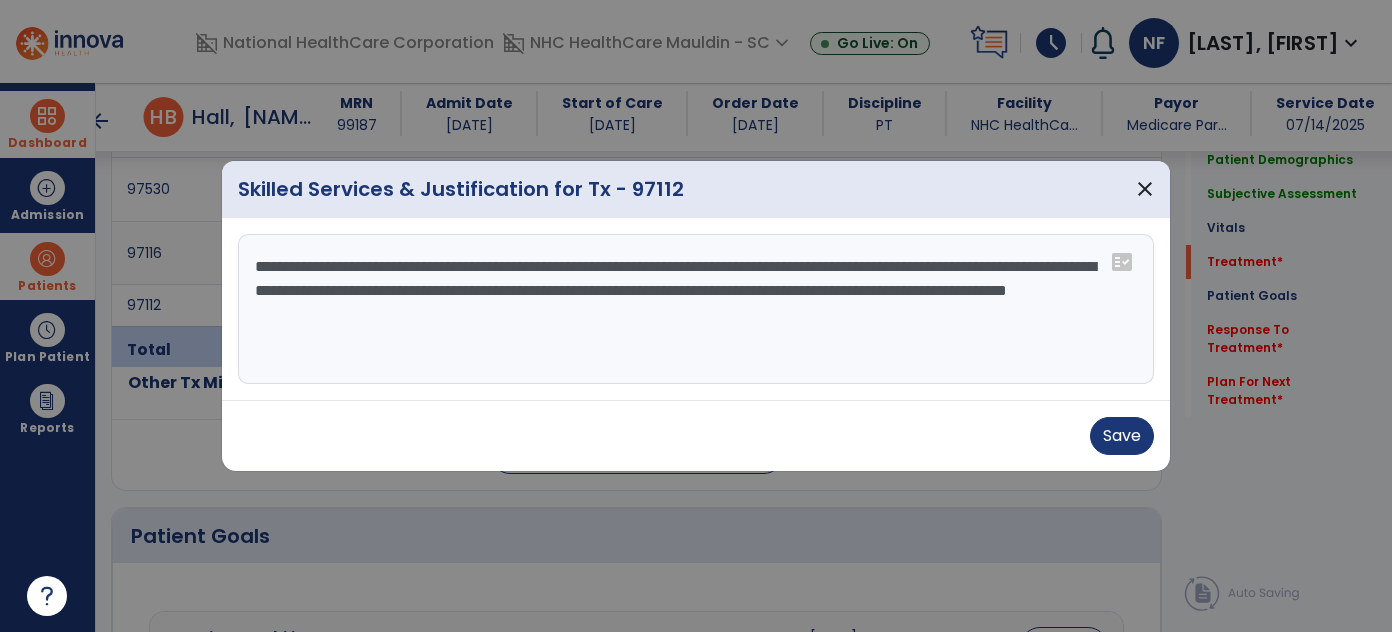 click on "**********" at bounding box center [696, 309] 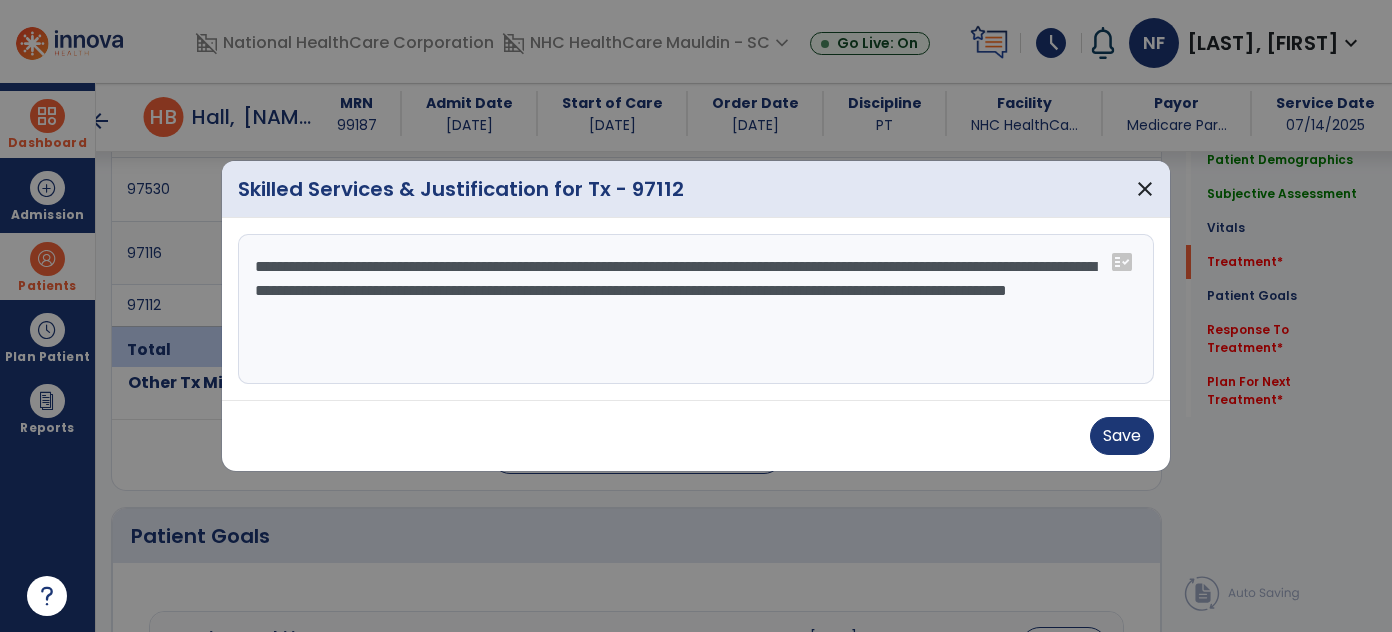 click on "**********" at bounding box center (696, 309) 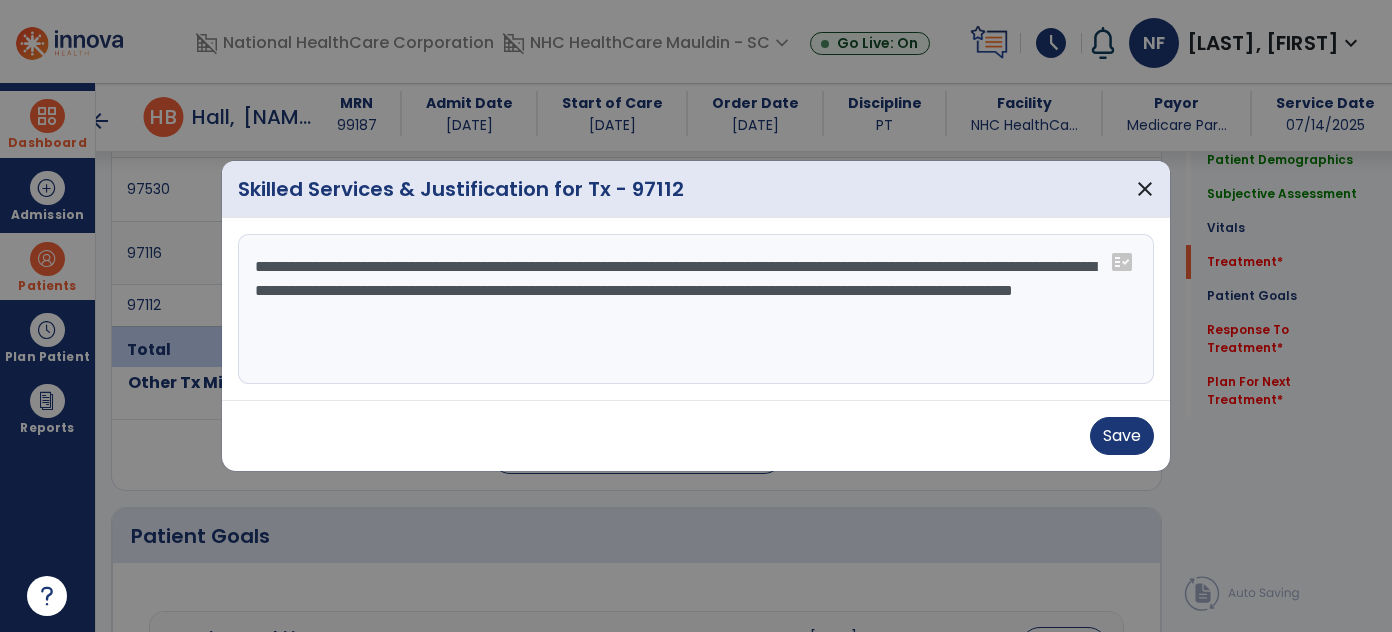 click on "**********" at bounding box center (696, 309) 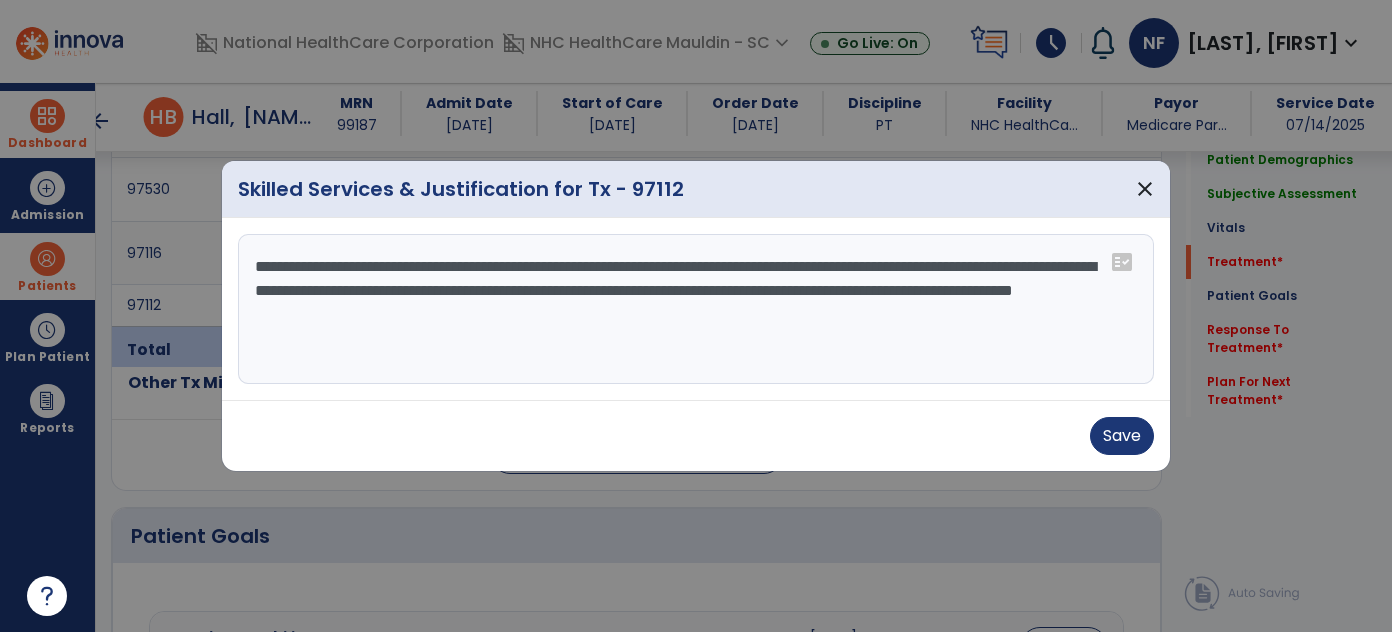 click on "**********" at bounding box center (696, 309) 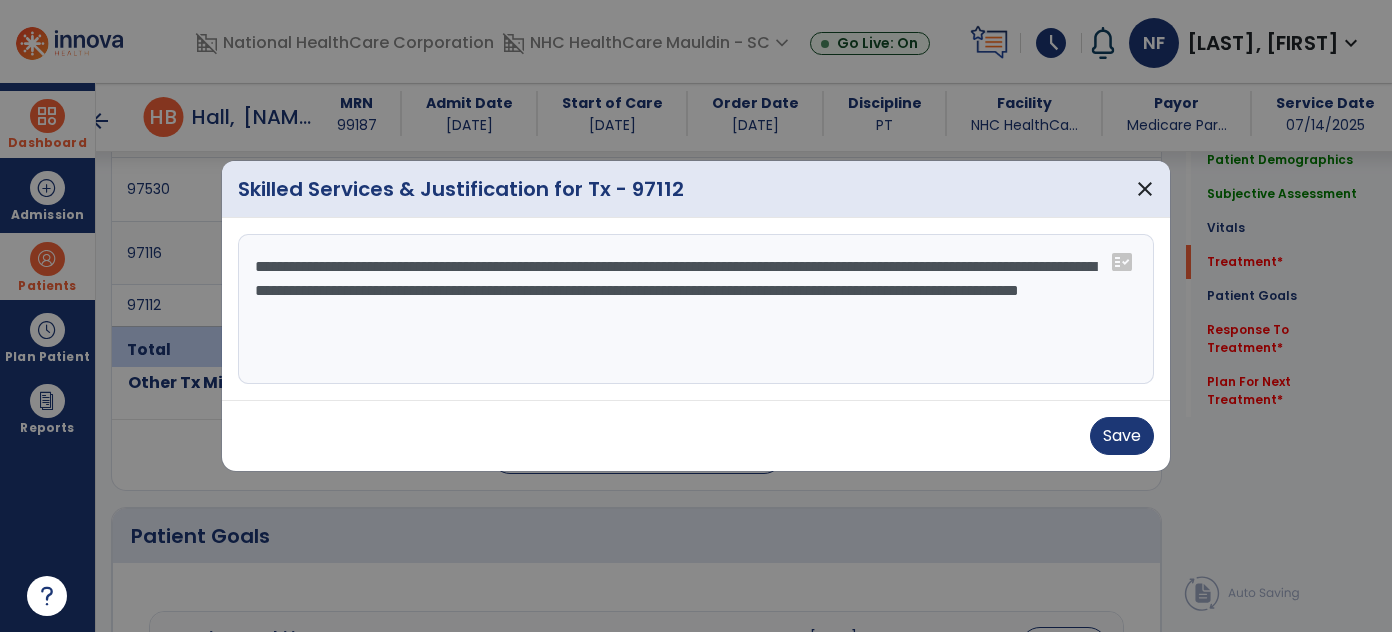 click on "**********" at bounding box center [696, 309] 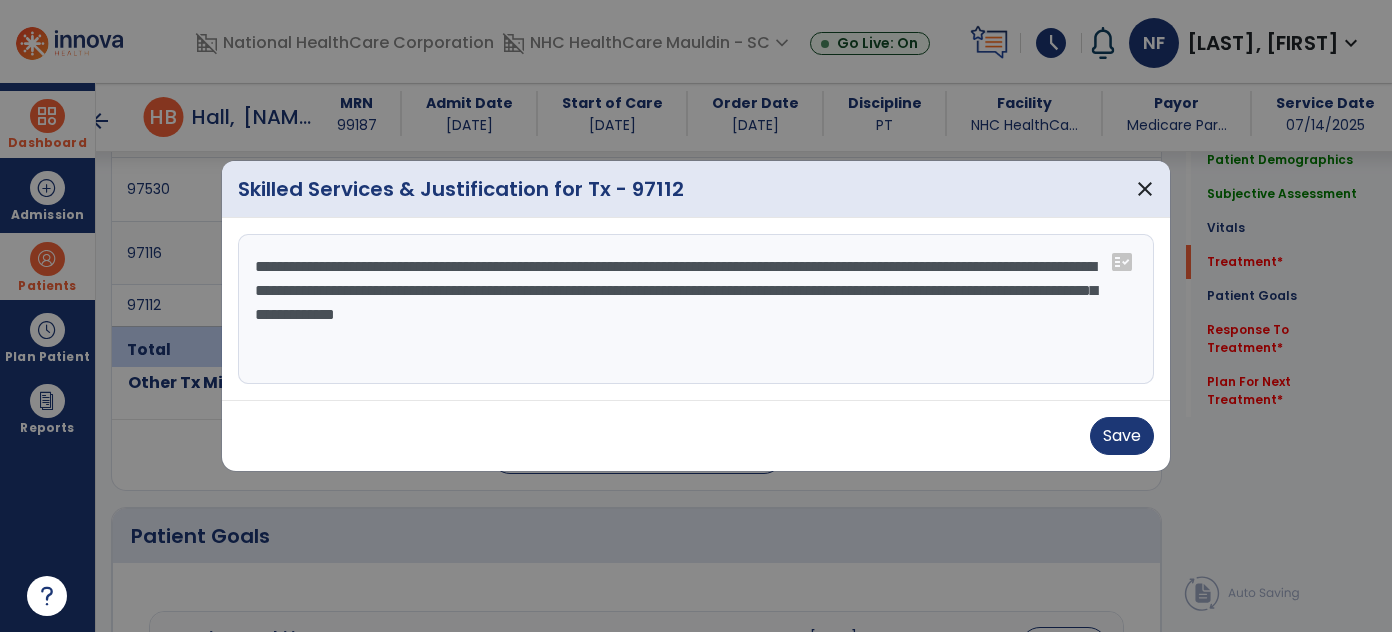 click on "**********" at bounding box center (696, 309) 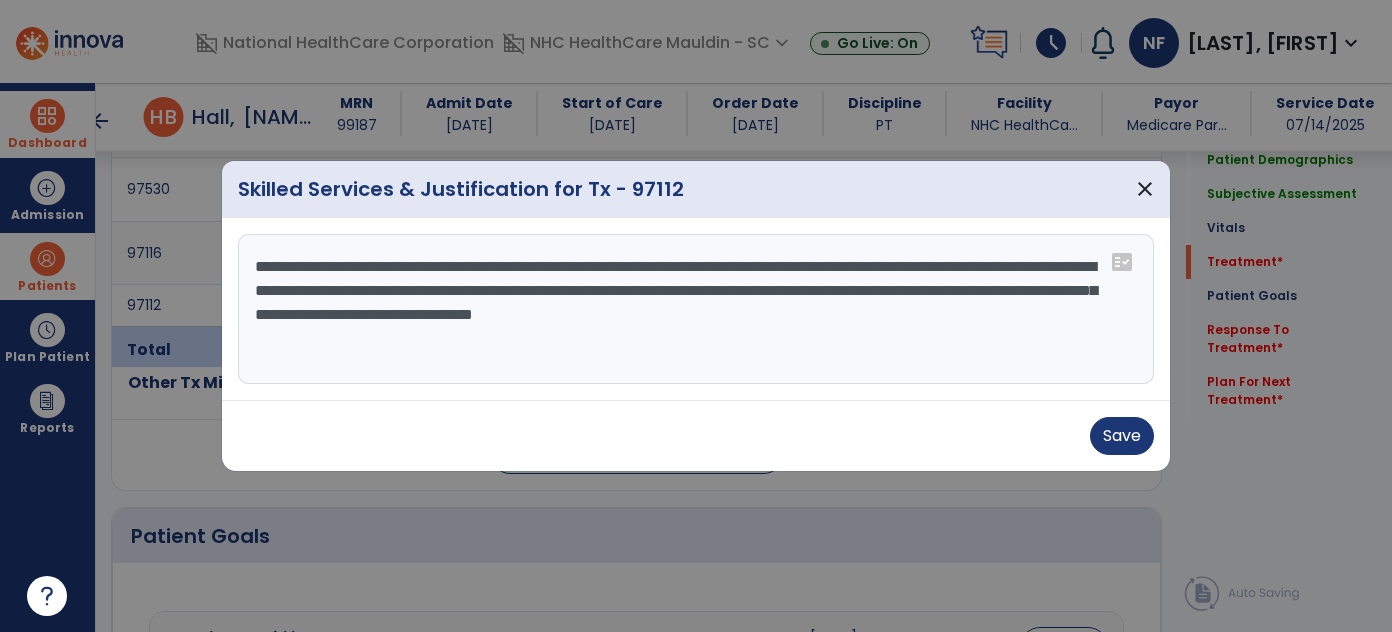 click on "**********" at bounding box center (696, 309) 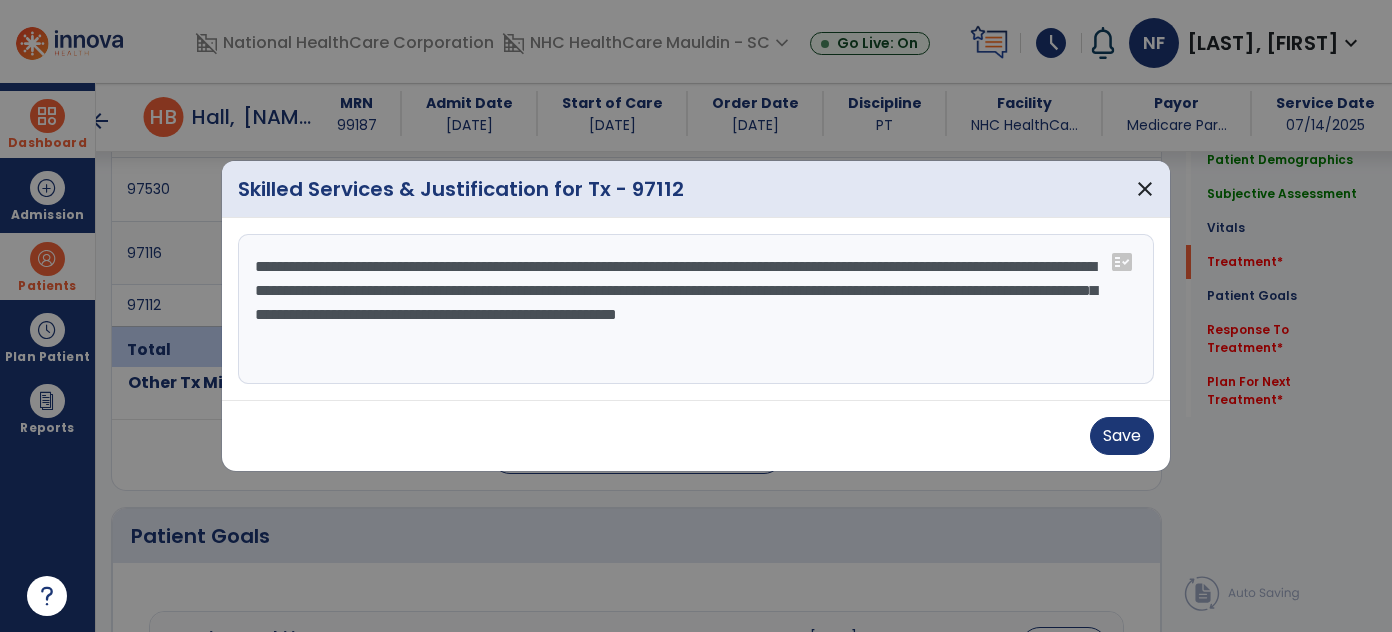 click on "**********" at bounding box center [696, 309] 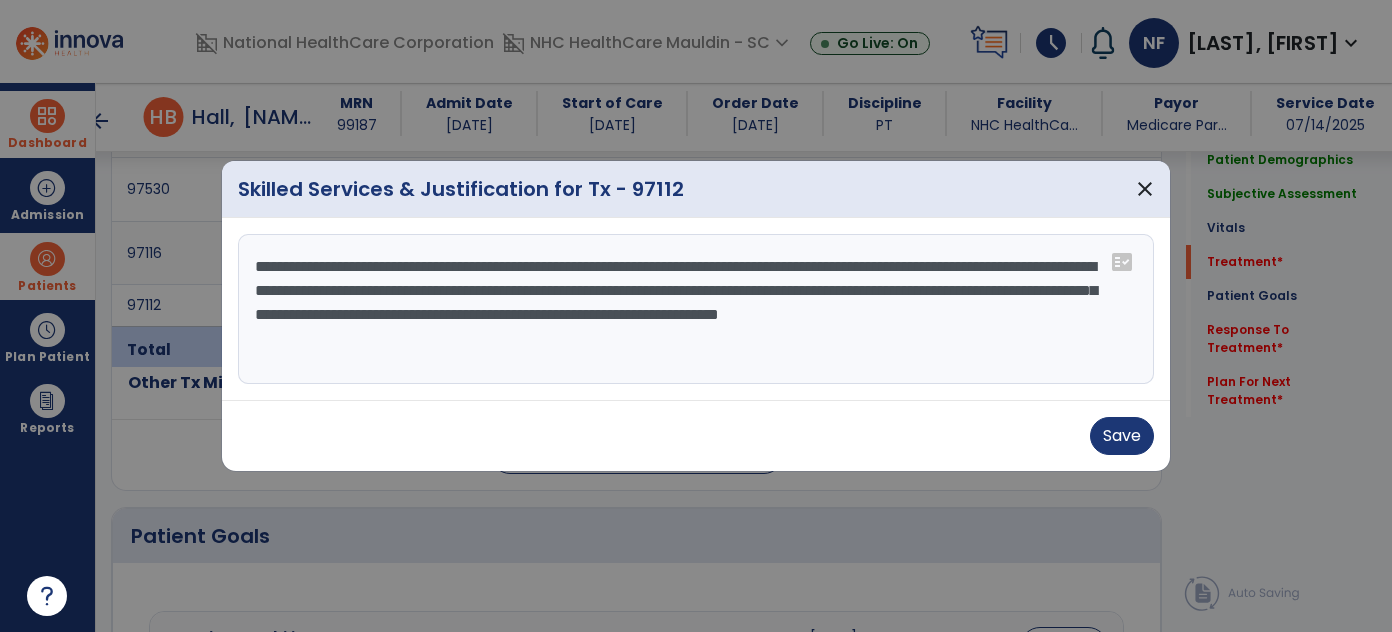 click on "**********" at bounding box center (696, 309) 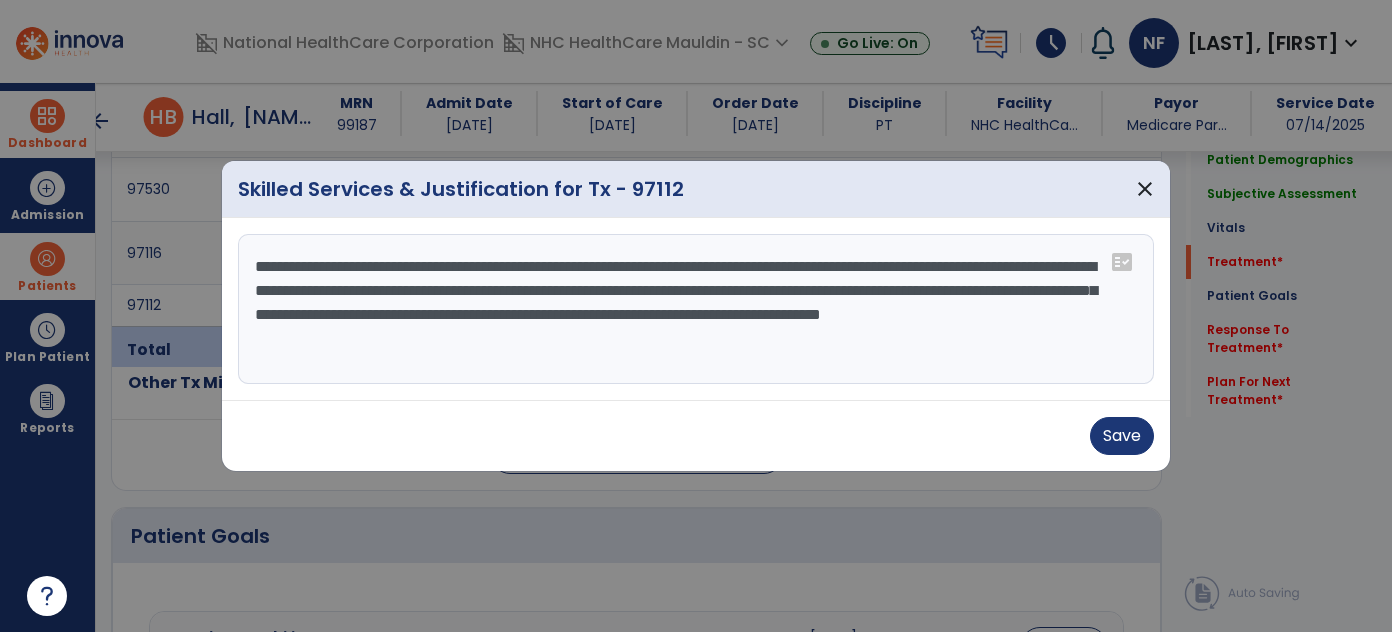 click on "**********" at bounding box center [696, 309] 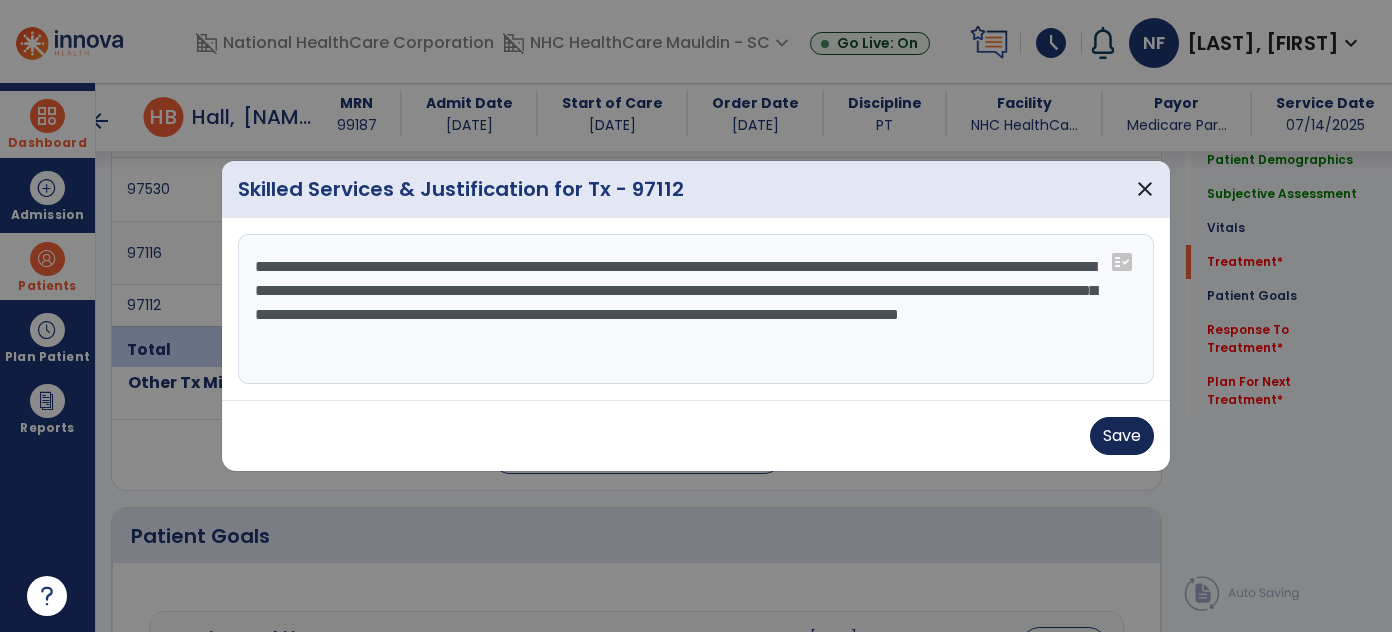 type on "**********" 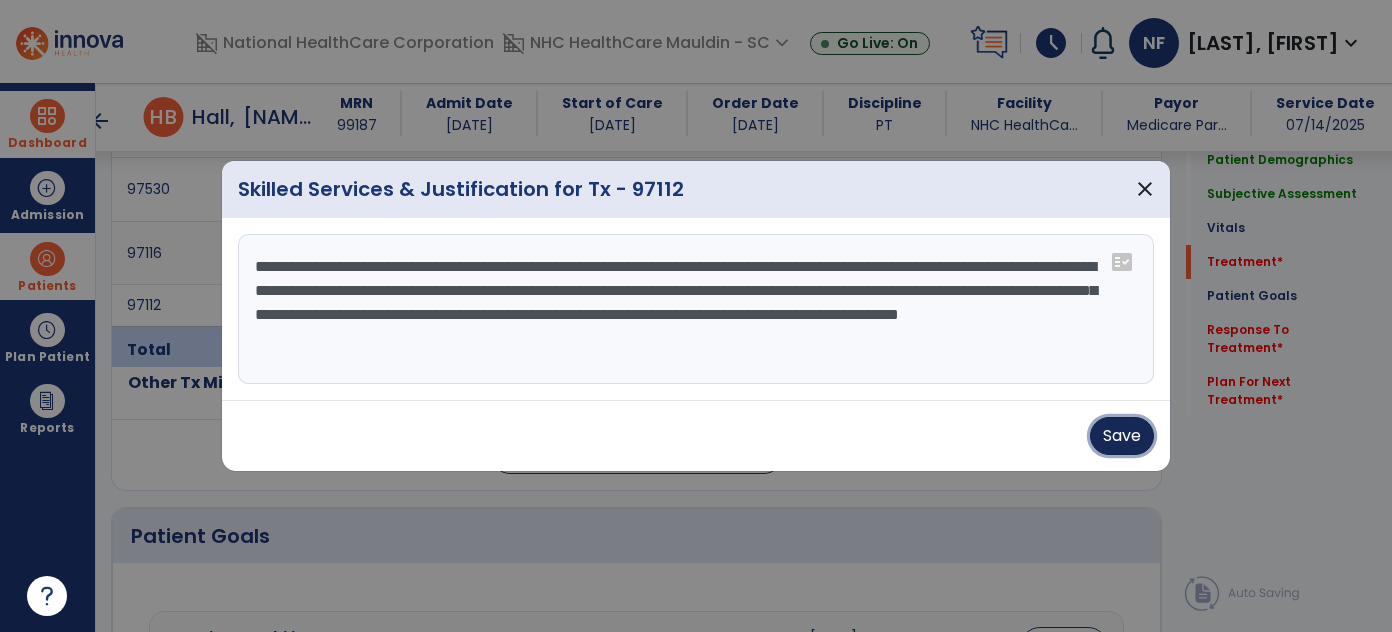 click on "Save" at bounding box center (1122, 436) 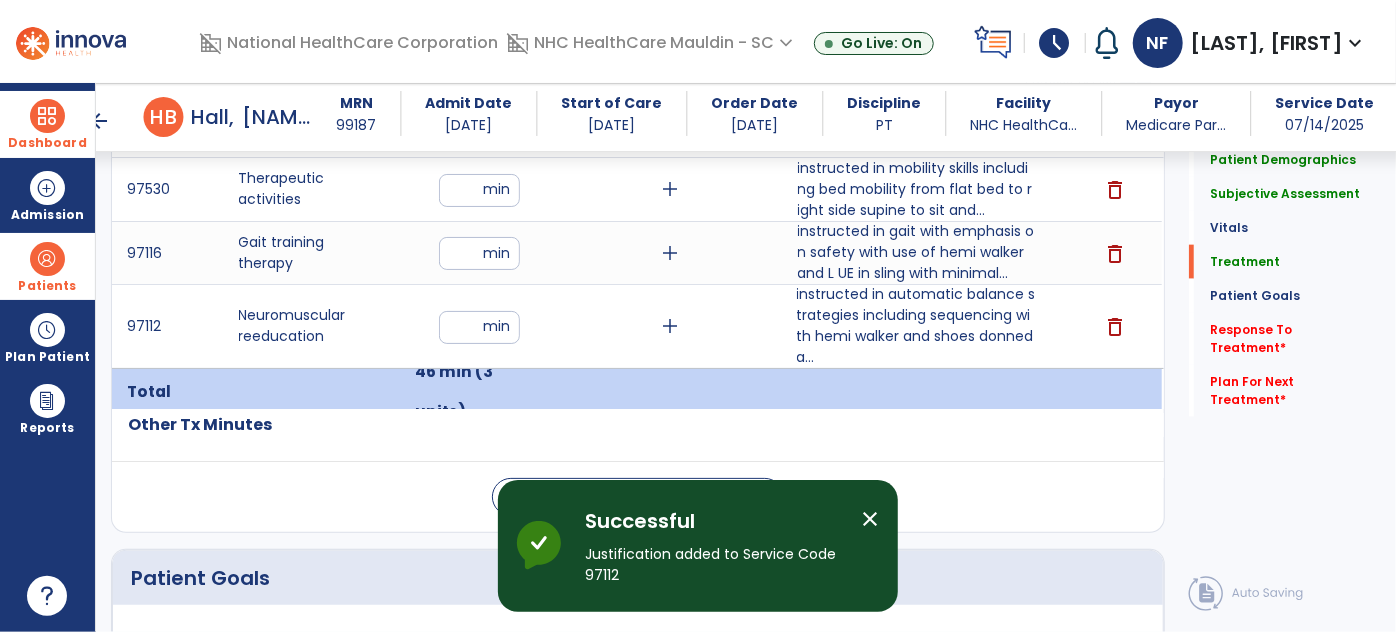 click on "instructed in  automatic balance strategies including sequencing with hemi walker and shoes donned a..." at bounding box center (916, 326) 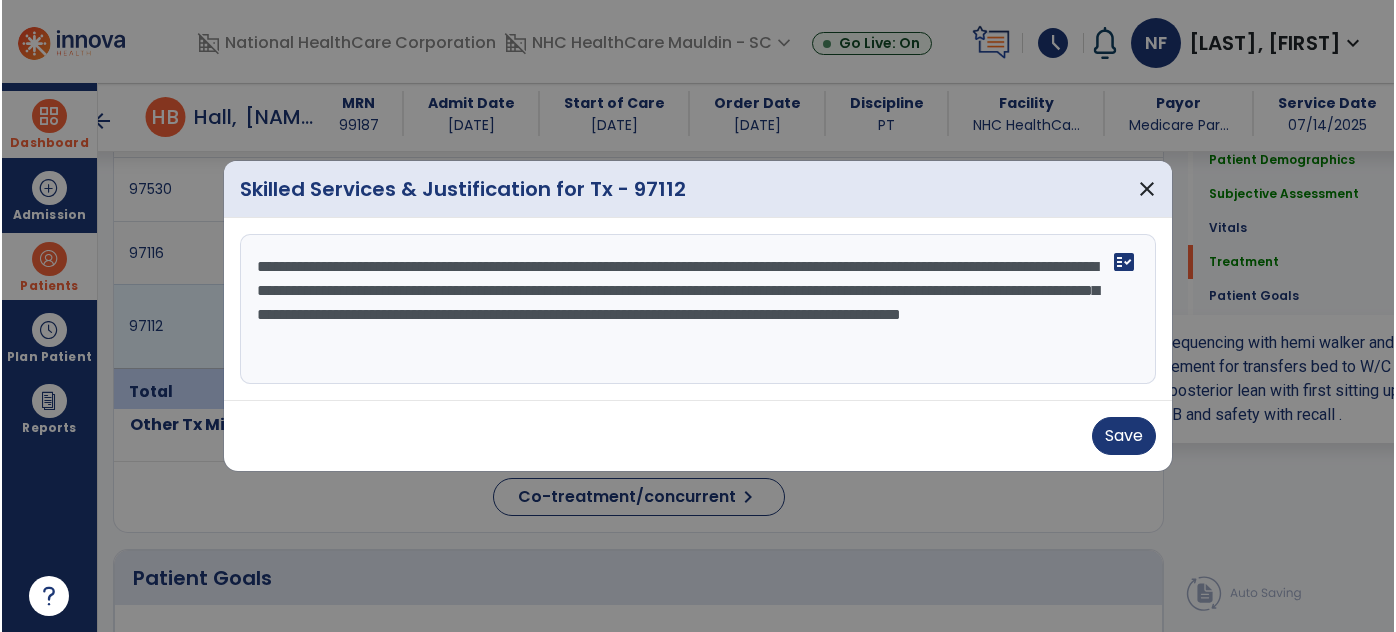 scroll, scrollTop: 1198, scrollLeft: 0, axis: vertical 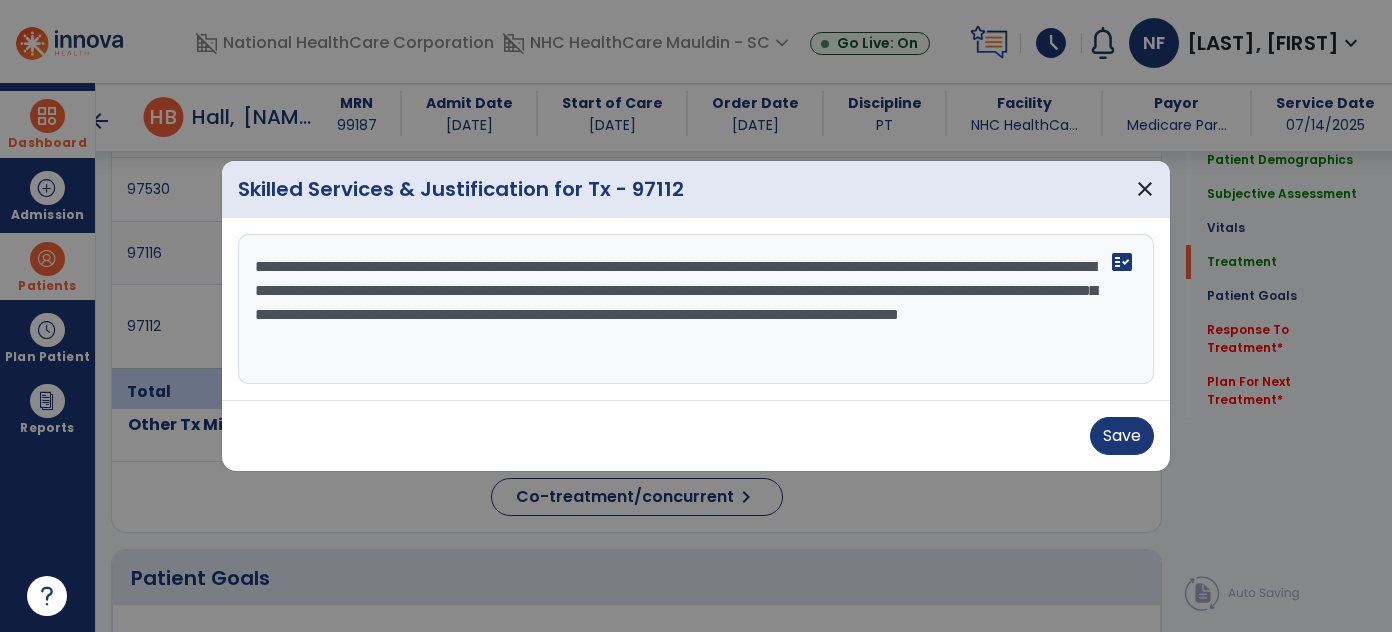 click on "**********" at bounding box center [696, 309] 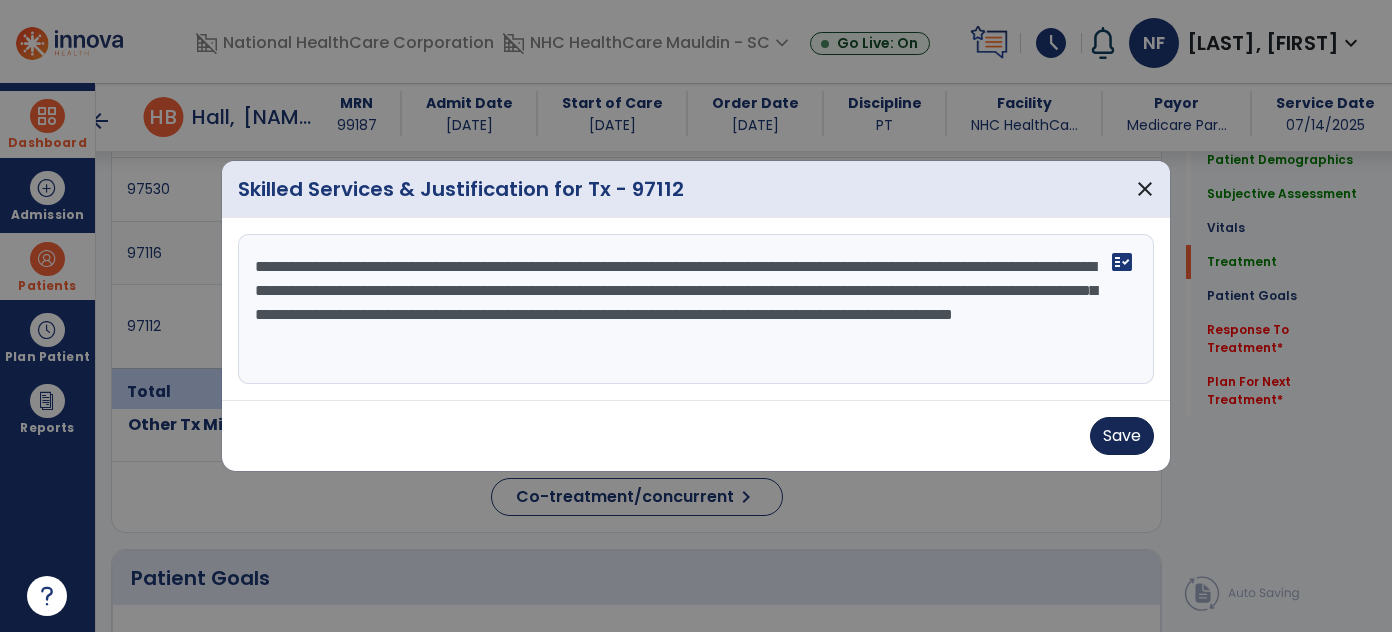 type on "**********" 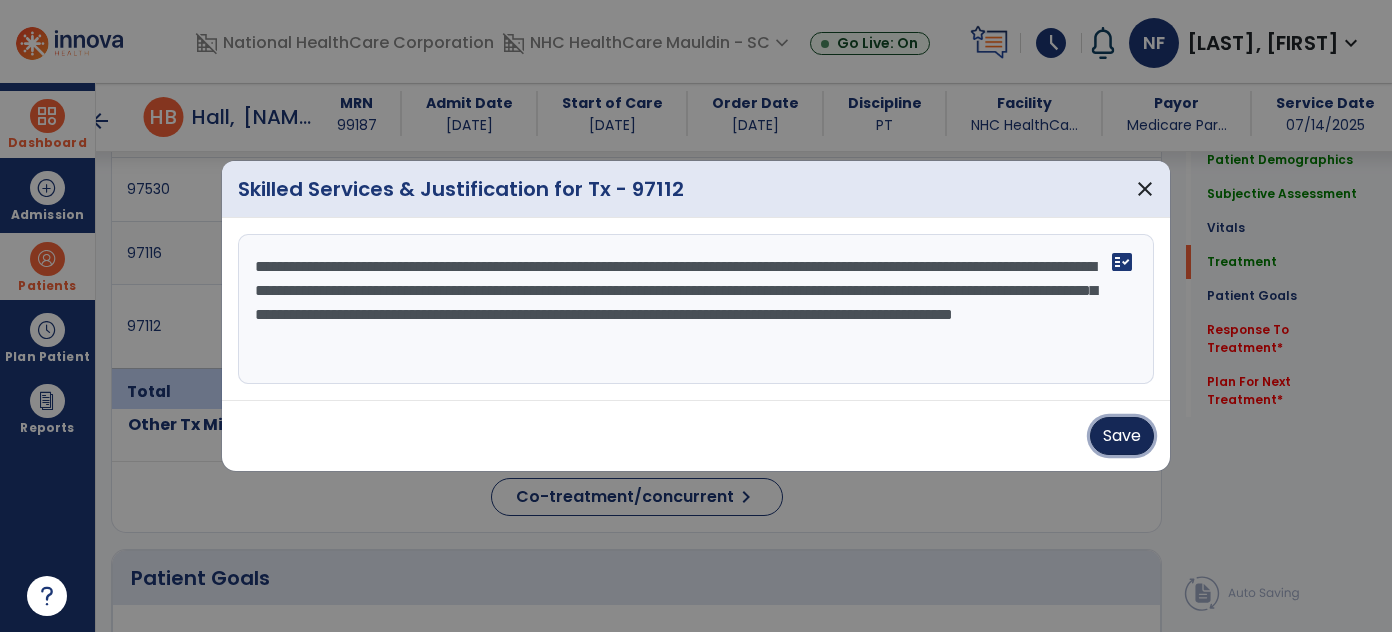 click on "Save" at bounding box center [1122, 436] 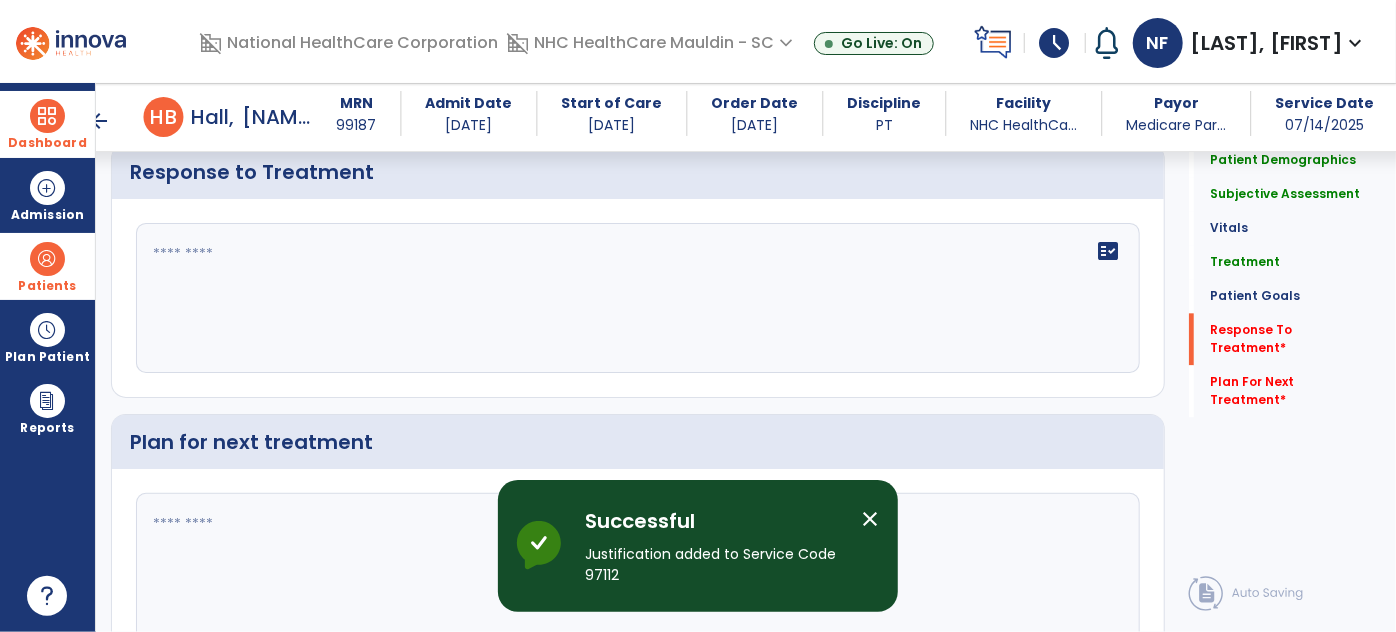 scroll, scrollTop: 2311, scrollLeft: 0, axis: vertical 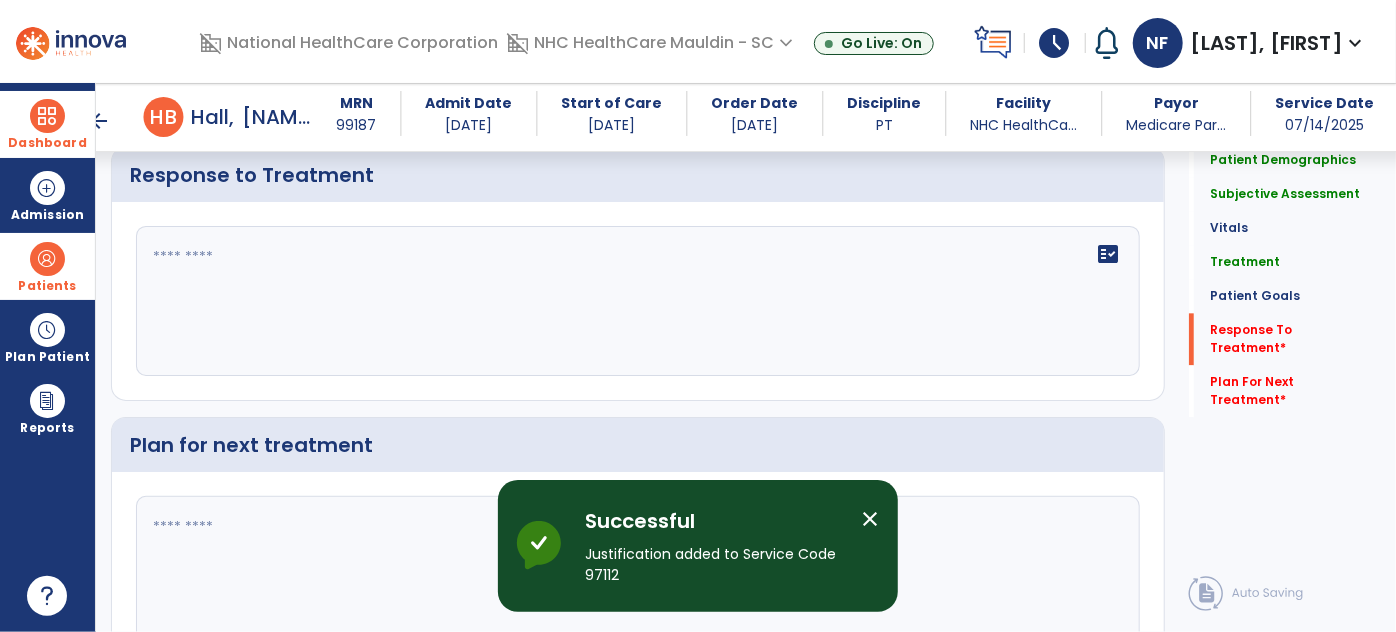 click 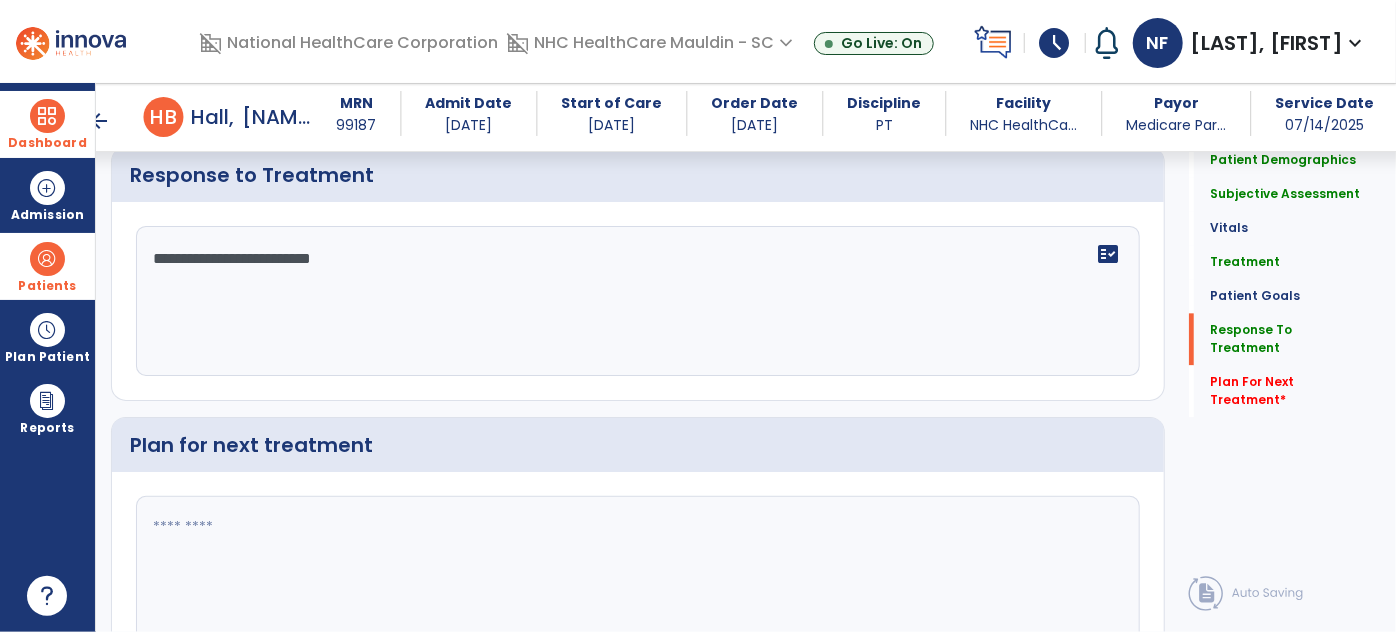scroll, scrollTop: 2311, scrollLeft: 0, axis: vertical 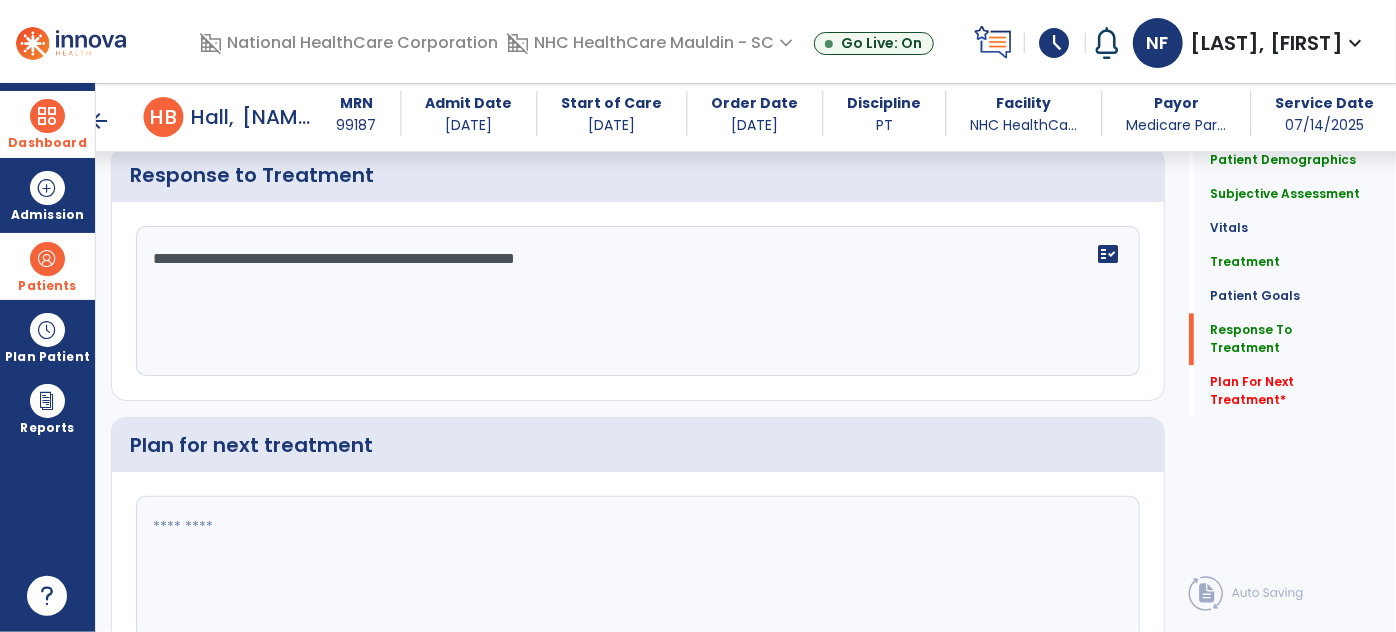 type on "**********" 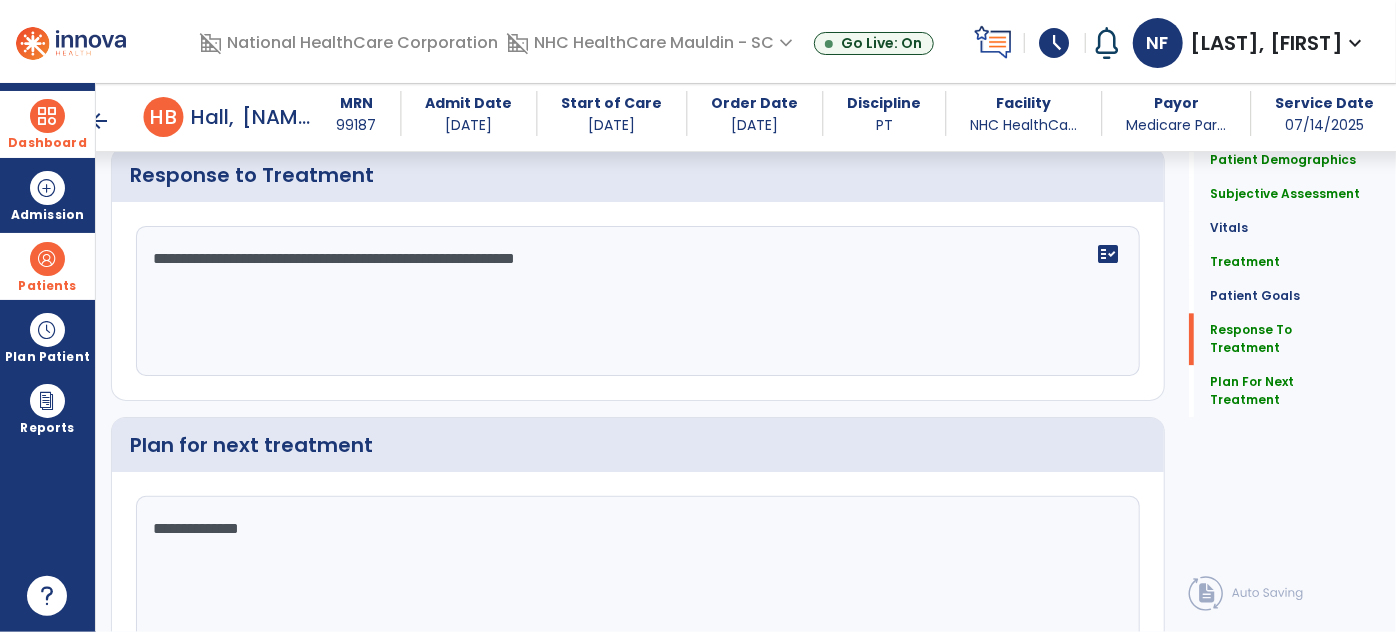 scroll, scrollTop: 2311, scrollLeft: 0, axis: vertical 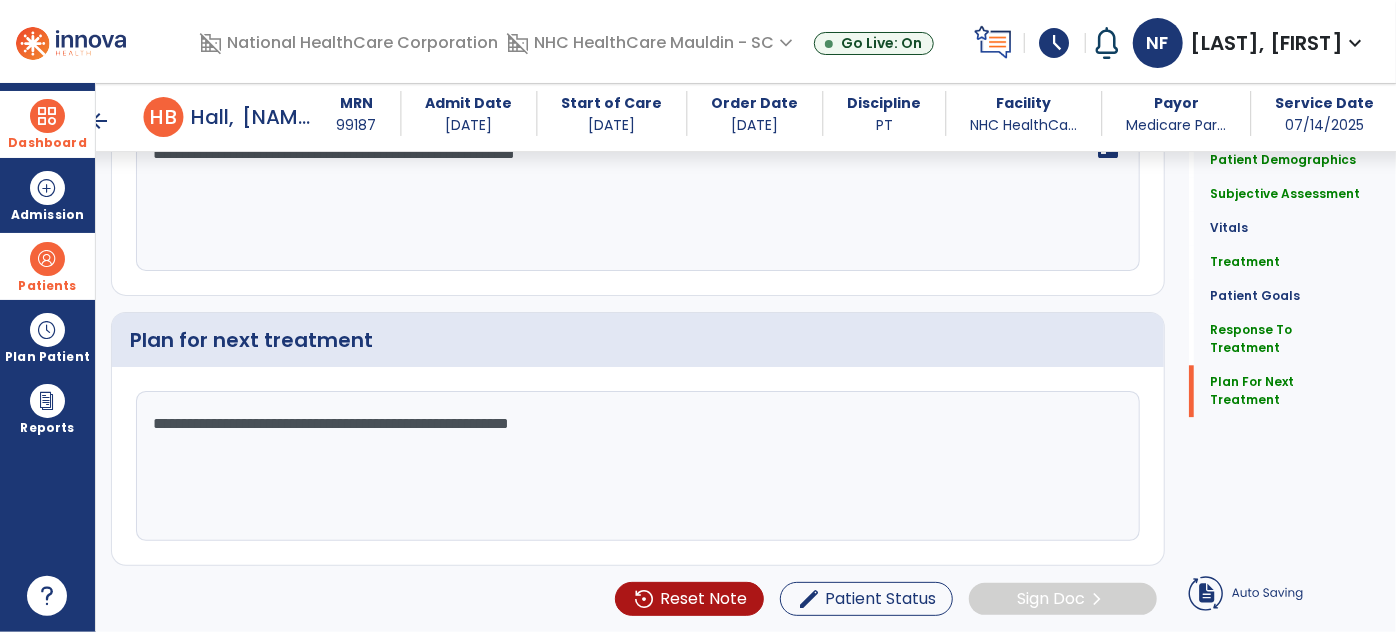 type on "**********" 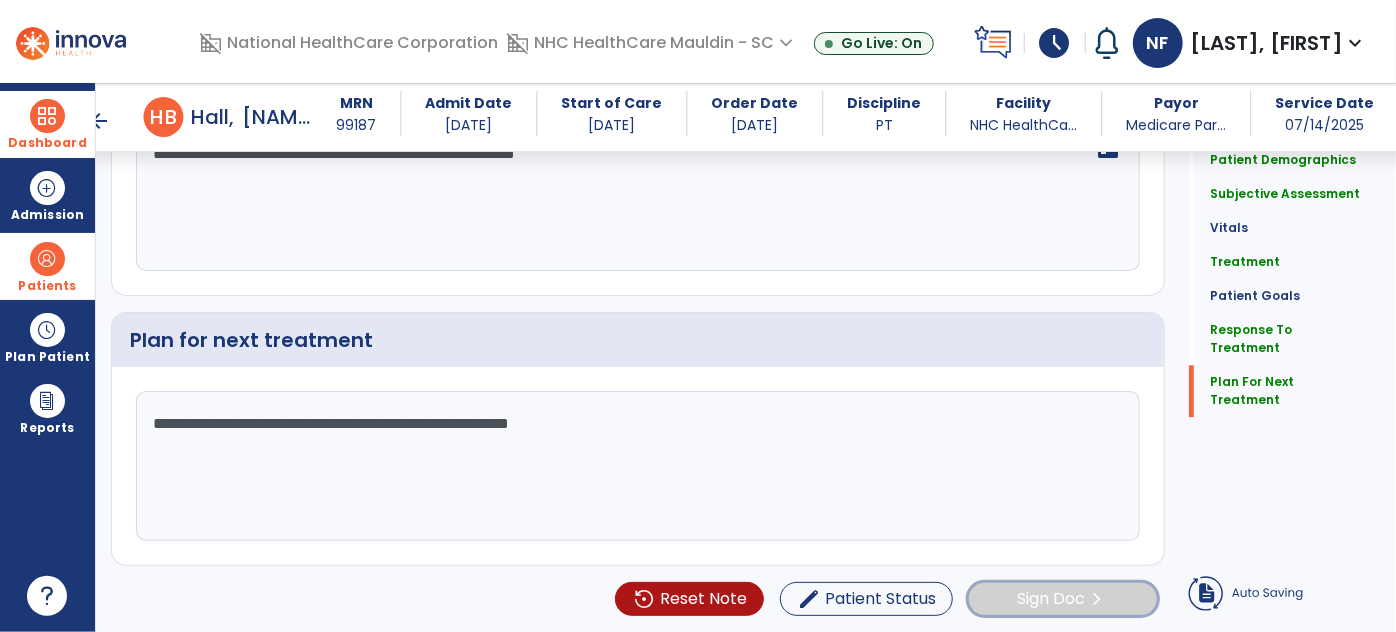 click on "Sign Doc" 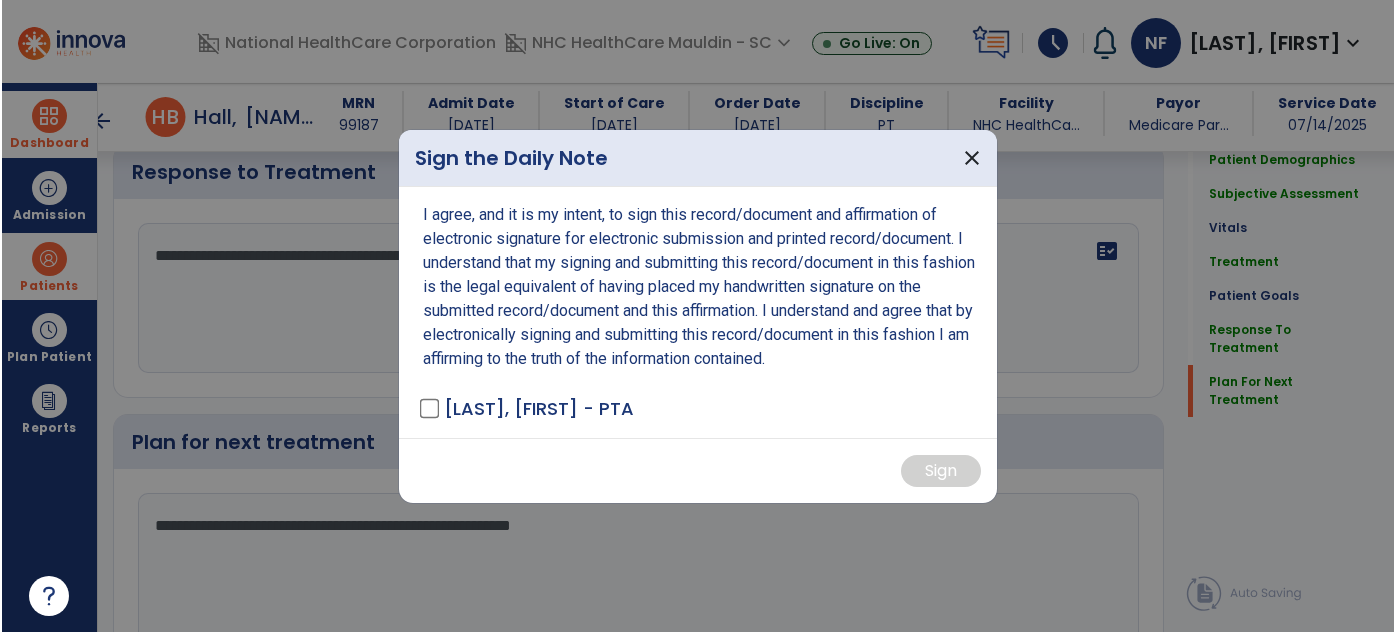scroll, scrollTop: 2408, scrollLeft: 0, axis: vertical 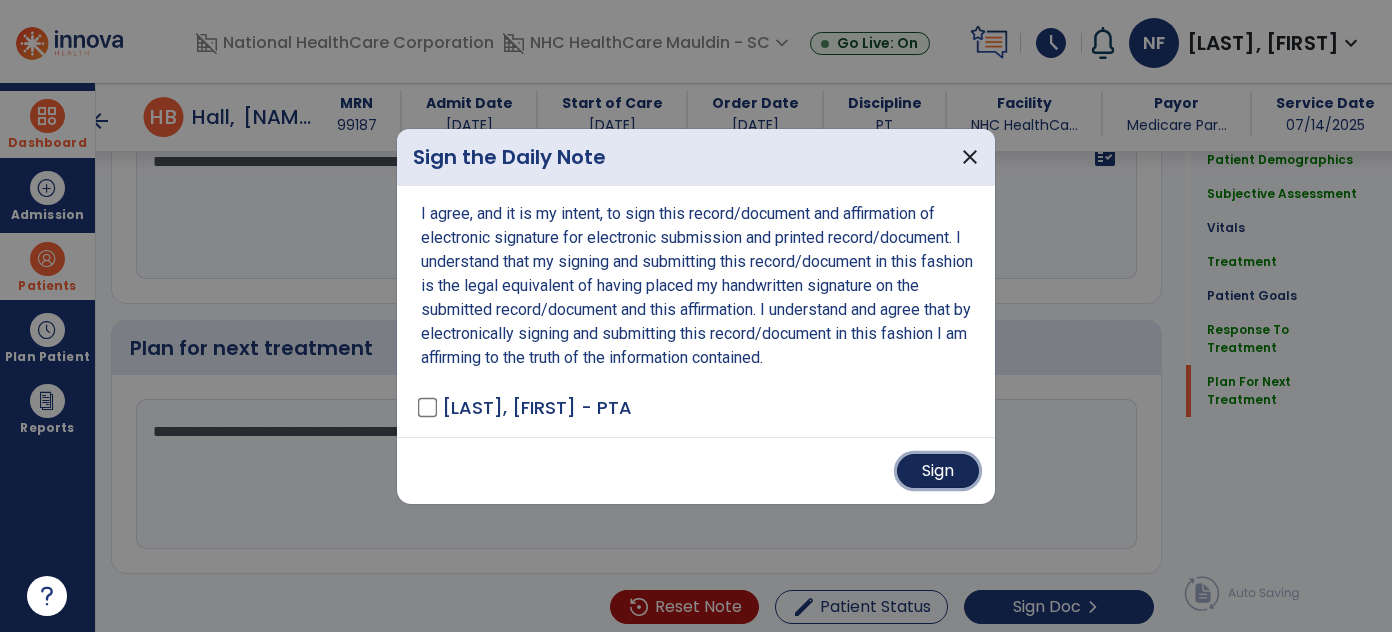 click on "Sign" at bounding box center [938, 471] 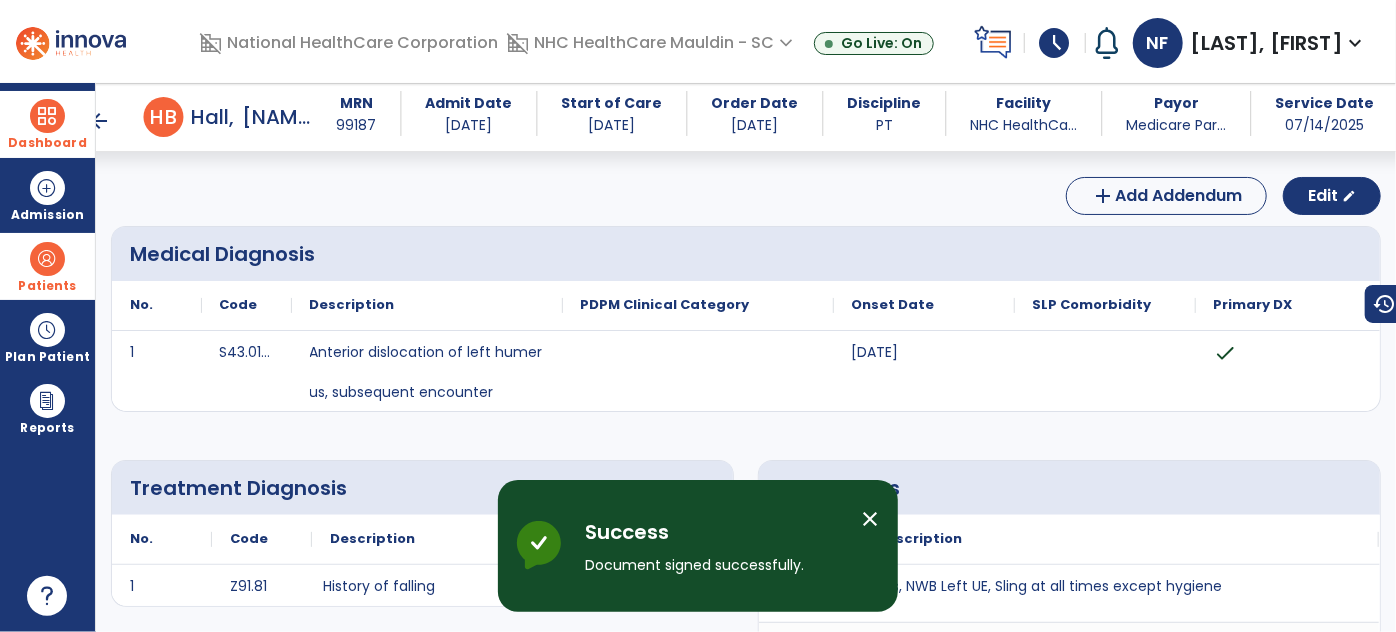 scroll, scrollTop: 0, scrollLeft: 0, axis: both 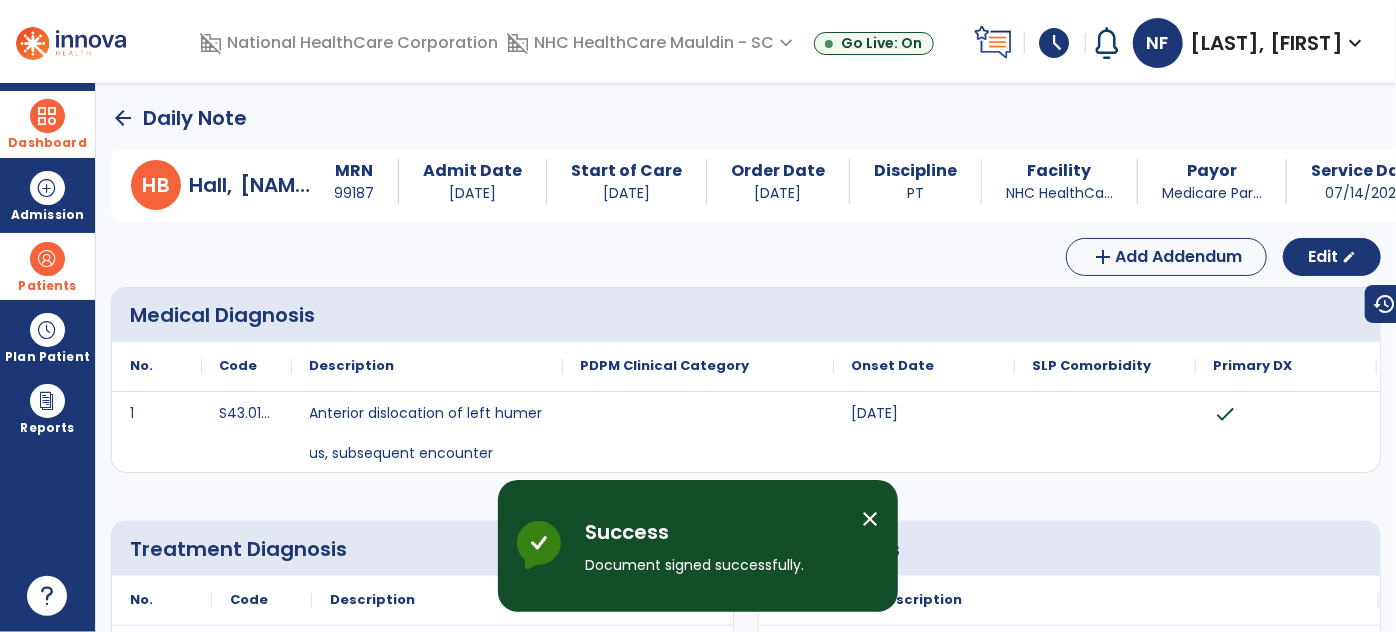 click on "arrow_back" 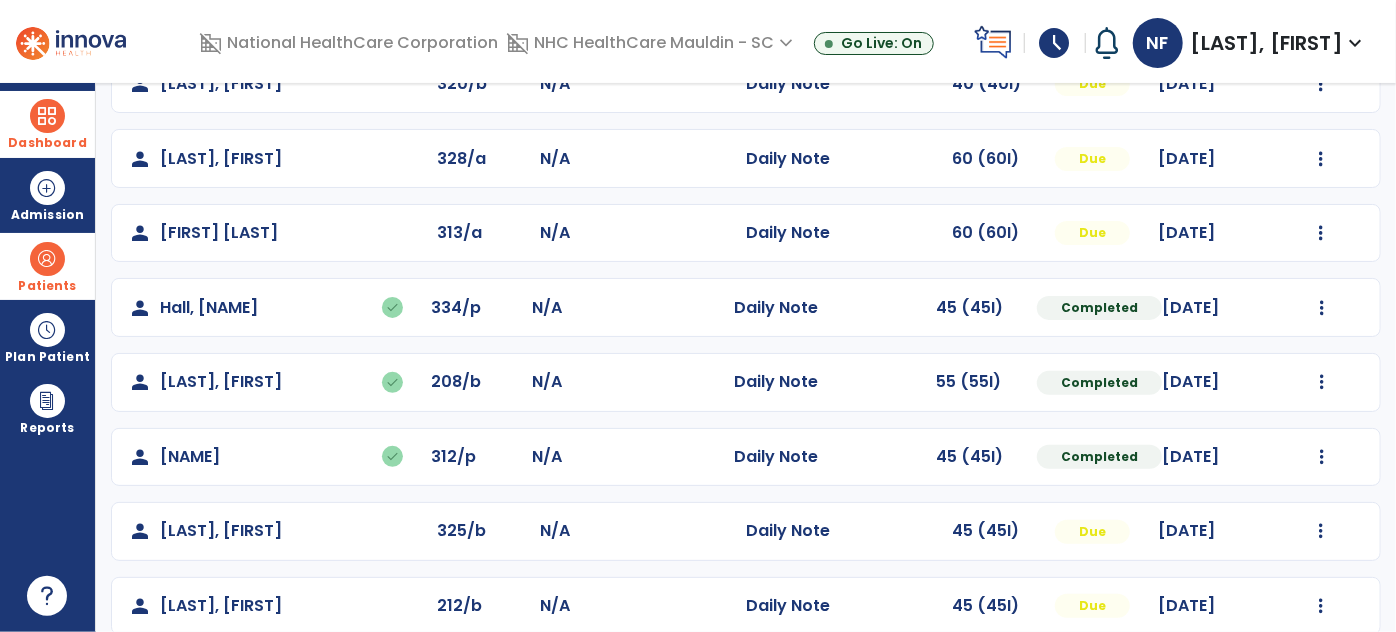 scroll, scrollTop: 175, scrollLeft: 0, axis: vertical 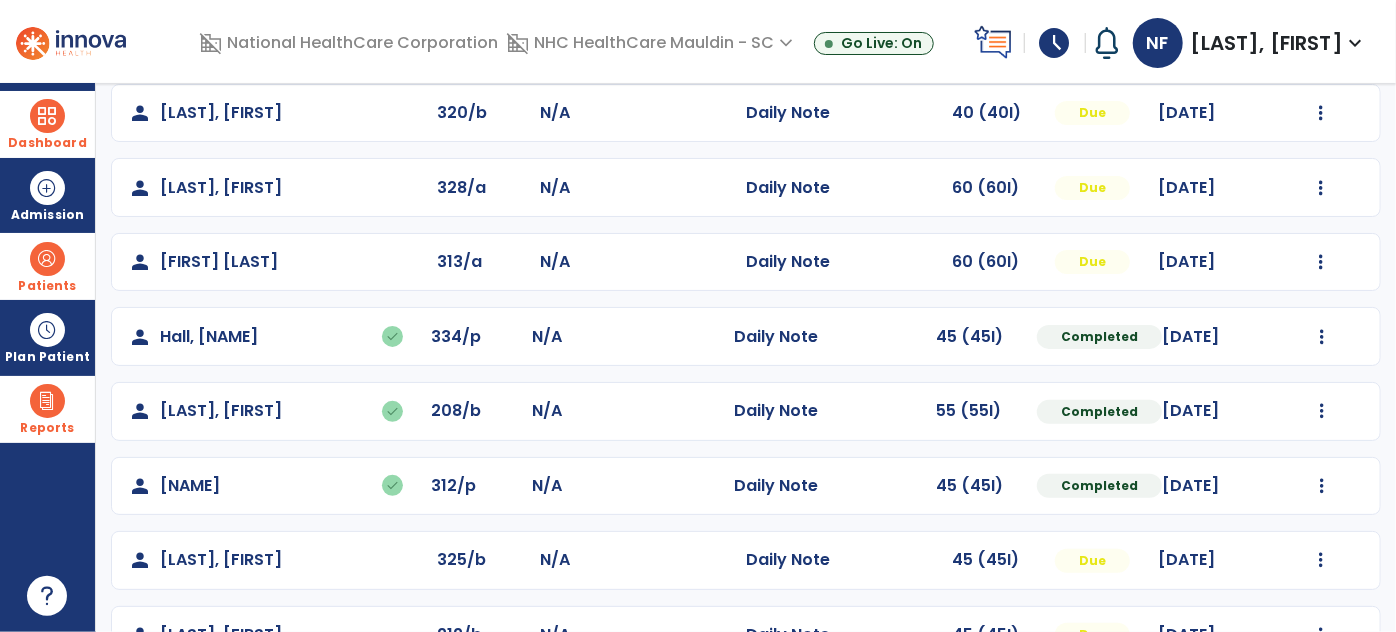 click on "Reports  export_notes  Billing Exports  note_alt  EOM Report  event_note  Minutes By Payor  inbox_customize  Service Log  playlist_add_check  Triple Check Report" at bounding box center [47, 409] 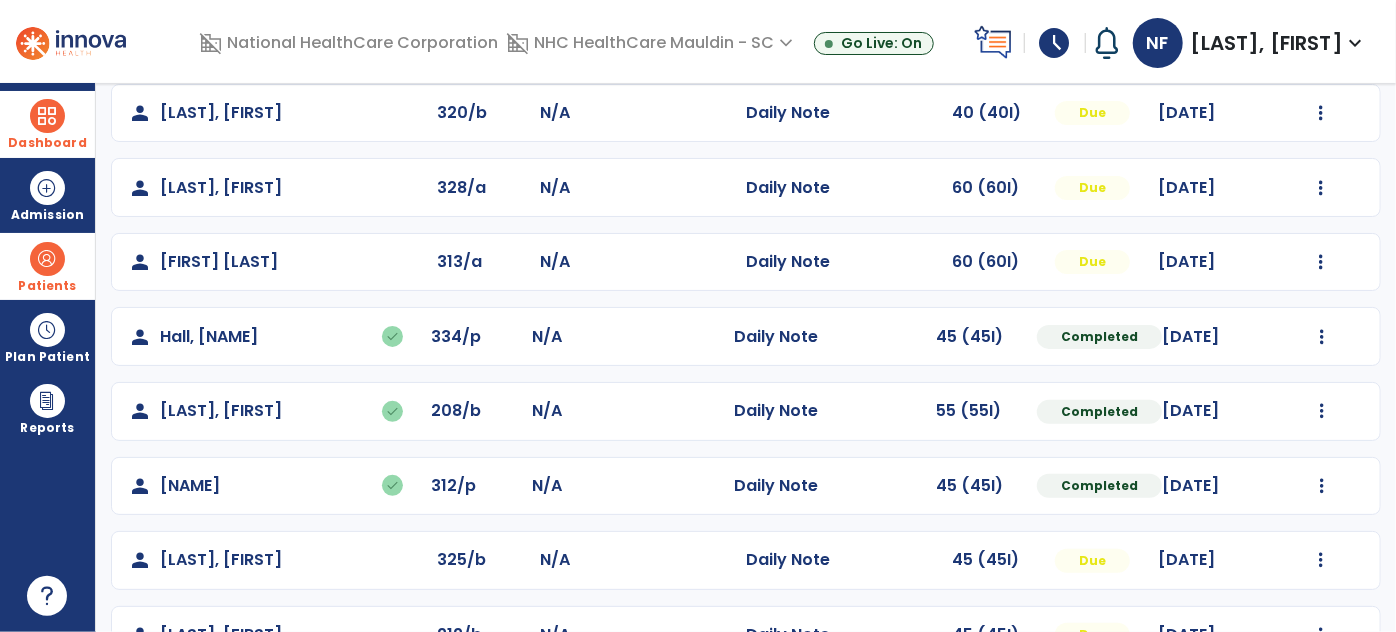 scroll, scrollTop: 0, scrollLeft: 0, axis: both 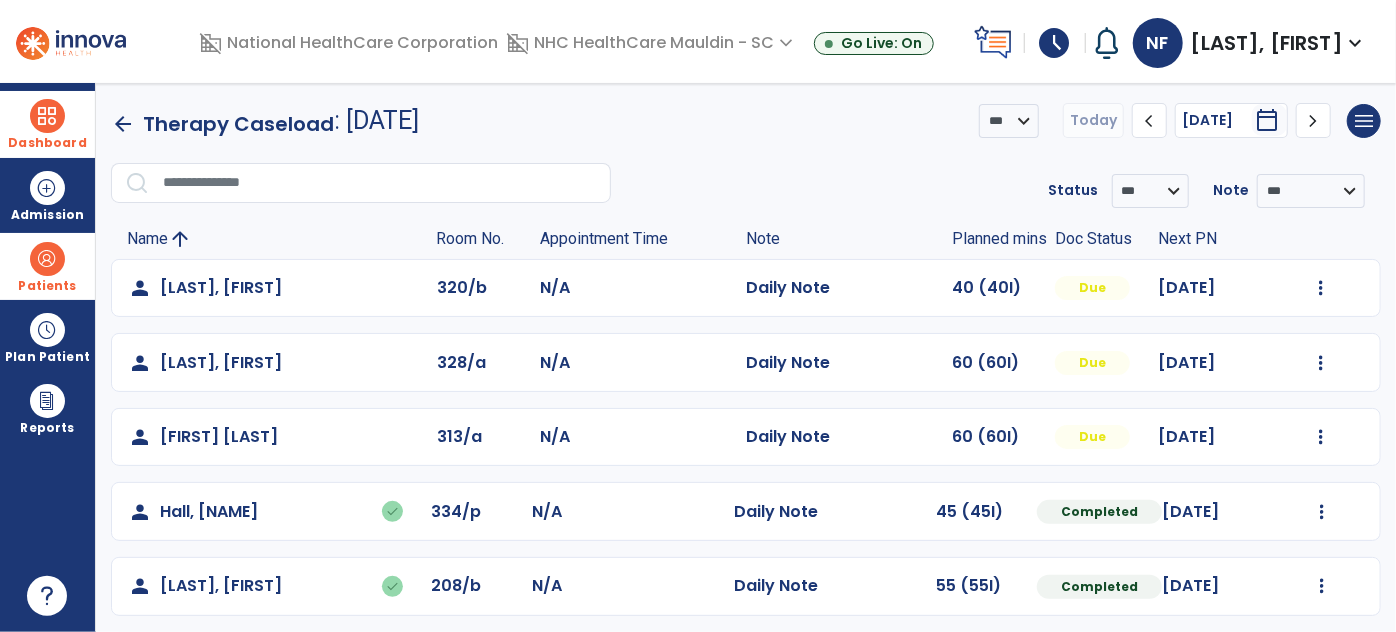 click 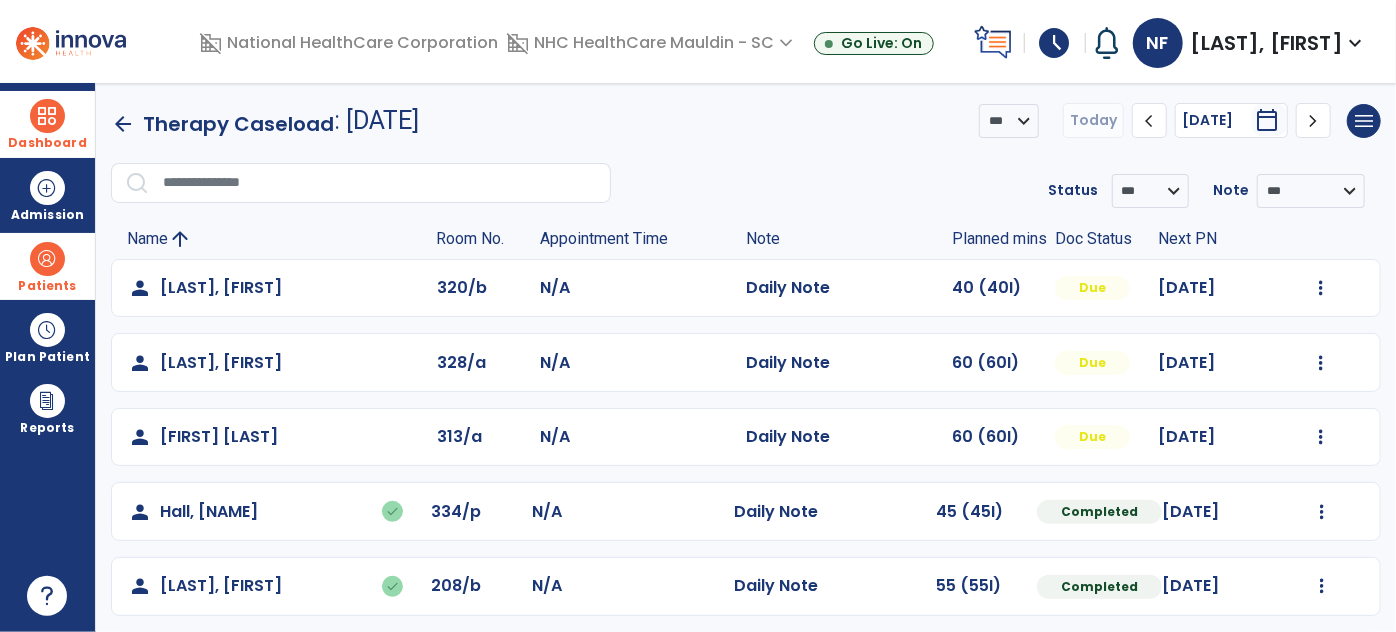click 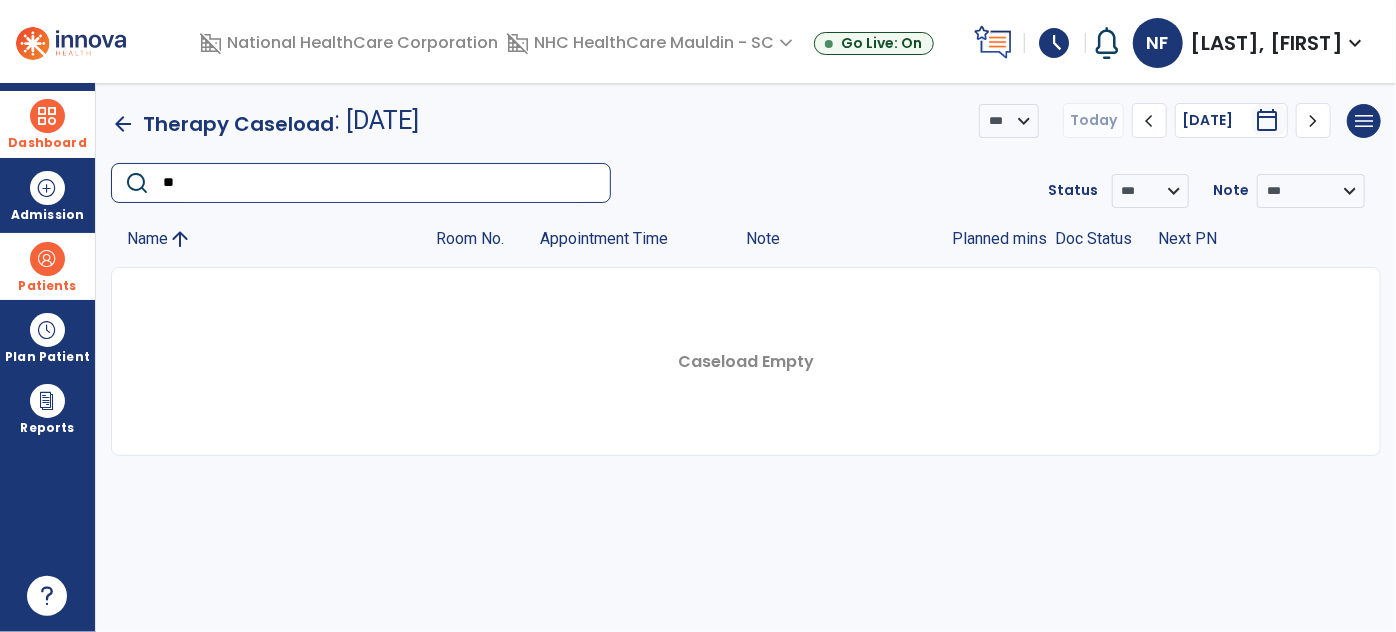 type on "*" 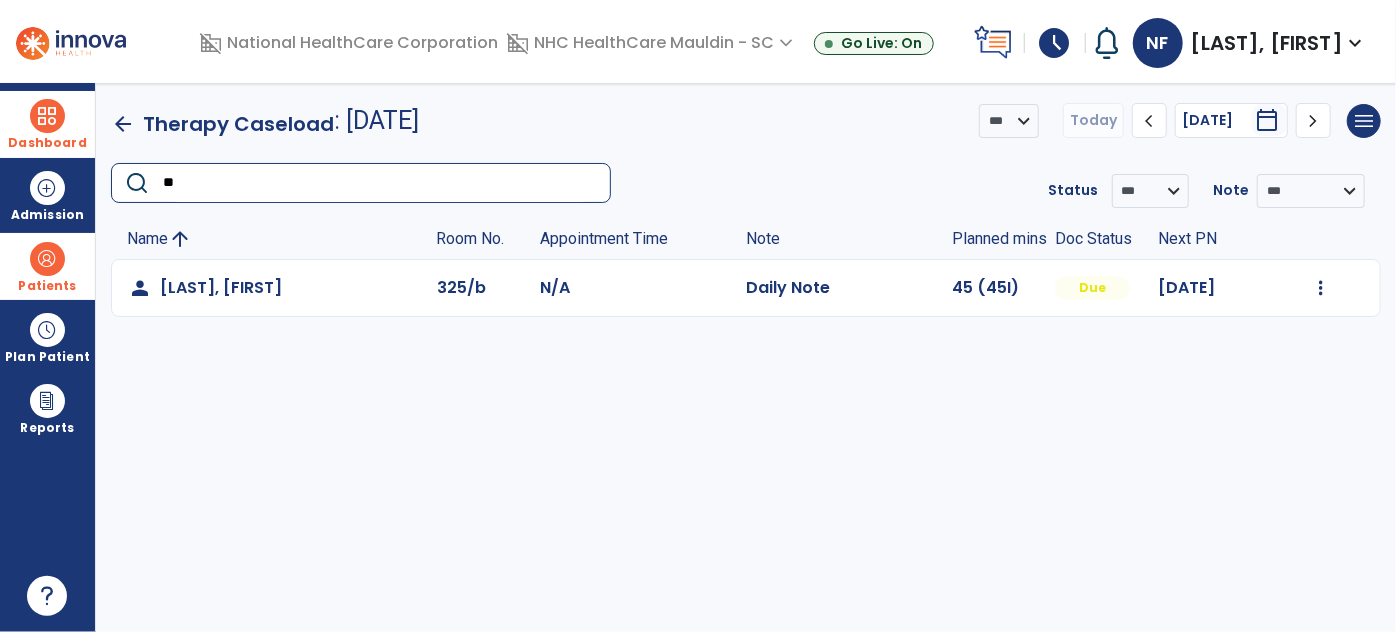 type on "*" 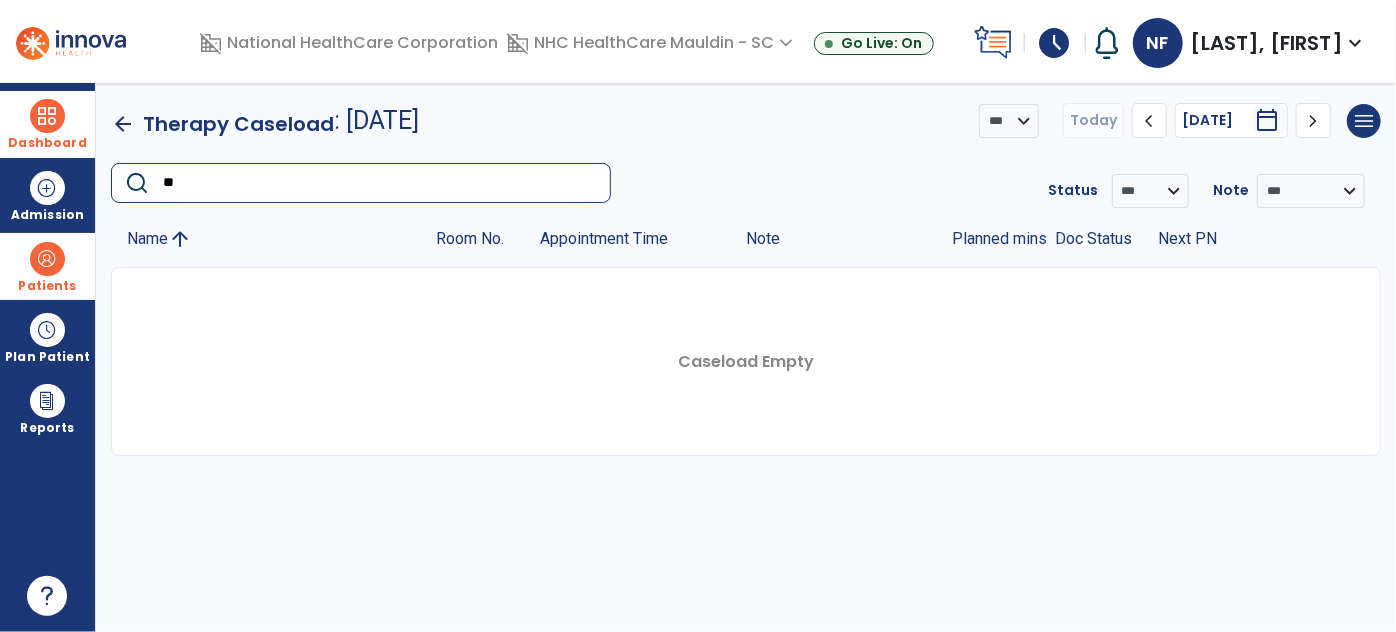 type on "*" 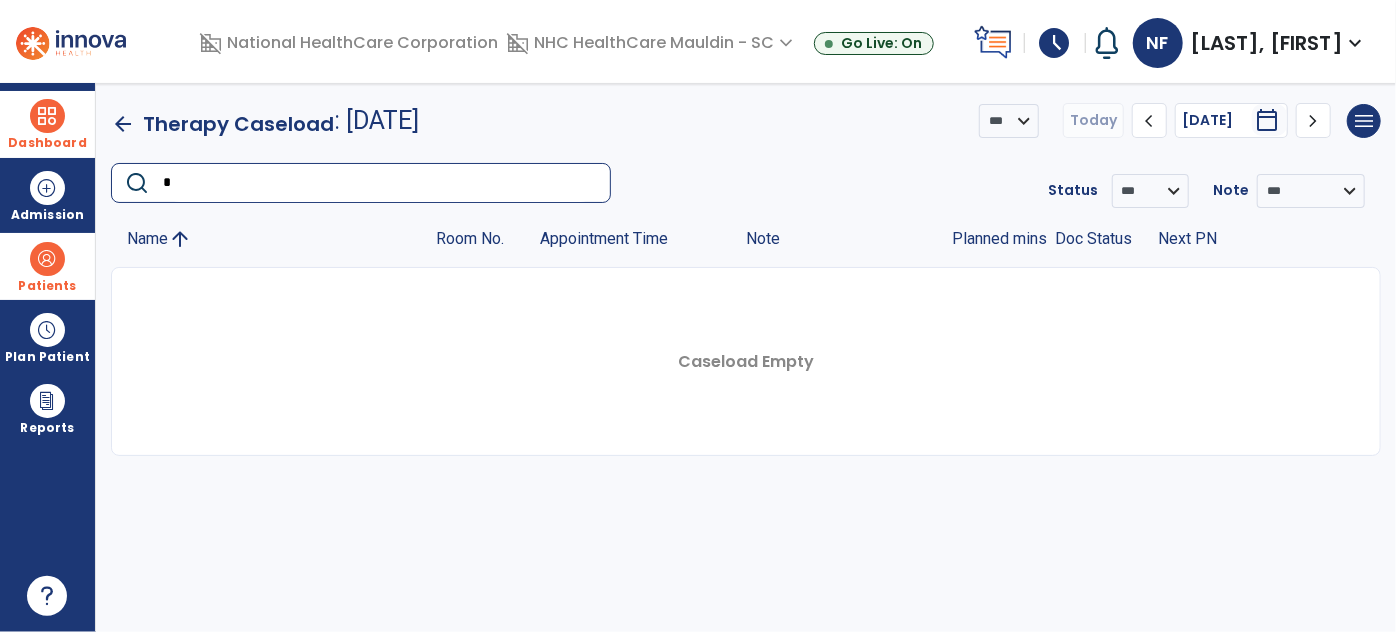 type 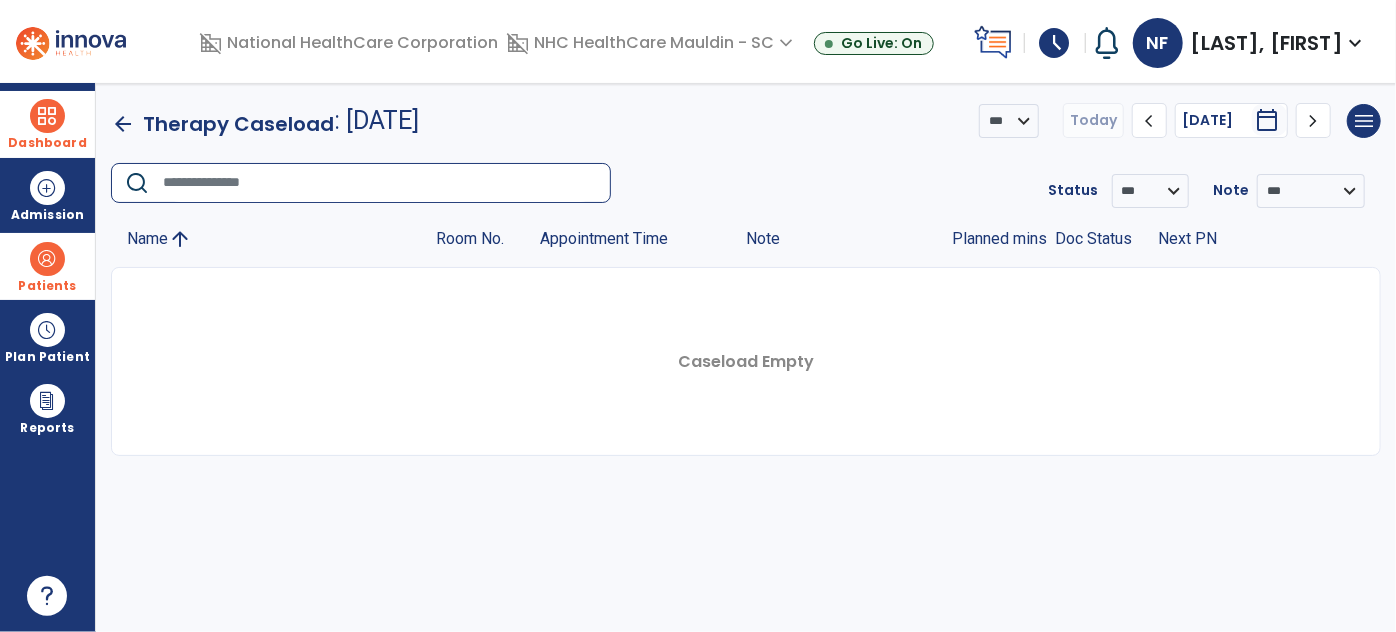 click on "Patients" at bounding box center (47, 266) 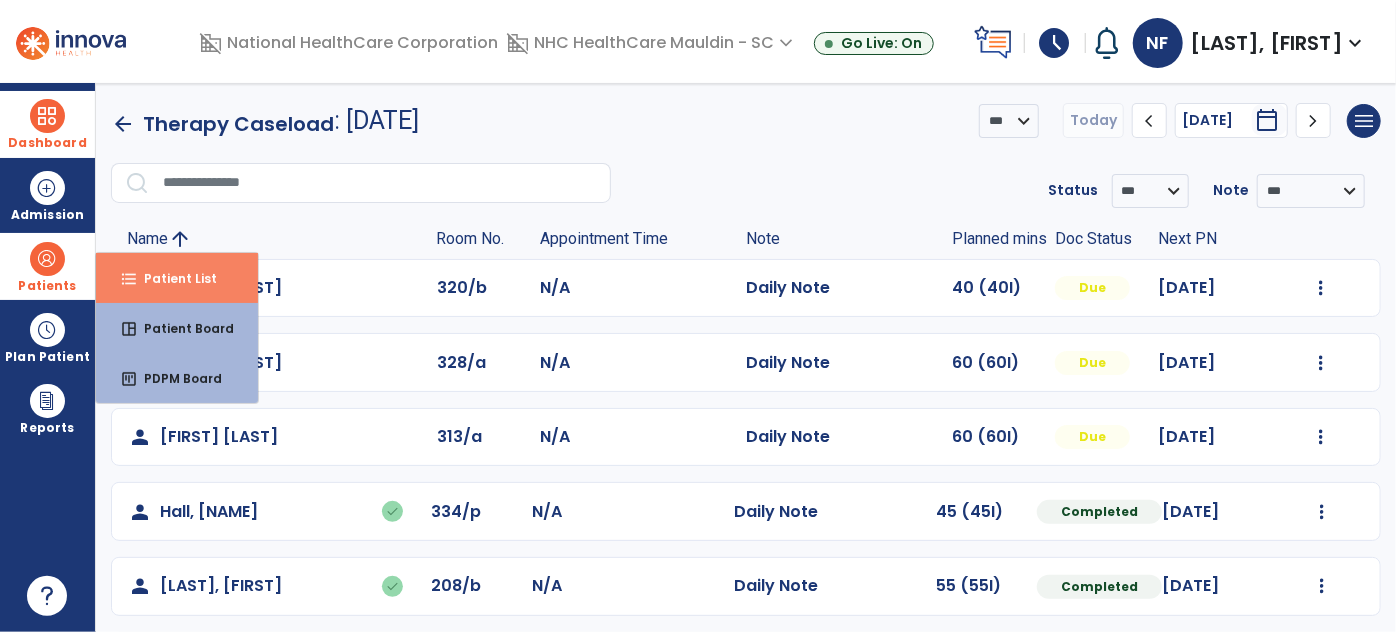 click on "Patient List" at bounding box center (172, 278) 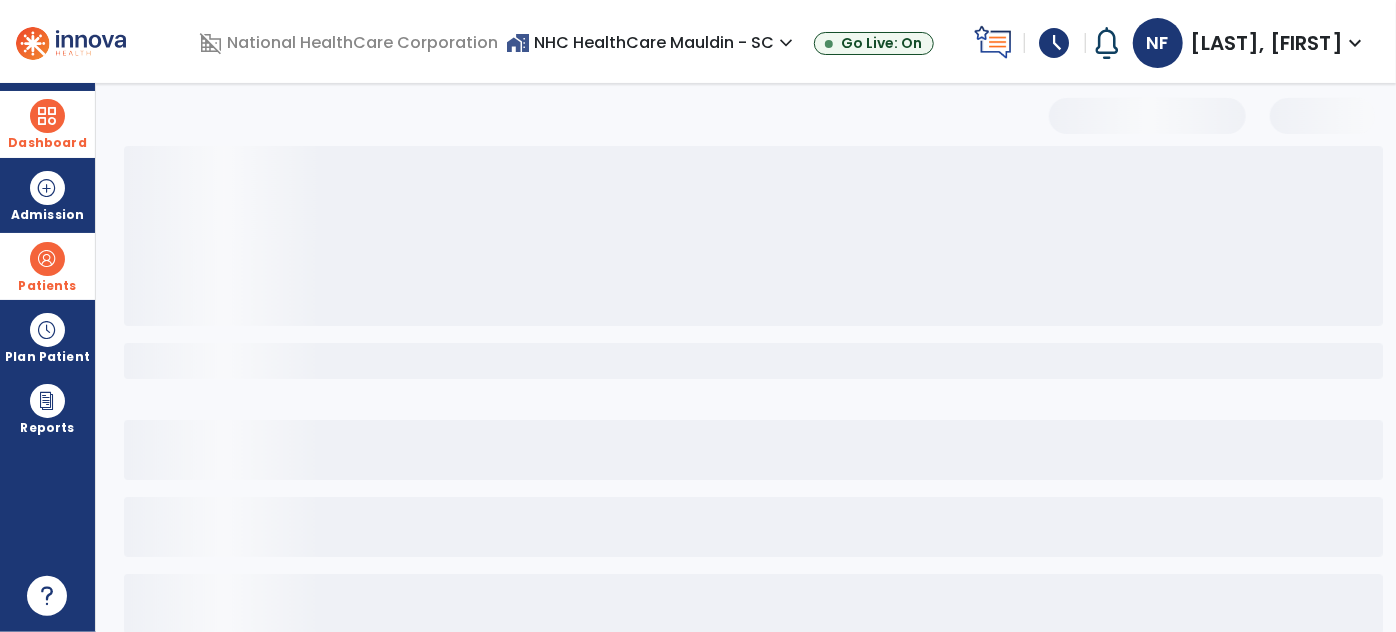 scroll, scrollTop: 109, scrollLeft: 0, axis: vertical 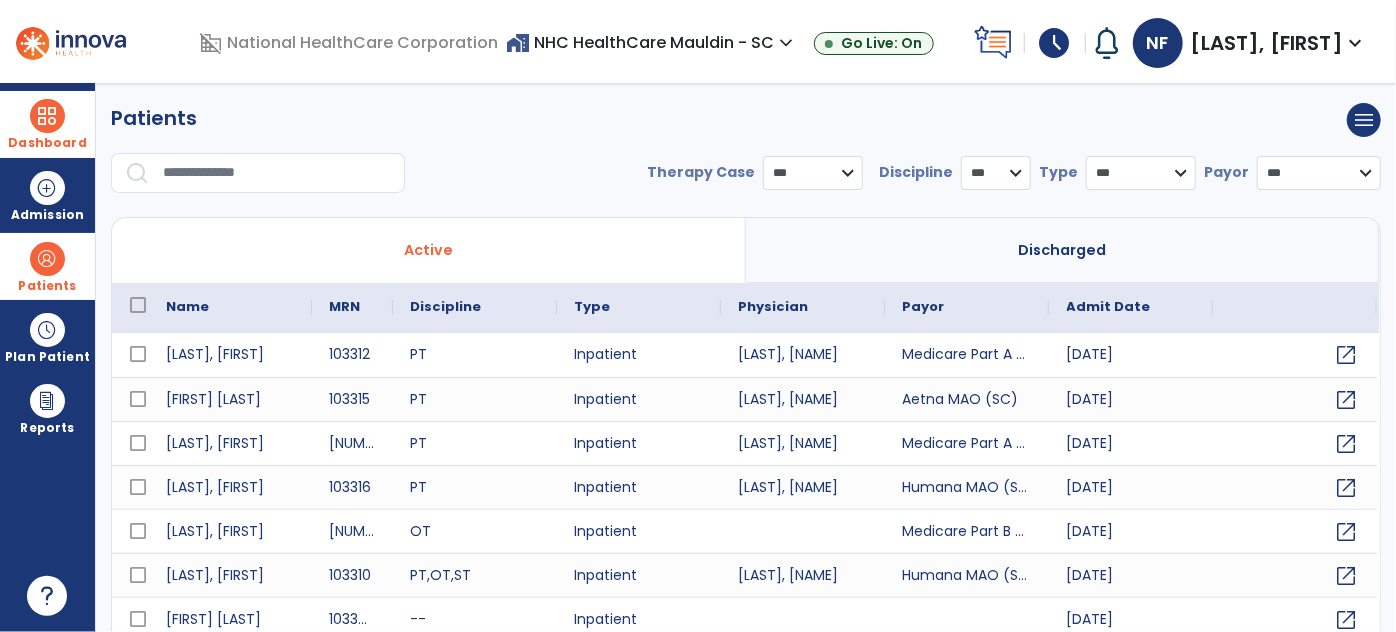 click at bounding box center (277, 173) 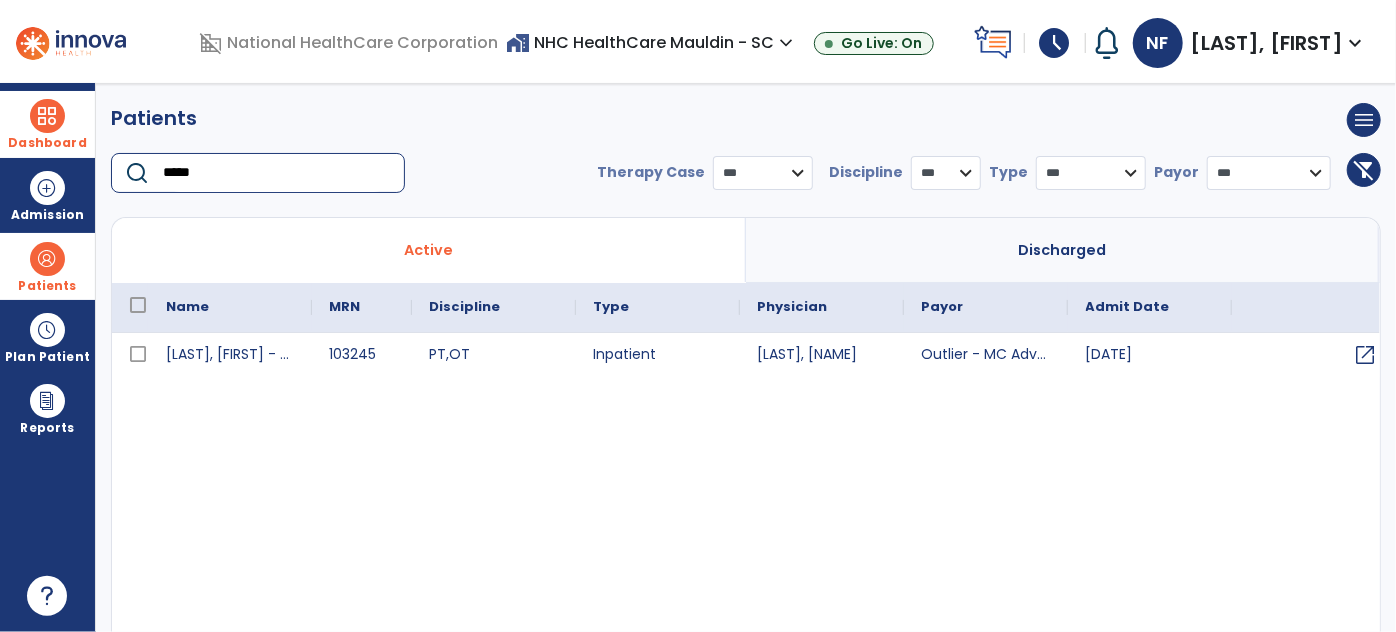 type on "*****" 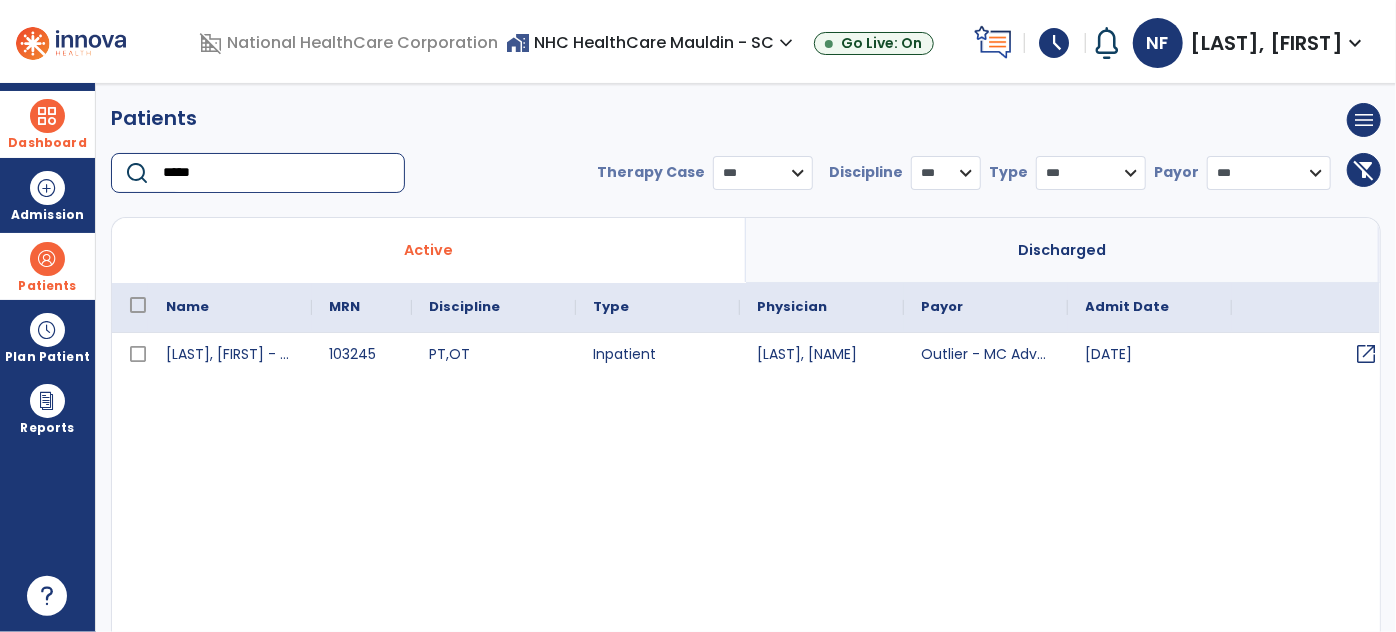 click on "open_in_new" at bounding box center [1367, 354] 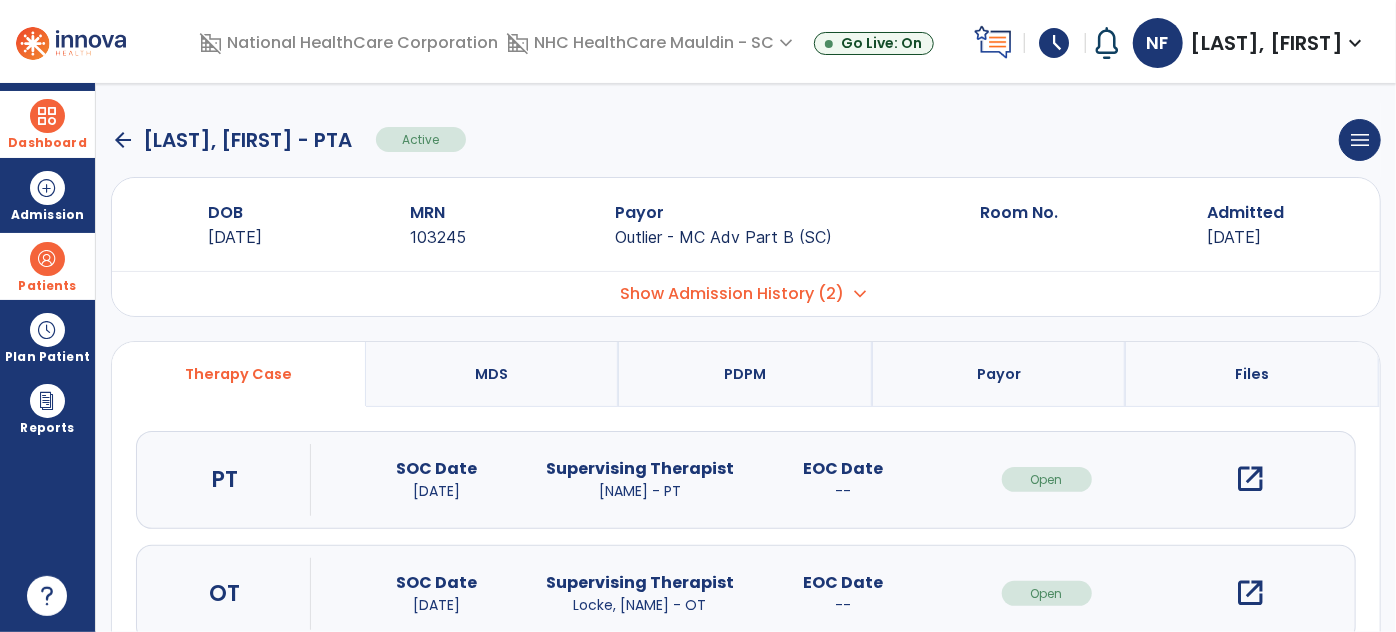 click on "open_in_new" at bounding box center [1250, 479] 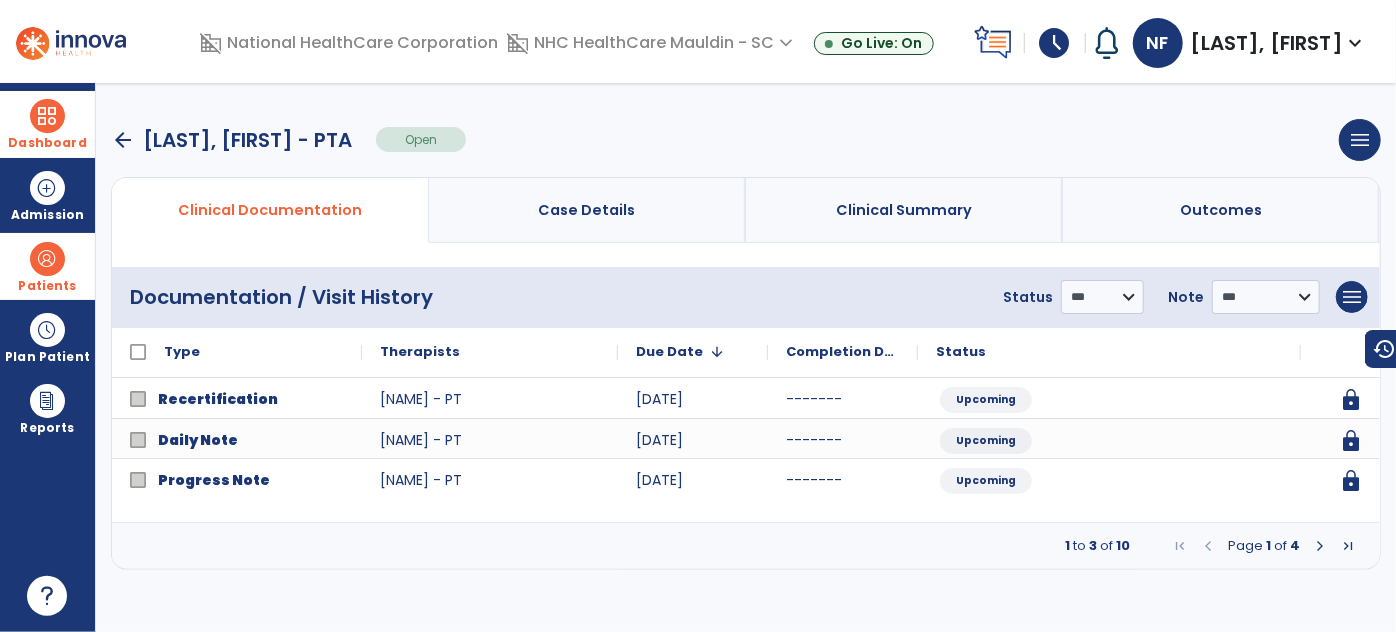 click at bounding box center (1320, 546) 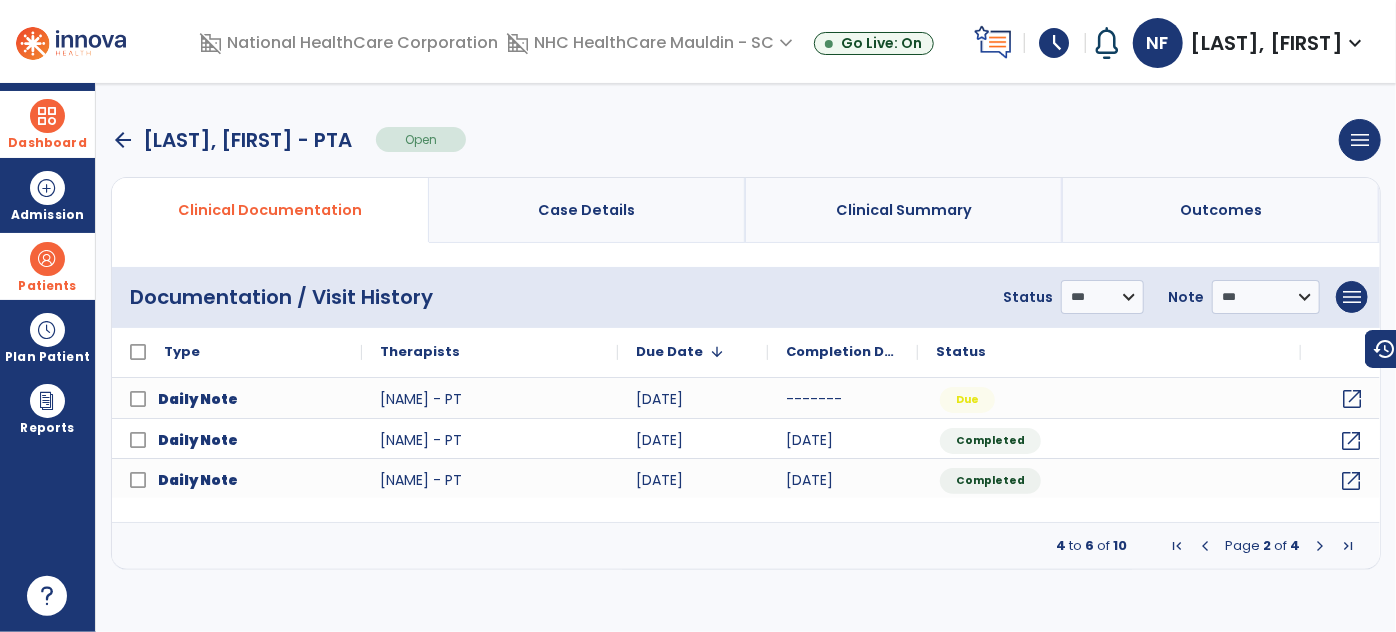 click on "open_in_new" 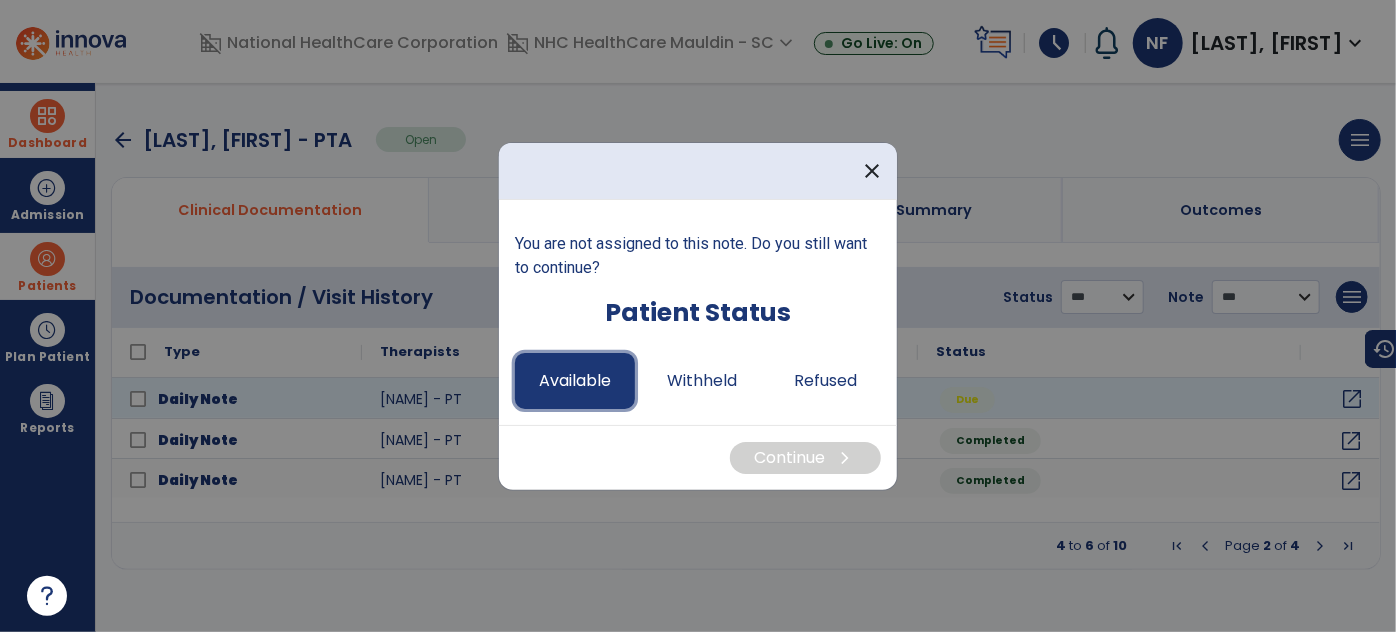 click on "Available" at bounding box center [575, 381] 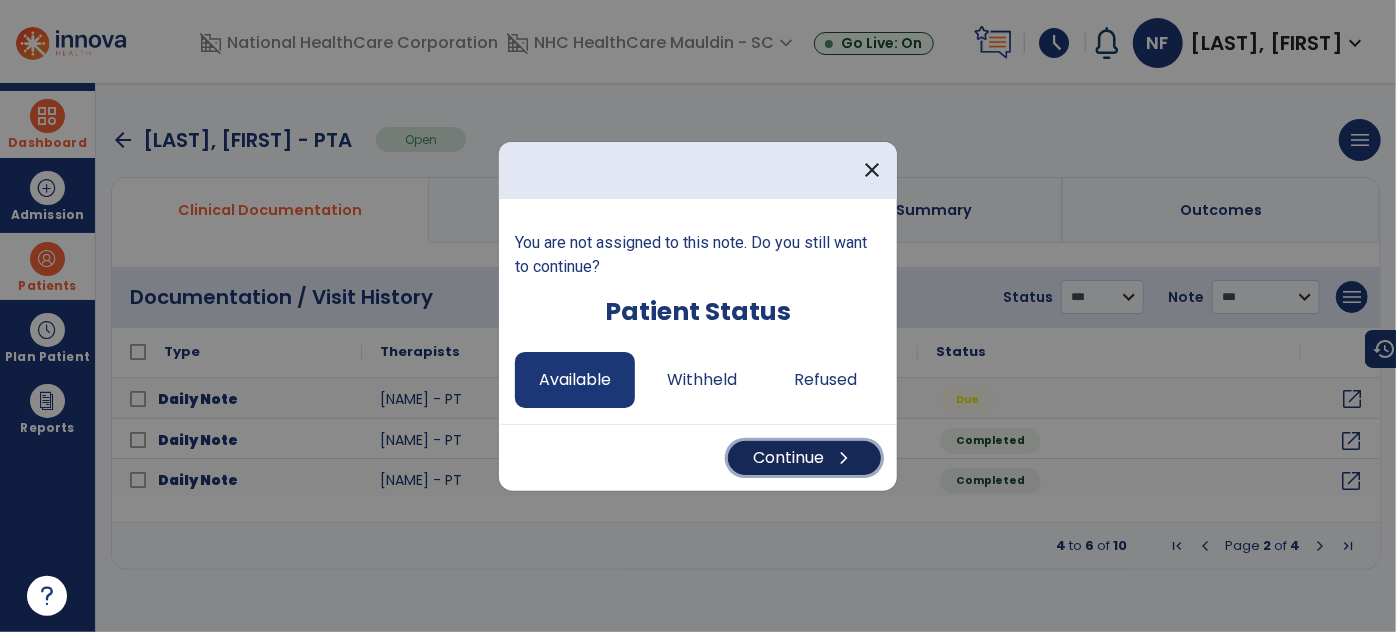 click on "Continue   chevron_right" at bounding box center [804, 458] 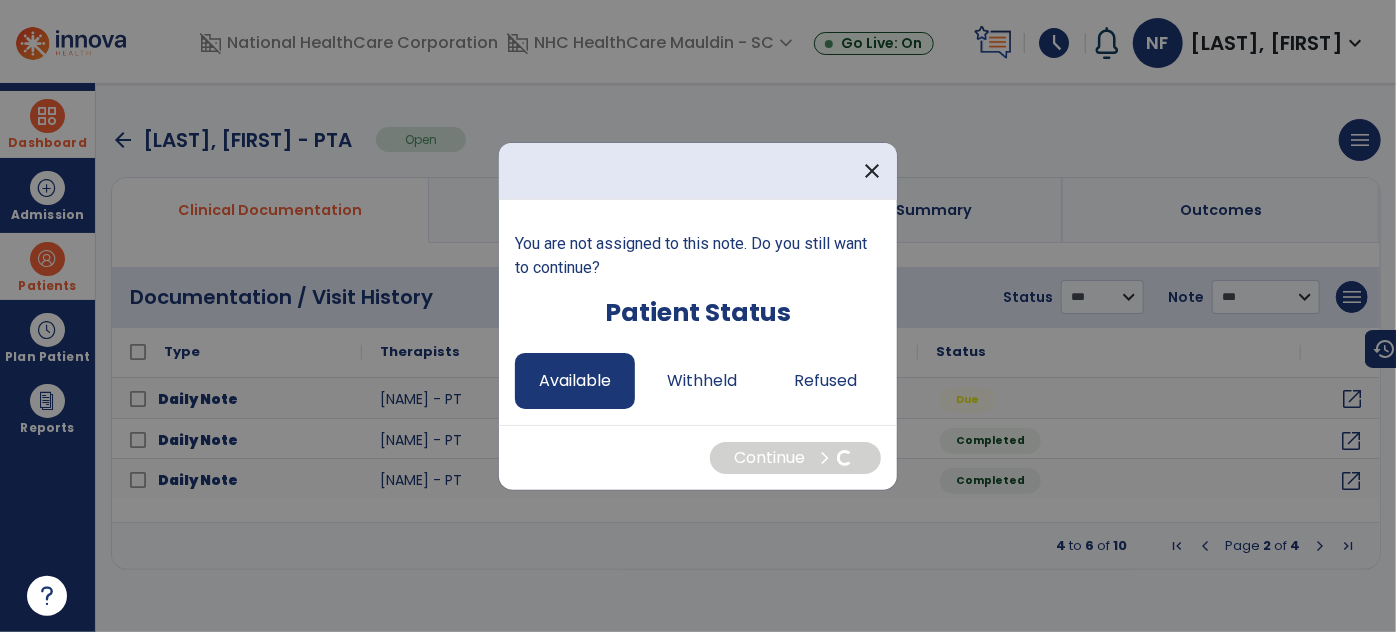 select on "*" 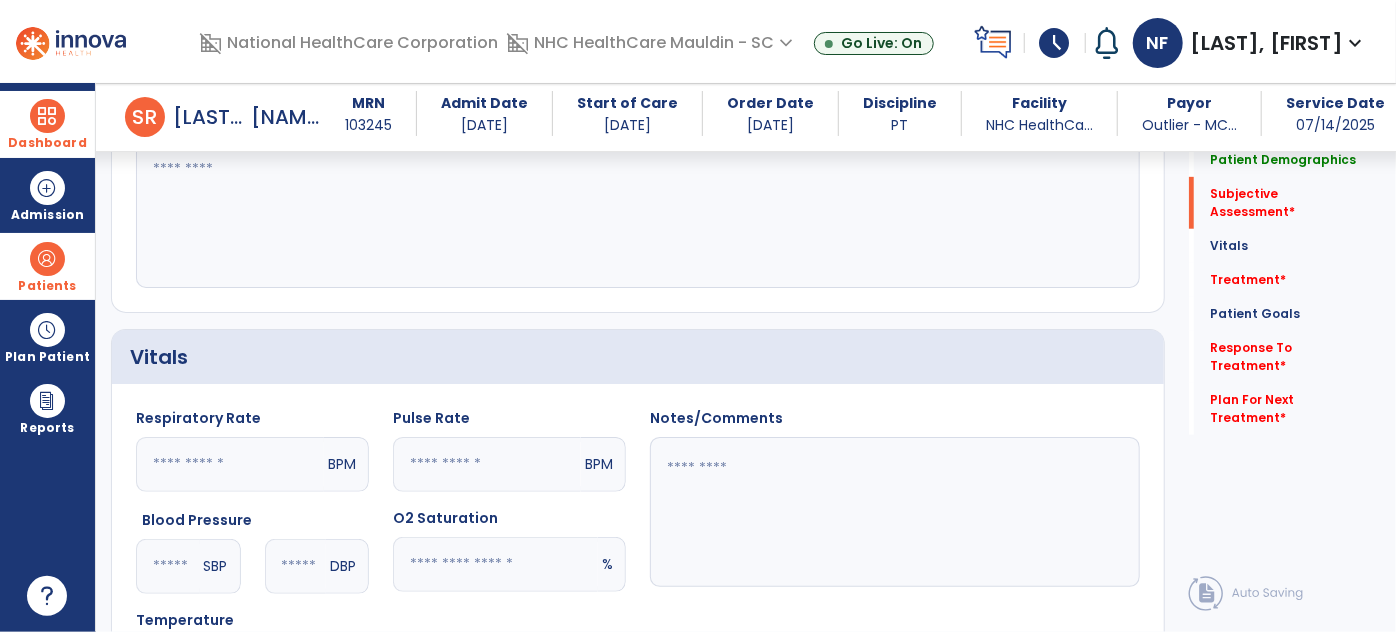 scroll, scrollTop: 498, scrollLeft: 0, axis: vertical 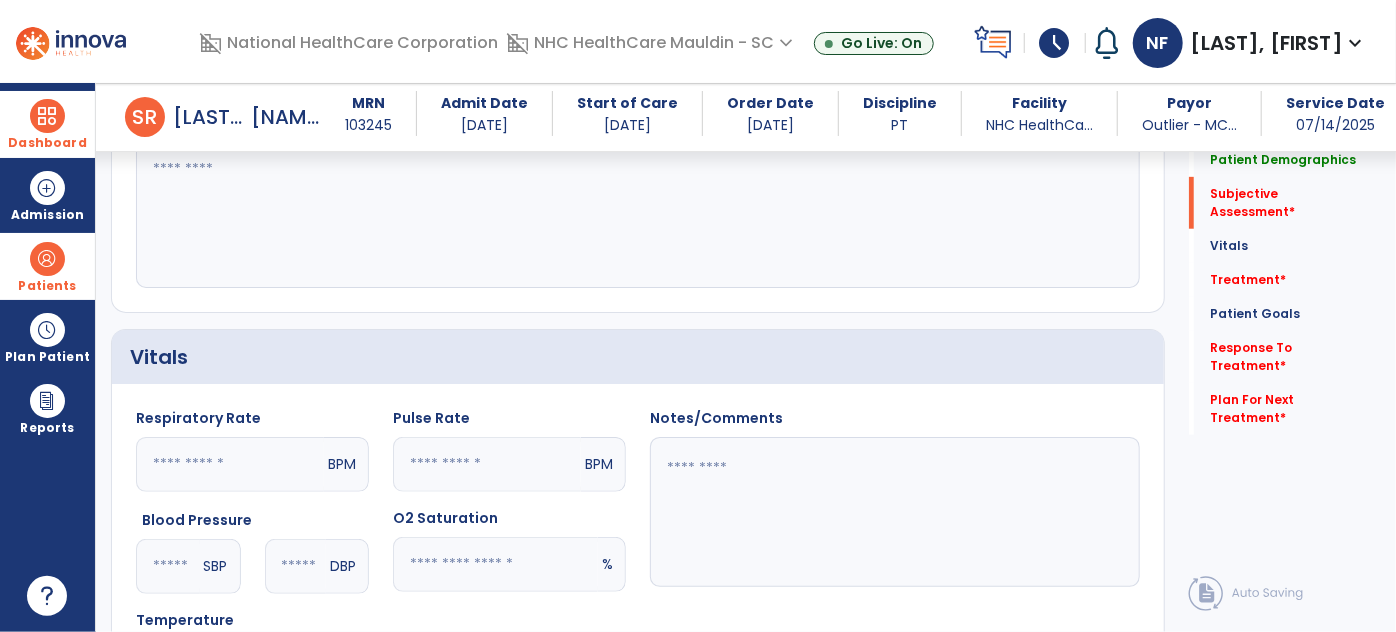 click 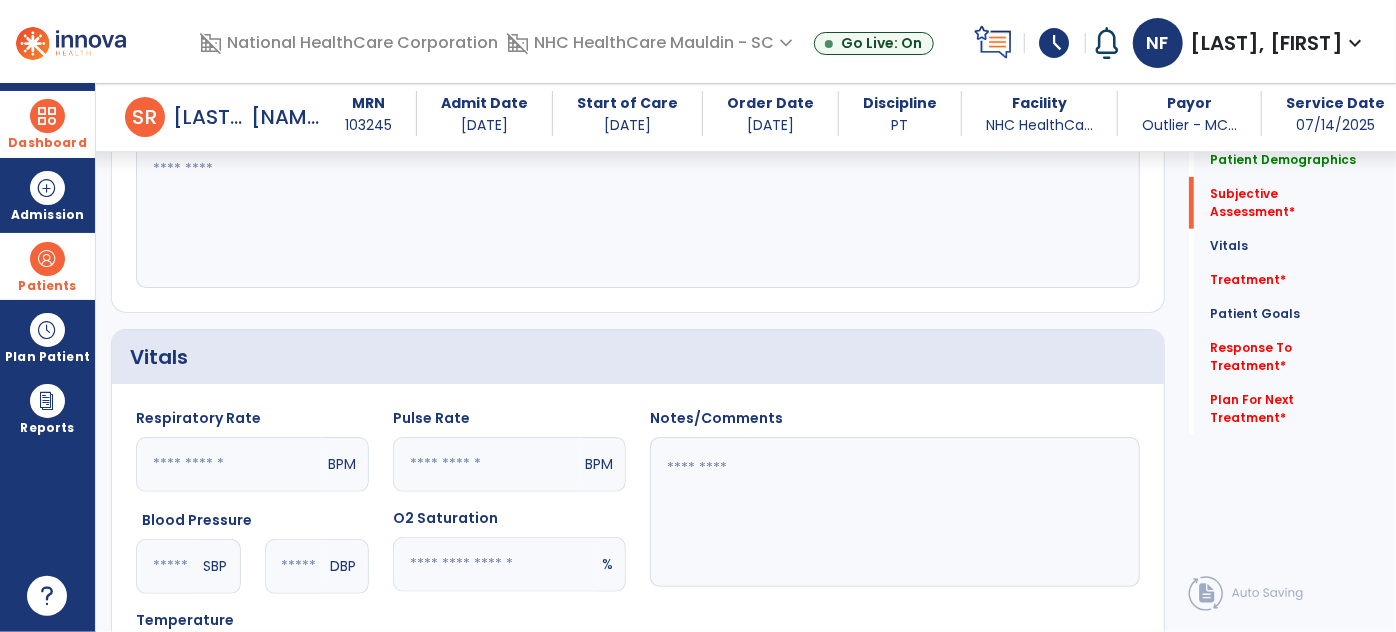 click 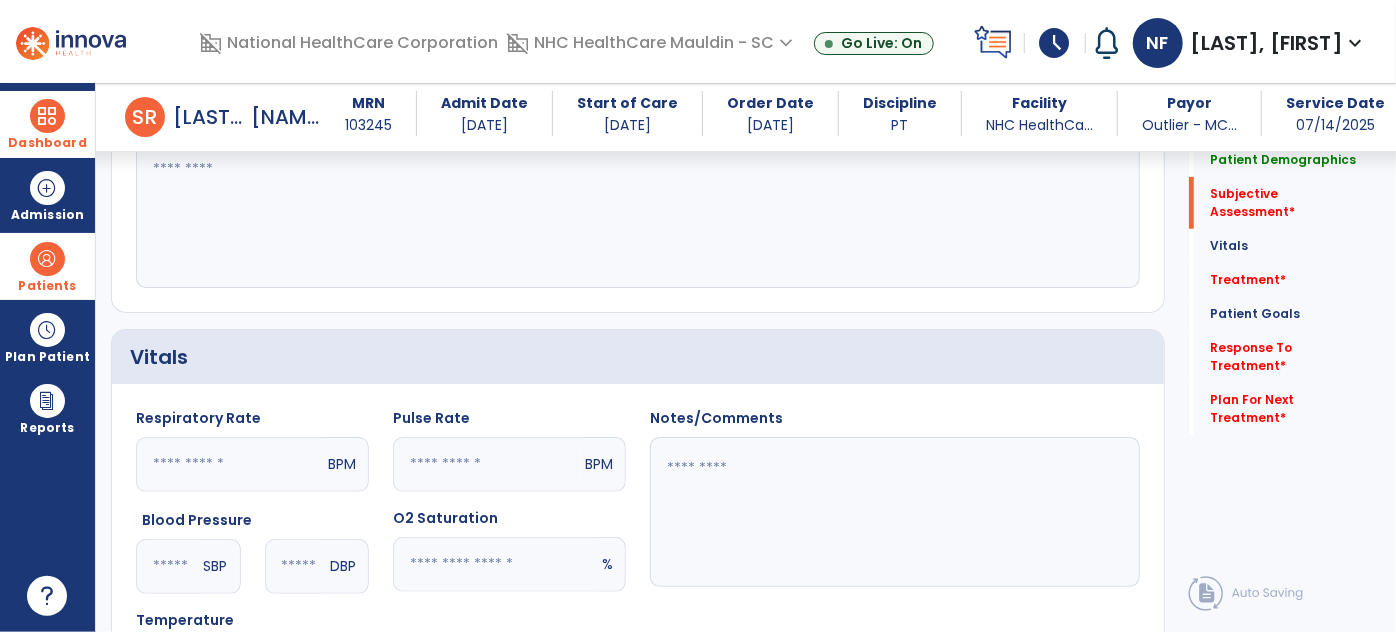 type on "**" 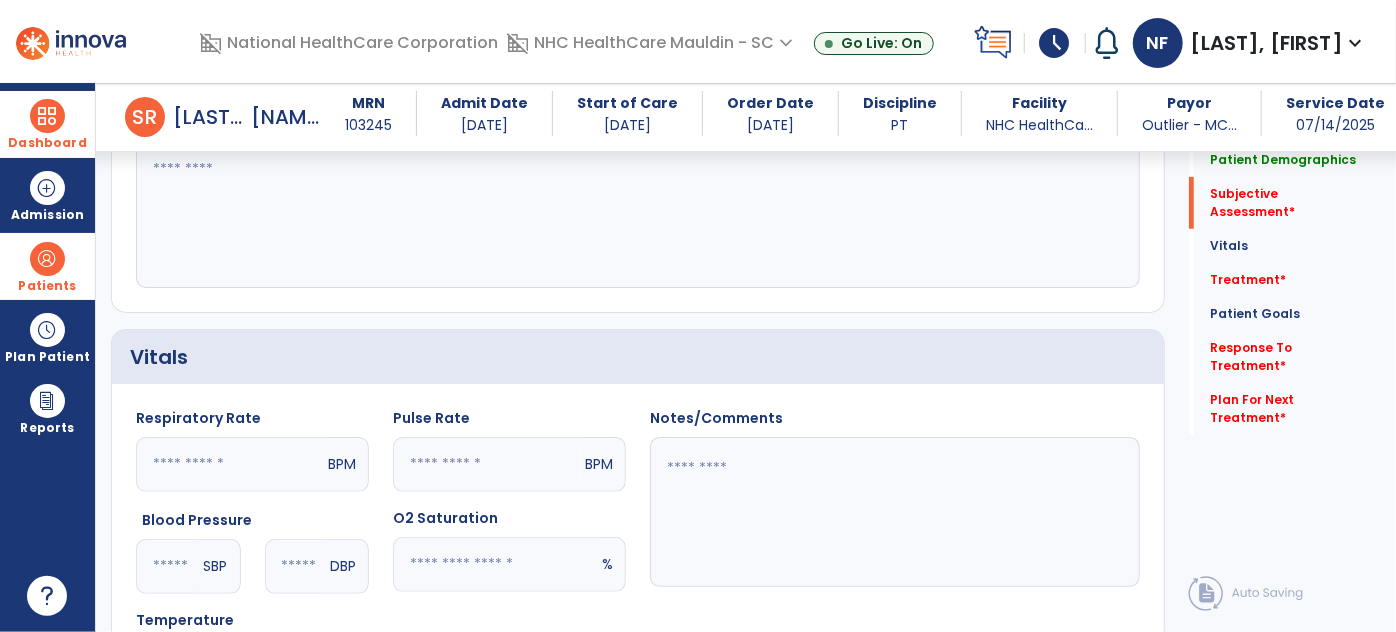 click 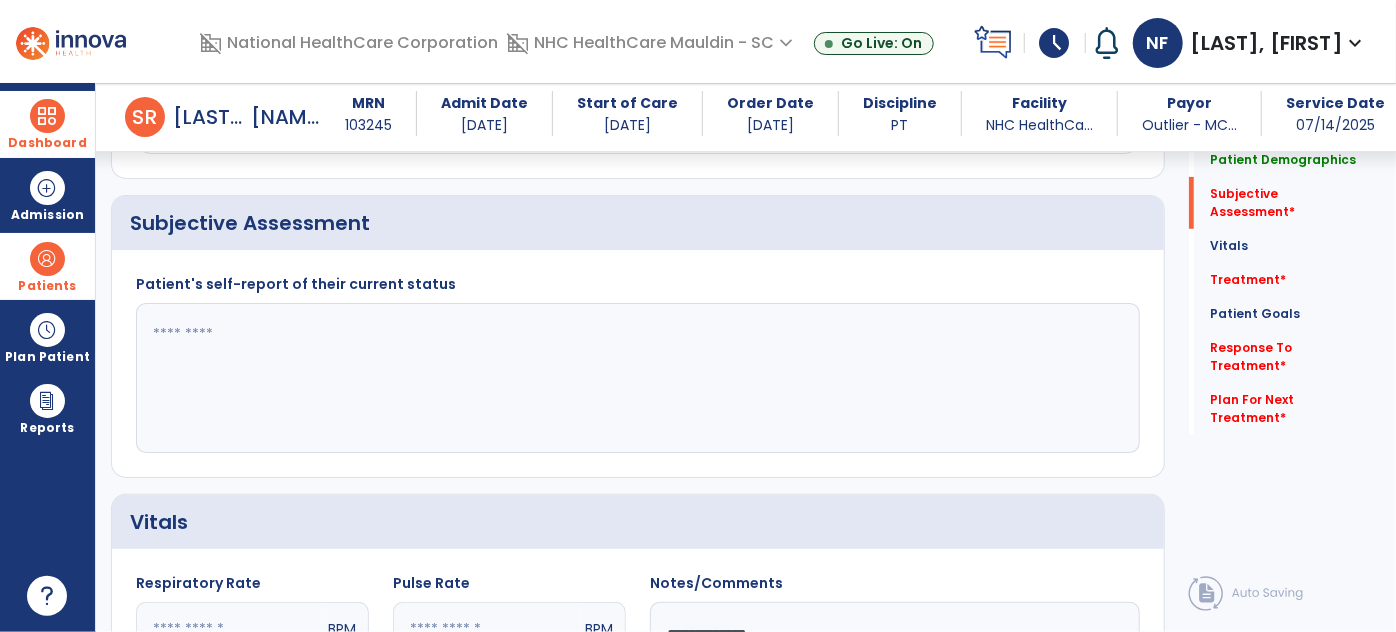 scroll, scrollTop: 290, scrollLeft: 0, axis: vertical 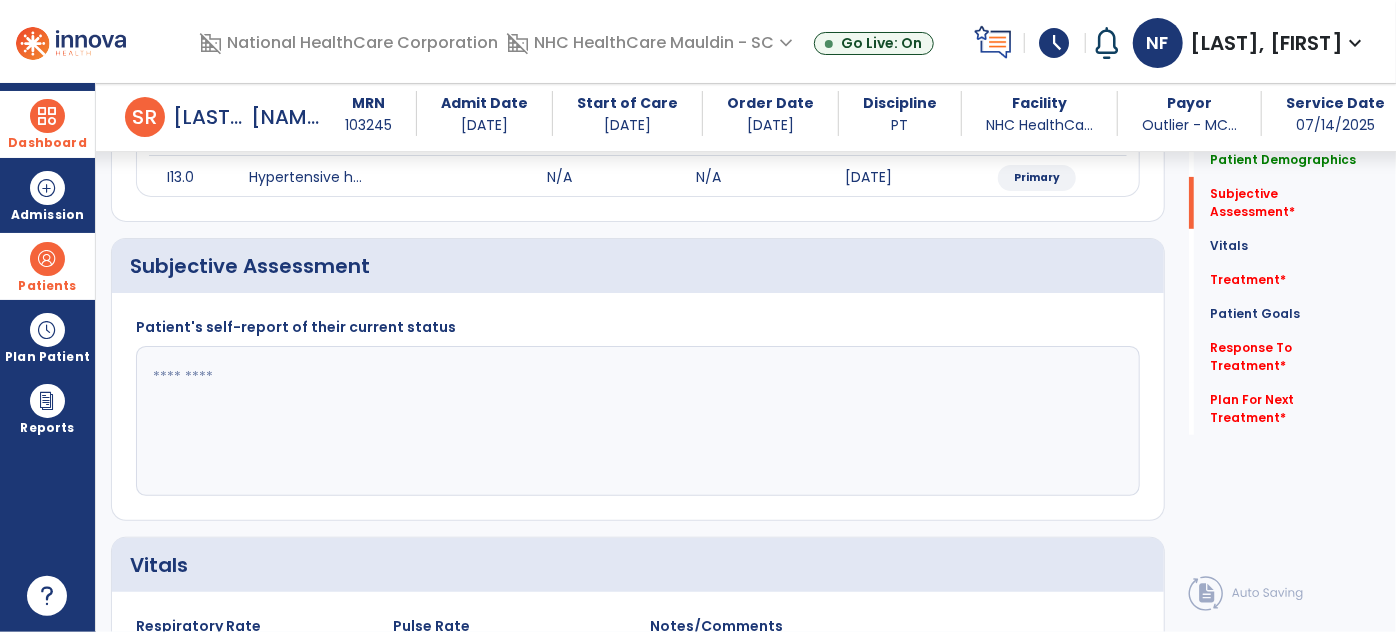 type on "**********" 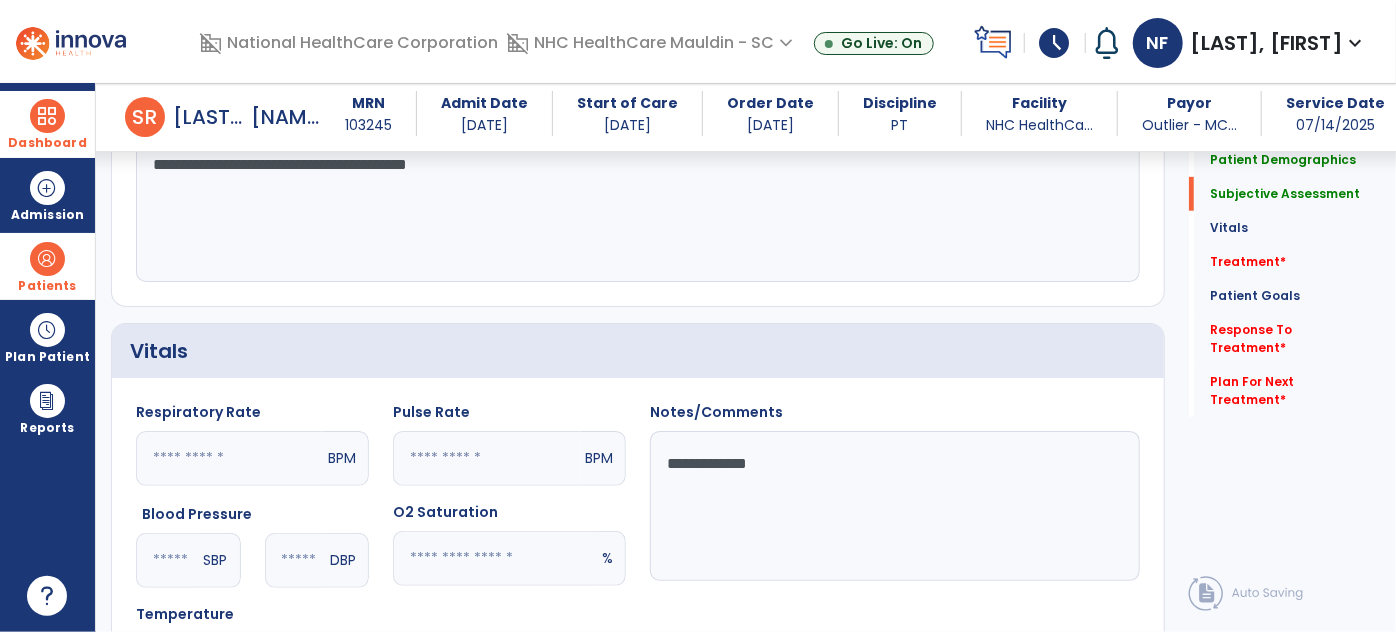 scroll, scrollTop: 437, scrollLeft: 0, axis: vertical 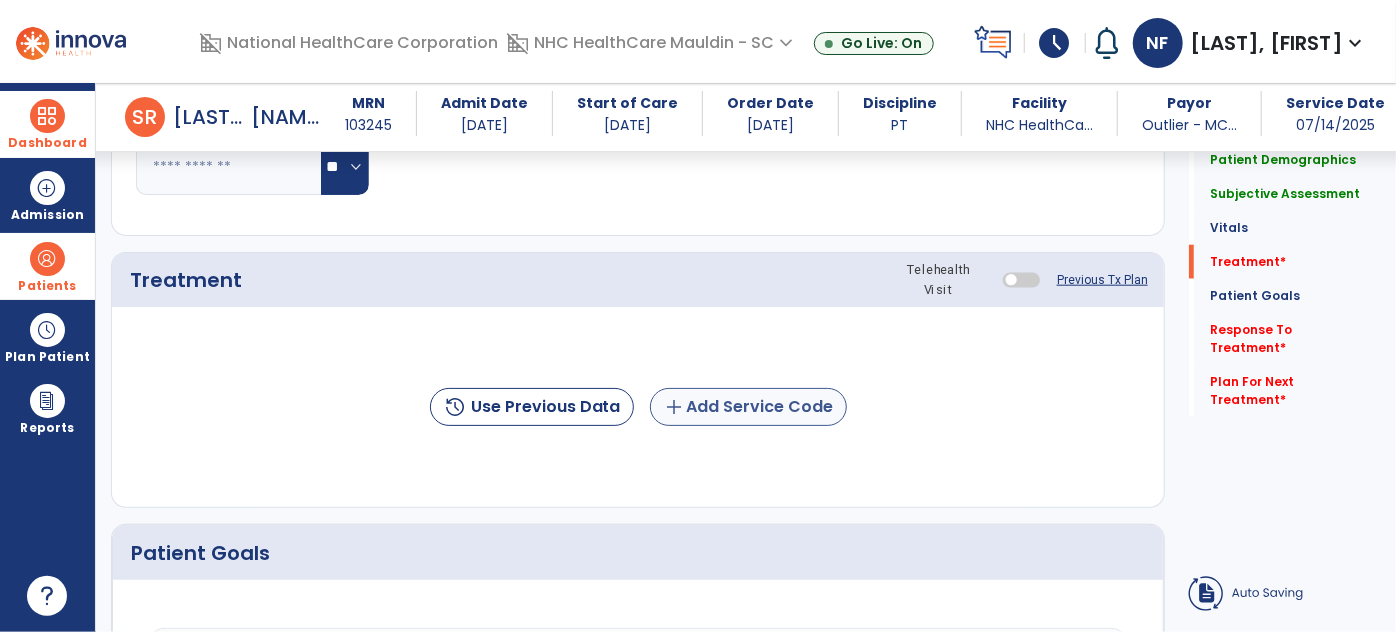 type on "**********" 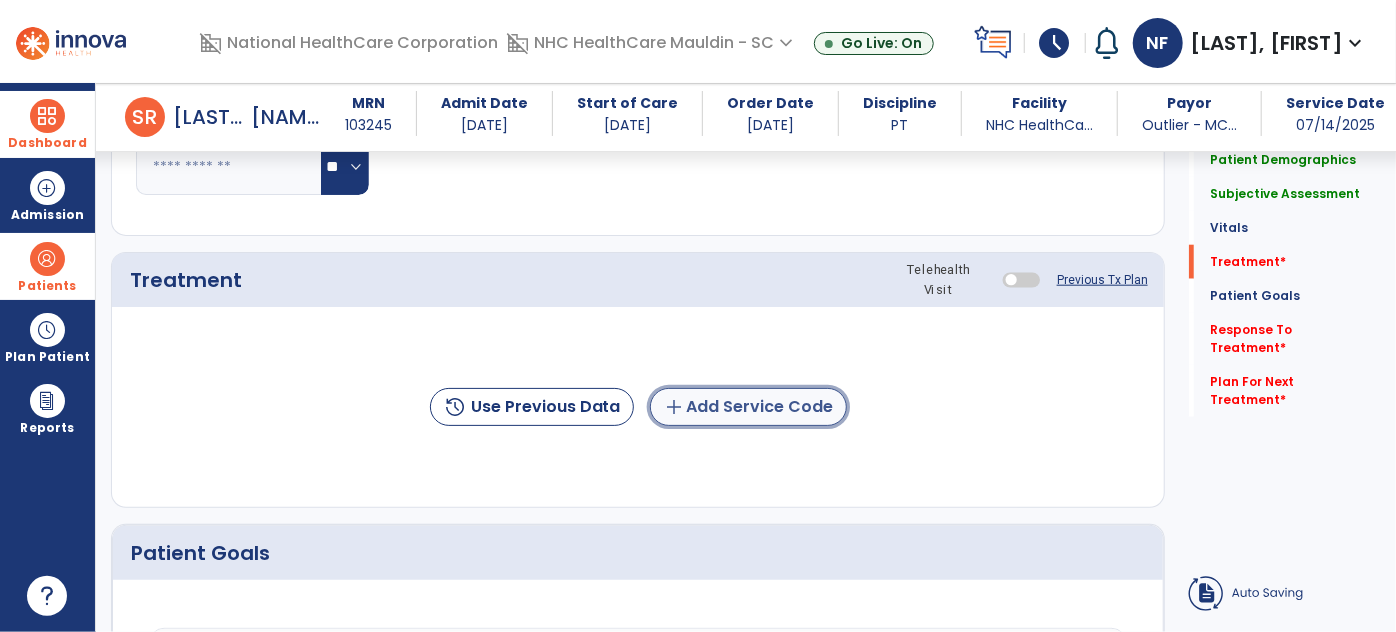 click on "add  Add Service Code" 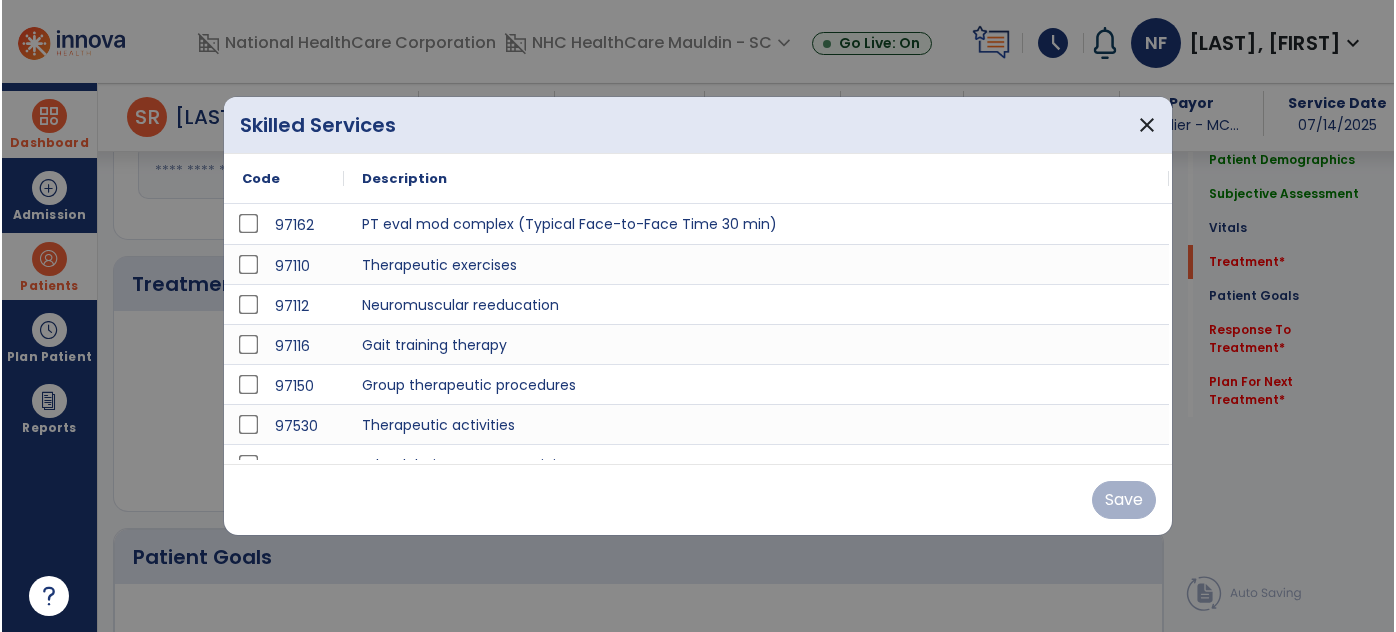 scroll, scrollTop: 997, scrollLeft: 0, axis: vertical 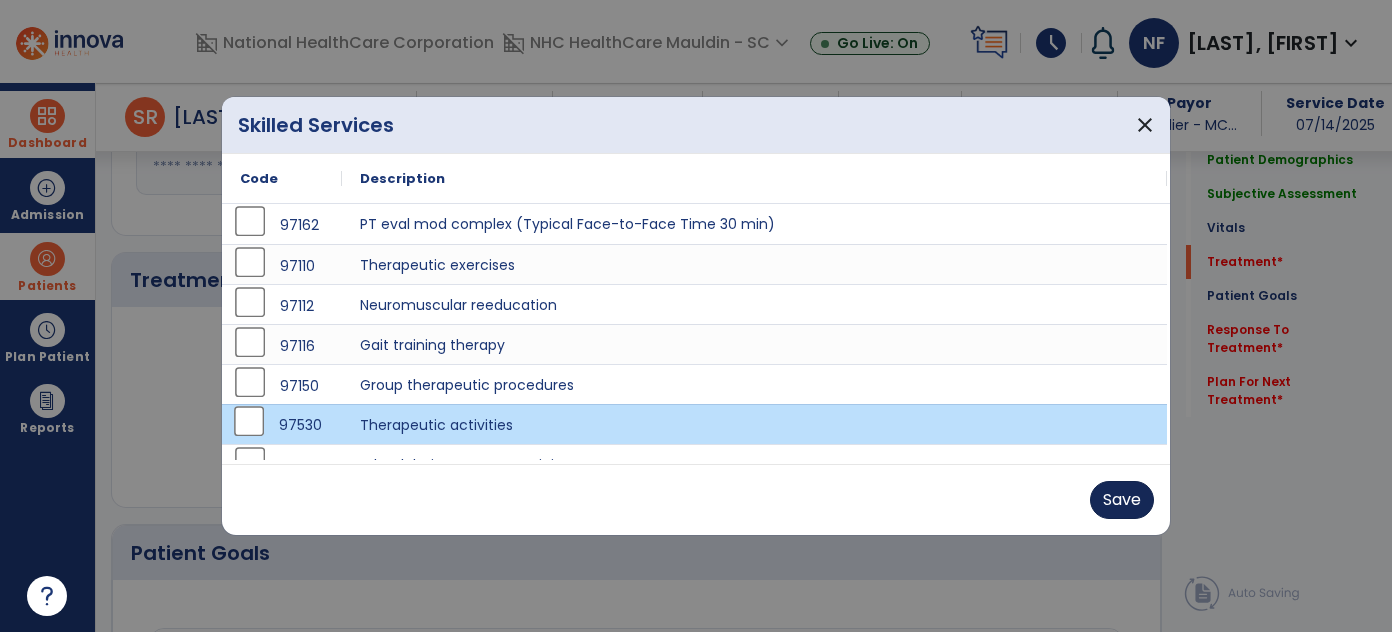 click on "Save" at bounding box center [1122, 500] 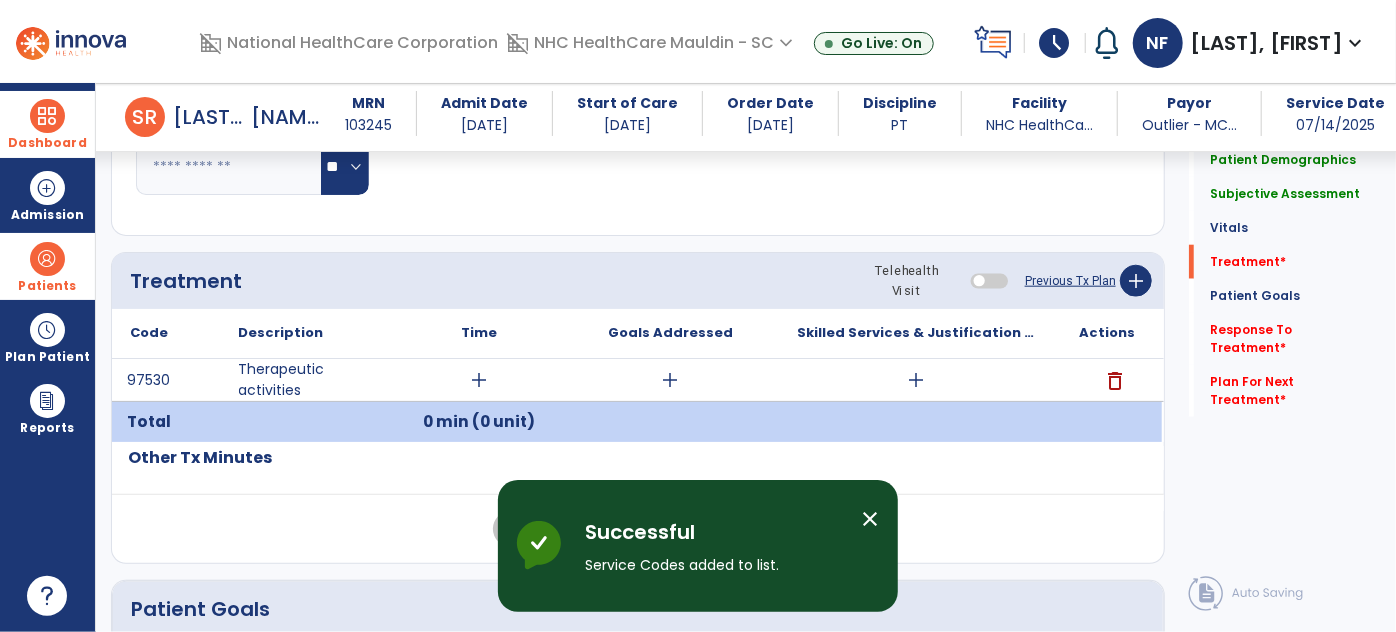 click on "add" at bounding box center (480, 380) 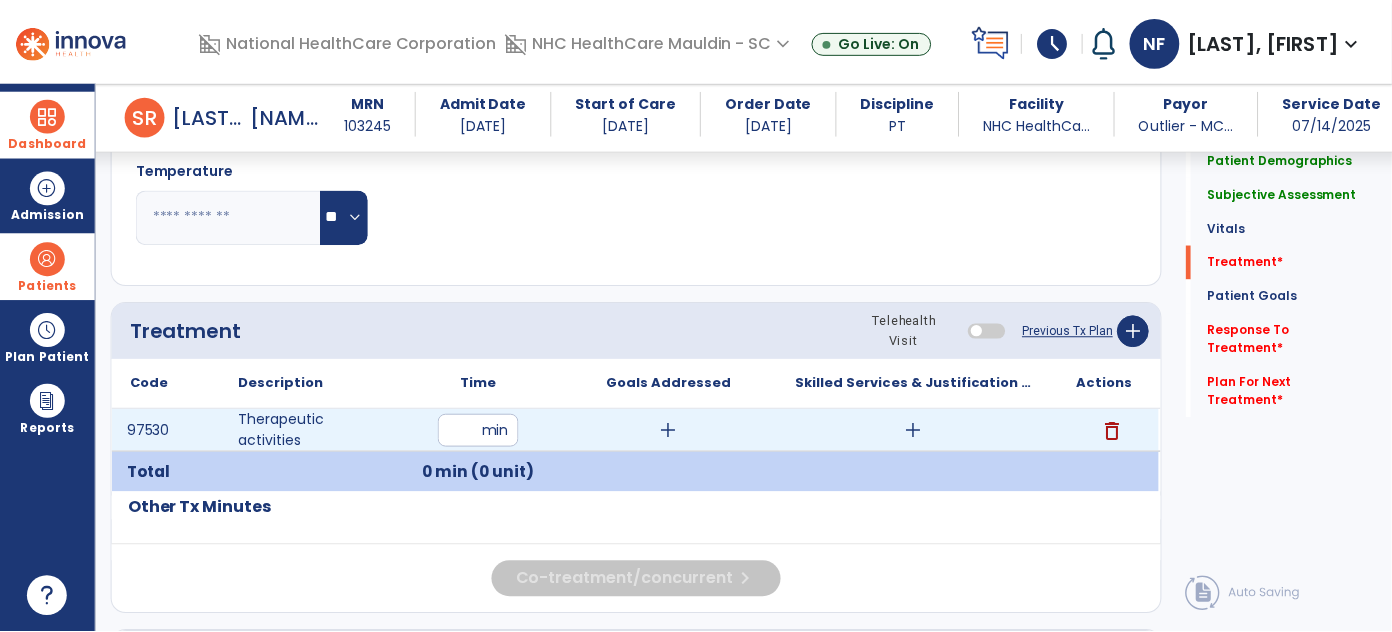 scroll, scrollTop: 949, scrollLeft: 0, axis: vertical 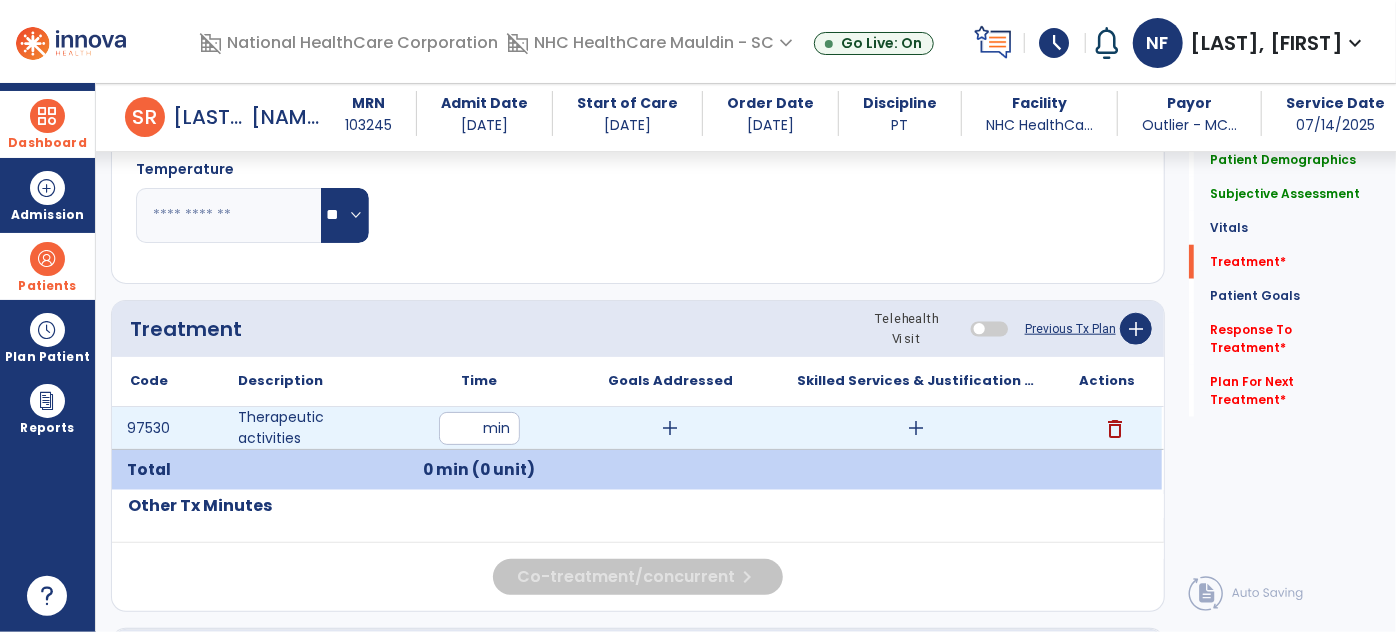 type on "**" 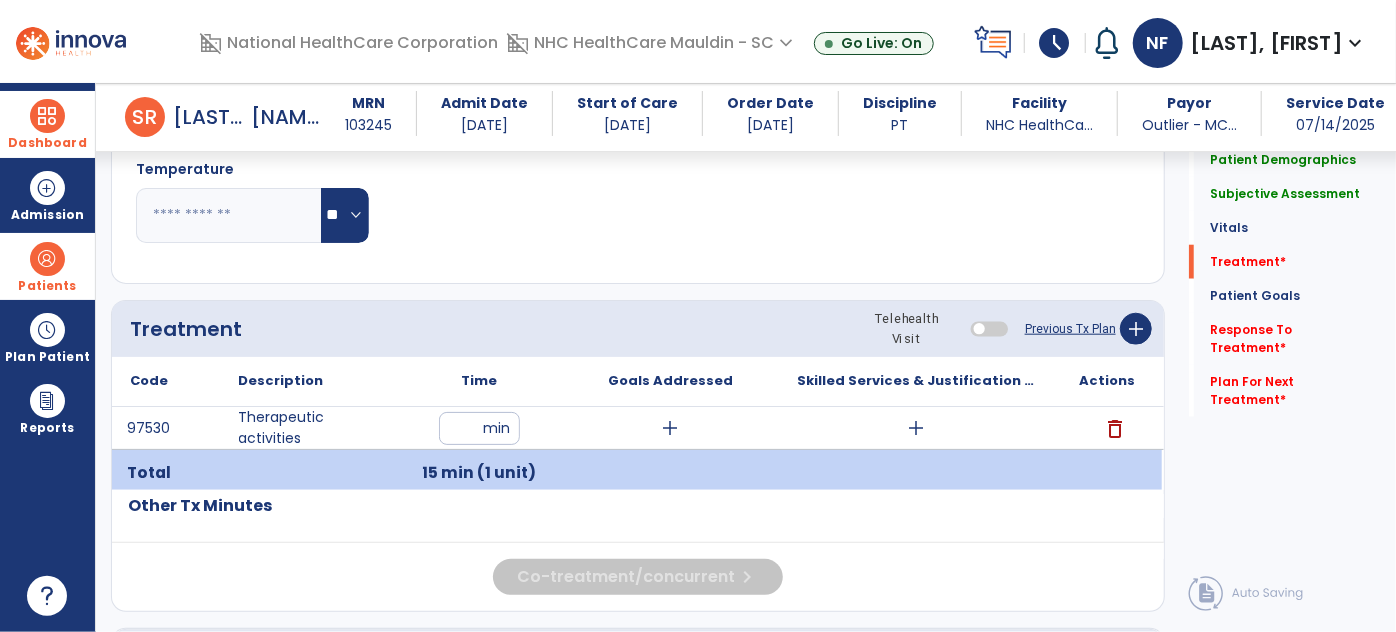 click on "add" at bounding box center (916, 428) 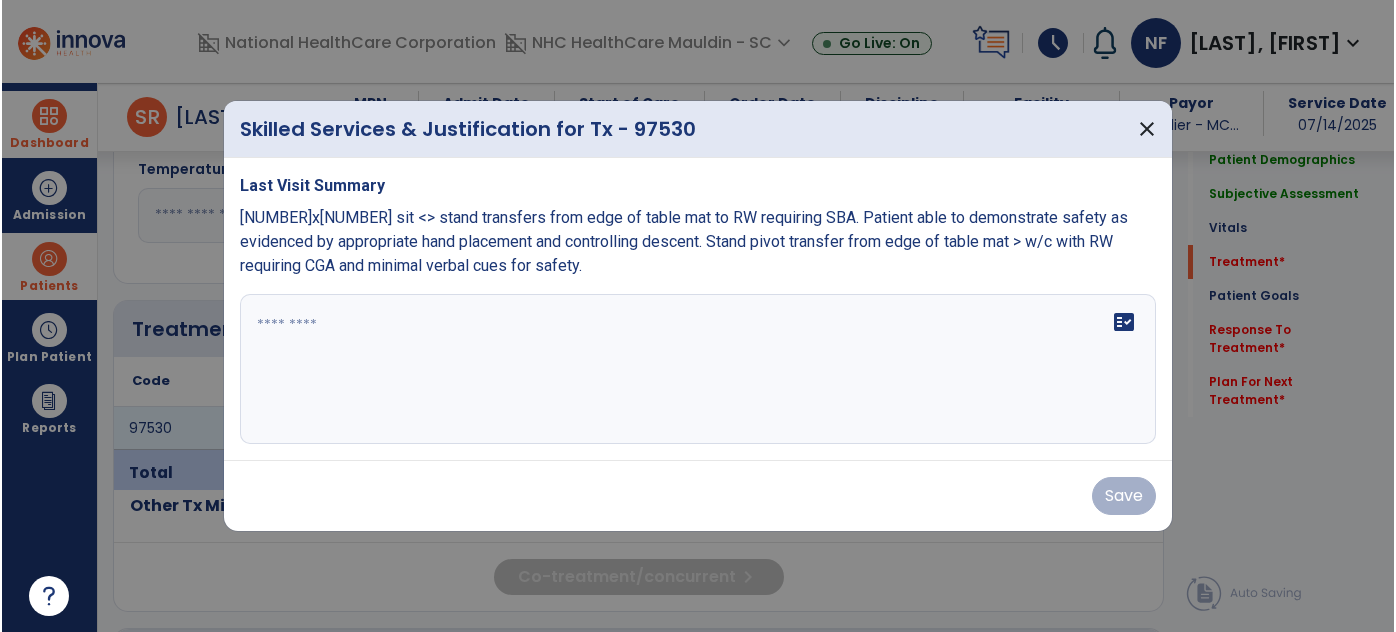scroll, scrollTop: 949, scrollLeft: 0, axis: vertical 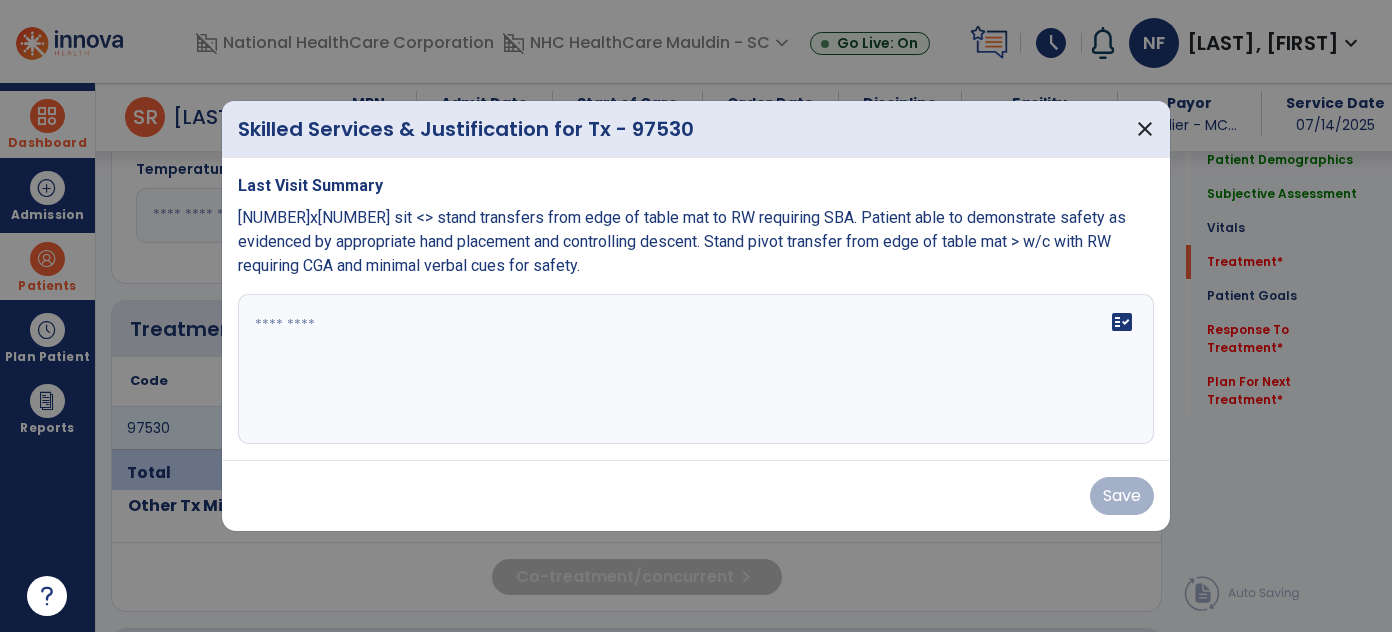 click on "fact_check" at bounding box center [696, 369] 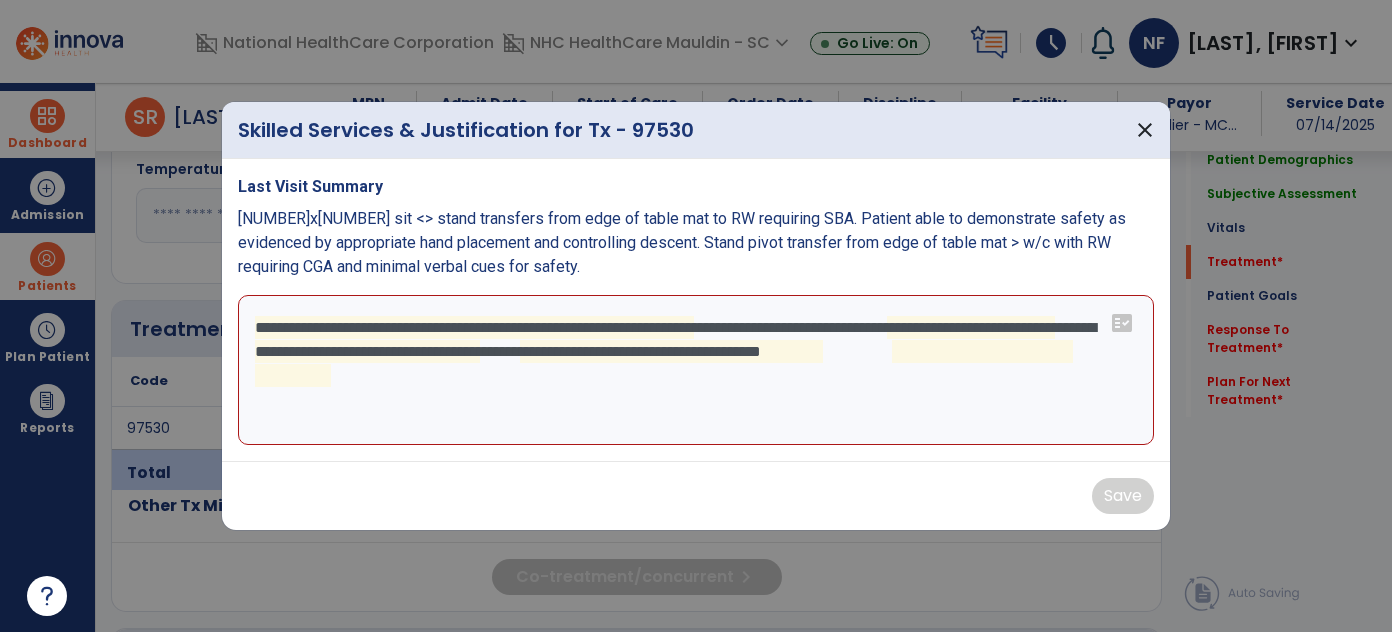 click on "**********" at bounding box center (696, 370) 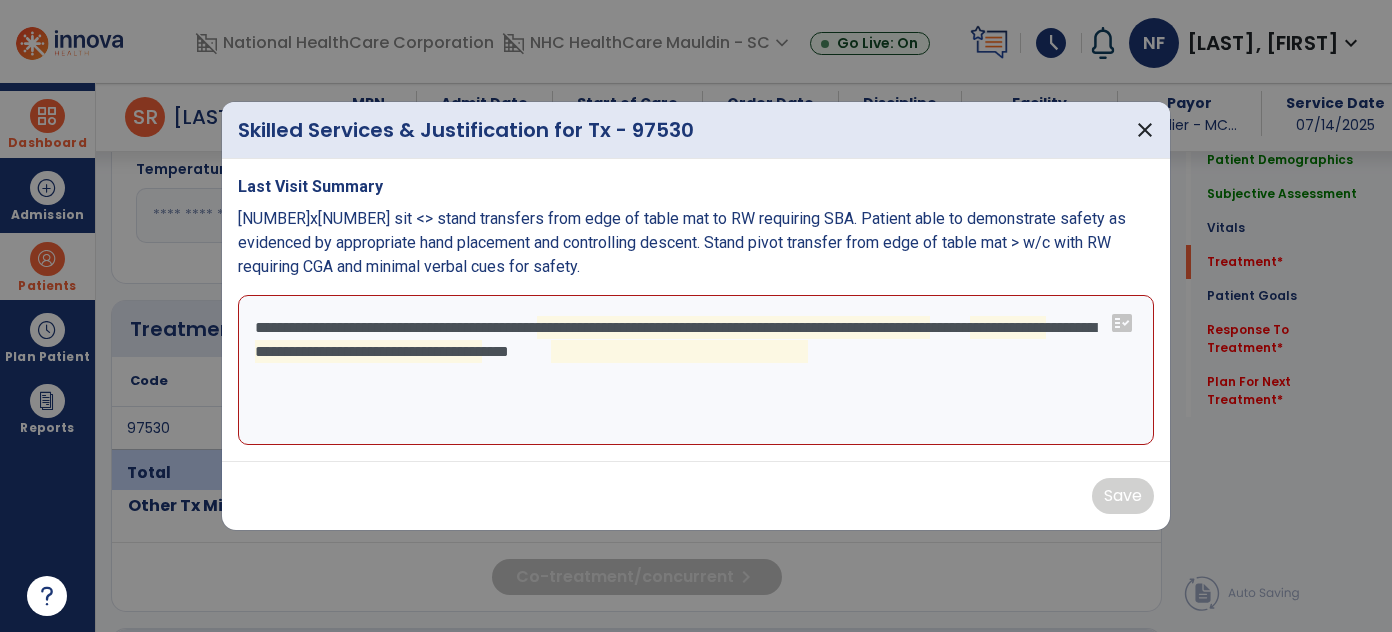click on "**********" at bounding box center (696, 370) 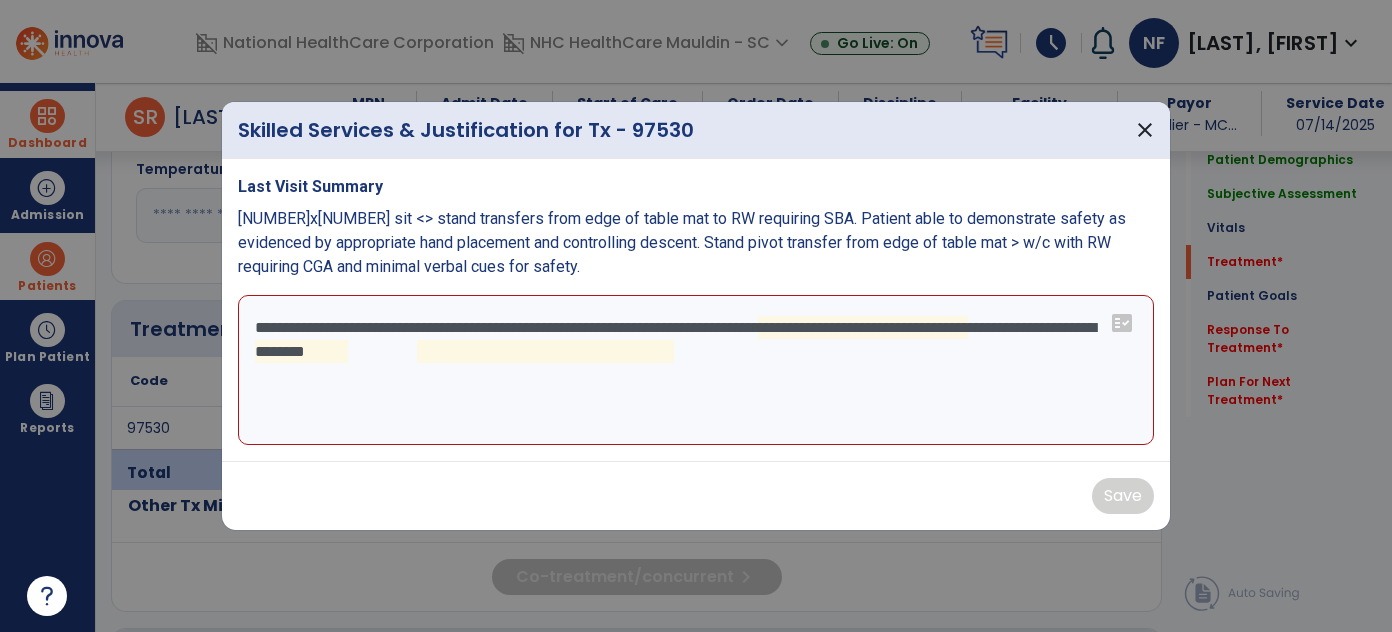 click on "**********" at bounding box center [696, 370] 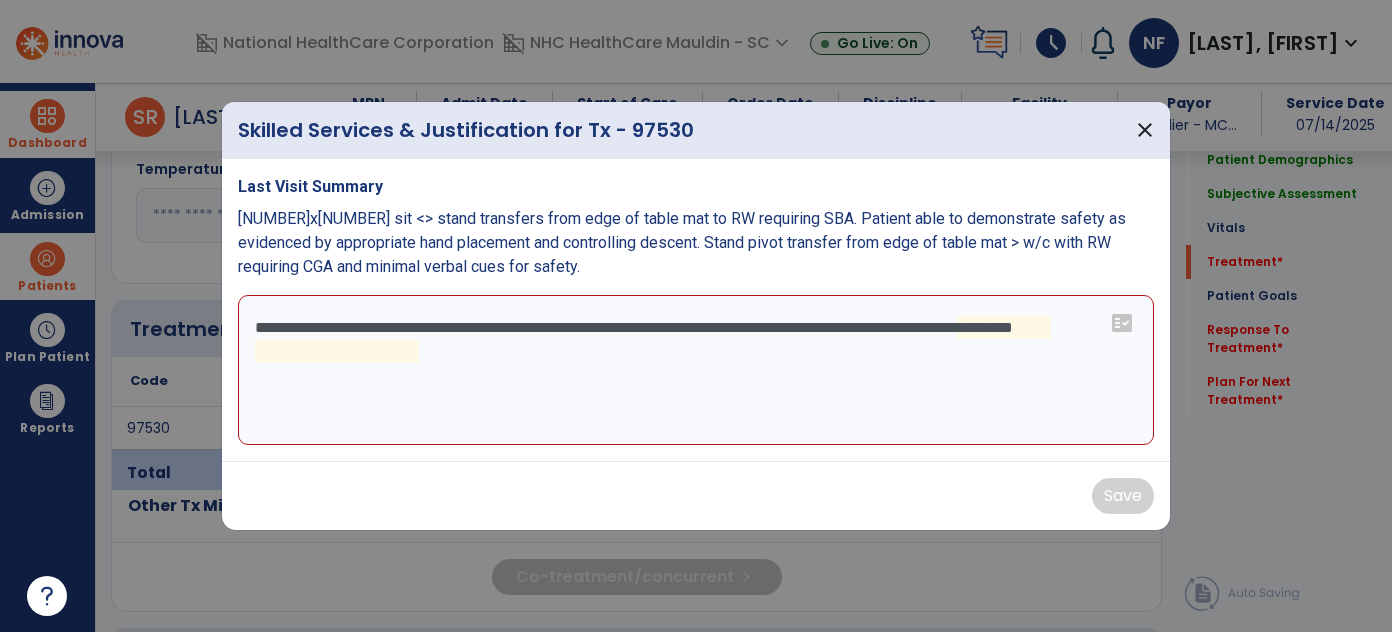 click on "**********" at bounding box center [696, 370] 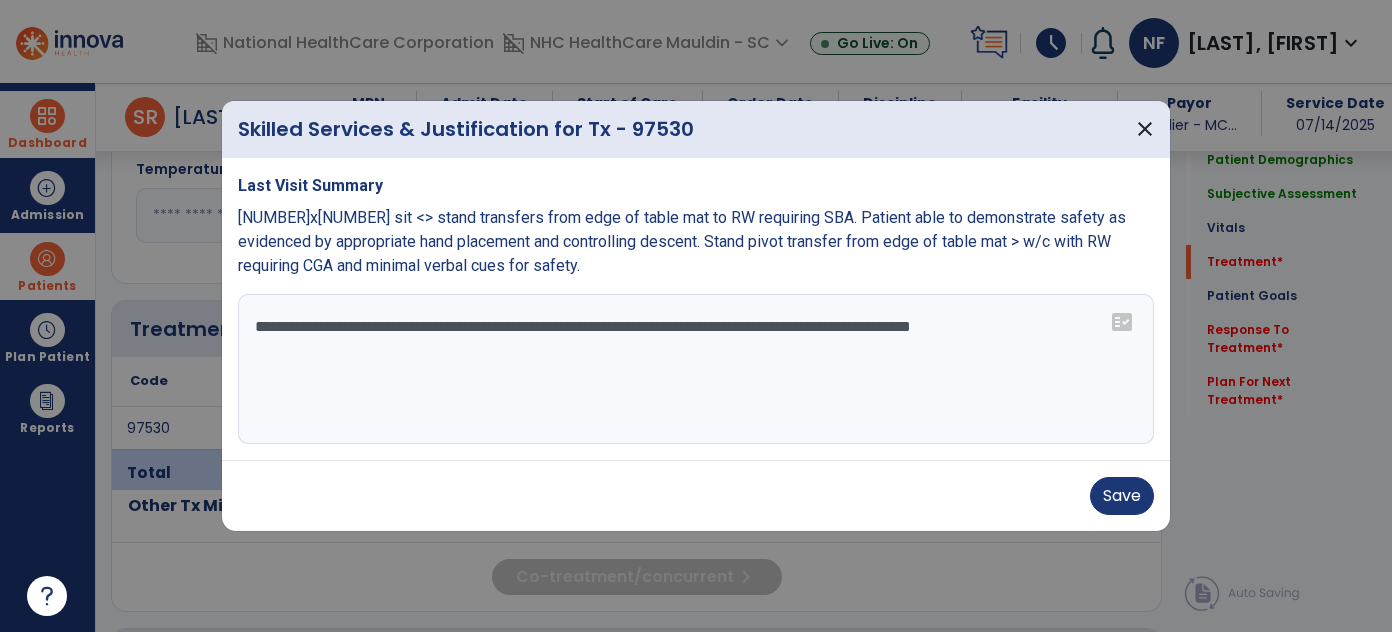 click on "**********" at bounding box center (696, 369) 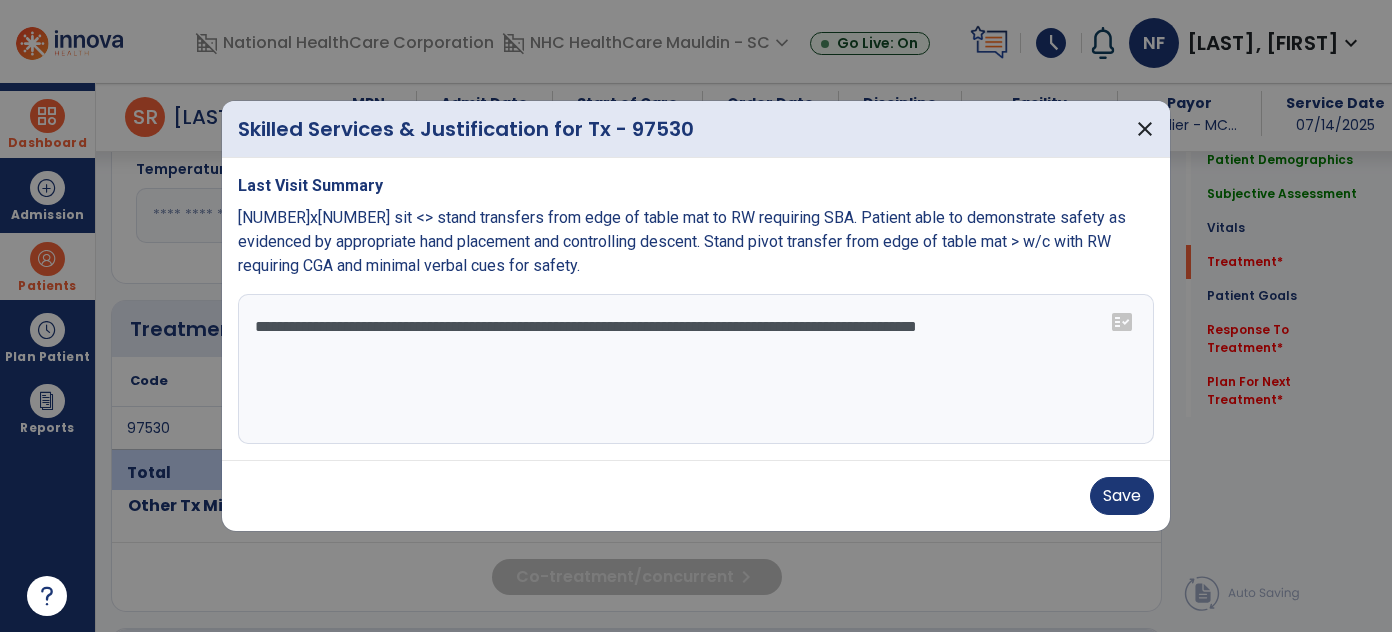 click on "**********" at bounding box center [696, 369] 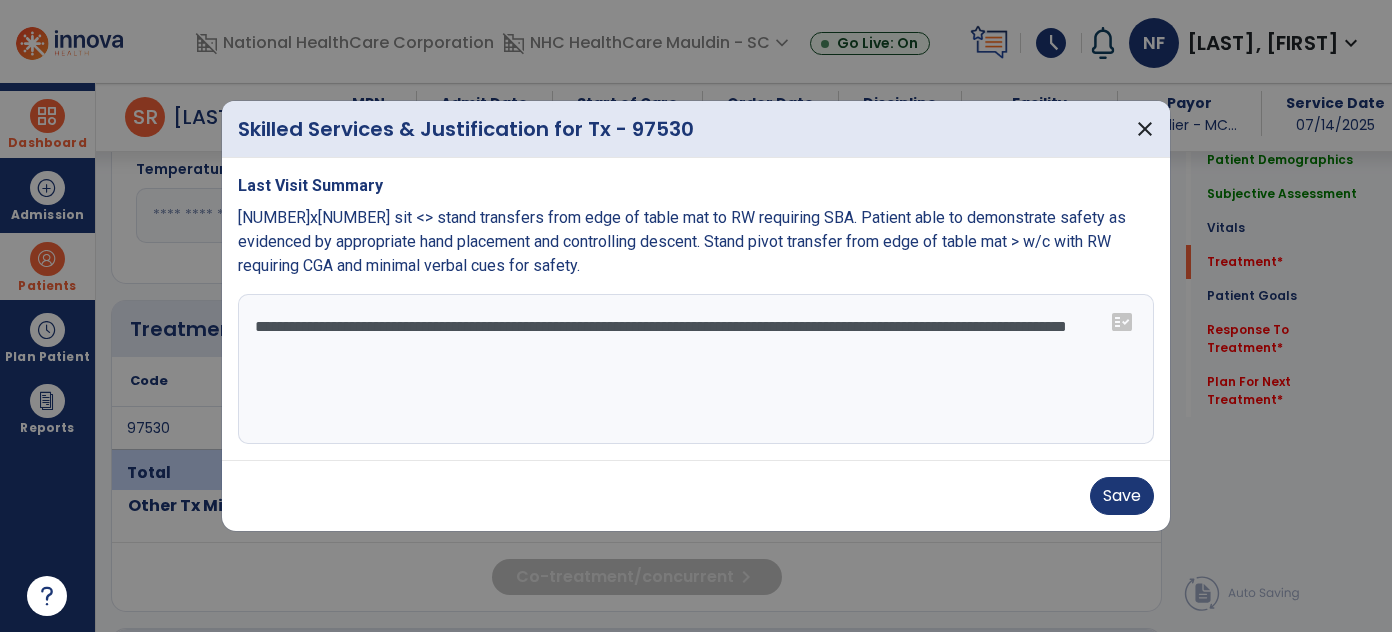 click on "**********" at bounding box center [696, 369] 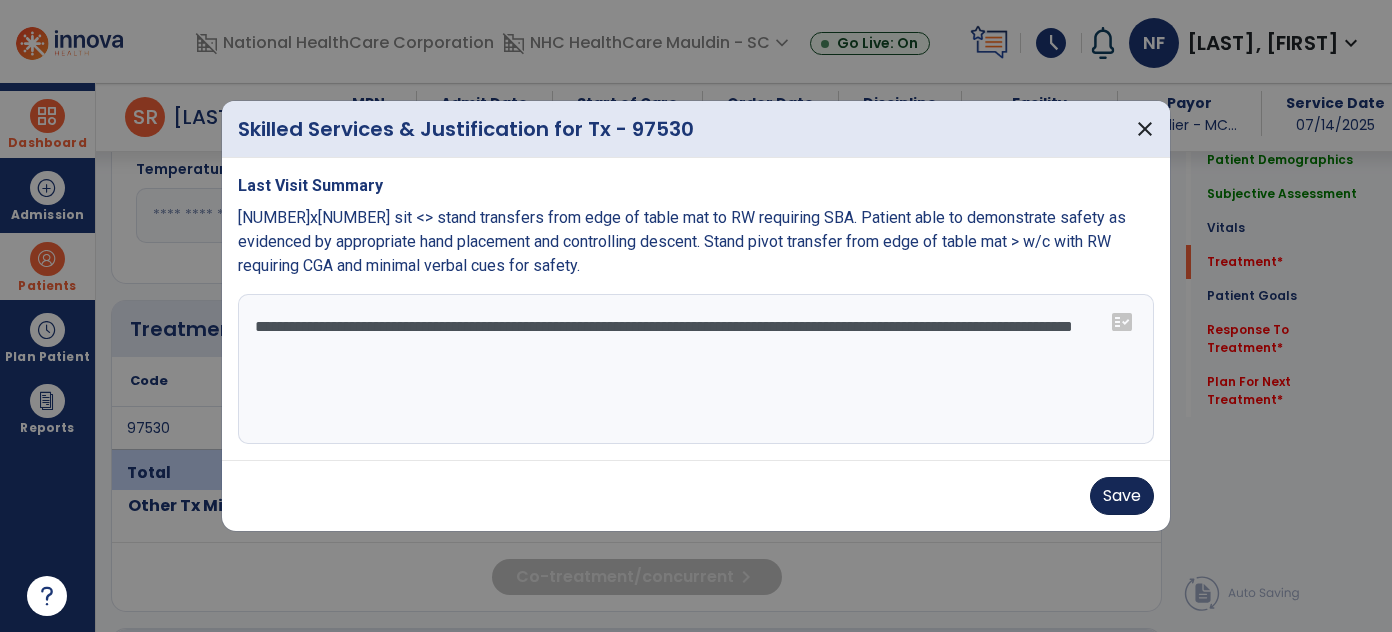 type on "**********" 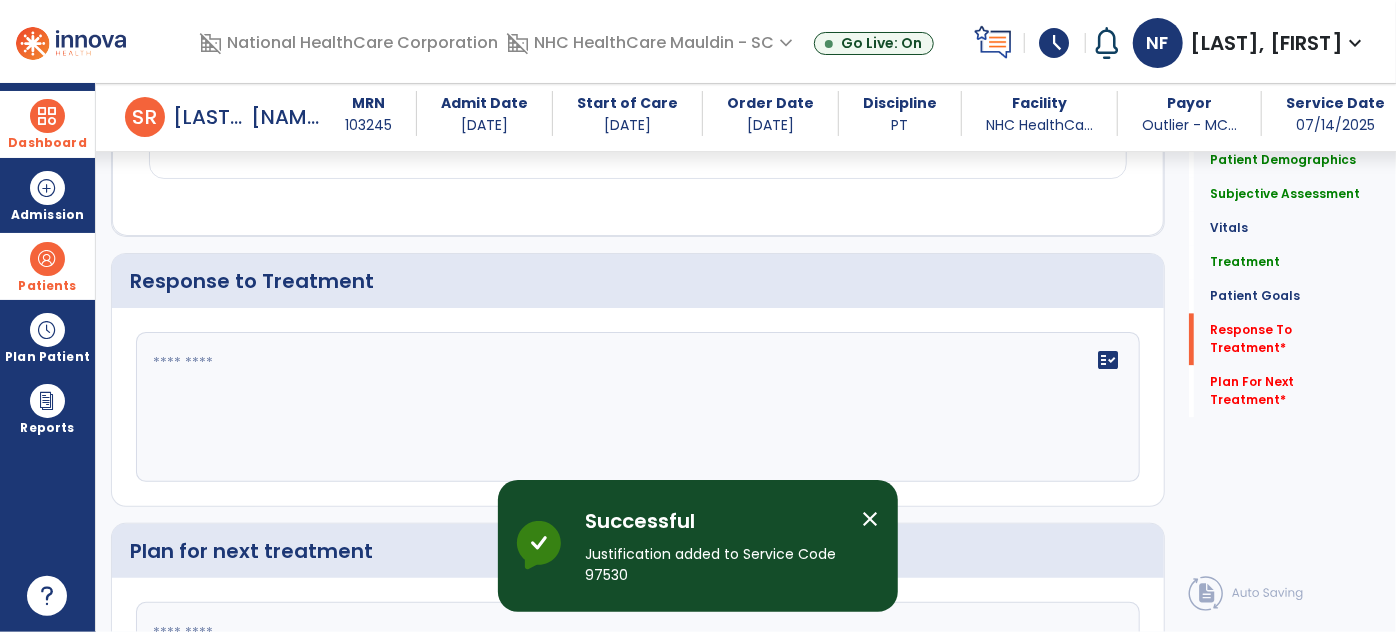 scroll, scrollTop: 2168, scrollLeft: 0, axis: vertical 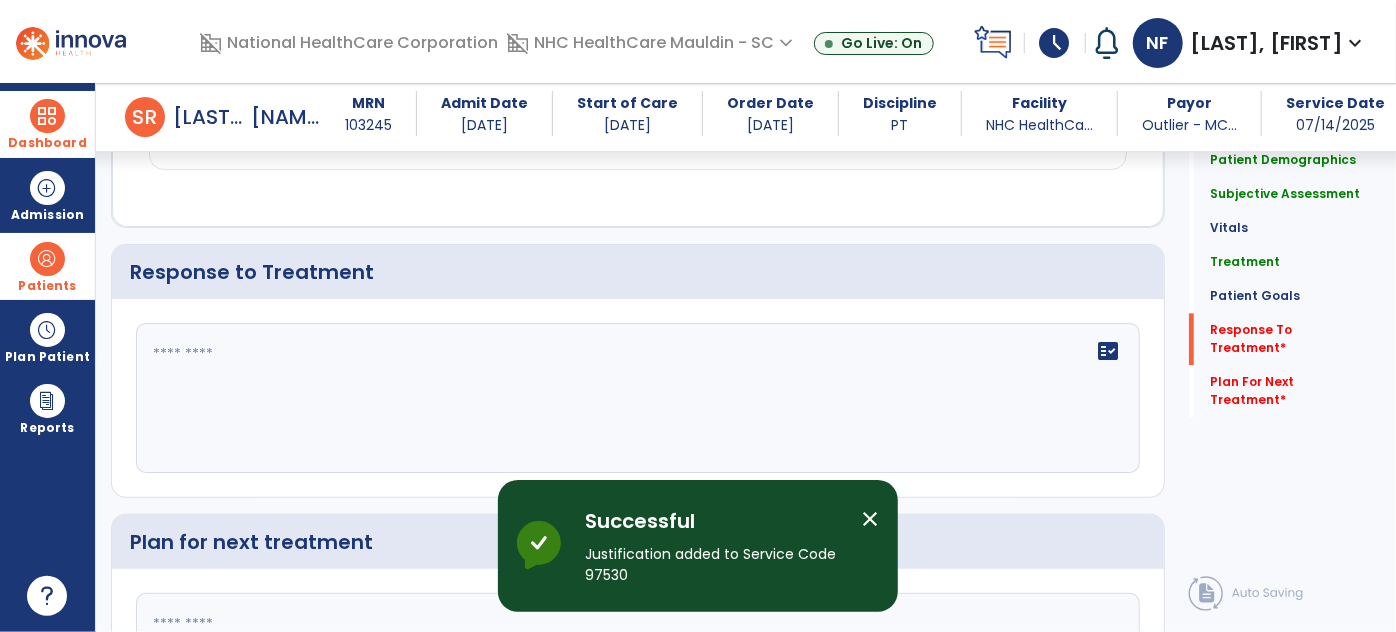 click 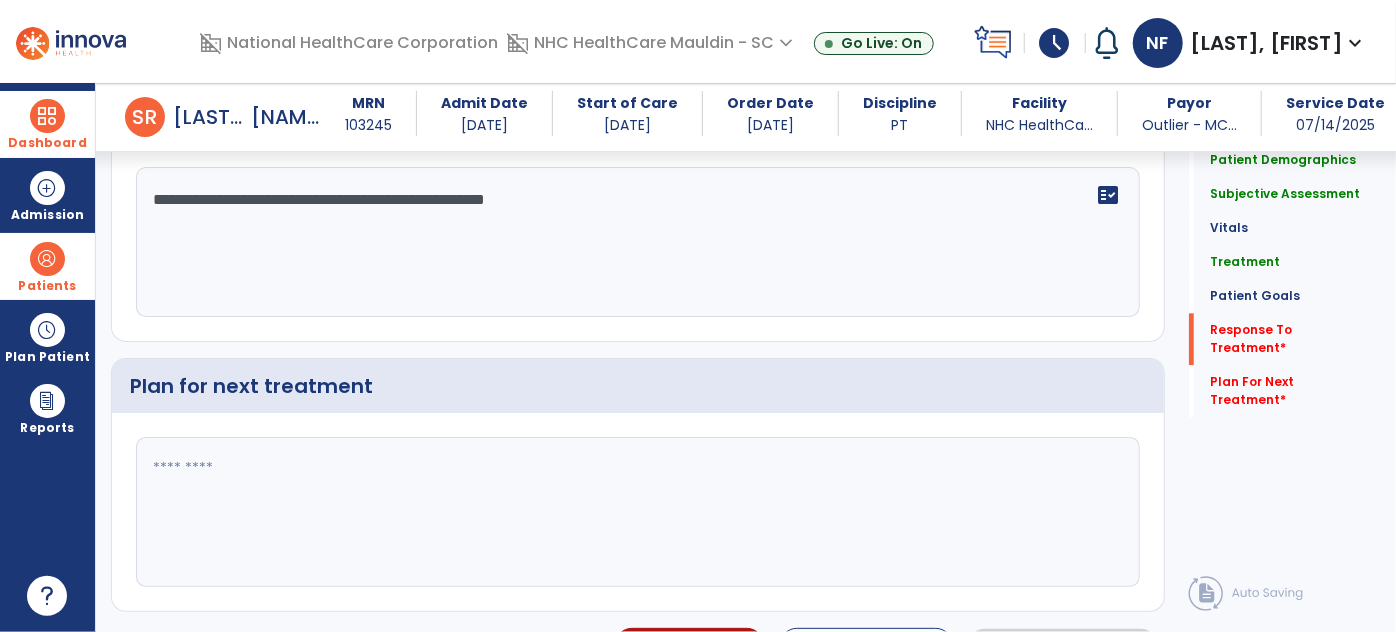type on "**********" 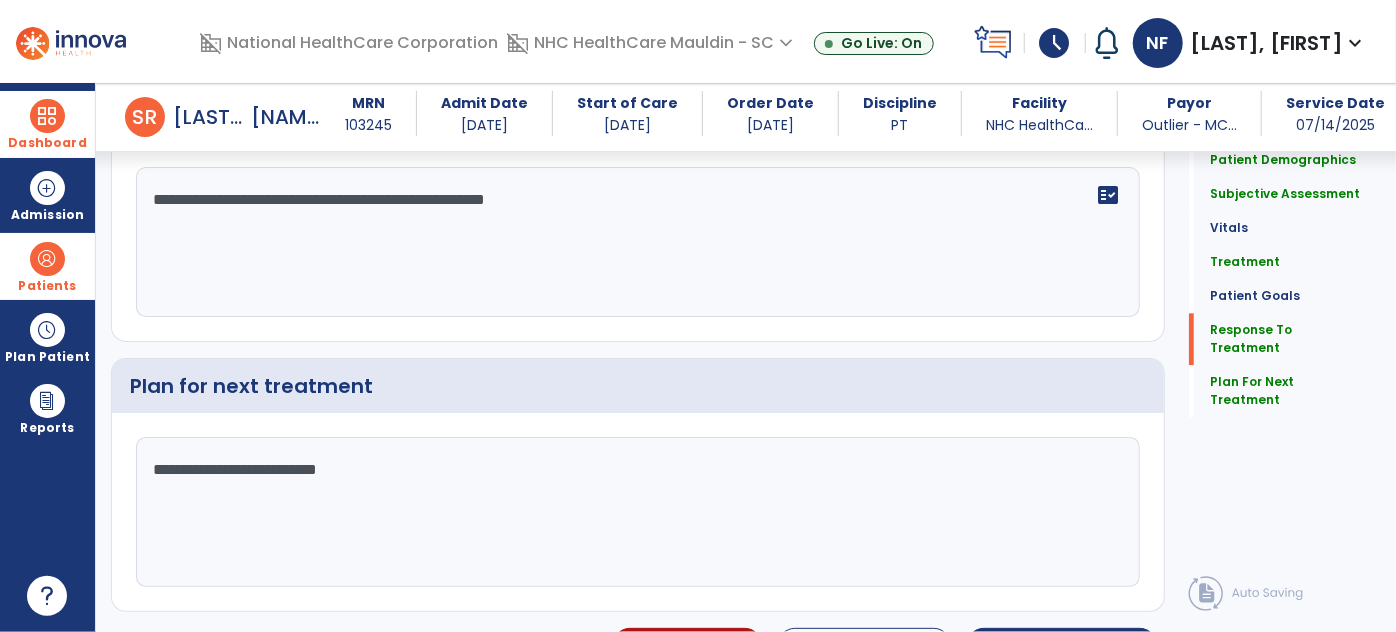 scroll, scrollTop: 2324, scrollLeft: 0, axis: vertical 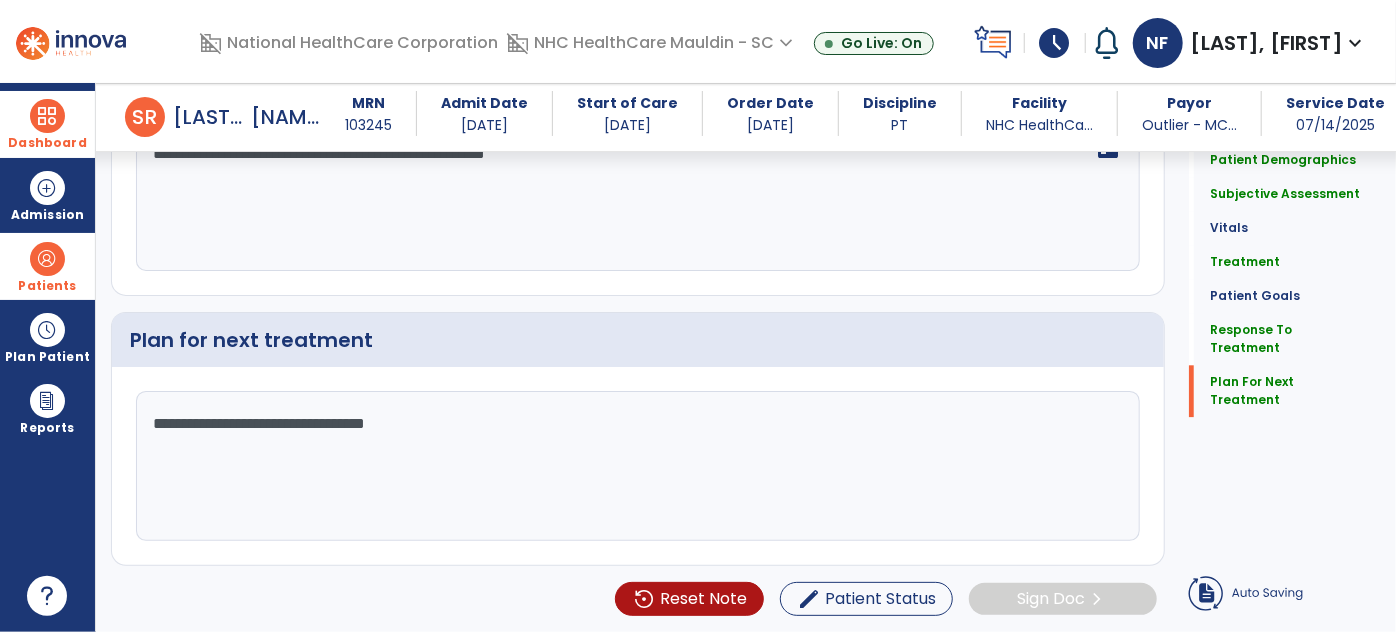 type on "**********" 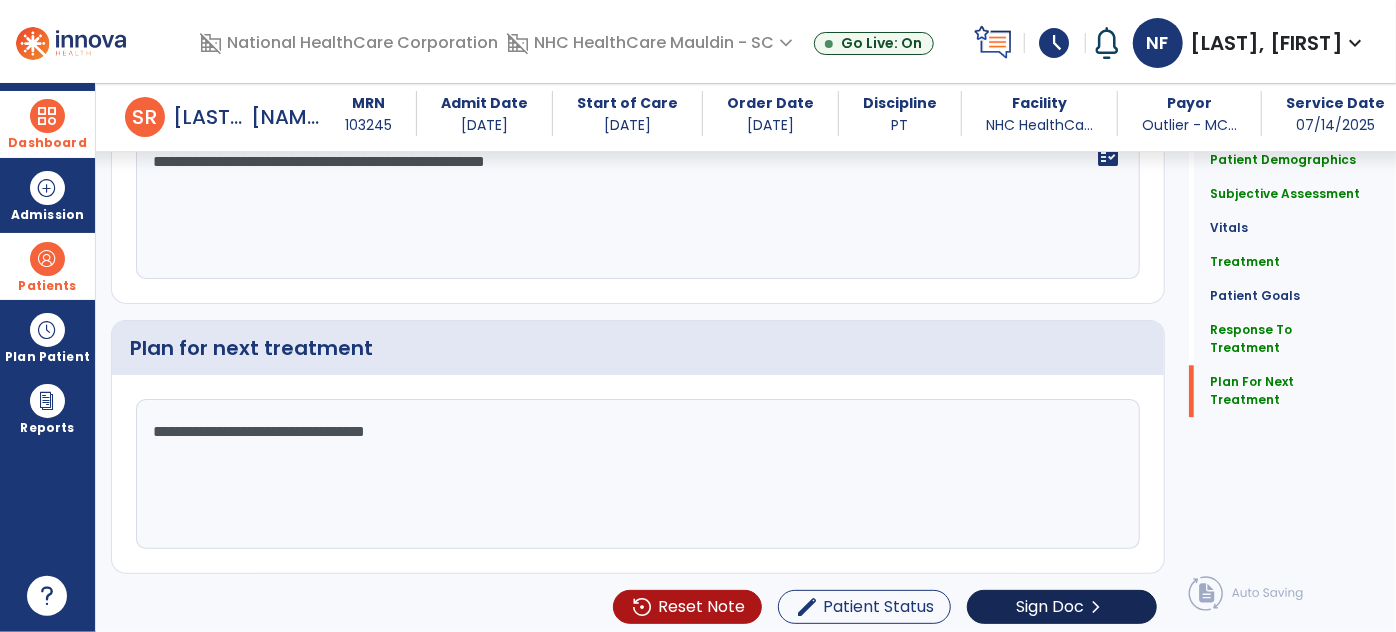 click on "Sign Doc" 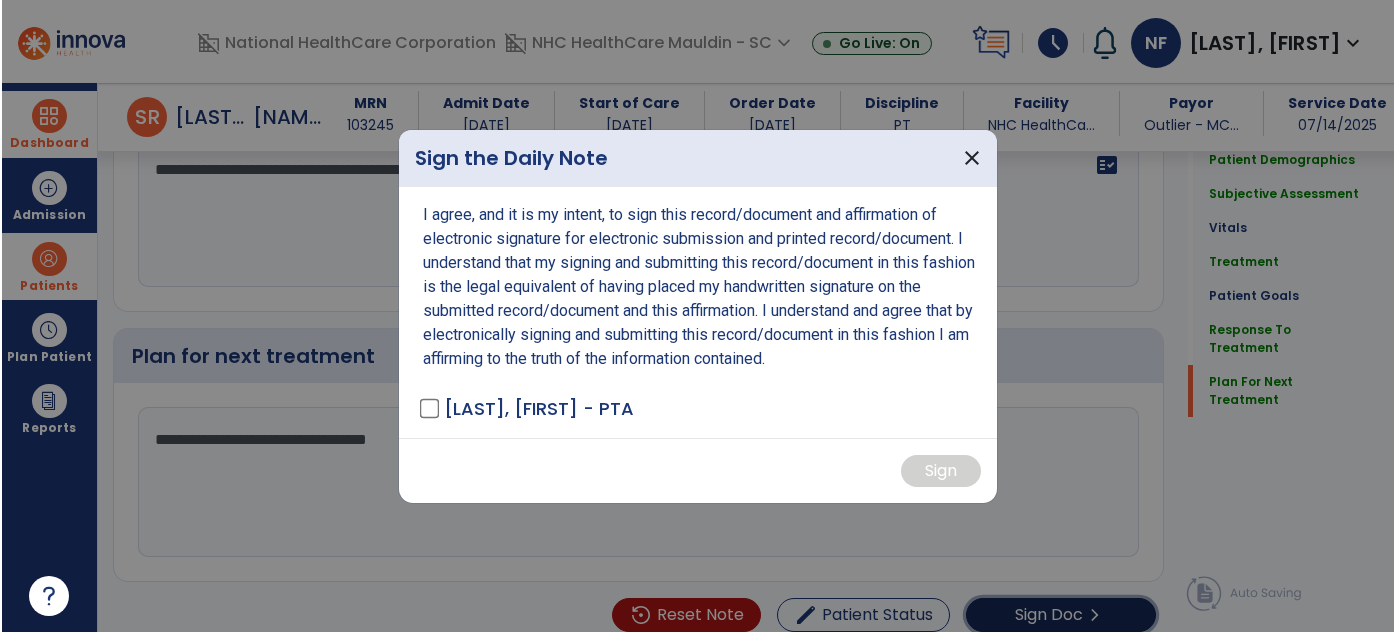 scroll, scrollTop: 2362, scrollLeft: 0, axis: vertical 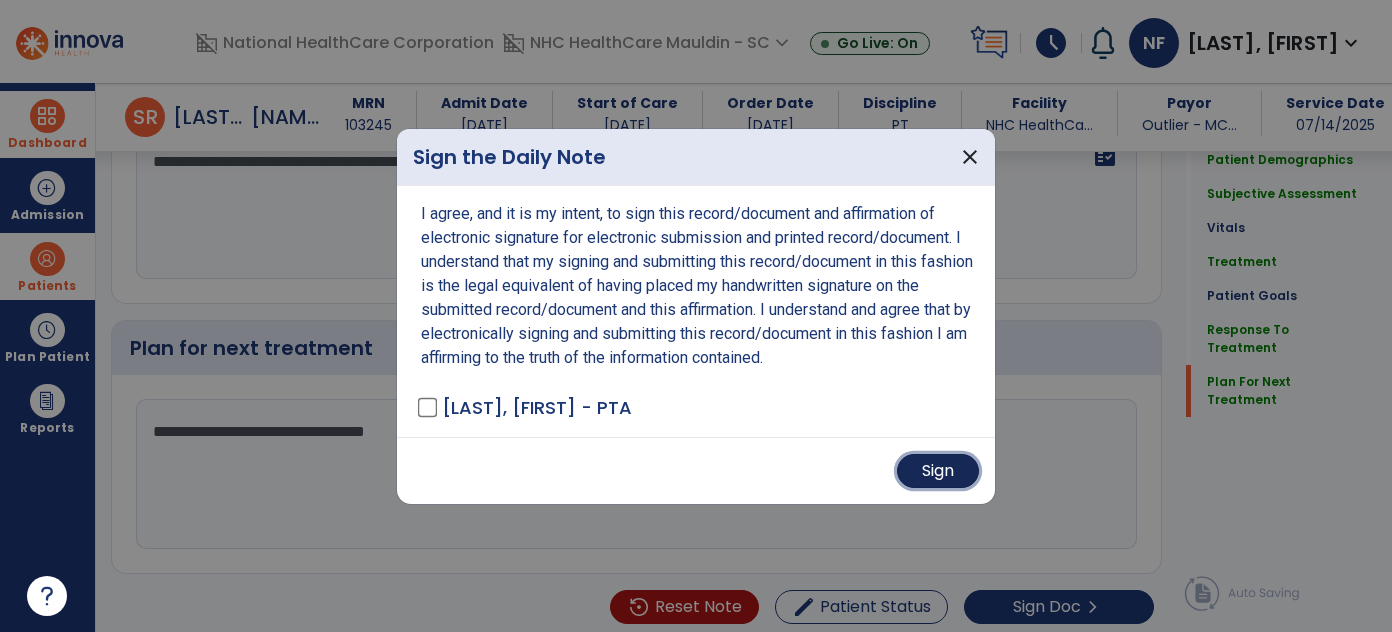 click on "Sign" at bounding box center [938, 471] 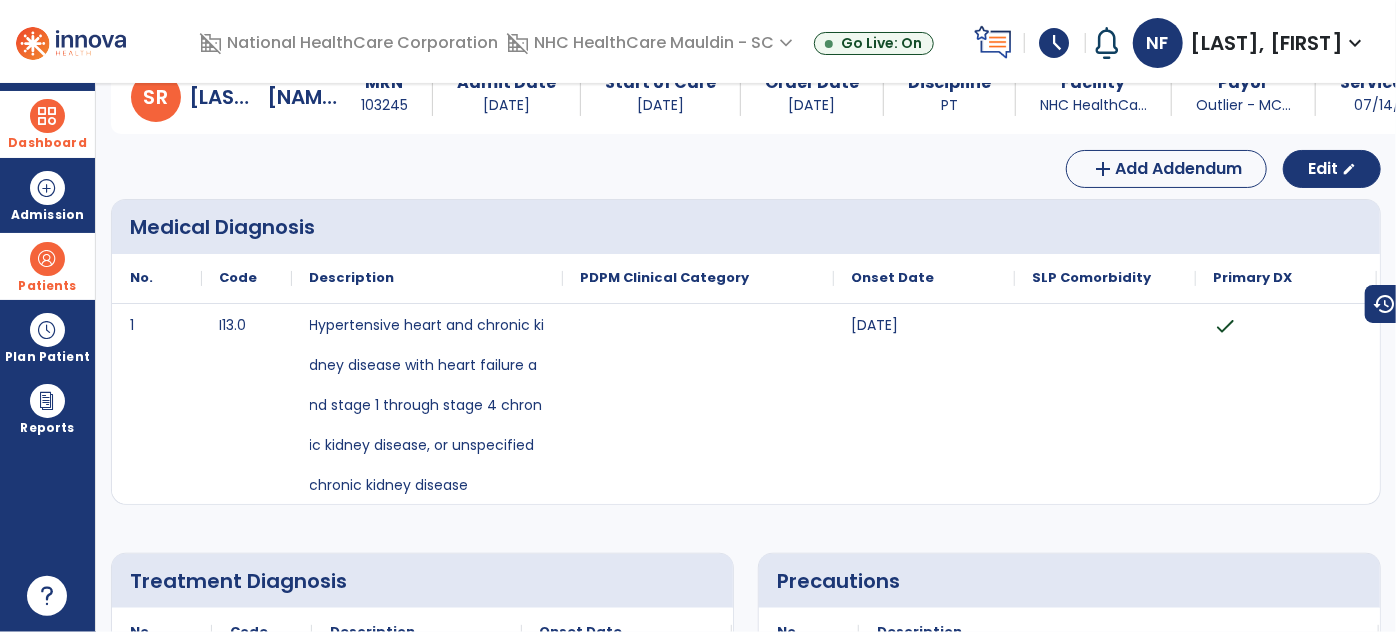 scroll, scrollTop: 0, scrollLeft: 0, axis: both 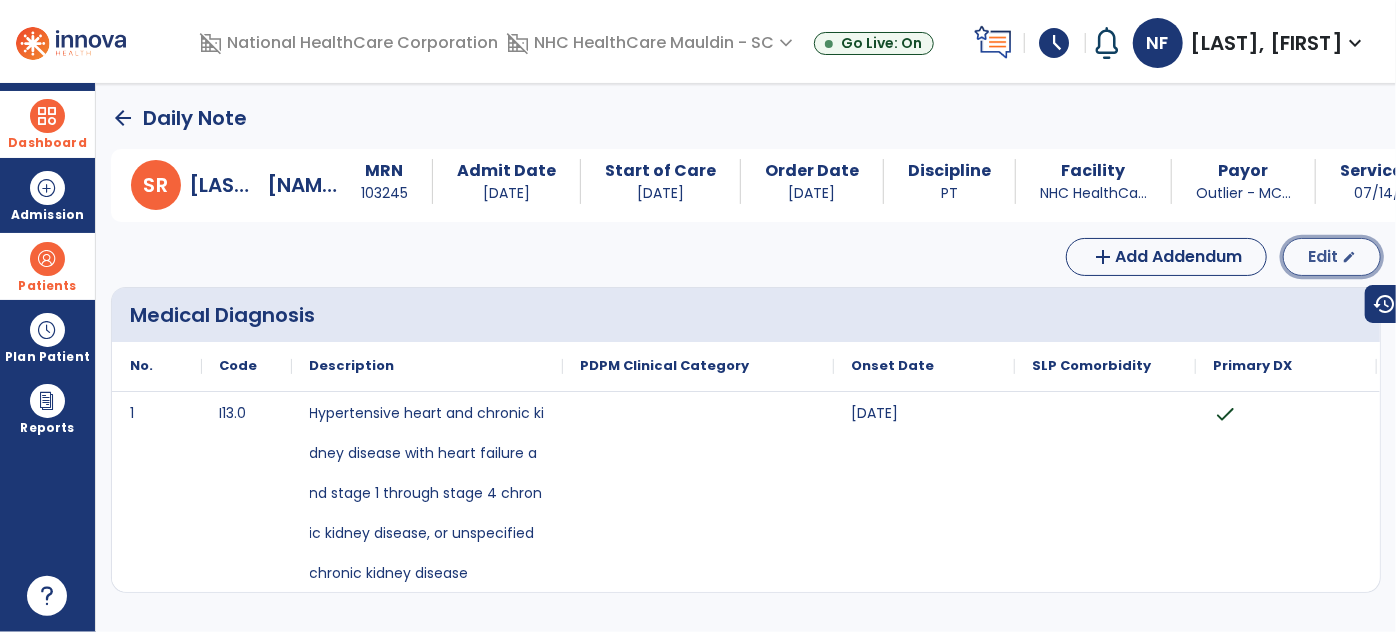 click on "Edit  edit" 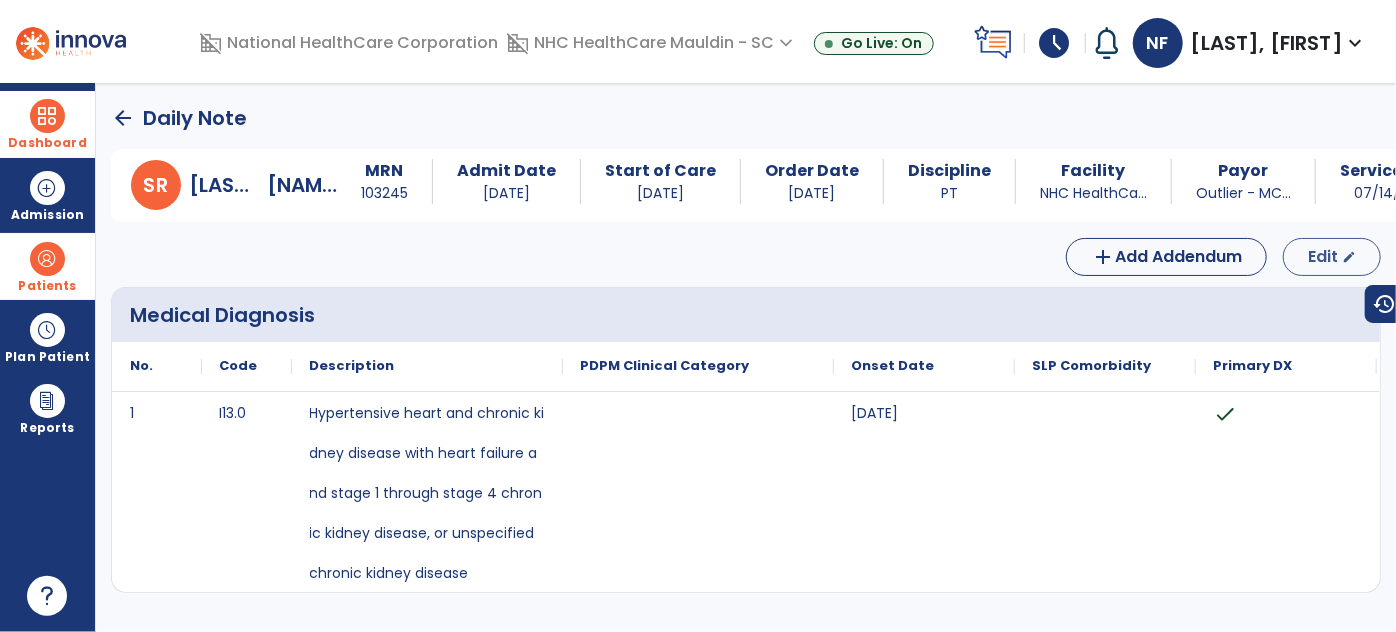 select on "*" 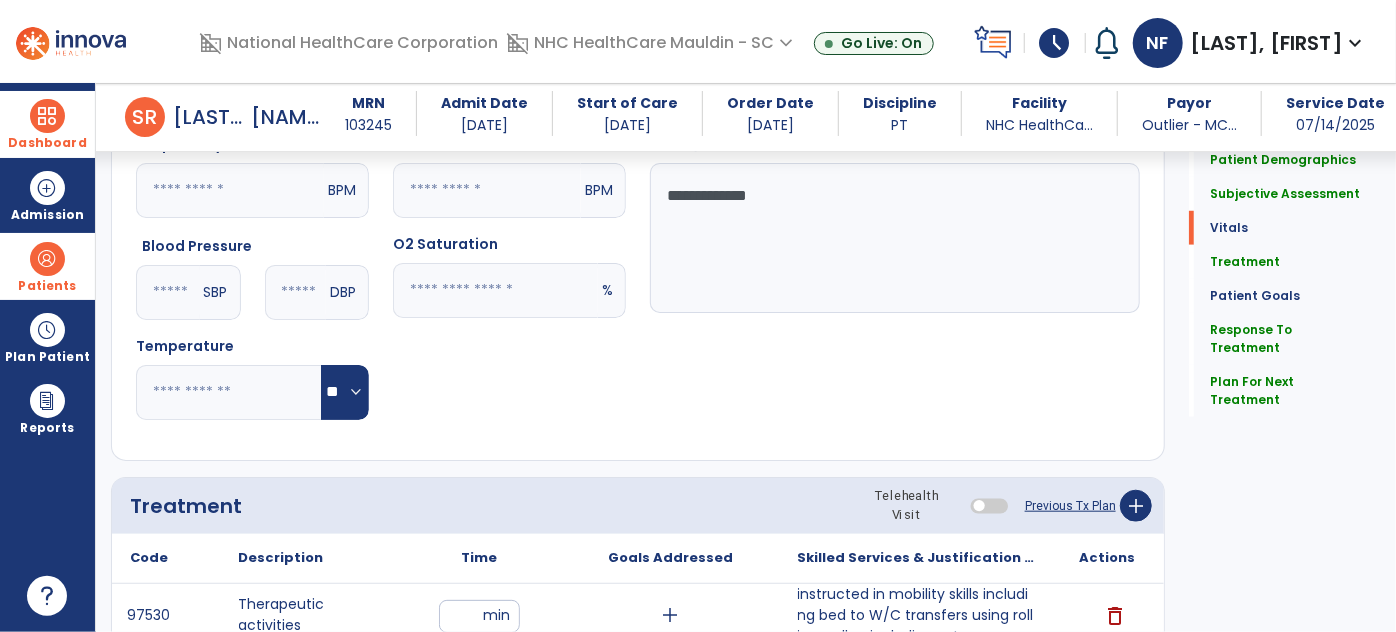 scroll, scrollTop: 776, scrollLeft: 0, axis: vertical 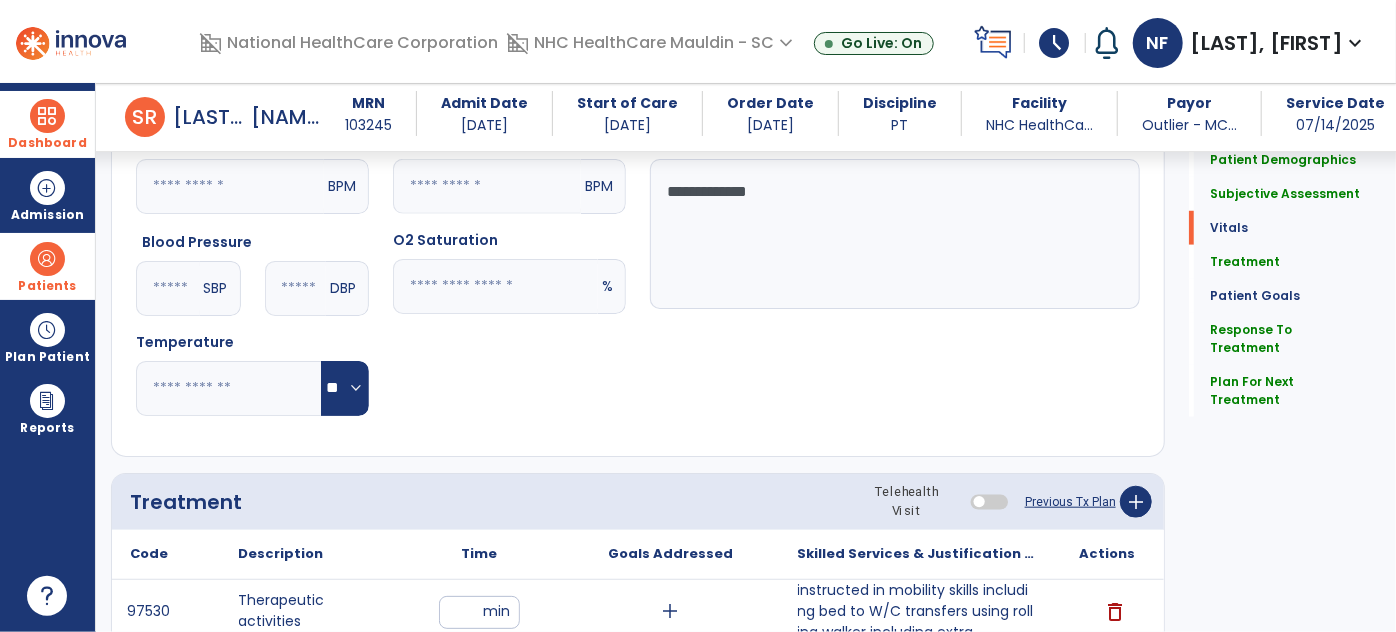 click on "**" 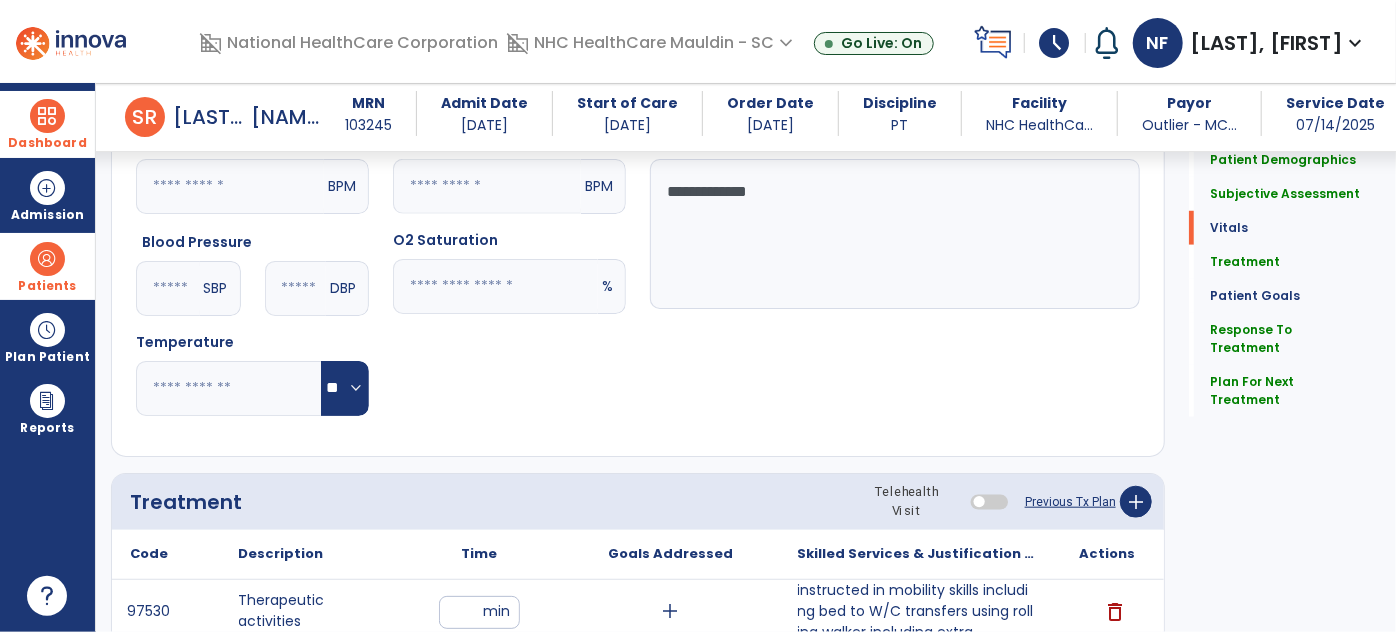 type on "*" 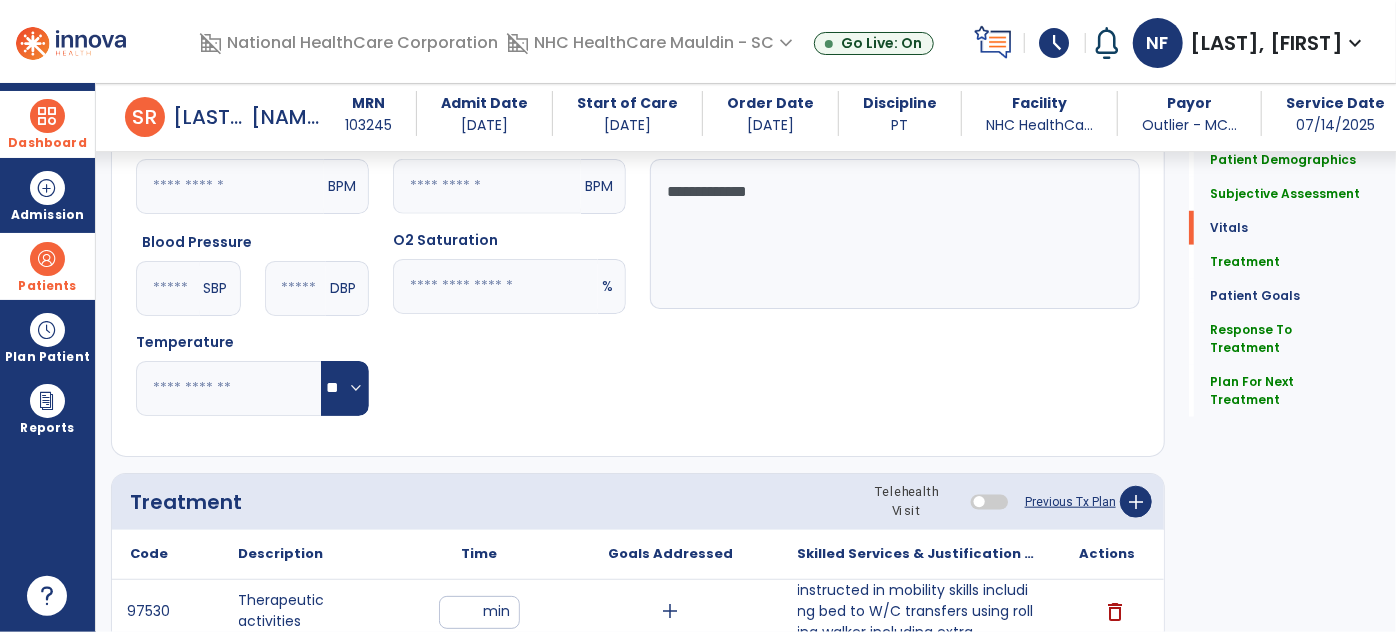 type on "**" 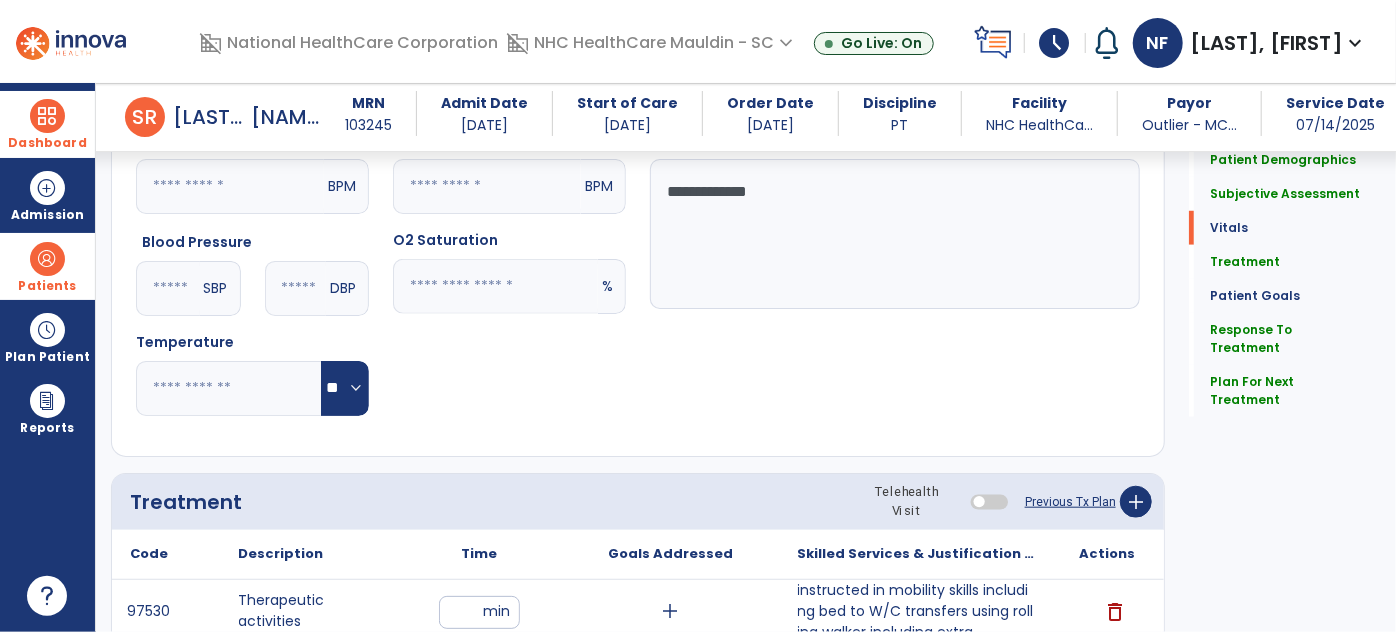 click on "**" 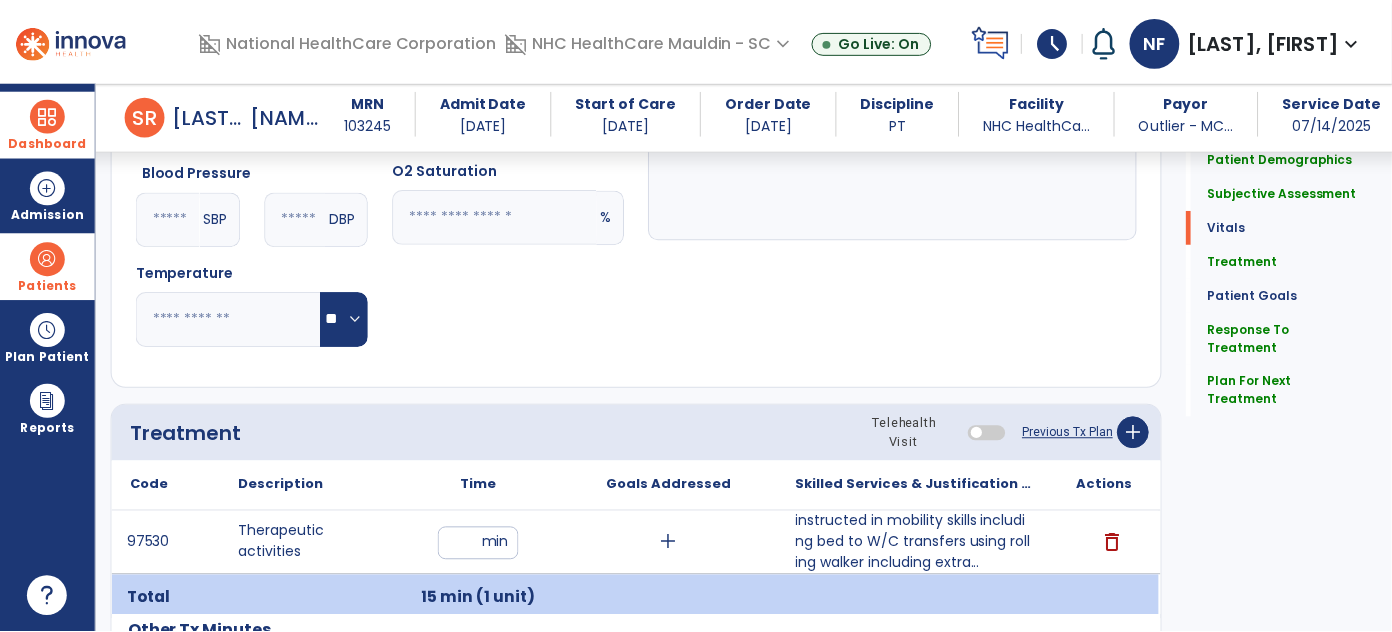 scroll, scrollTop: 855, scrollLeft: 0, axis: vertical 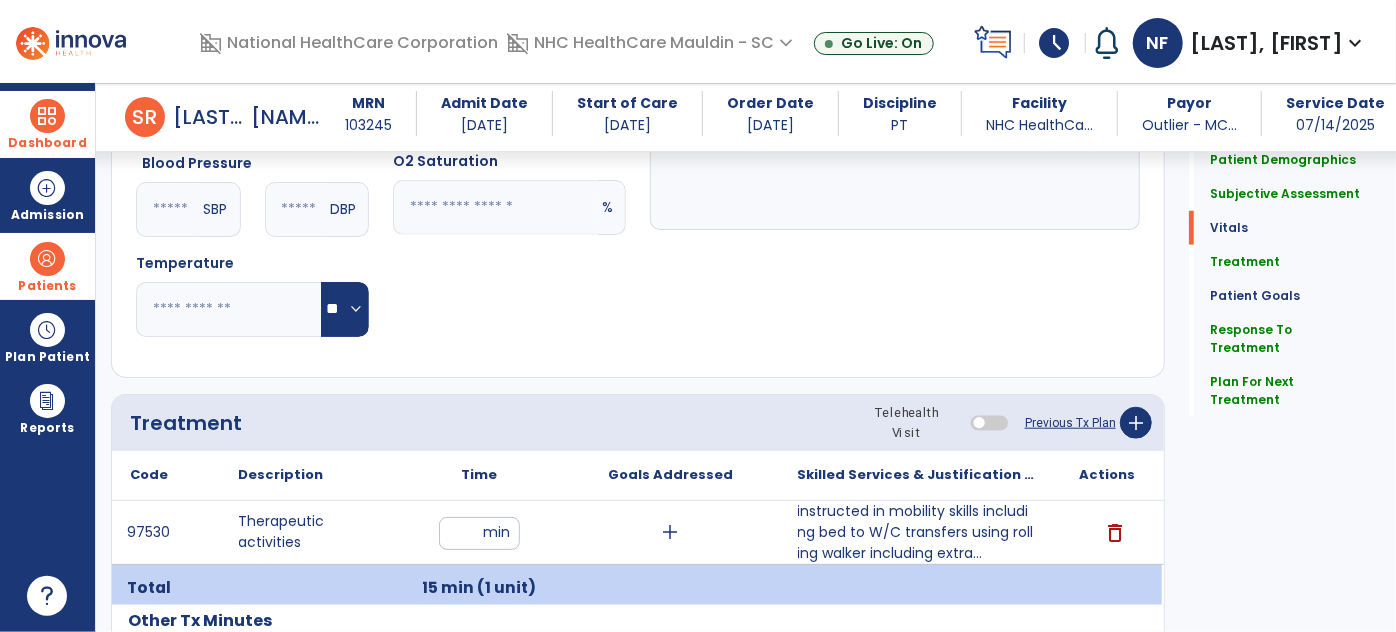 type on "**" 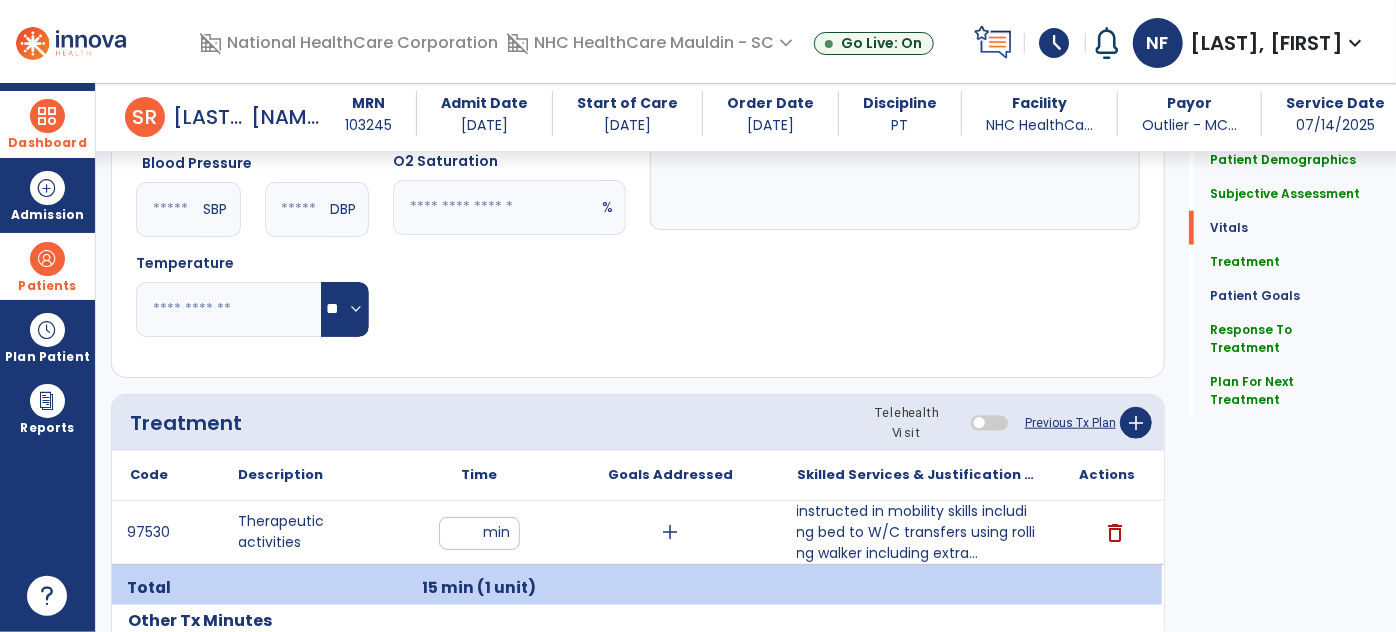 click on "instructed  in mobility skills including bed to W/C transfers  using rolling walker  including extra..." at bounding box center [916, 532] 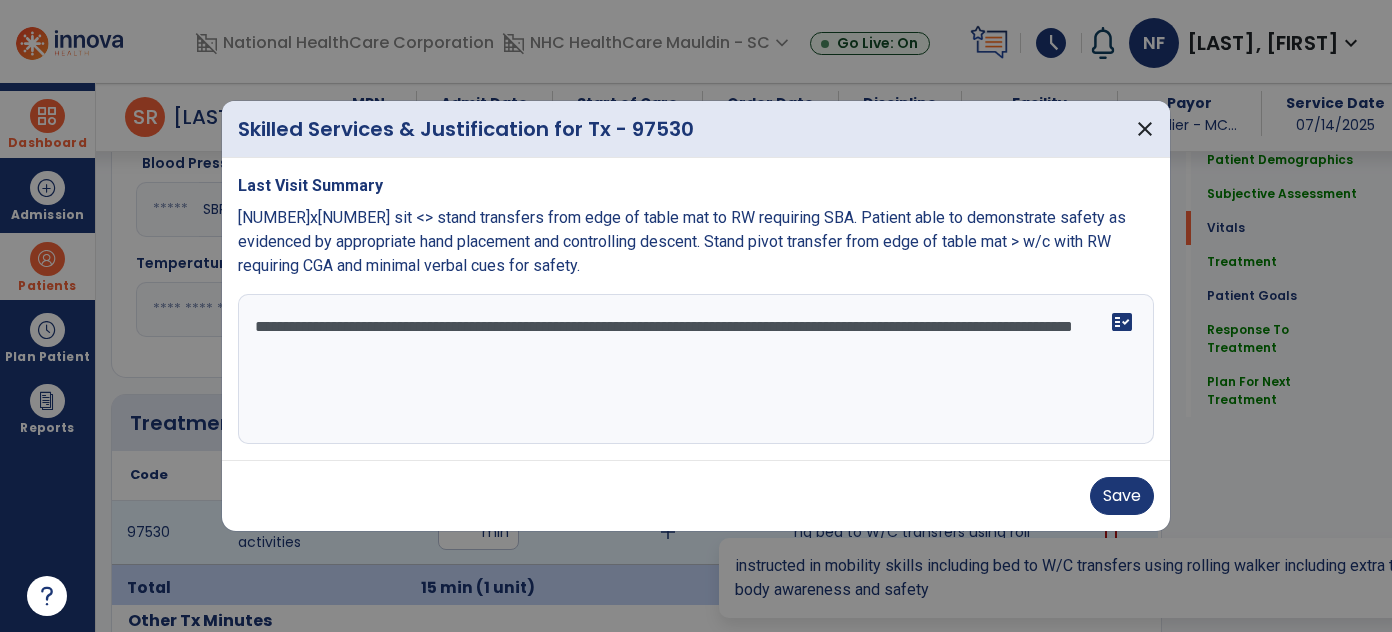 scroll, scrollTop: 855, scrollLeft: 0, axis: vertical 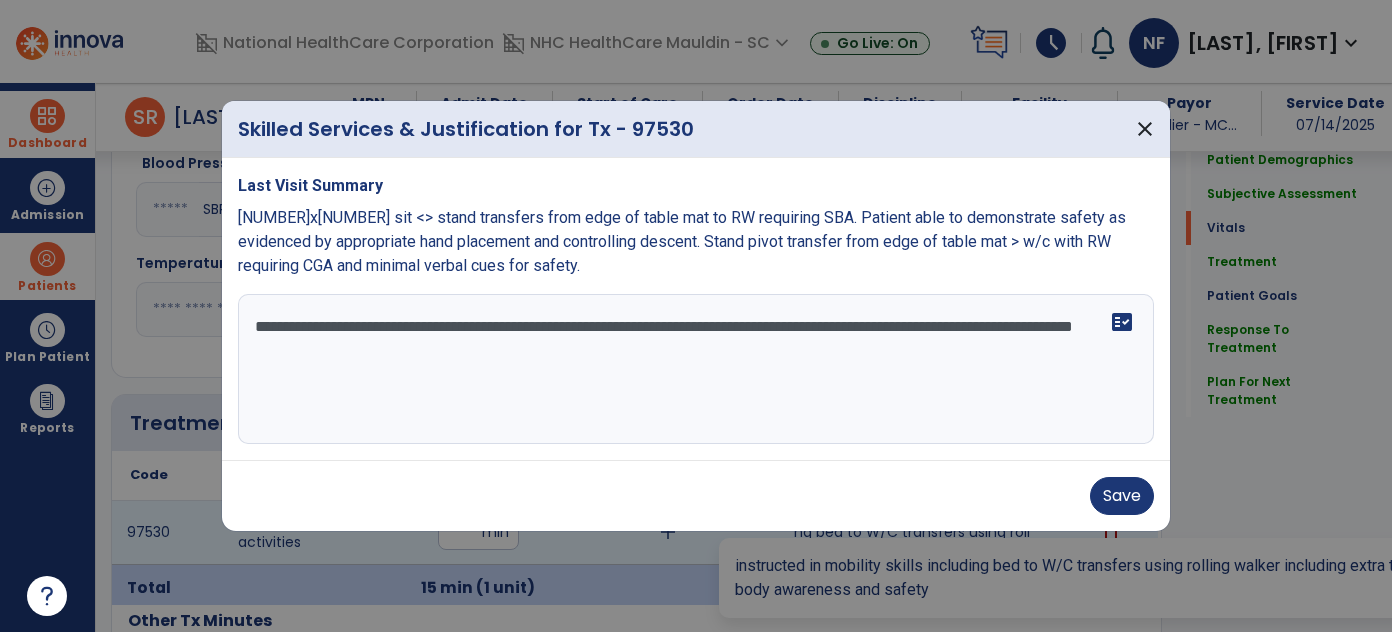 click on "**********" at bounding box center [696, 369] 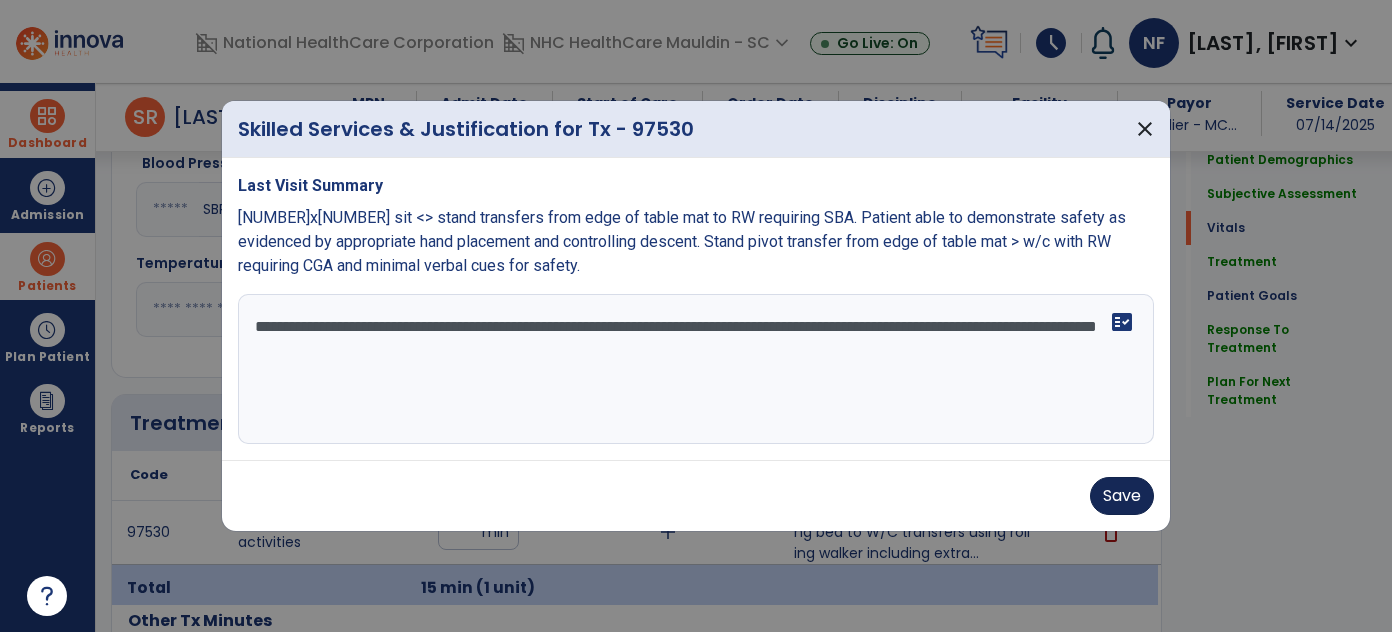 type on "**********" 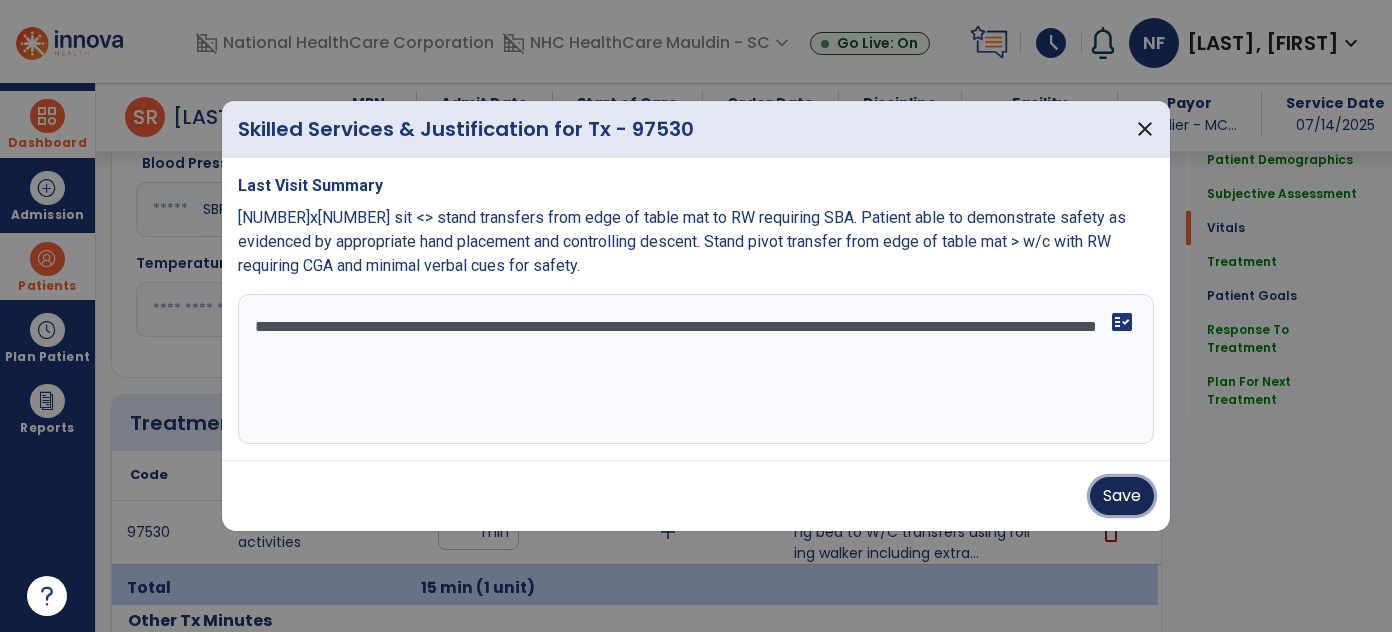 click on "Save" at bounding box center [1122, 496] 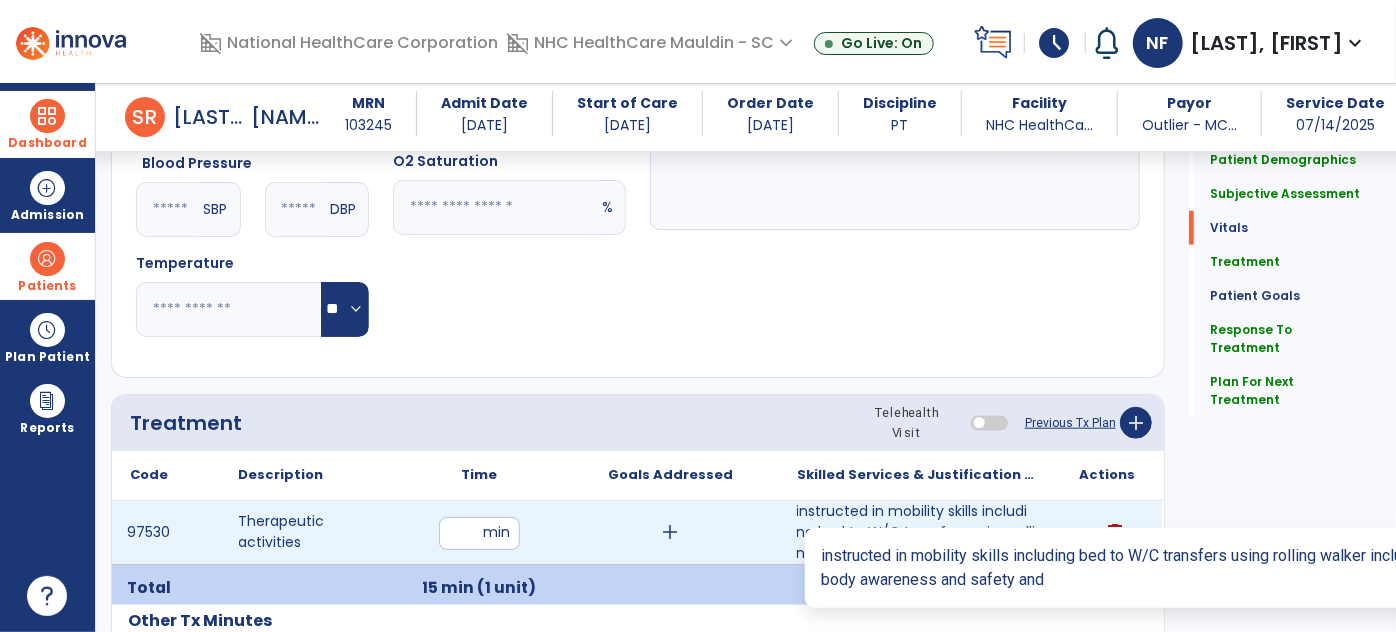 click on "instructed  in mobility skills including bed to W/C transfers  using rolling walker  including extra..." at bounding box center (916, 532) 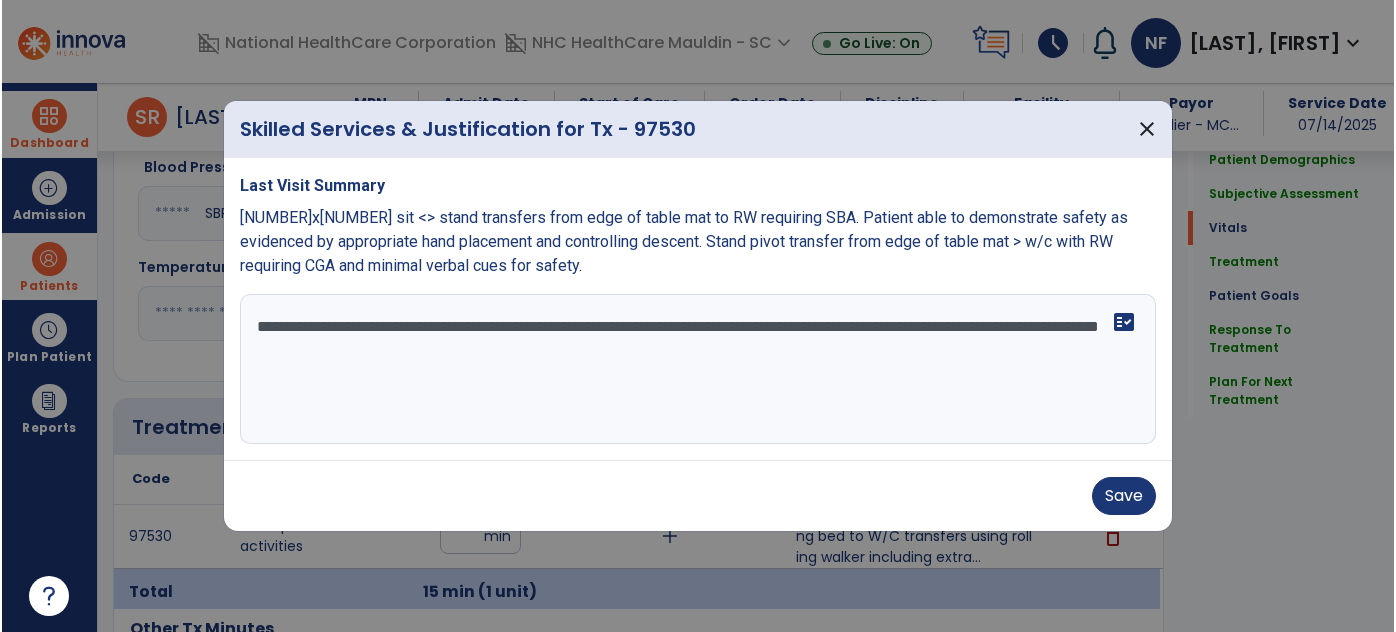 scroll, scrollTop: 855, scrollLeft: 0, axis: vertical 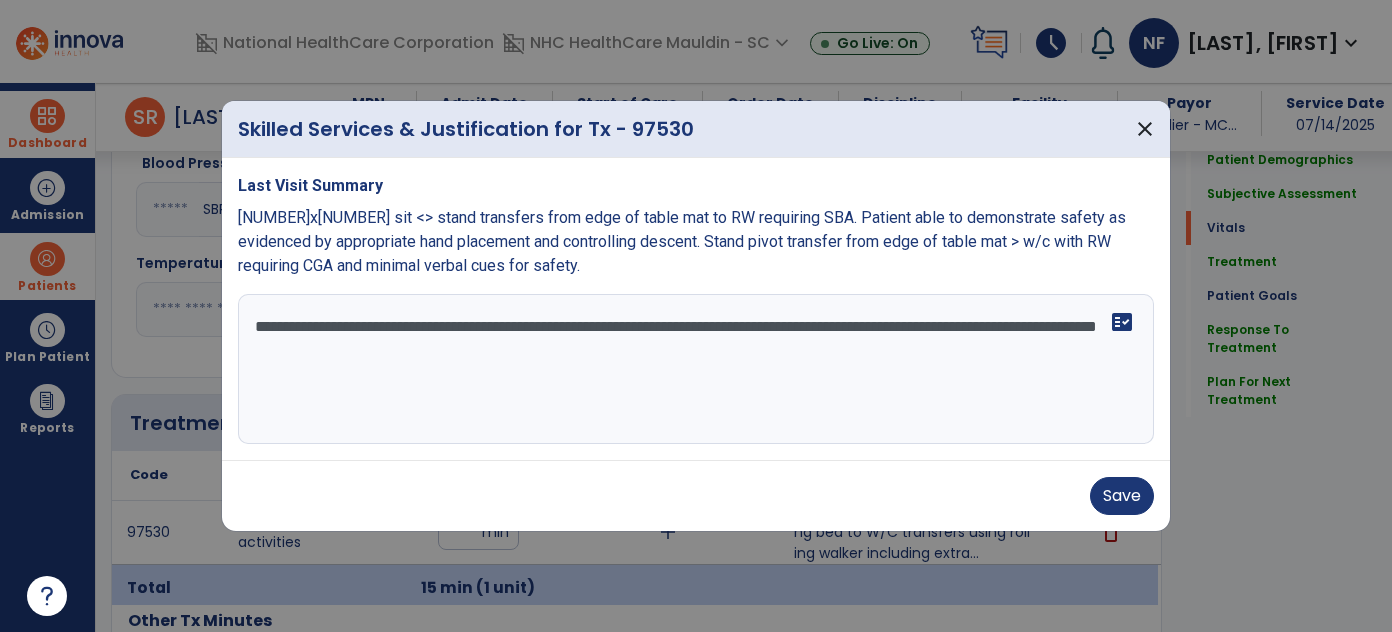click on "**********" at bounding box center [696, 369] 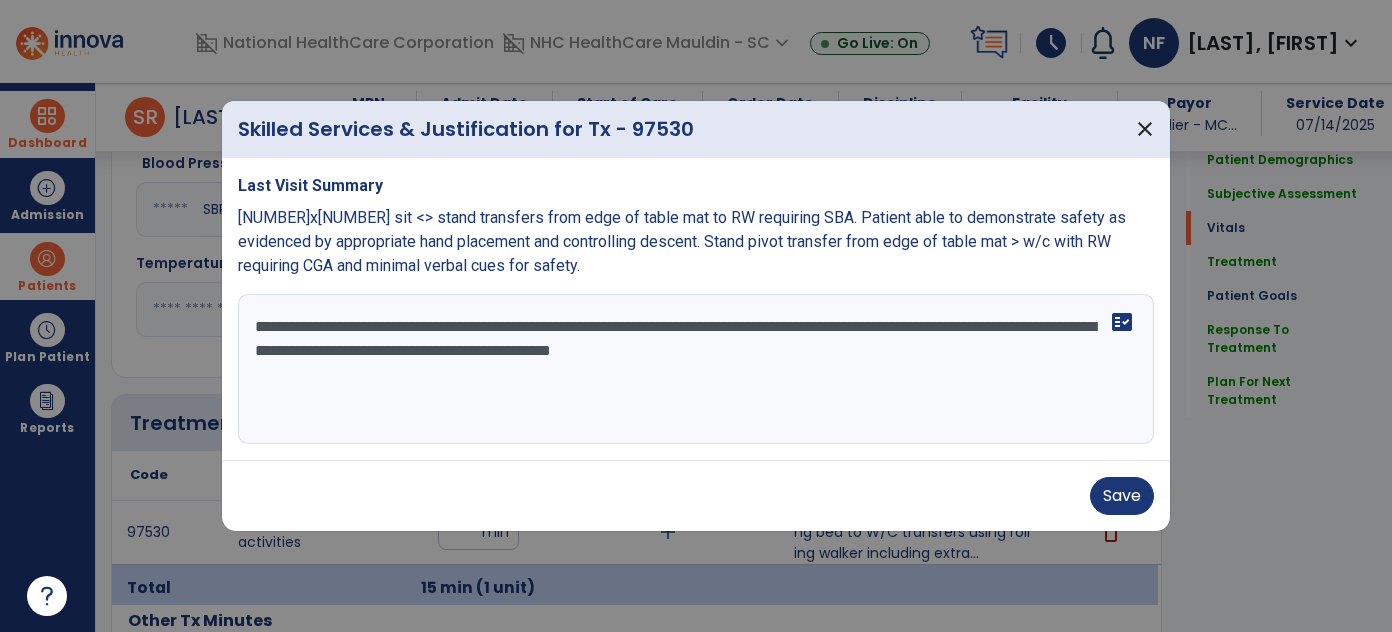 click on "**********" at bounding box center [696, 369] 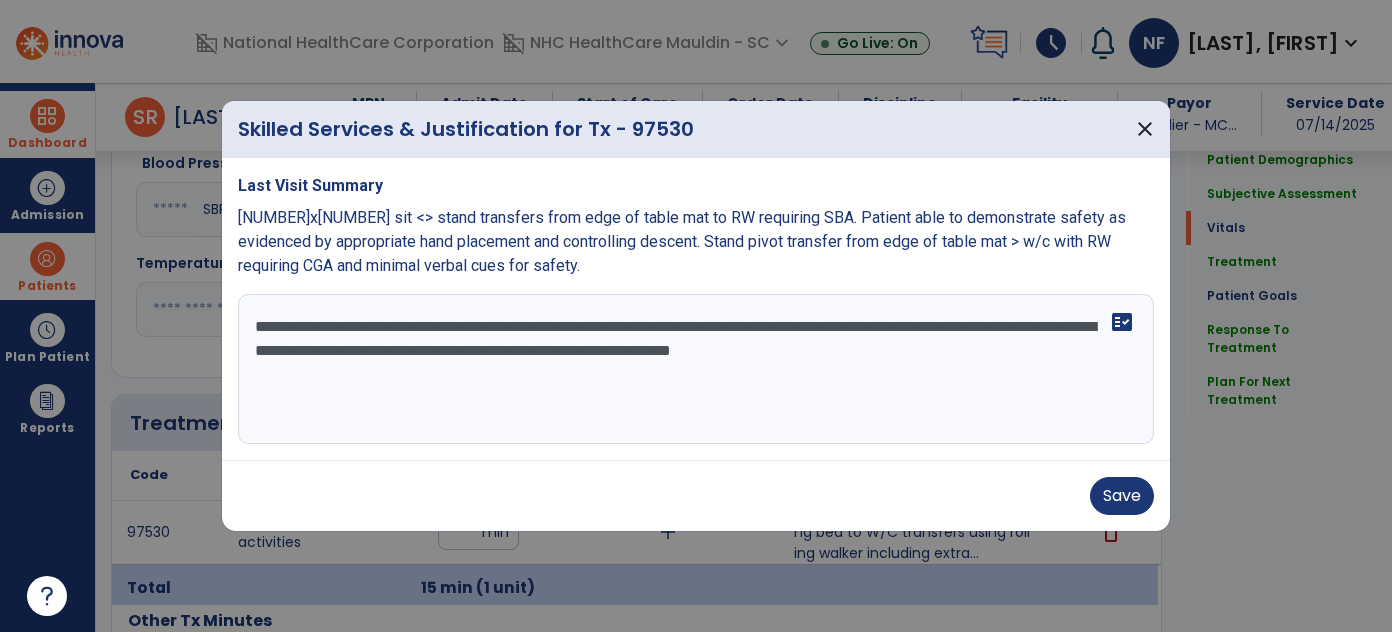 click on "**********" at bounding box center (696, 369) 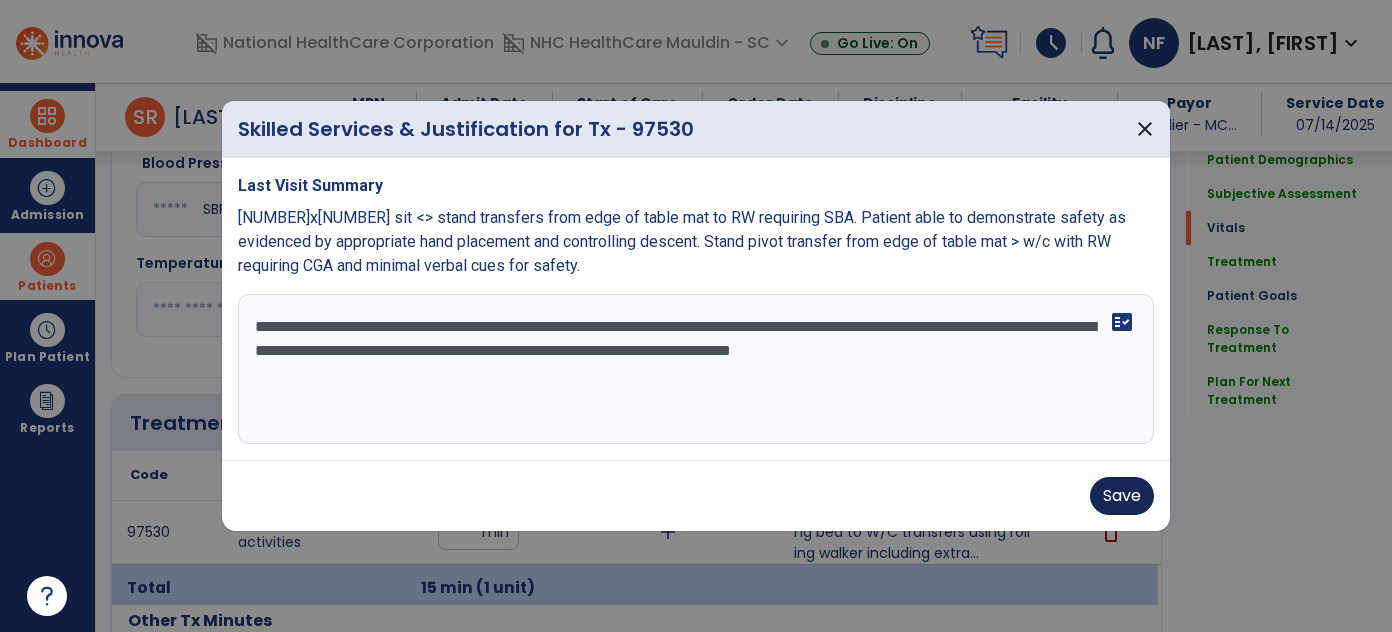 type on "**********" 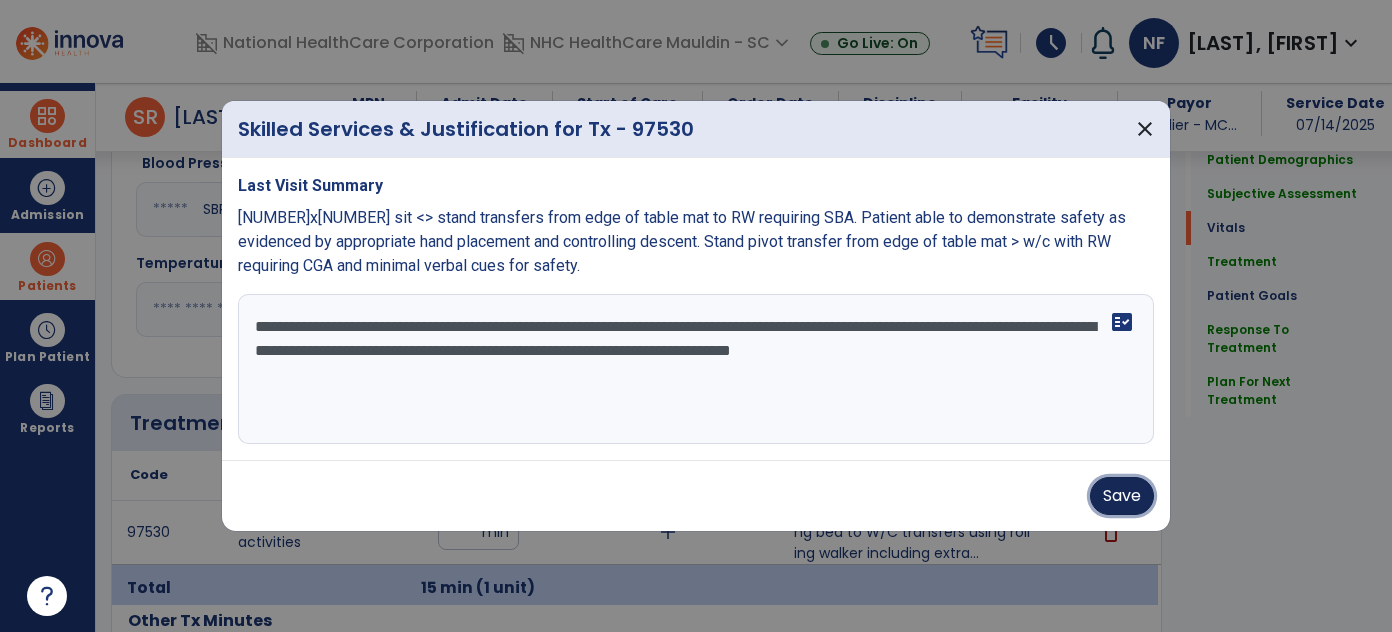 click on "Save" at bounding box center (1122, 496) 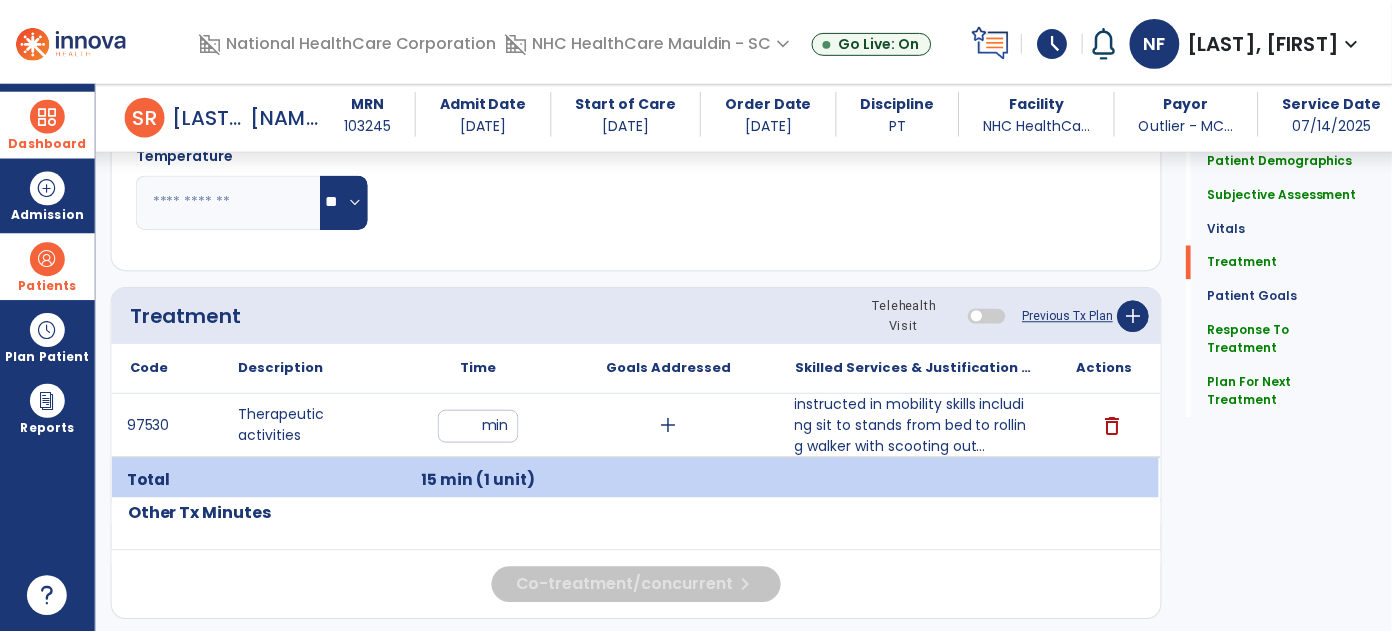 scroll, scrollTop: 1018, scrollLeft: 0, axis: vertical 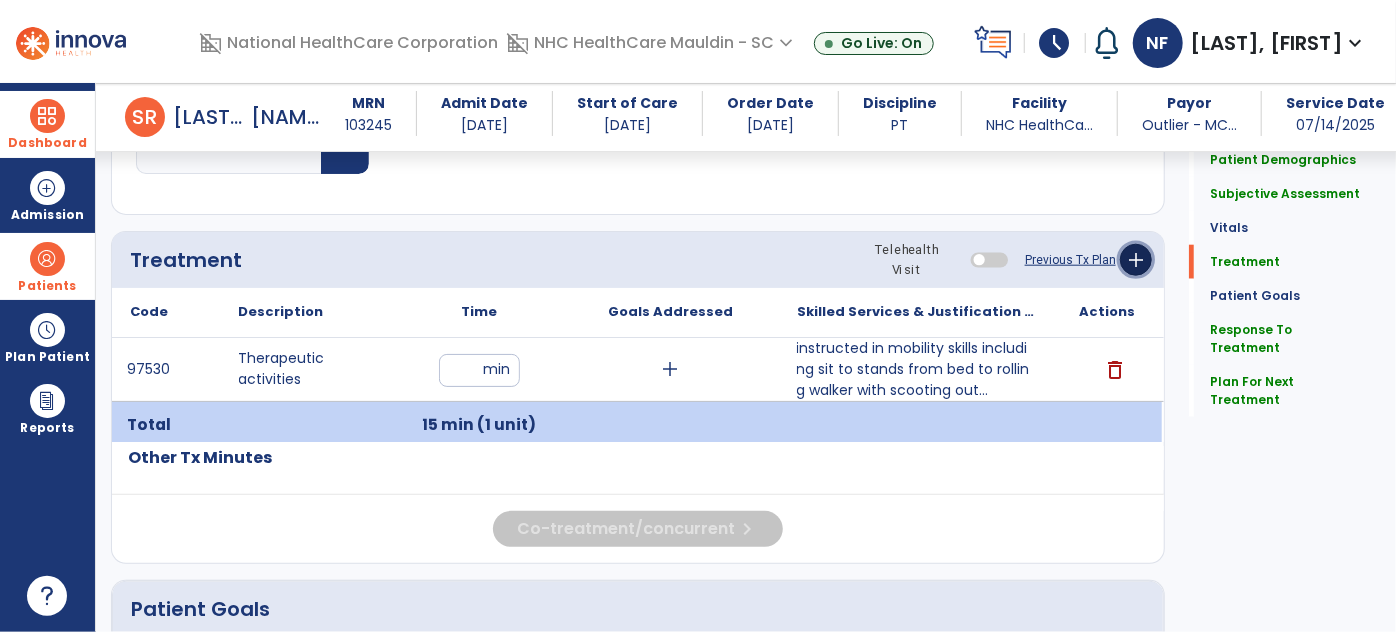 click on "add" 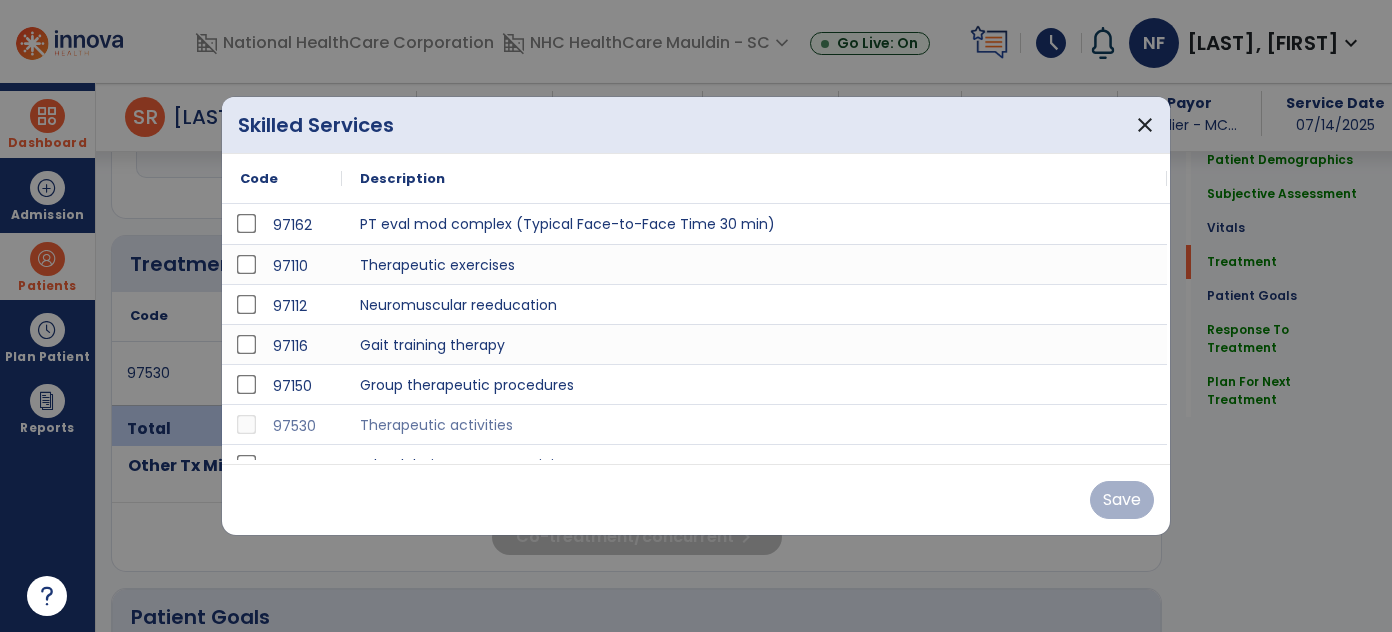 scroll, scrollTop: 1018, scrollLeft: 0, axis: vertical 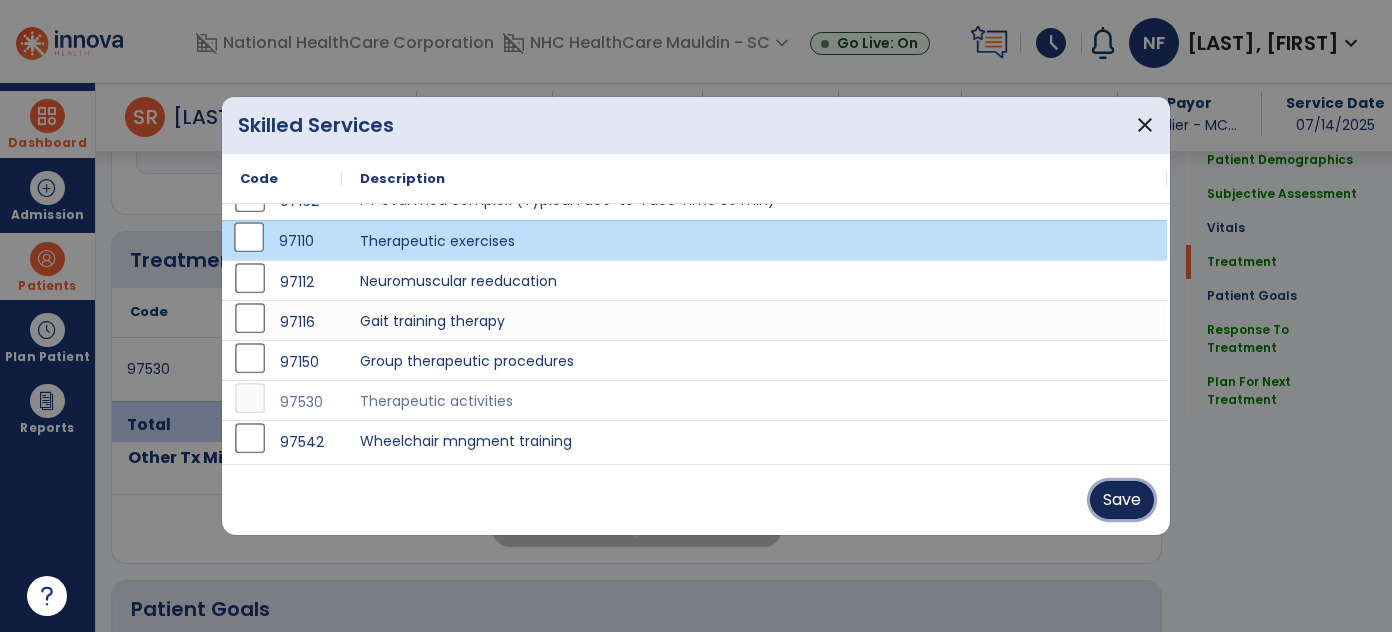 click on "Save" at bounding box center [1122, 500] 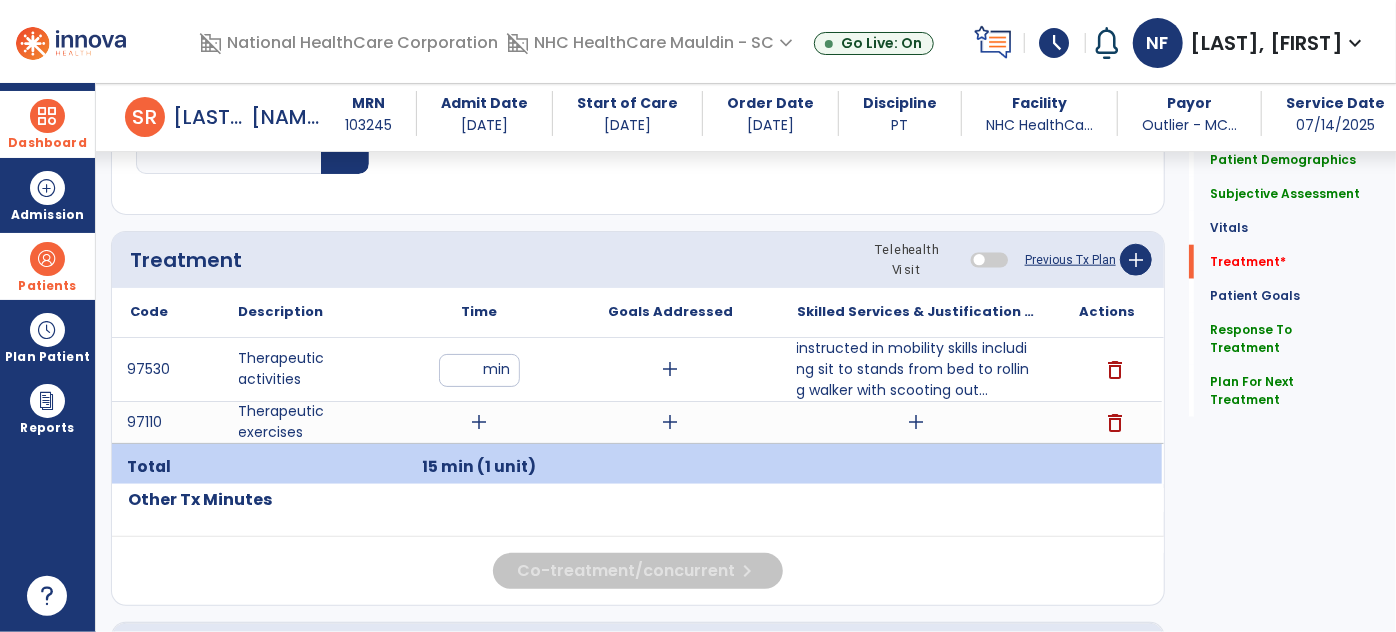 click on "add" at bounding box center (480, 422) 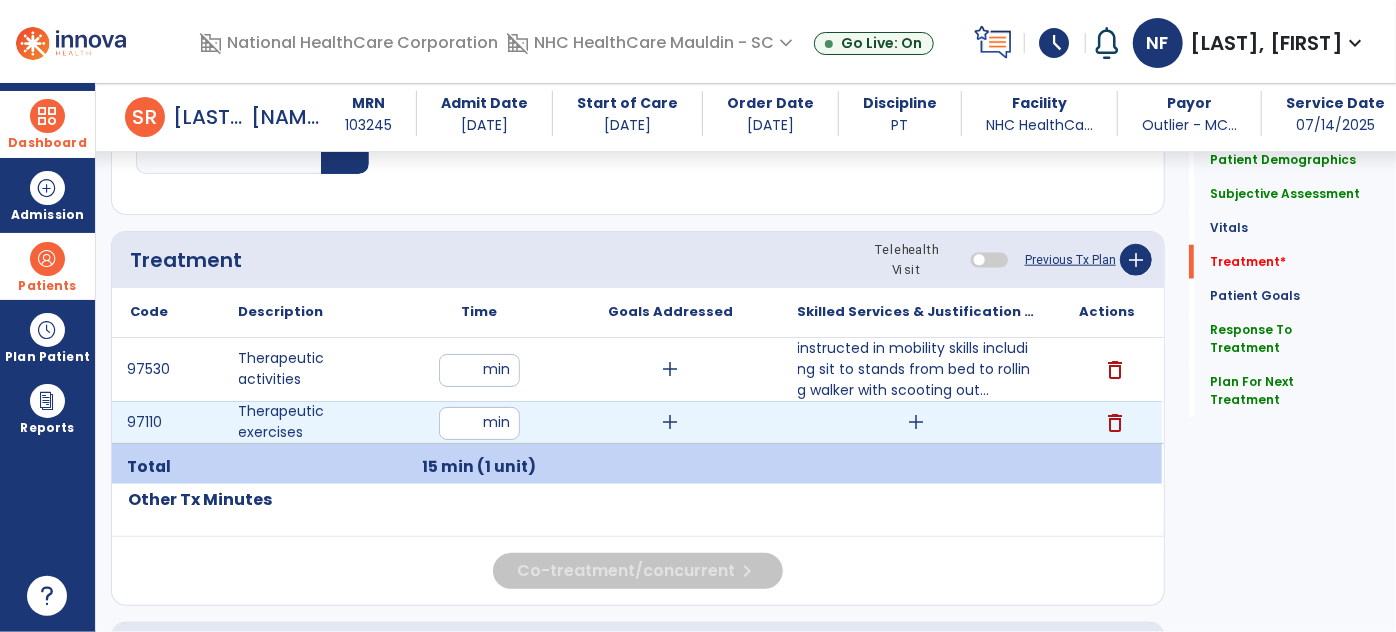 type on "**" 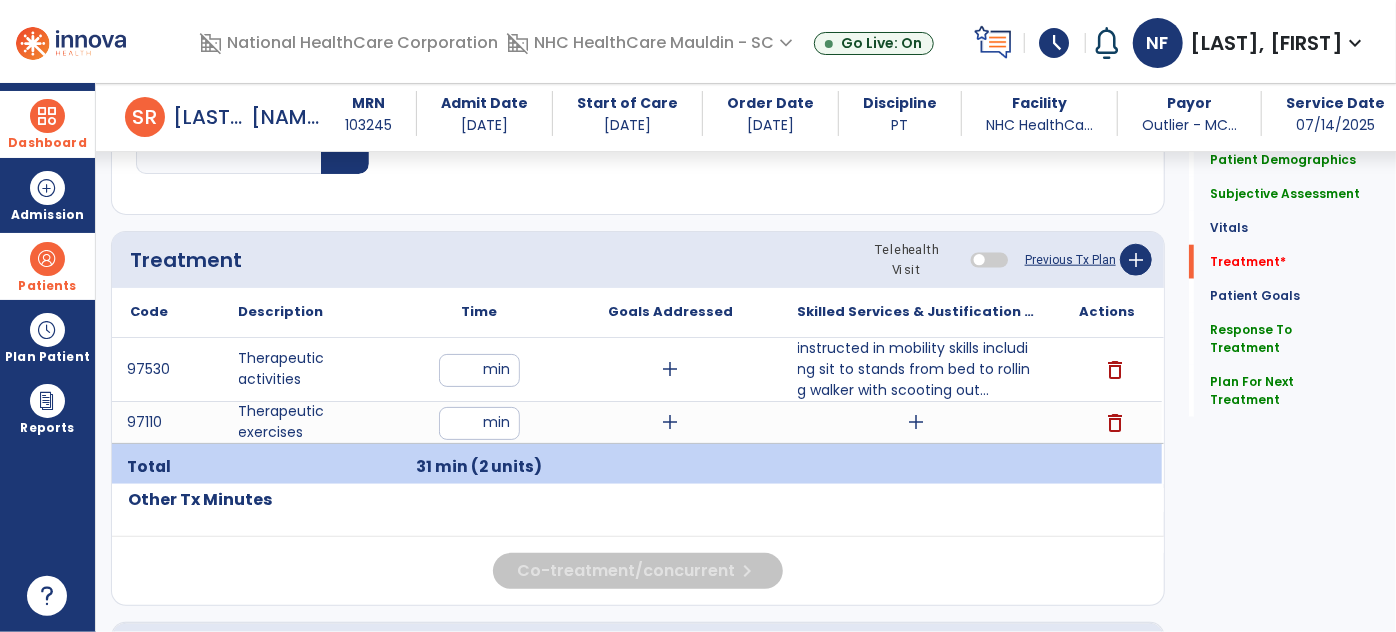 click on "add" at bounding box center [916, 422] 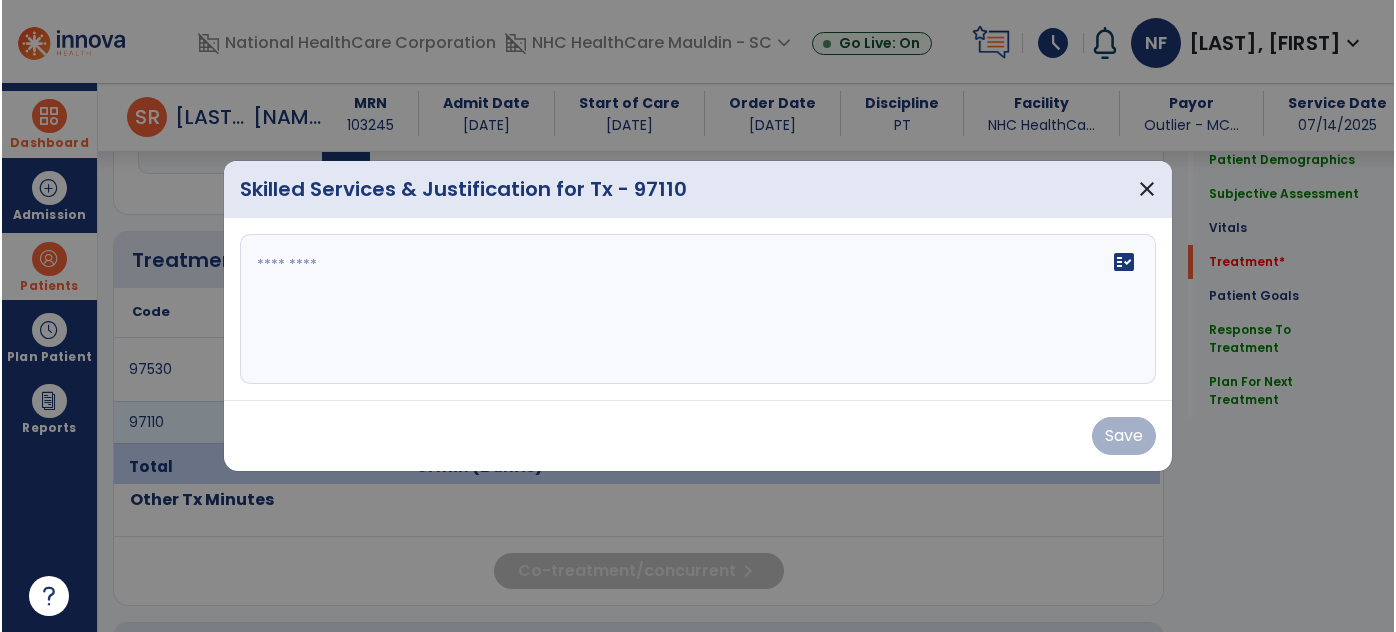 scroll, scrollTop: 1018, scrollLeft: 0, axis: vertical 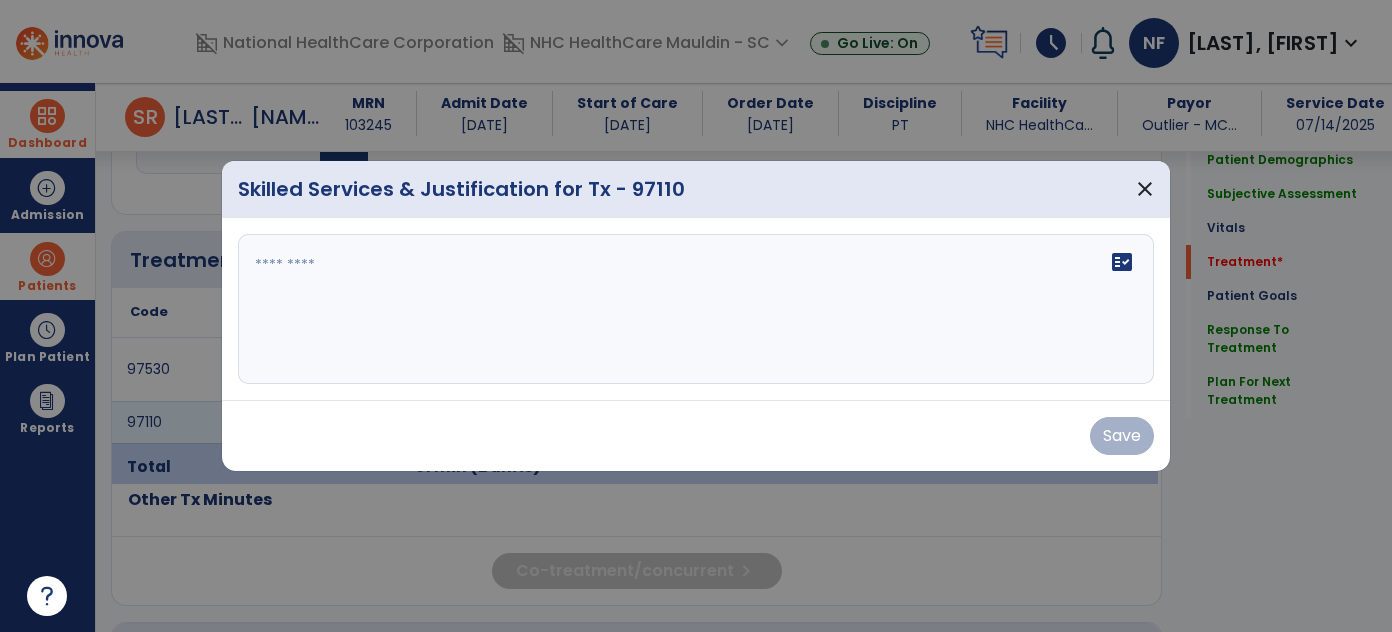 click on "fact_check" at bounding box center [696, 309] 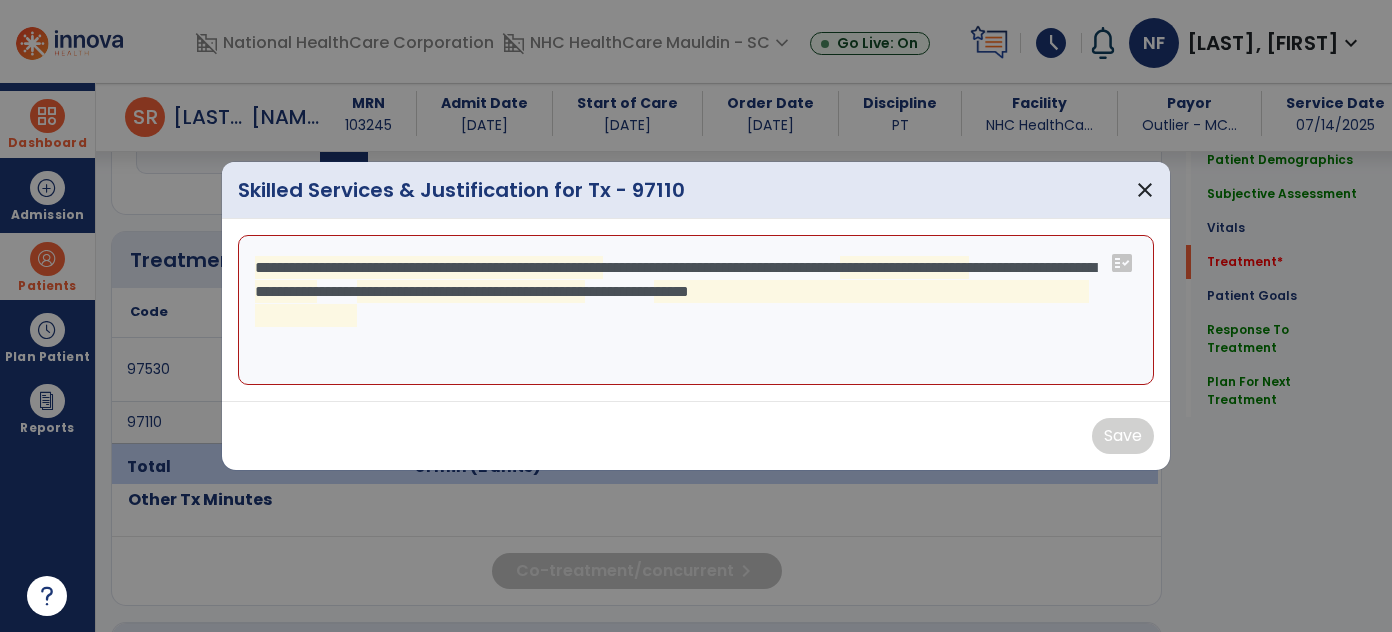 click on "**********" at bounding box center (696, 310) 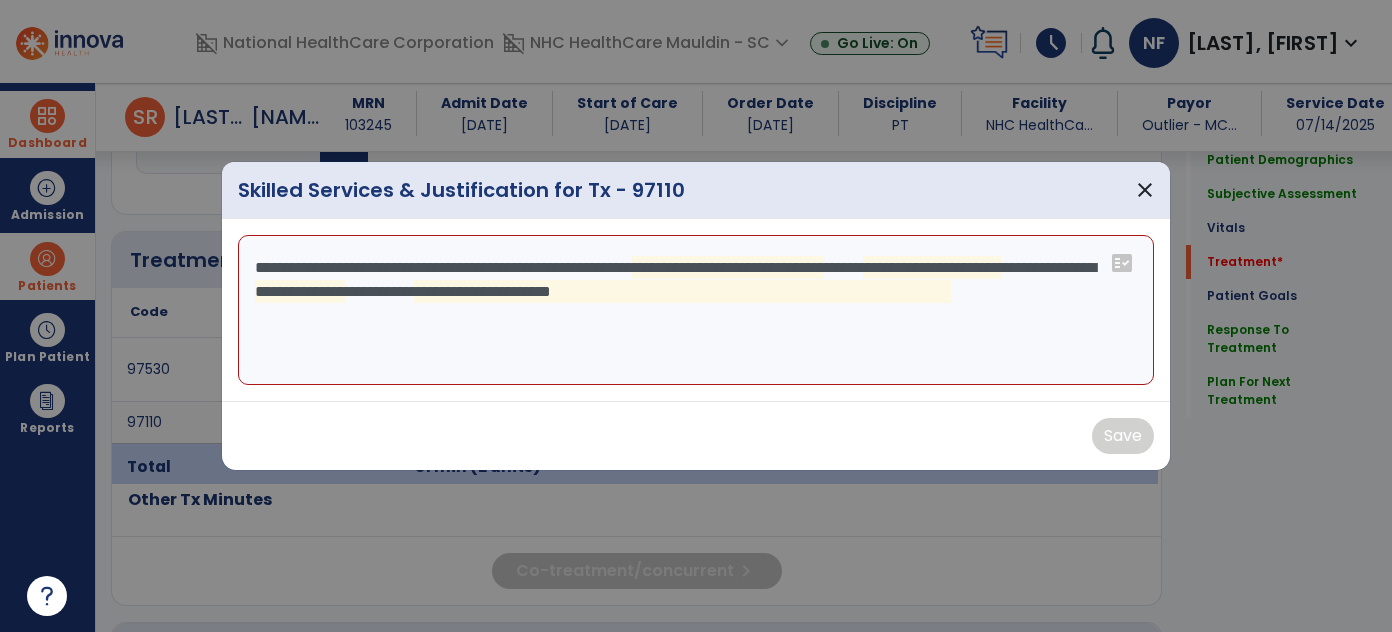 click on "**********" at bounding box center (696, 310) 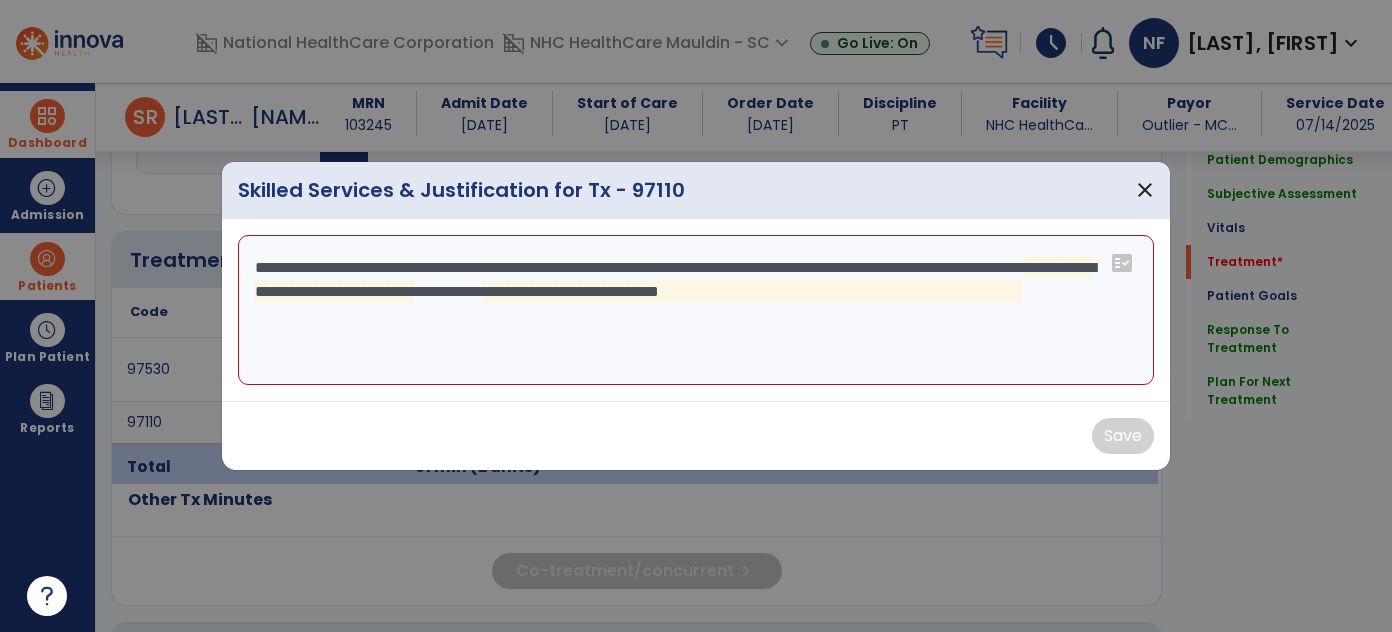 click on "**********" at bounding box center (696, 310) 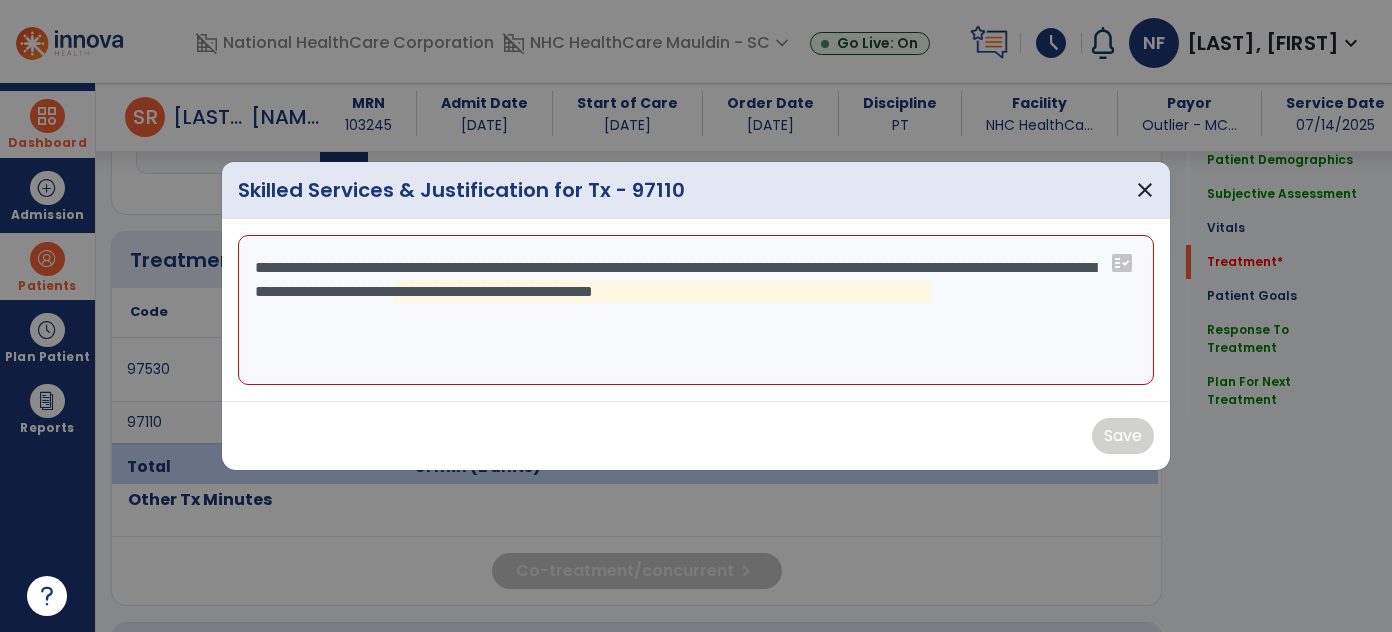 click on "**********" at bounding box center [696, 310] 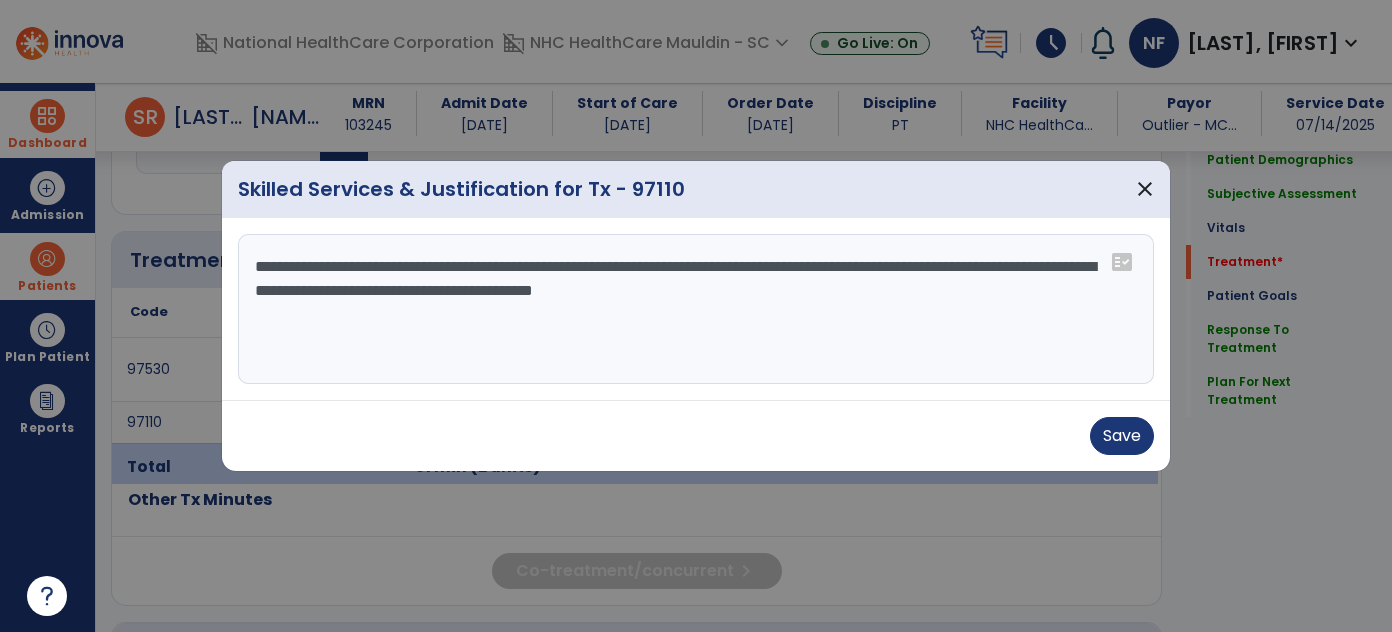 click on "**********" at bounding box center (696, 309) 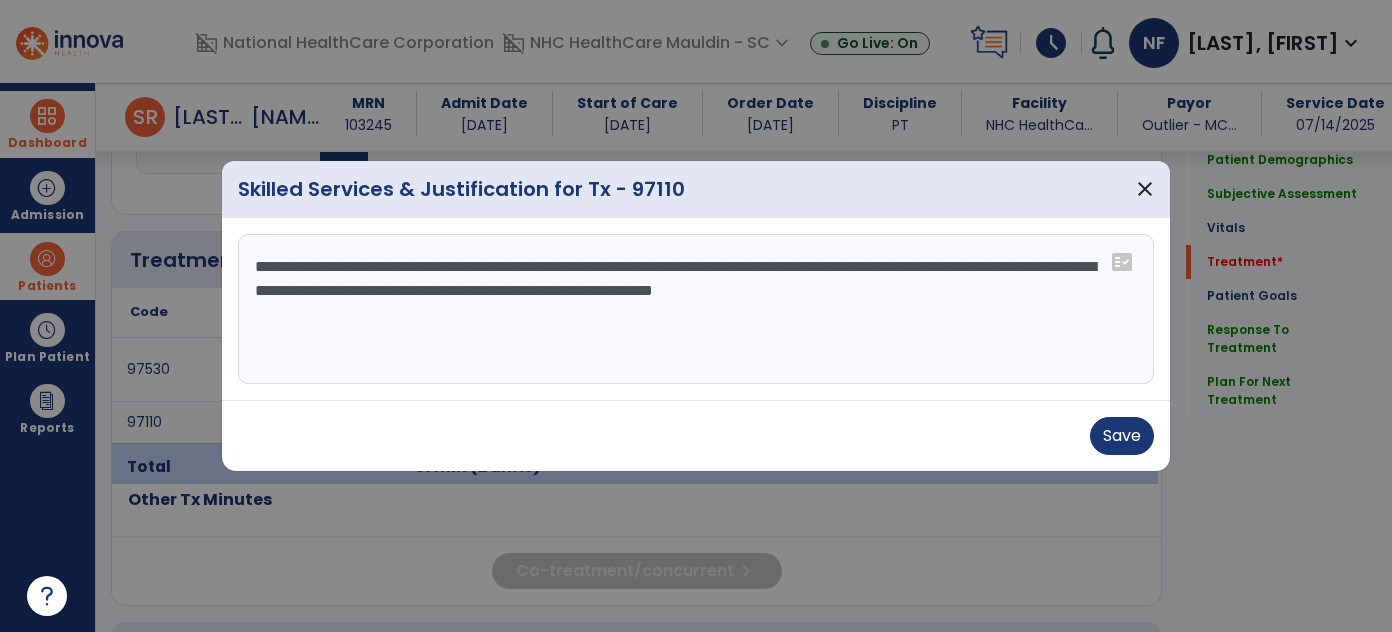 click on "**********" at bounding box center [696, 309] 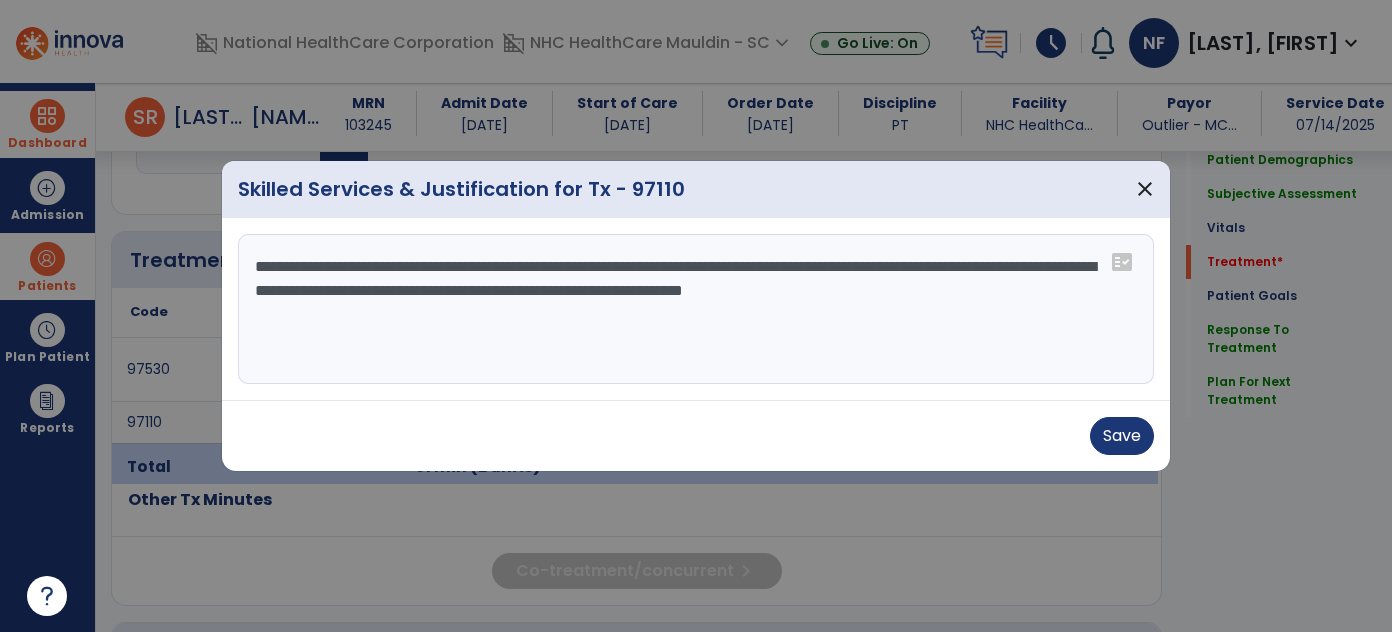 click on "**********" at bounding box center [696, 309] 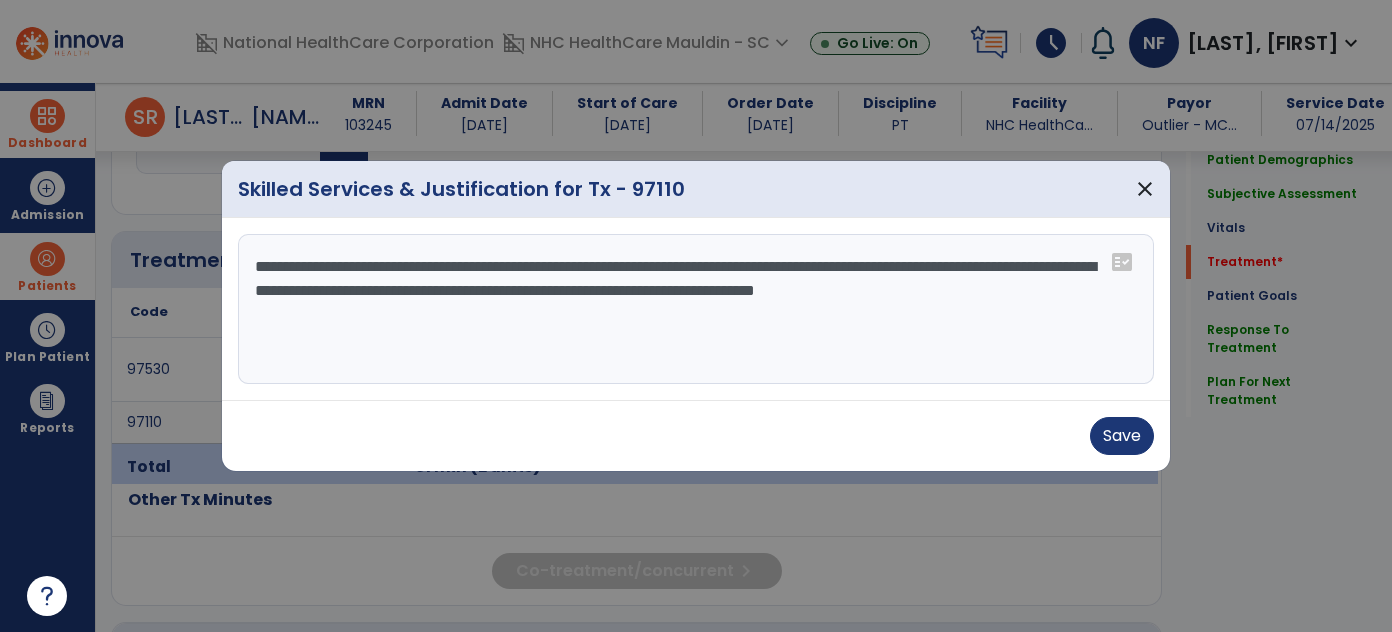 click on "**********" at bounding box center (696, 309) 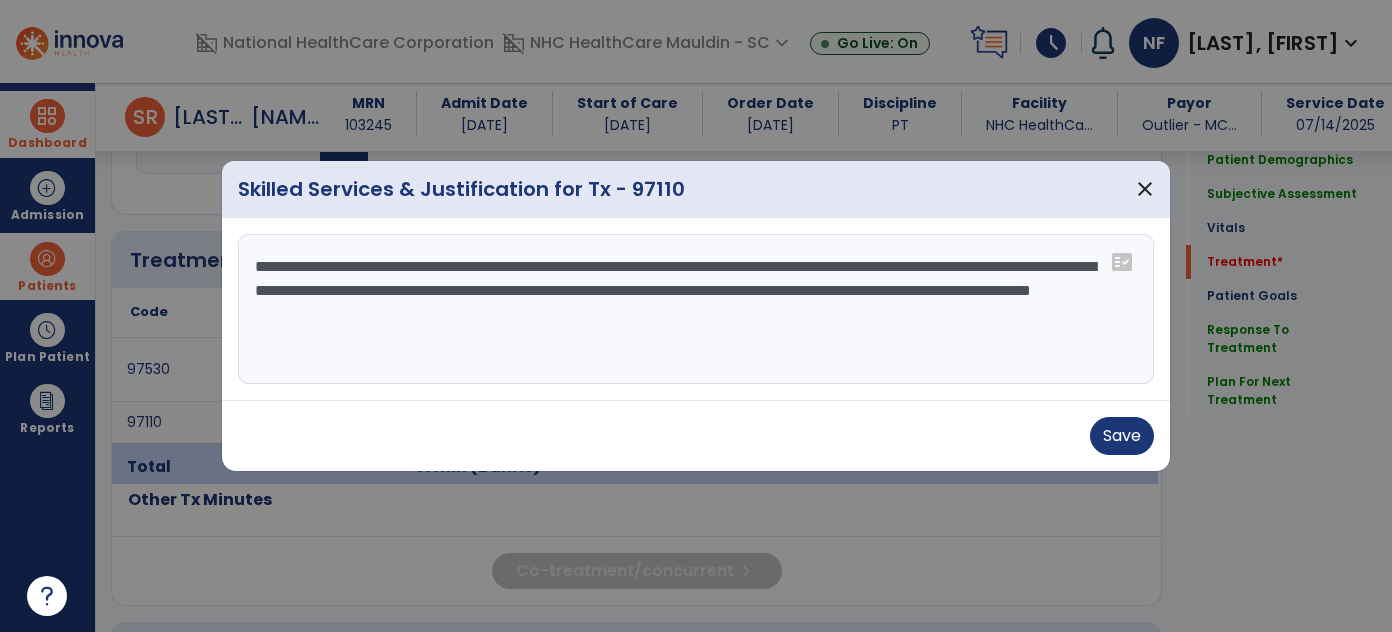 click on "**********" at bounding box center [696, 309] 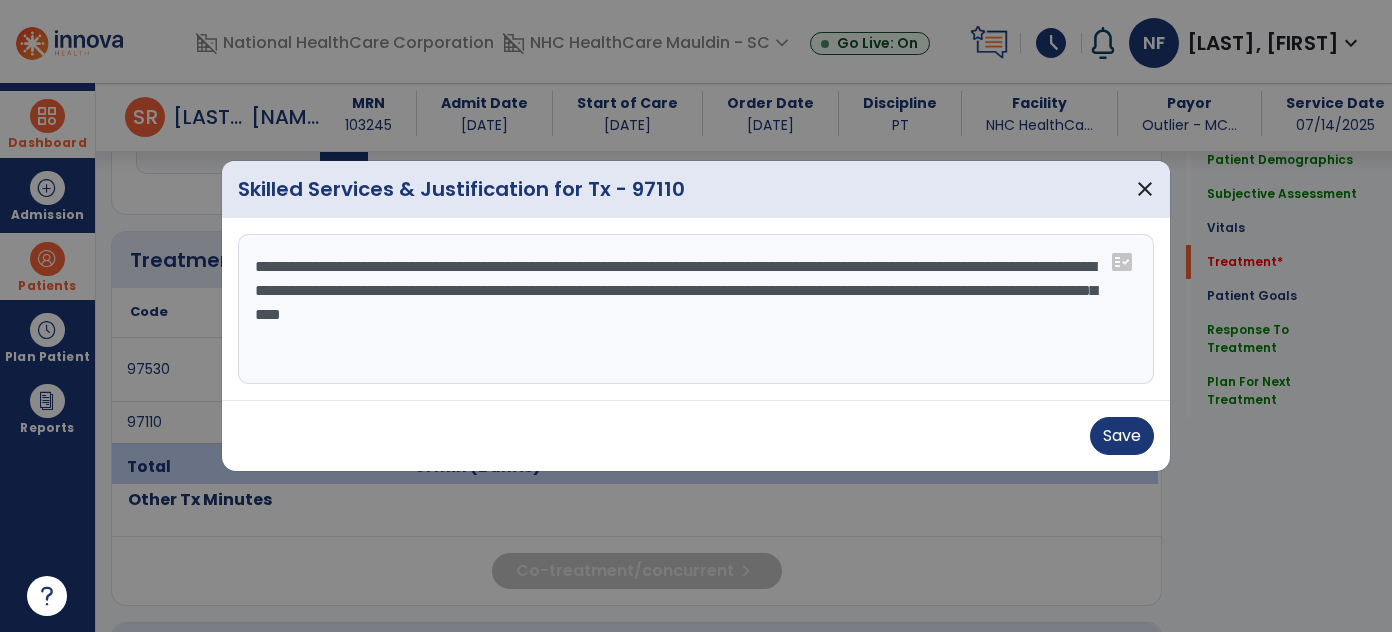 click on "**********" at bounding box center [696, 309] 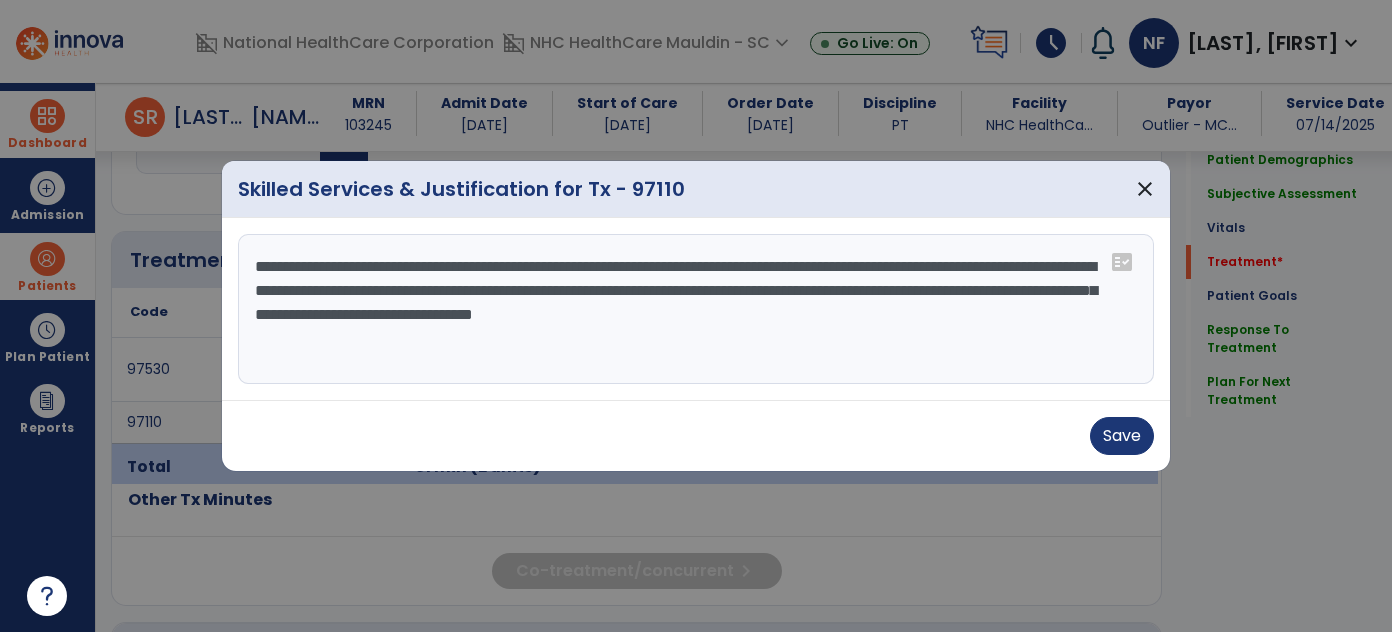 click on "**********" at bounding box center (696, 309) 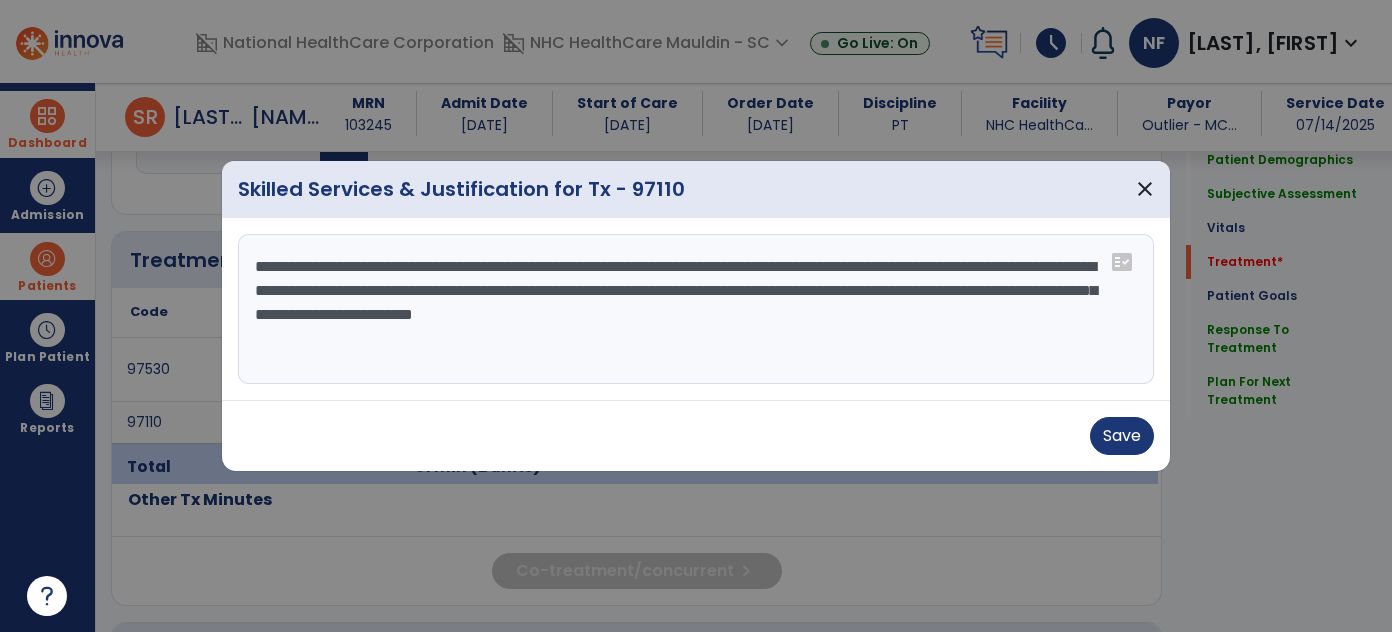 click on "**********" at bounding box center (696, 309) 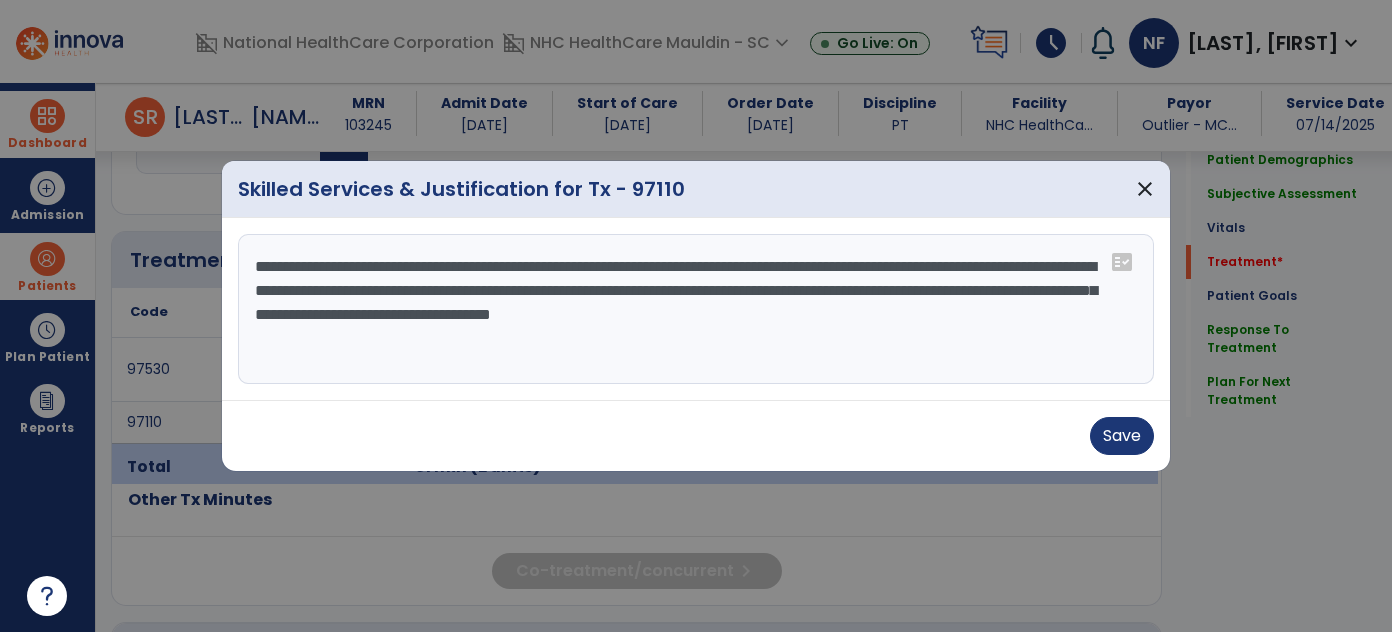 click on "**********" at bounding box center (696, 309) 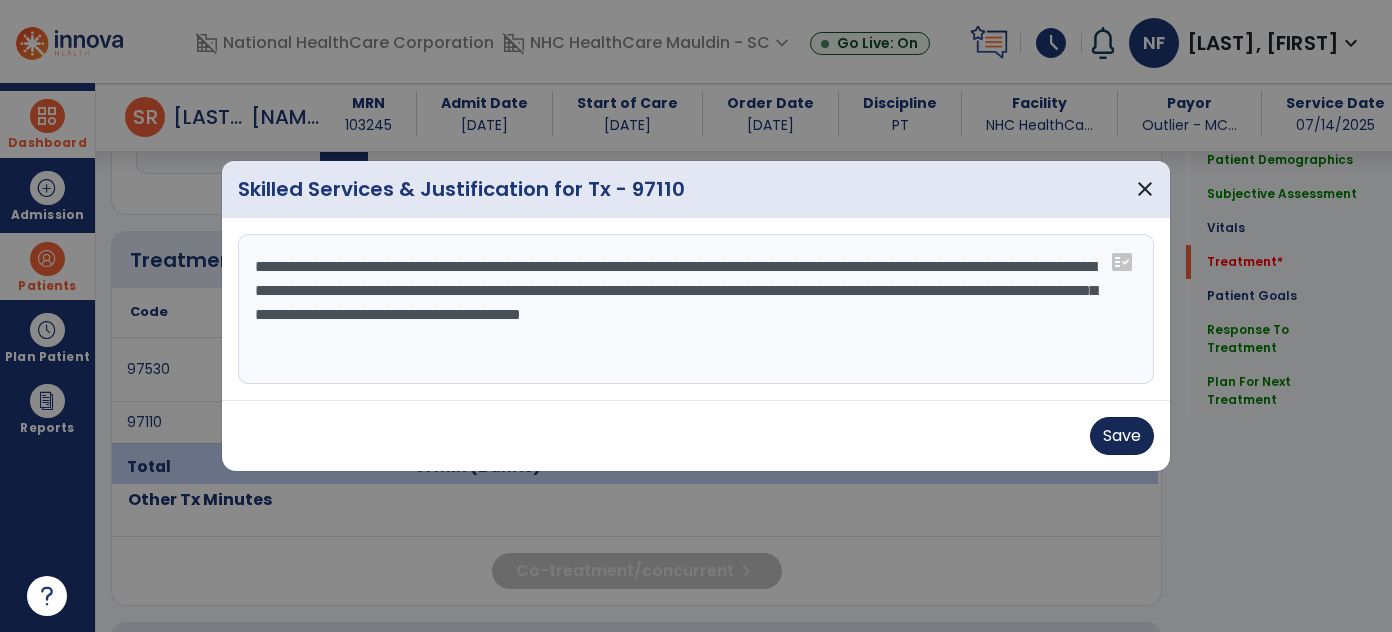 type on "**********" 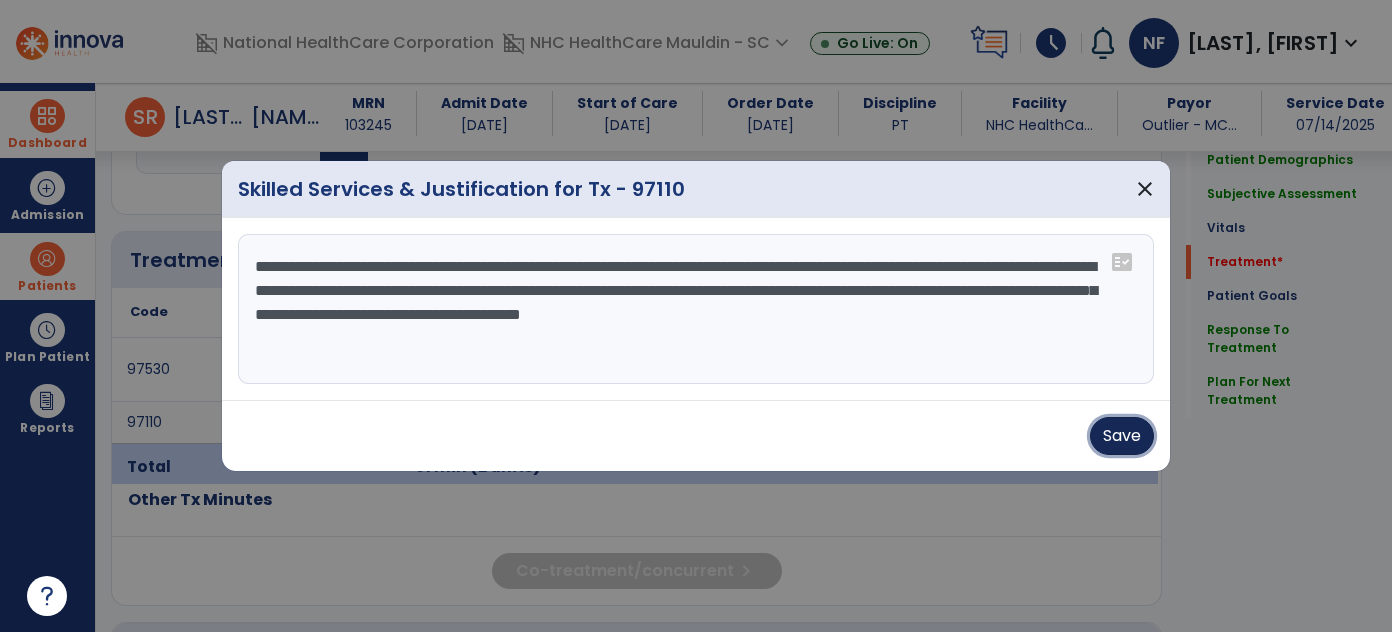 click on "Save" at bounding box center (1122, 436) 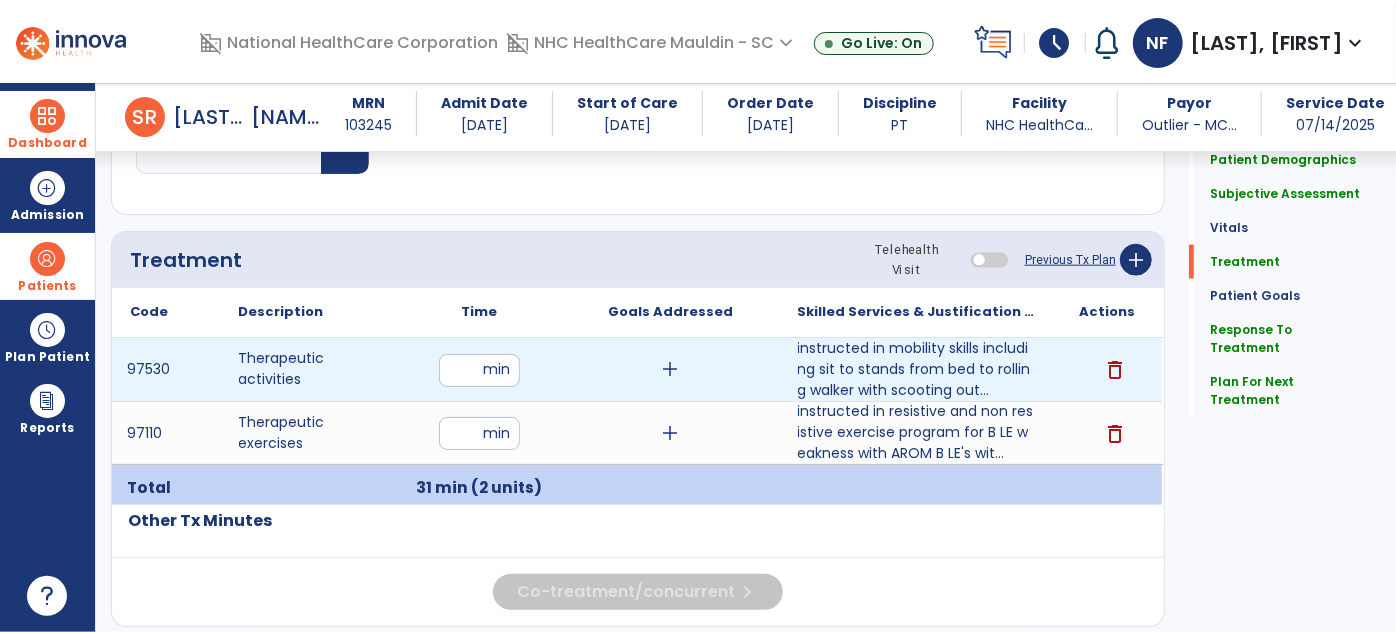 click on "**" at bounding box center (479, 370) 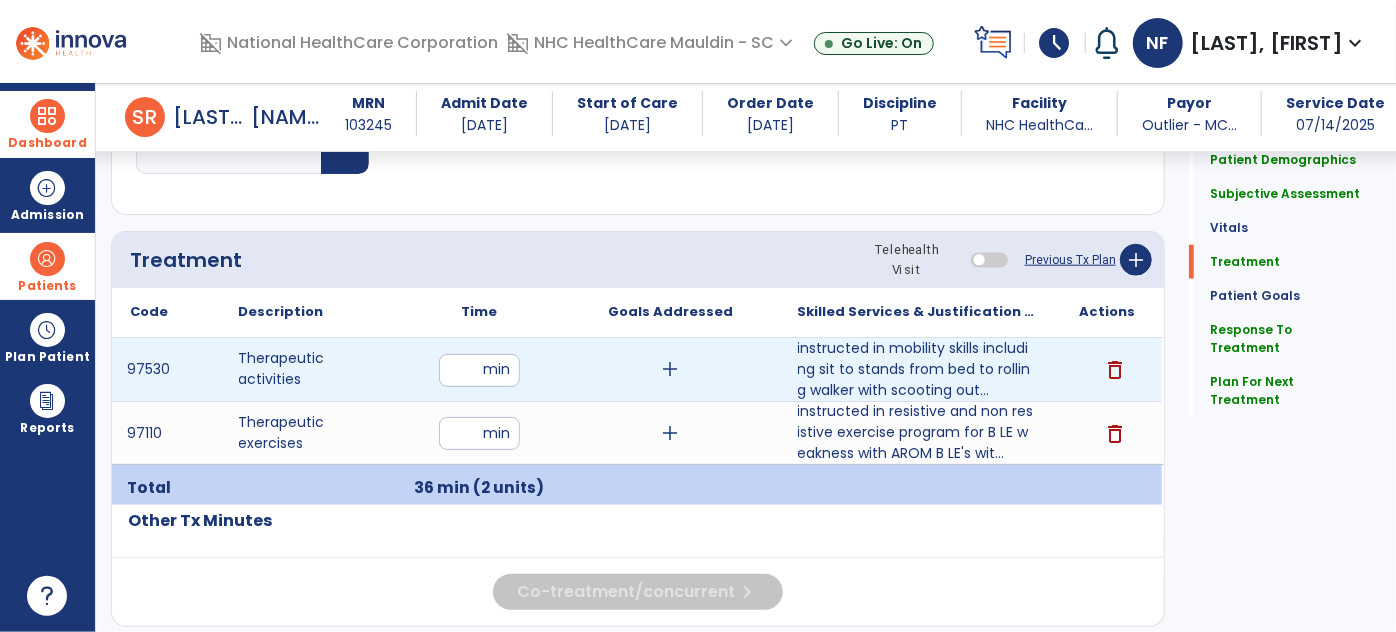 click on "**" at bounding box center [479, 433] 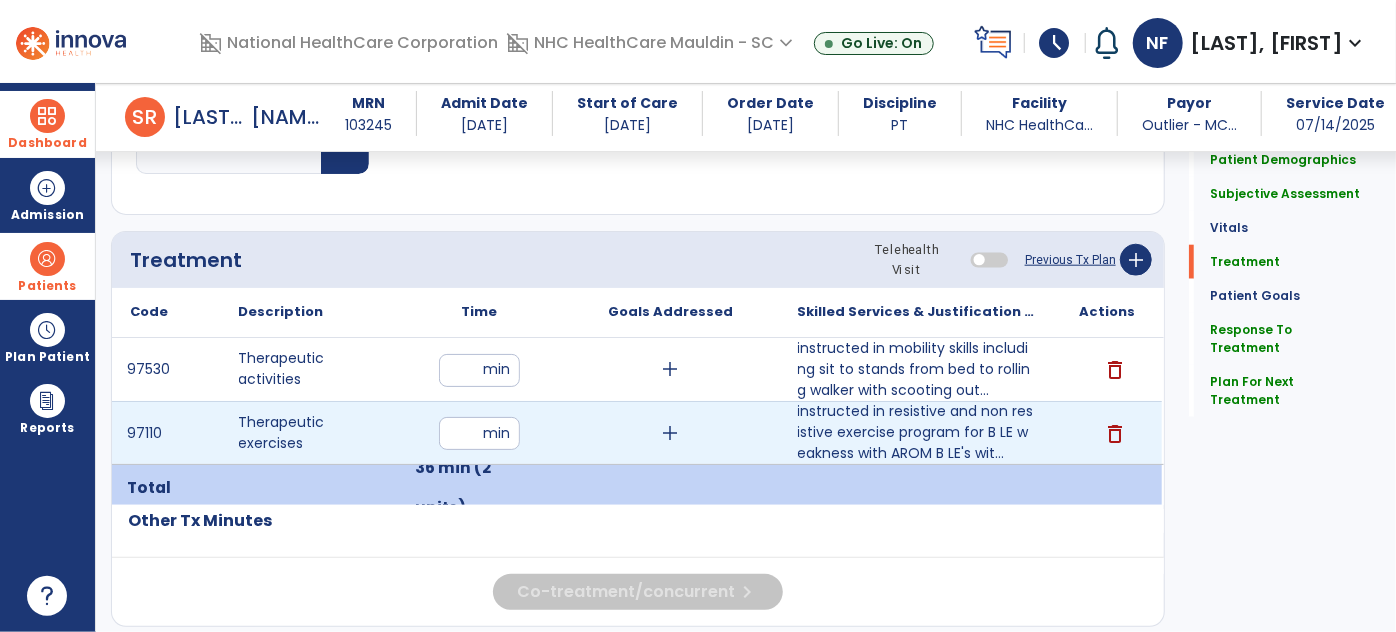 type on "*" 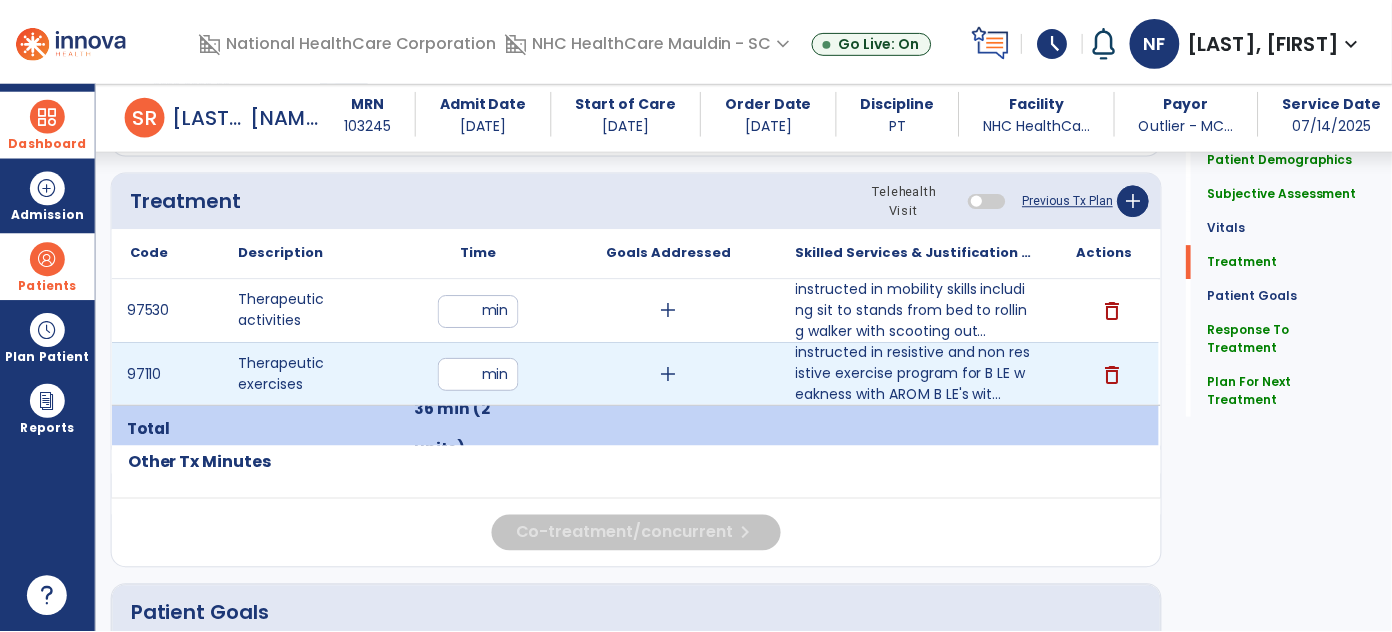 scroll, scrollTop: 1072, scrollLeft: 0, axis: vertical 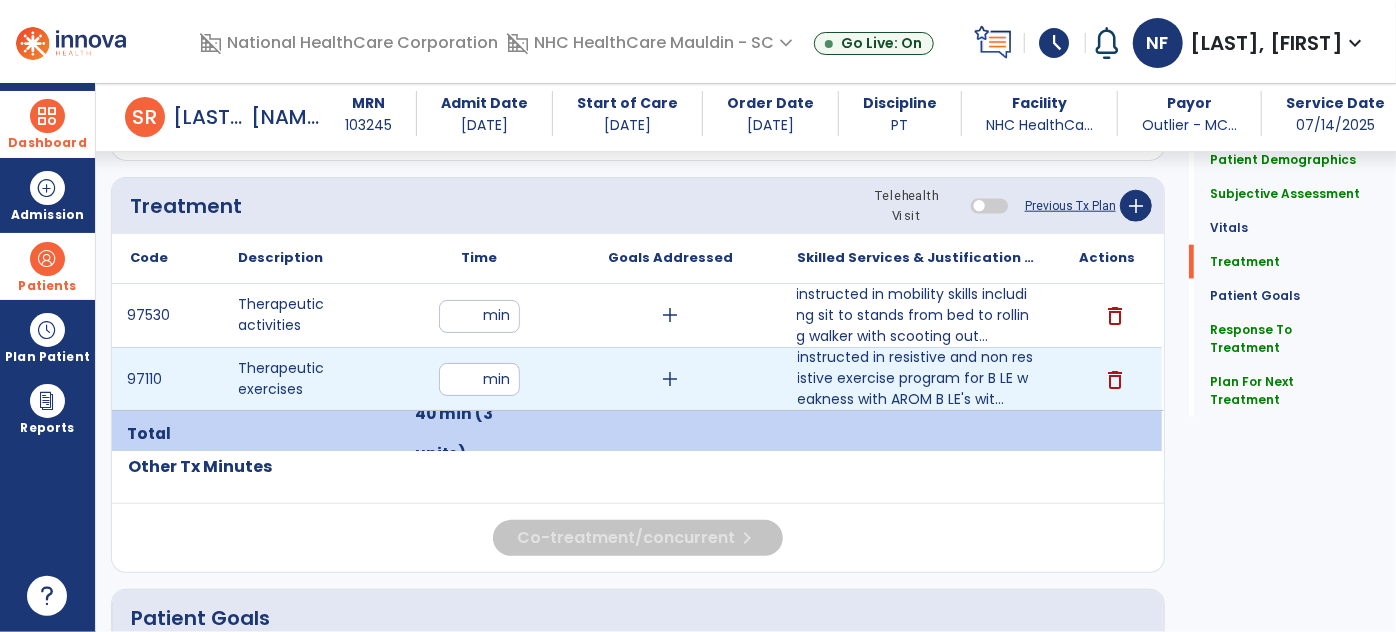 click on "instructed  in mobility skills including sit to stands from  bed to rolling walker with scooting out..." at bounding box center [916, 315] 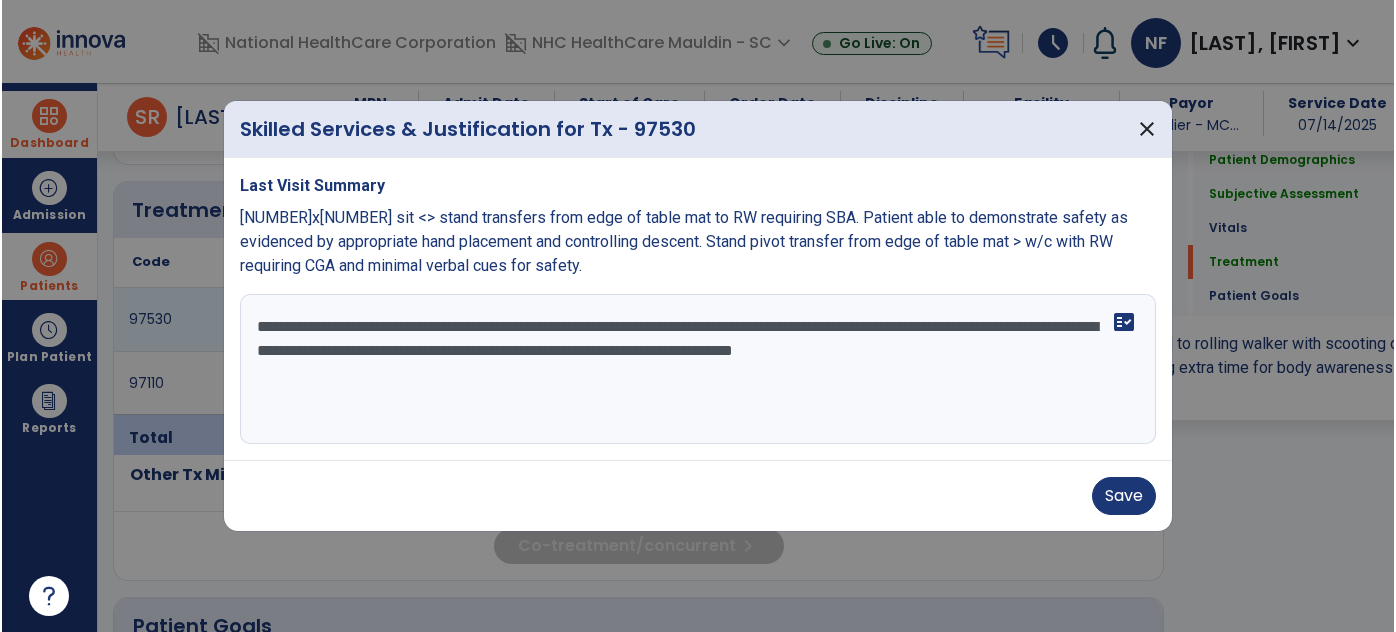 scroll, scrollTop: 1072, scrollLeft: 0, axis: vertical 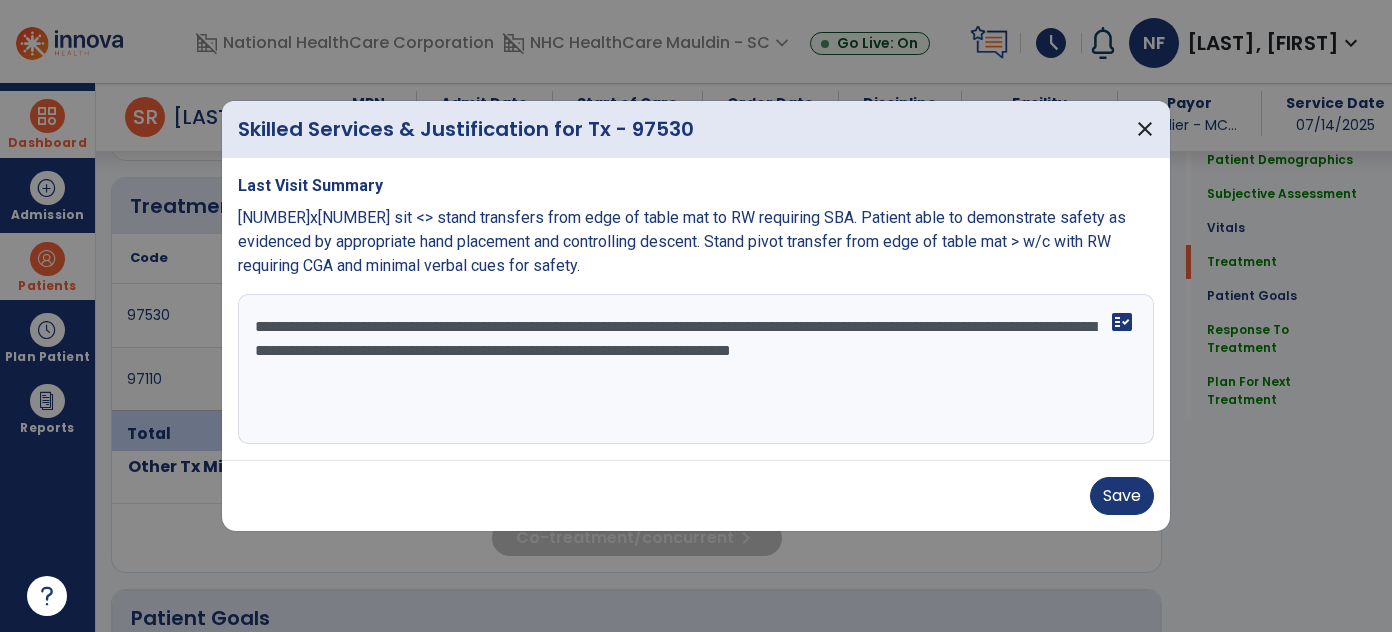 click on "**********" at bounding box center [696, 369] 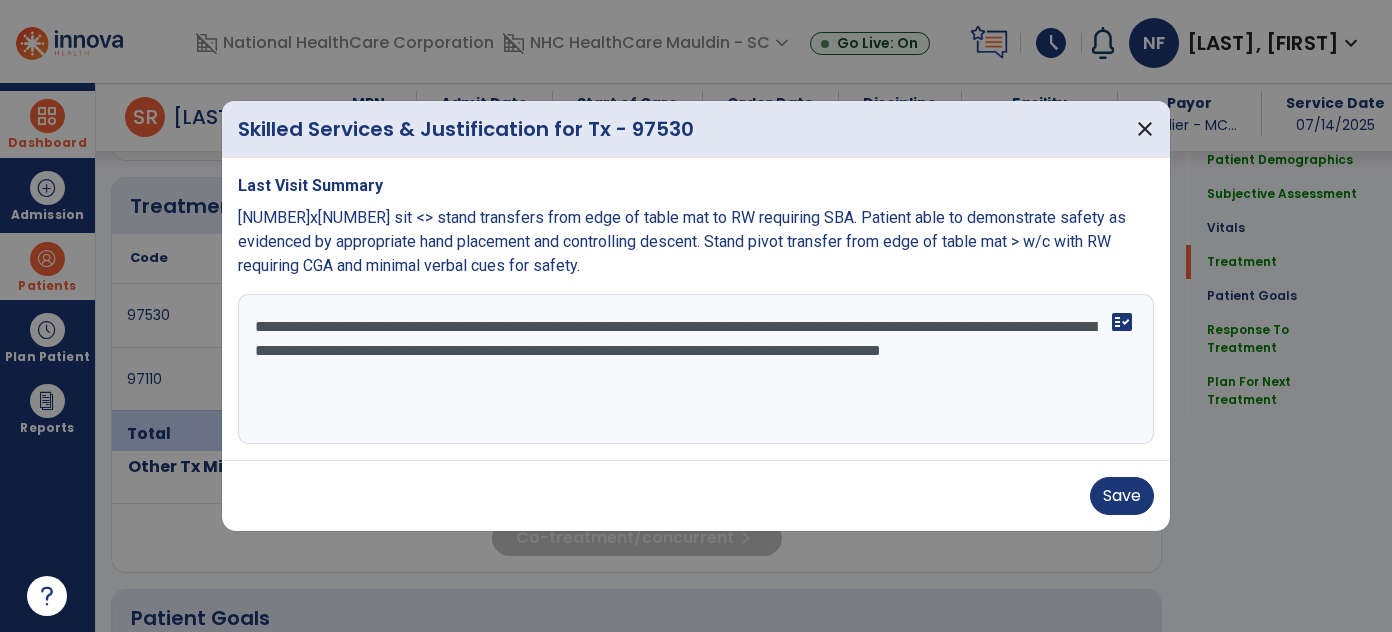 click on "**********" at bounding box center (696, 369) 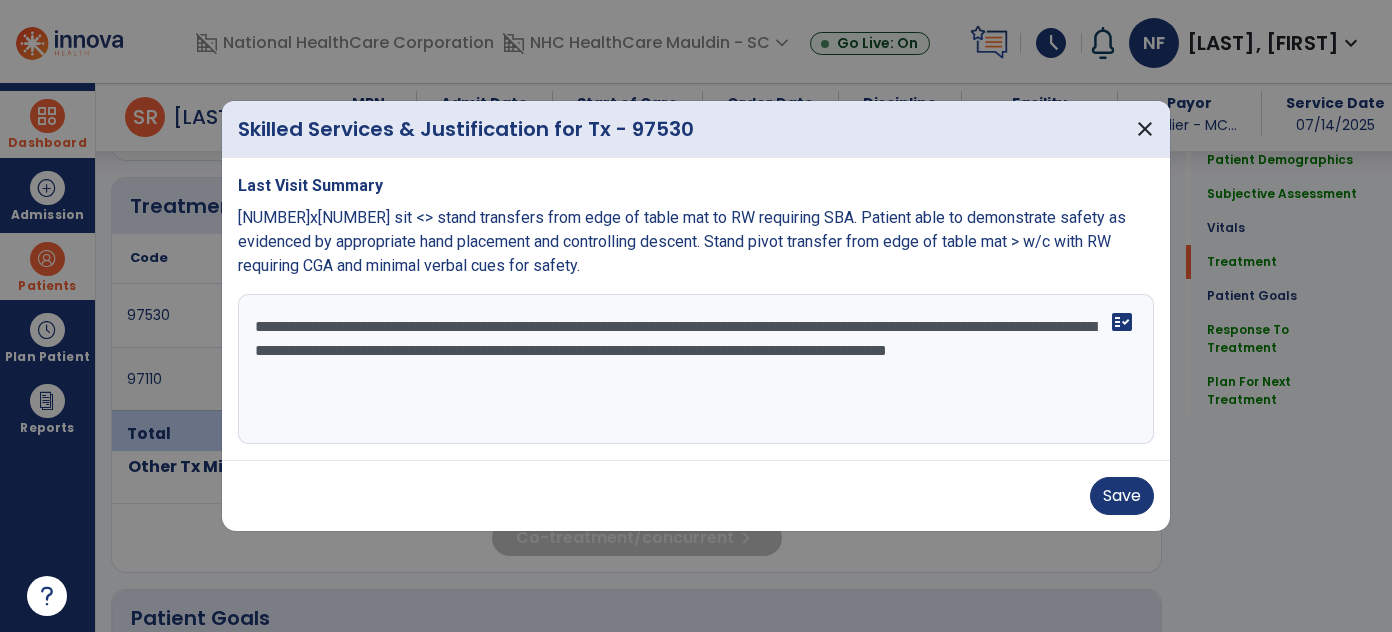 click on "**********" at bounding box center [696, 369] 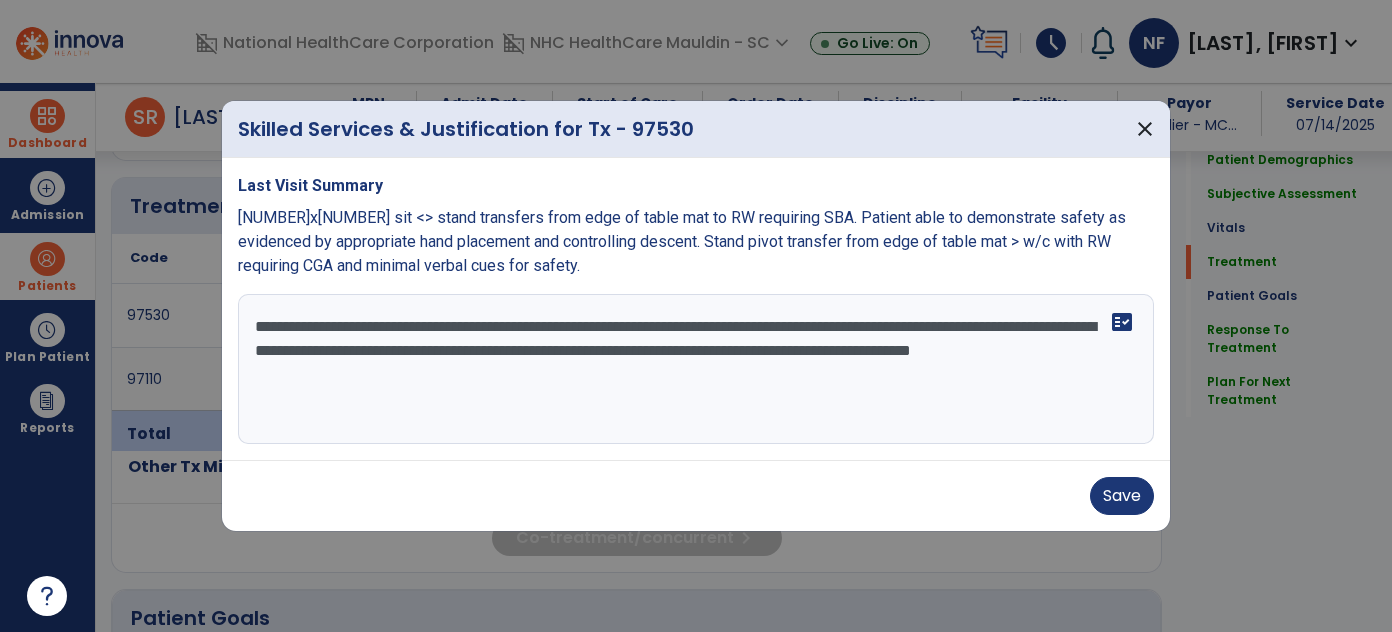click on "**********" at bounding box center (696, 369) 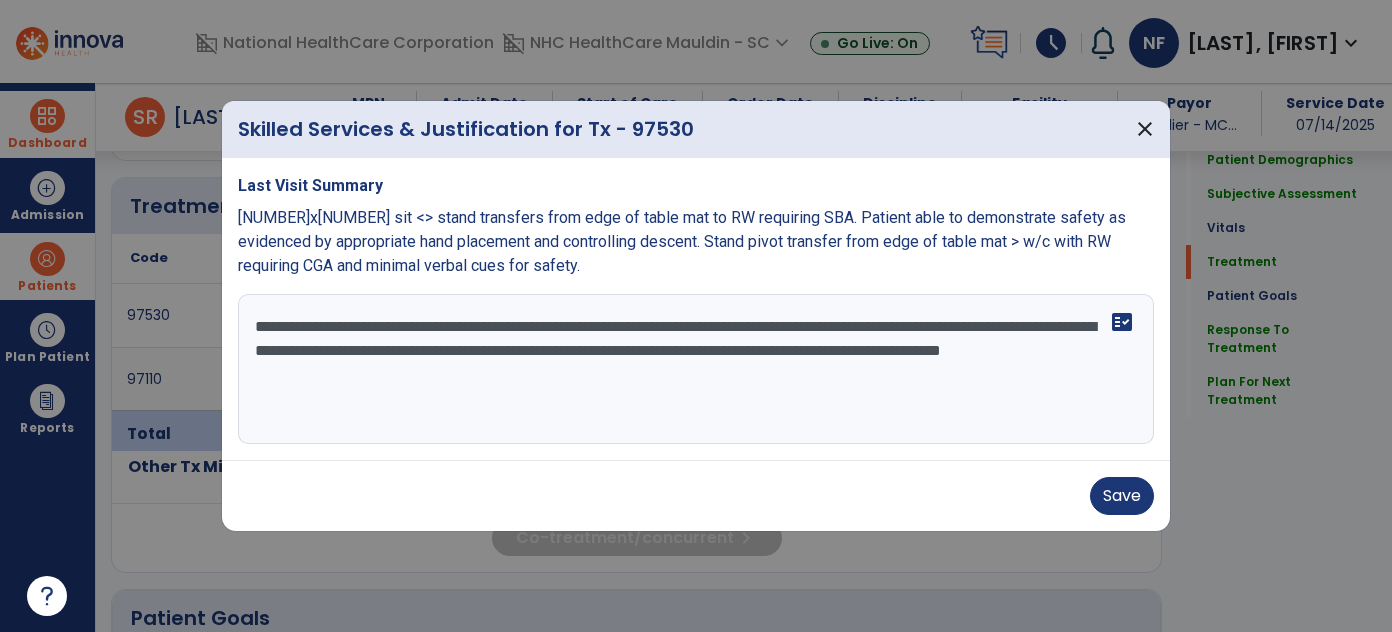 click on "**********" at bounding box center [696, 369] 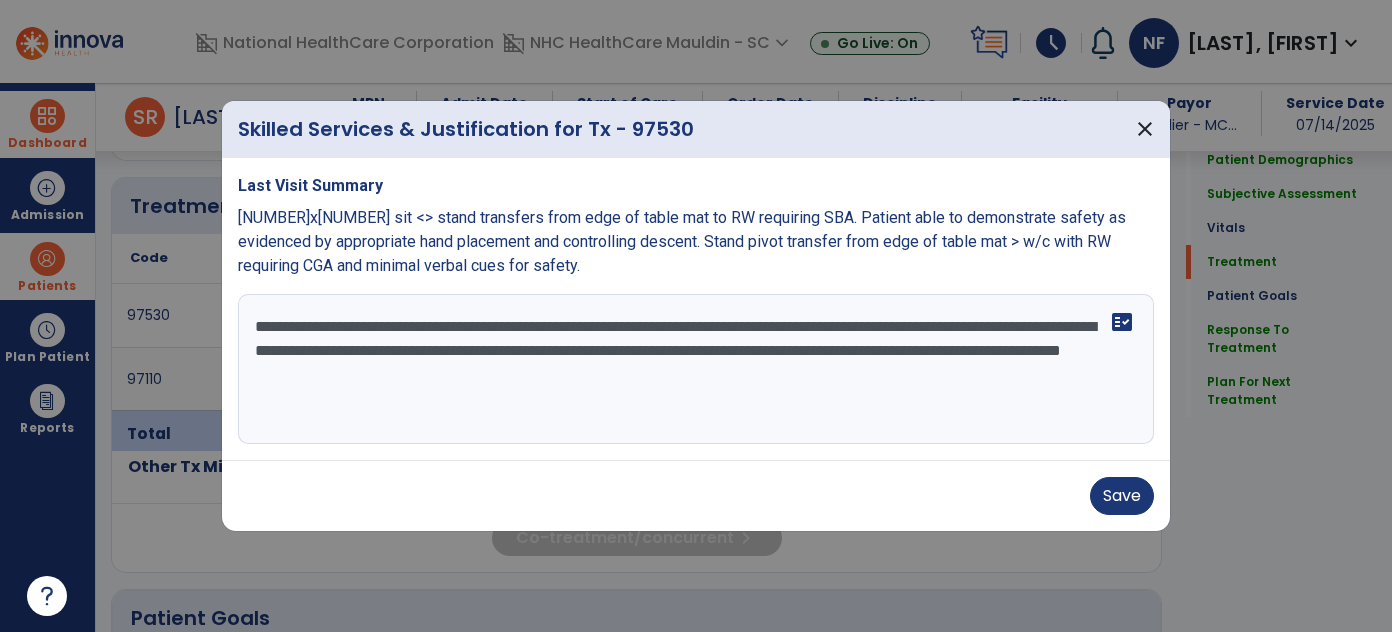 click on "**********" at bounding box center (696, 369) 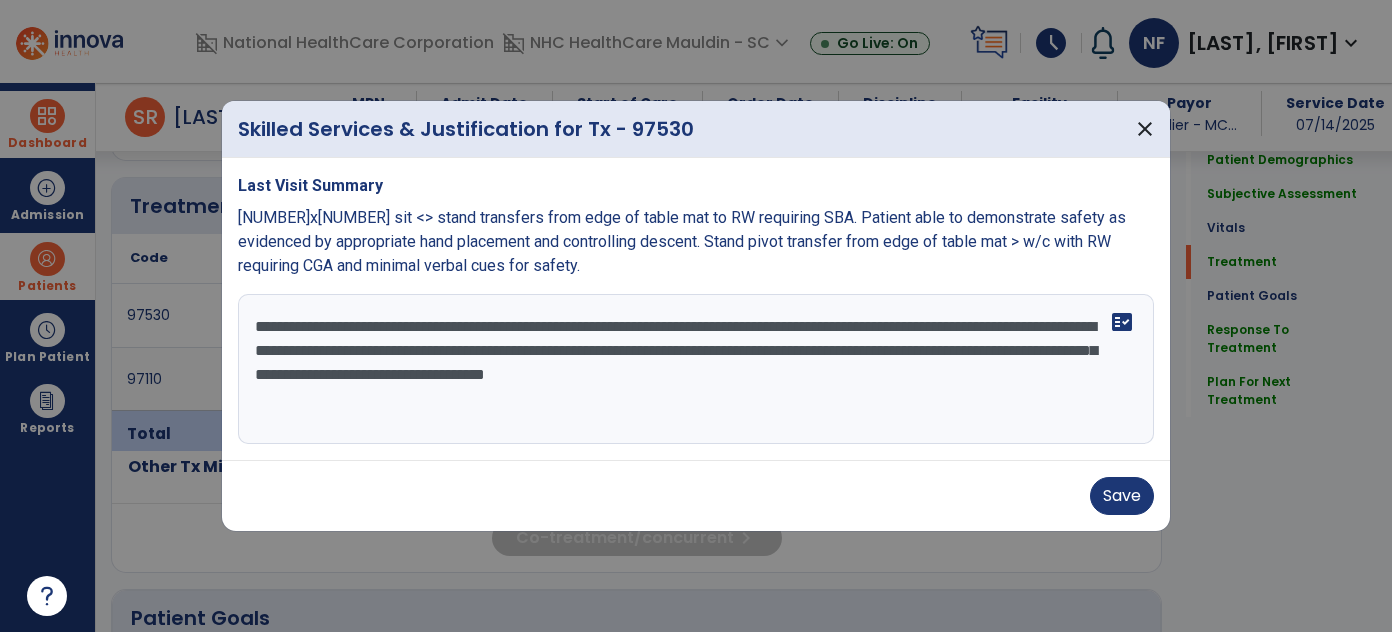 click on "**********" at bounding box center (696, 369) 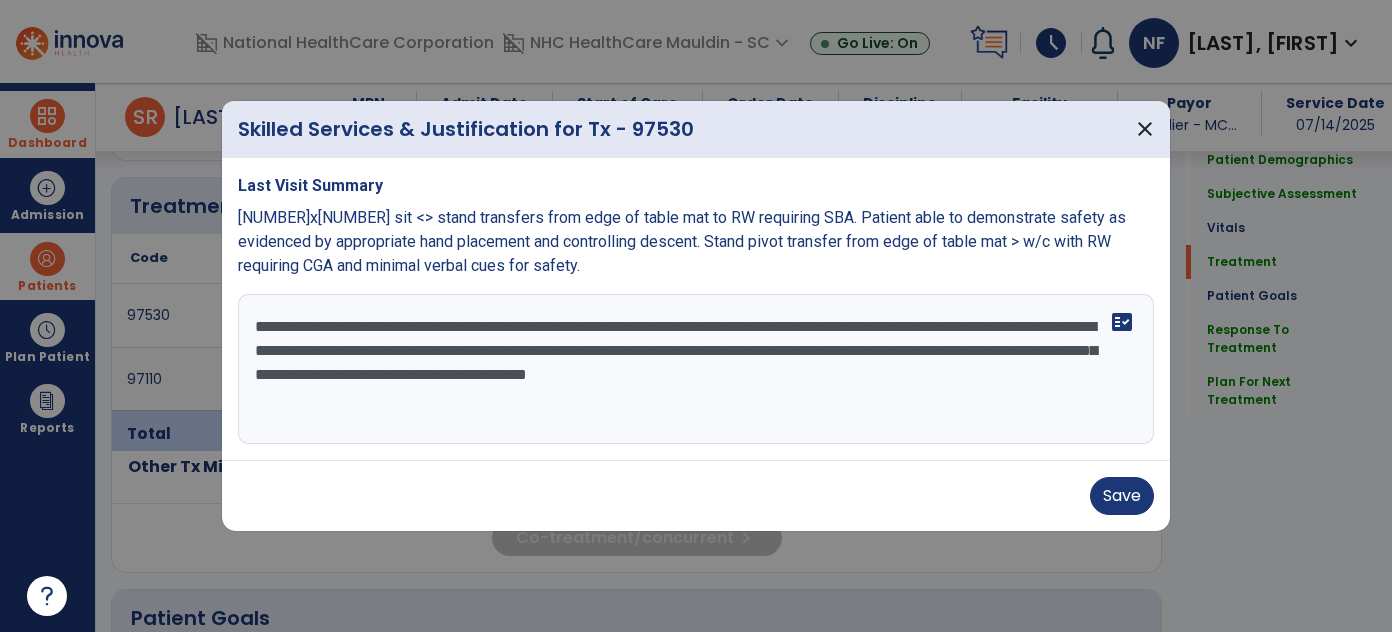 click on "**********" at bounding box center [696, 369] 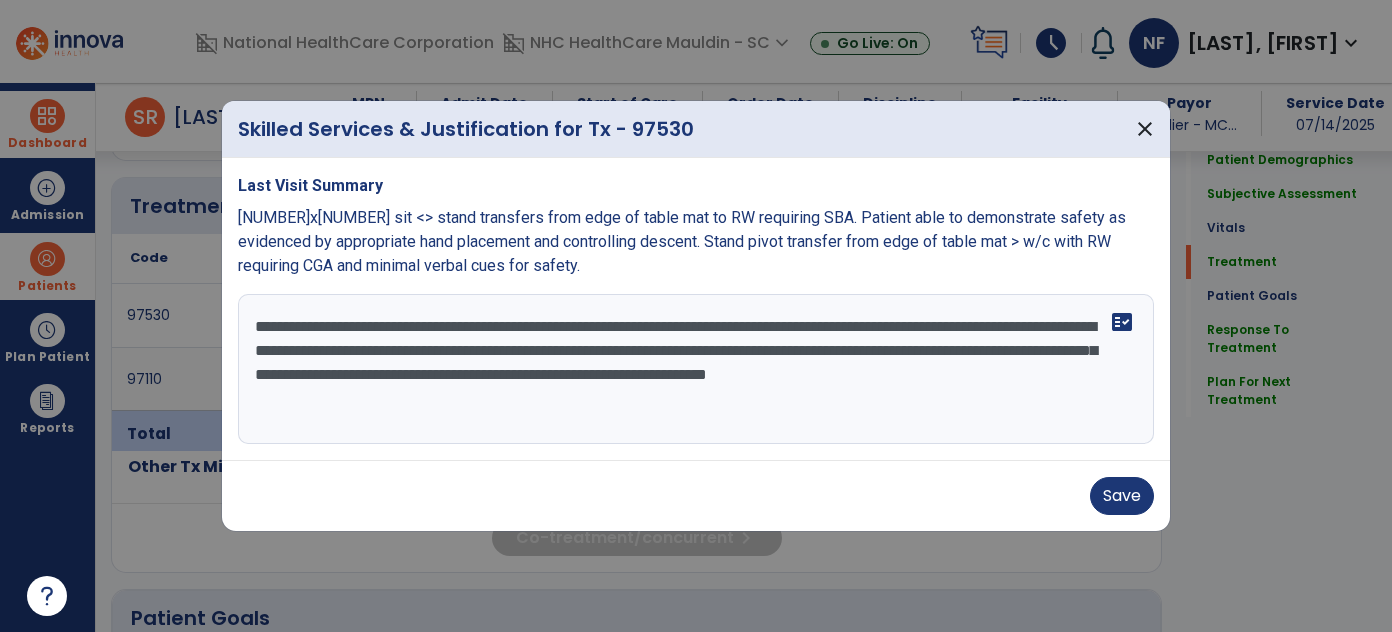 click on "**********" at bounding box center (696, 369) 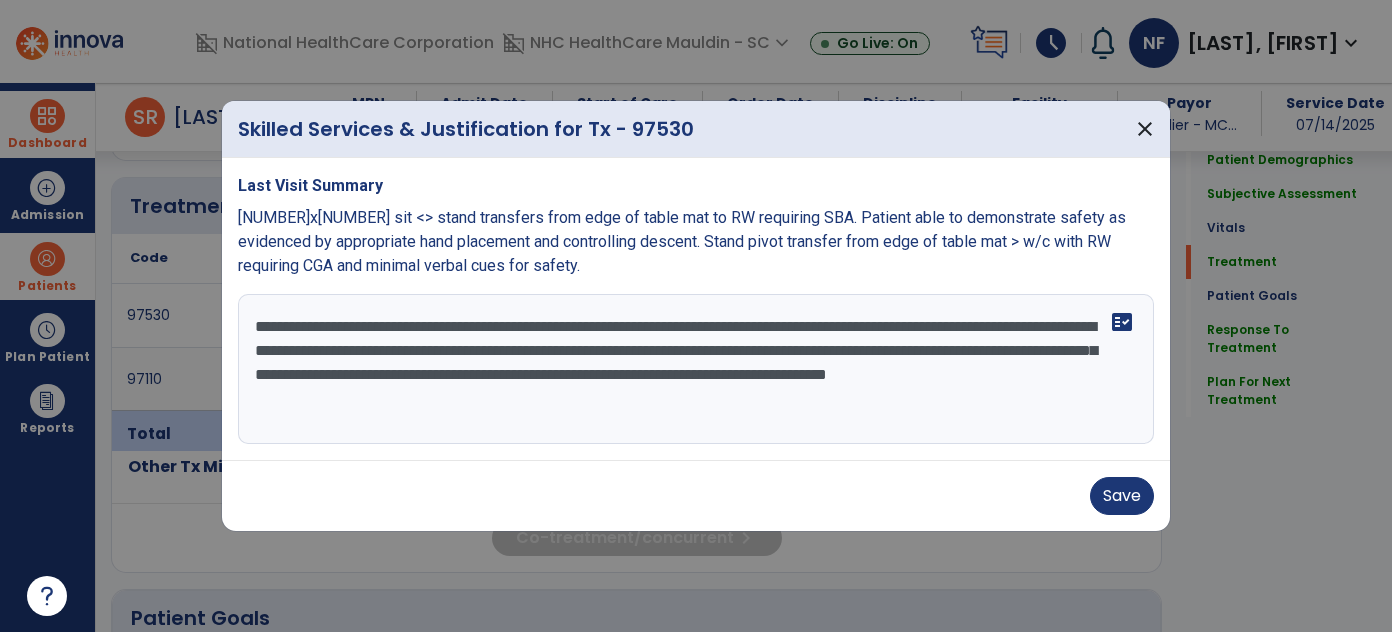 click on "**********" at bounding box center (696, 369) 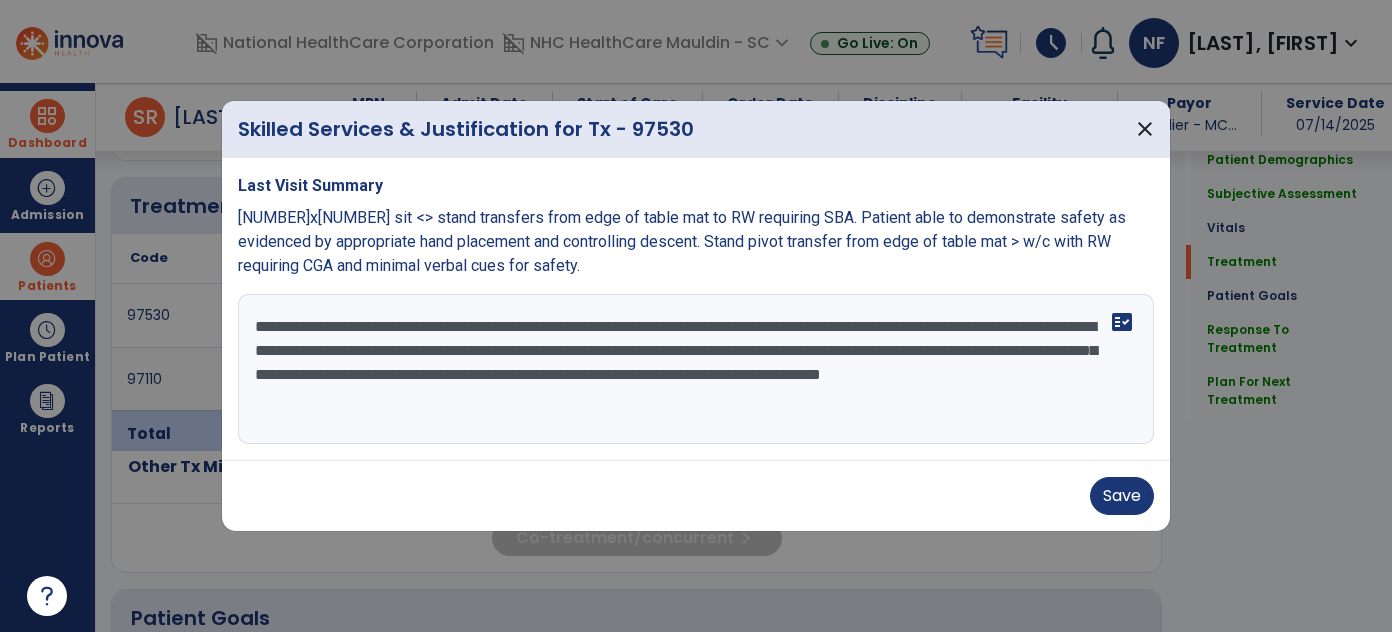 click on "**********" at bounding box center (696, 369) 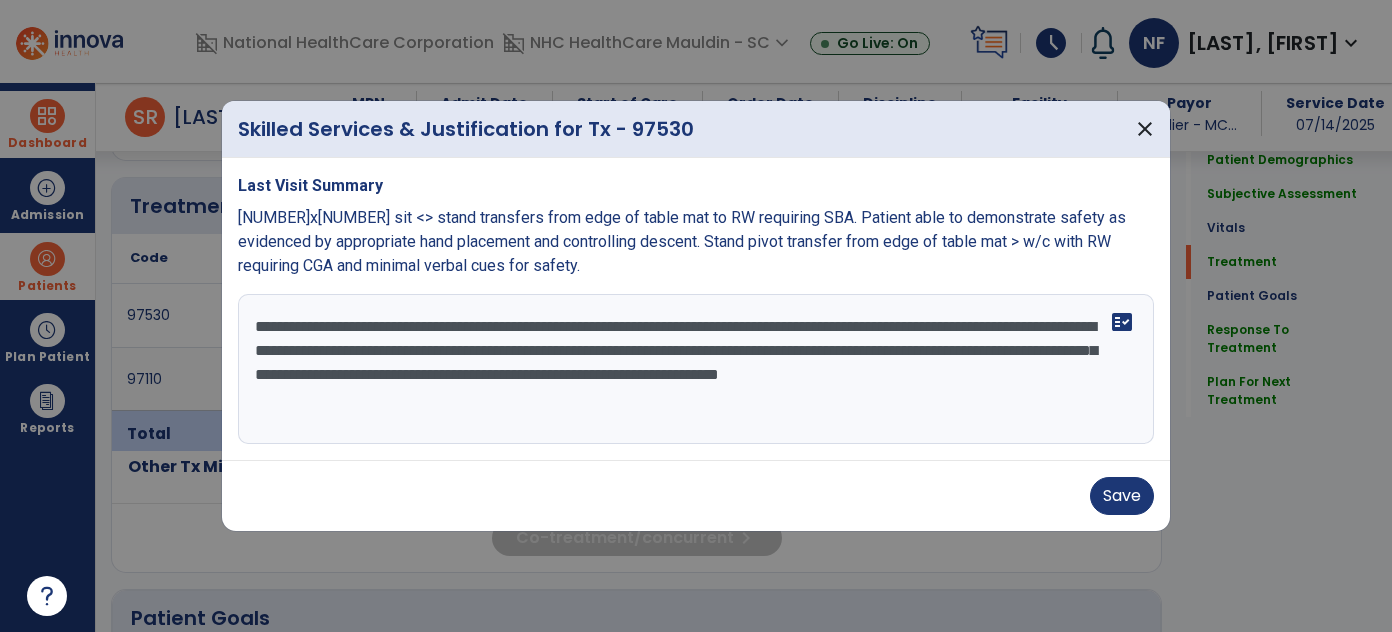 click on "**********" at bounding box center (696, 369) 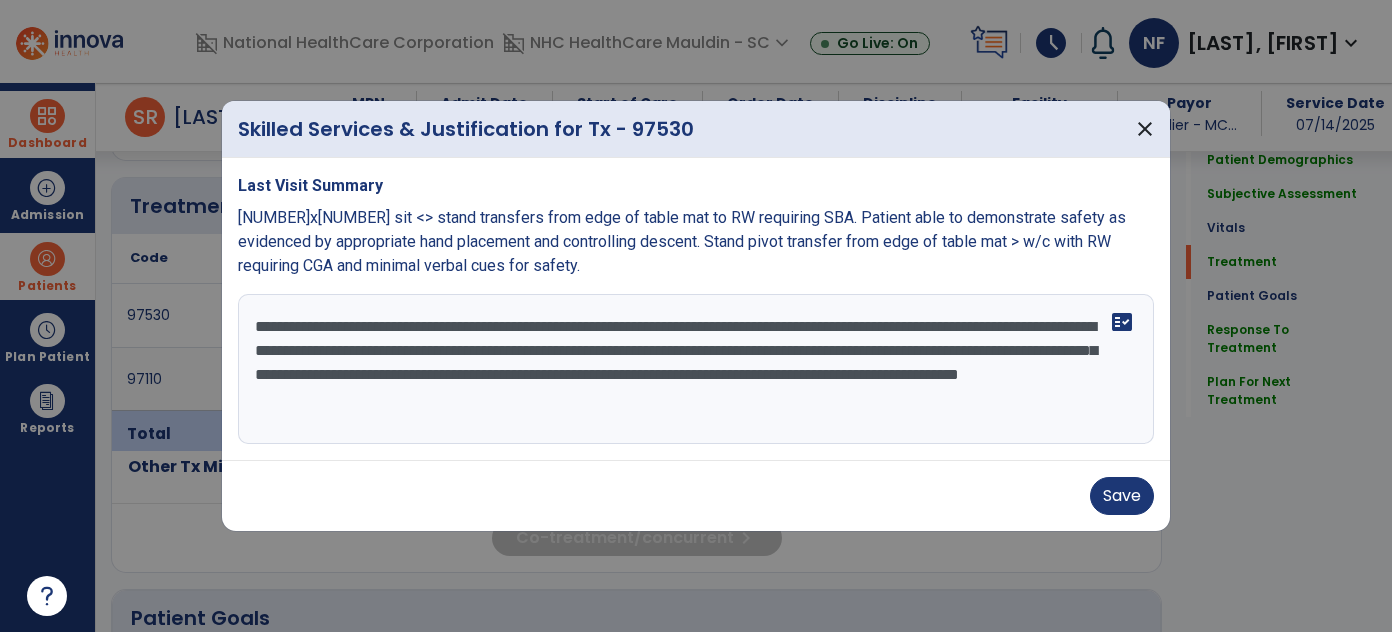 click on "**********" at bounding box center (696, 369) 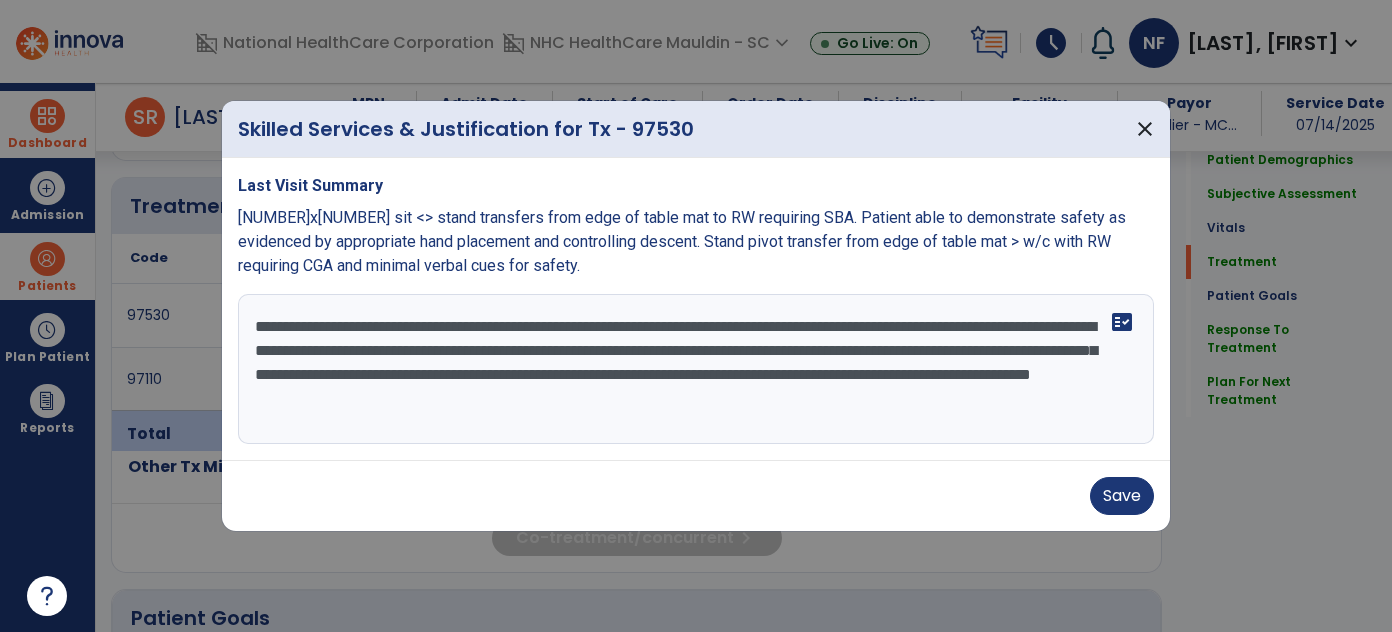click on "**********" at bounding box center [696, 369] 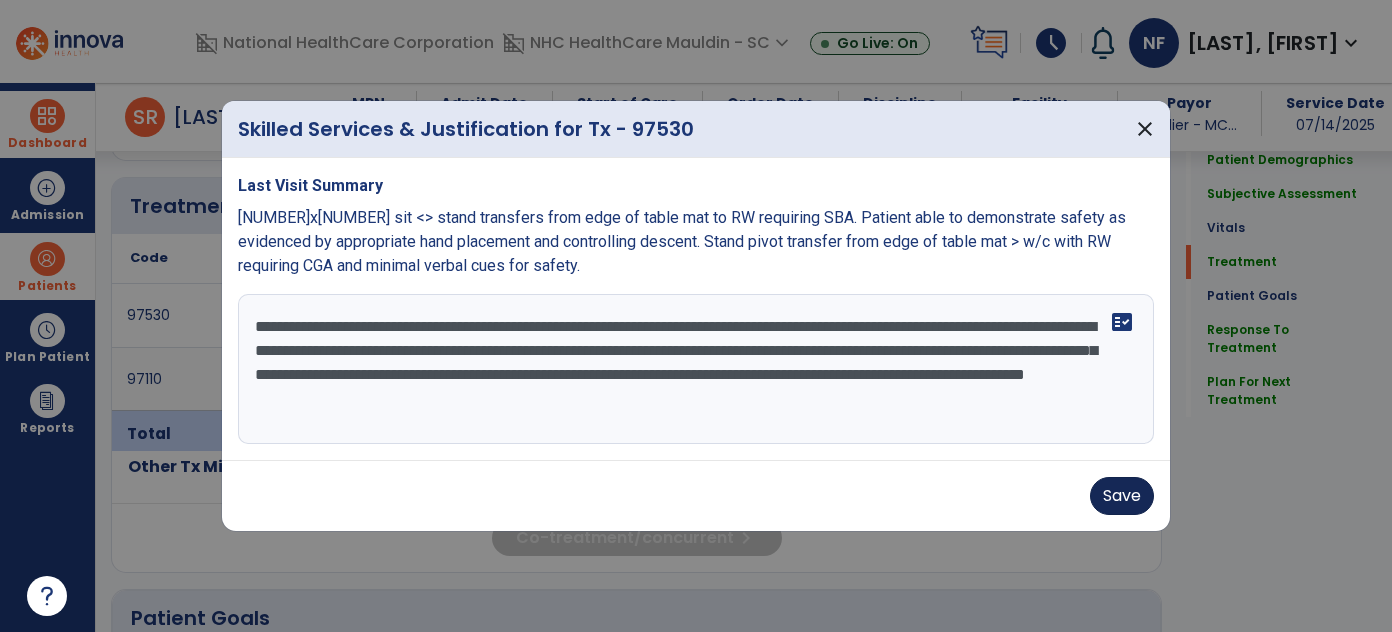 type on "**********" 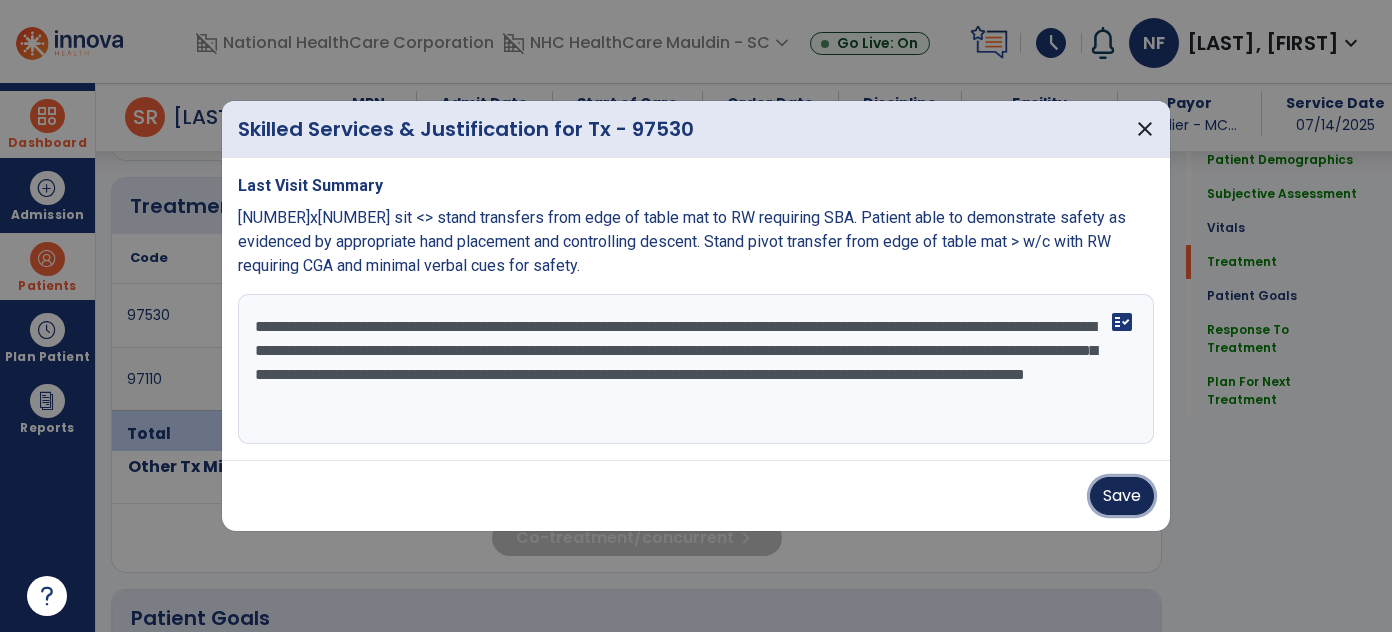 click on "Save" at bounding box center [1122, 496] 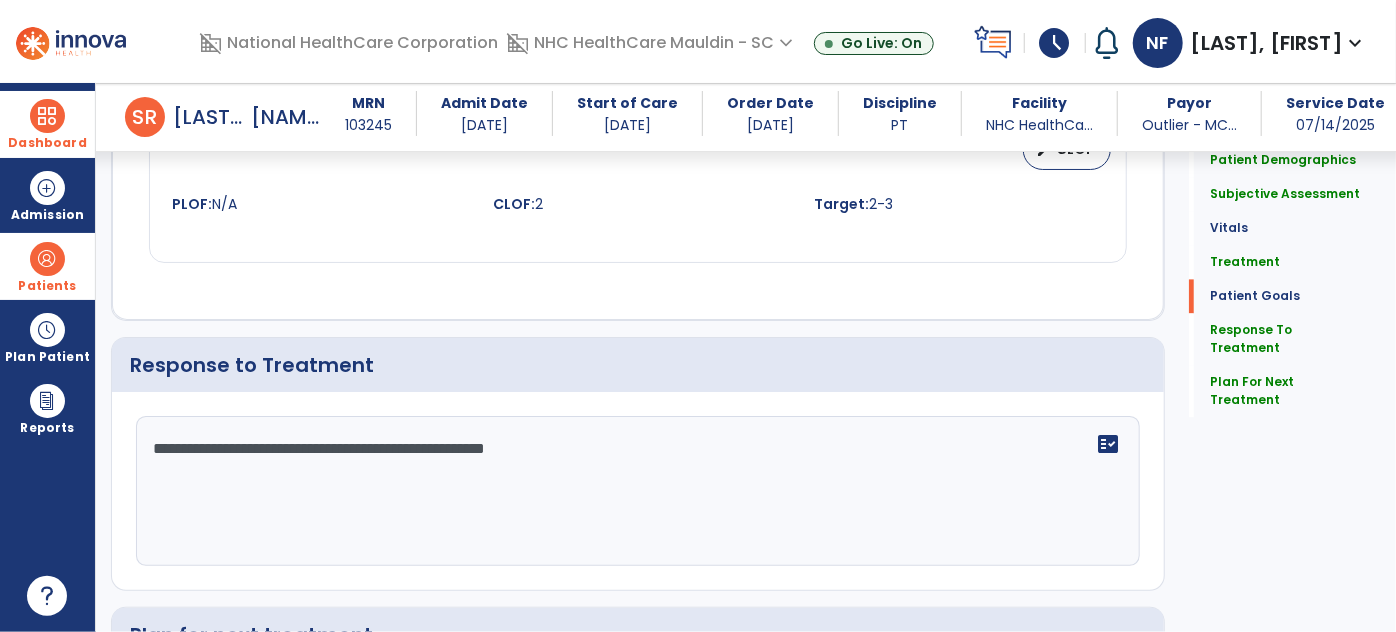 scroll, scrollTop: 2140, scrollLeft: 0, axis: vertical 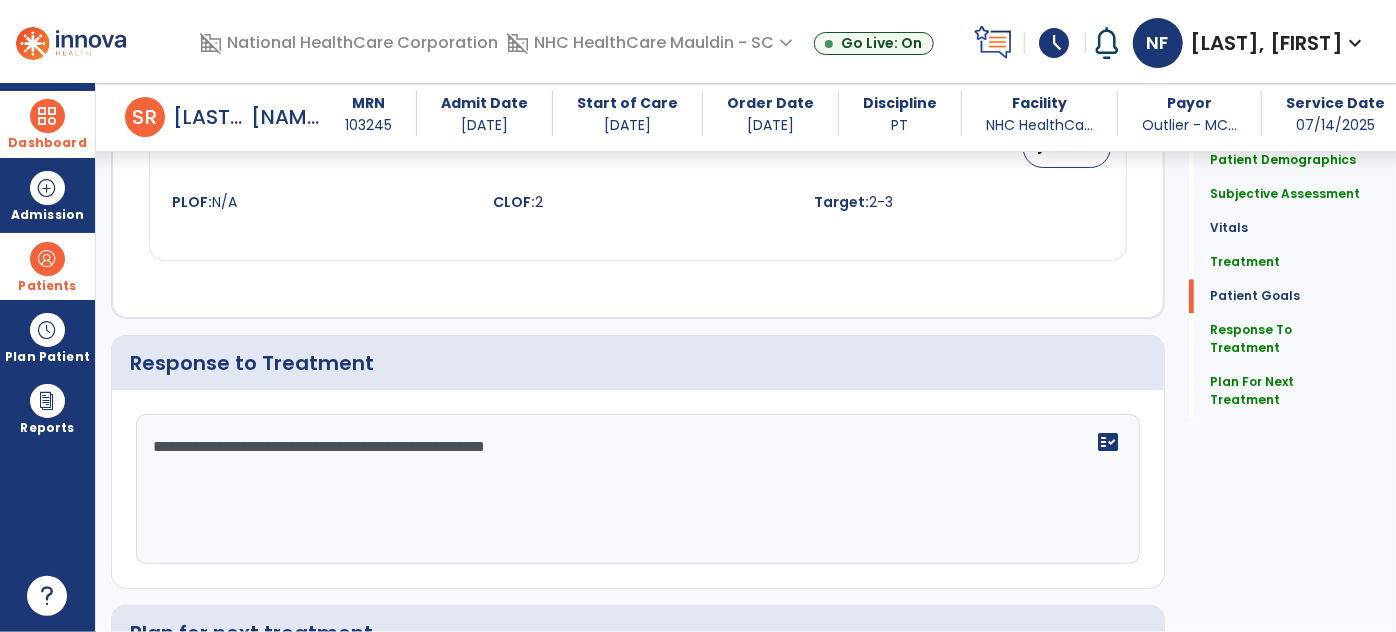 click on "**********" 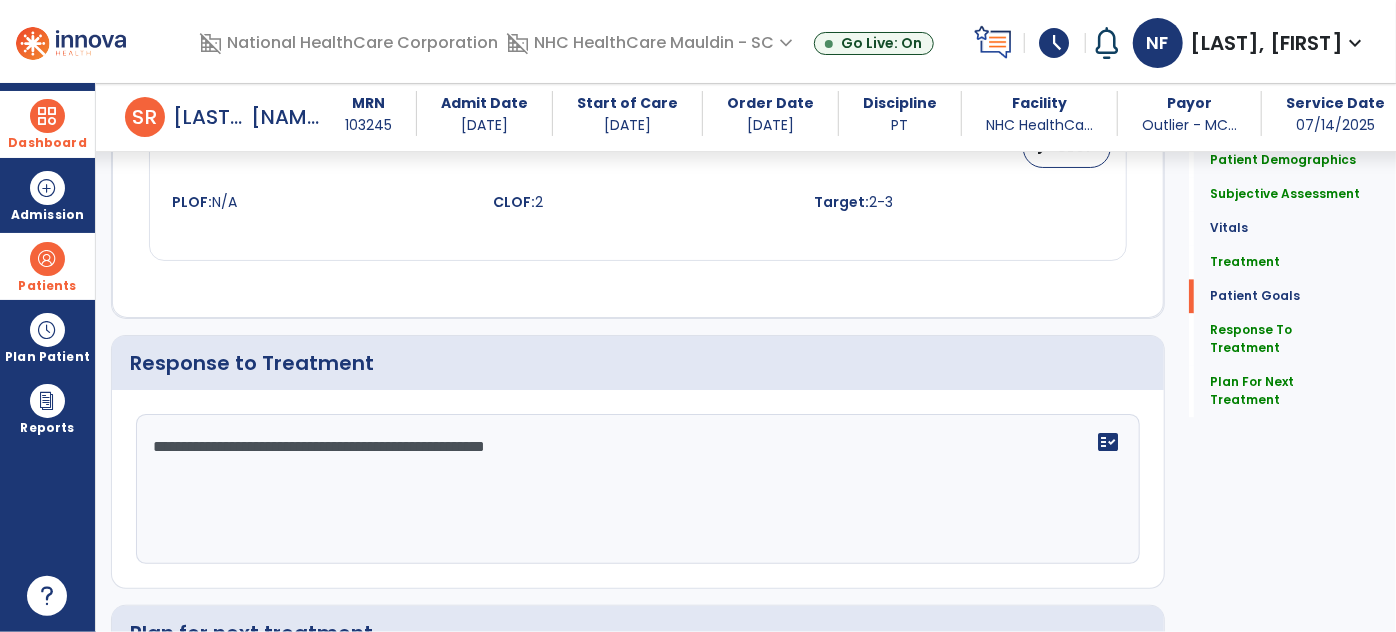click on "**********" 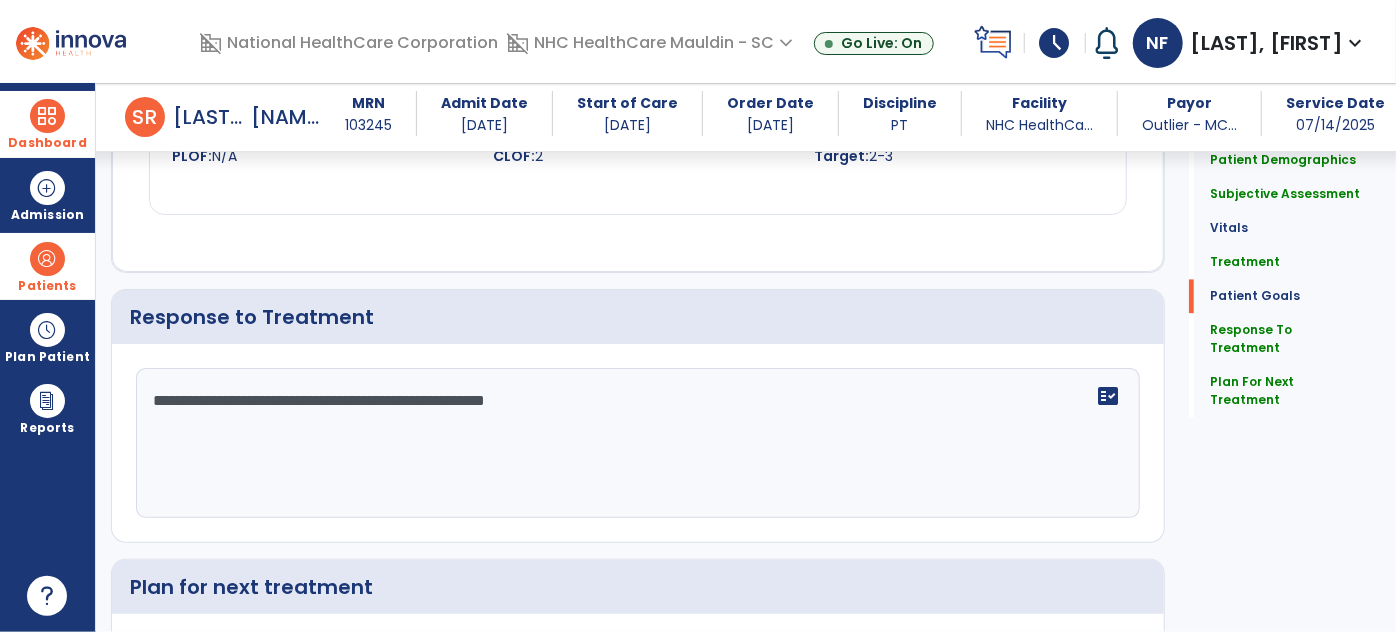 scroll, scrollTop: 2140, scrollLeft: 0, axis: vertical 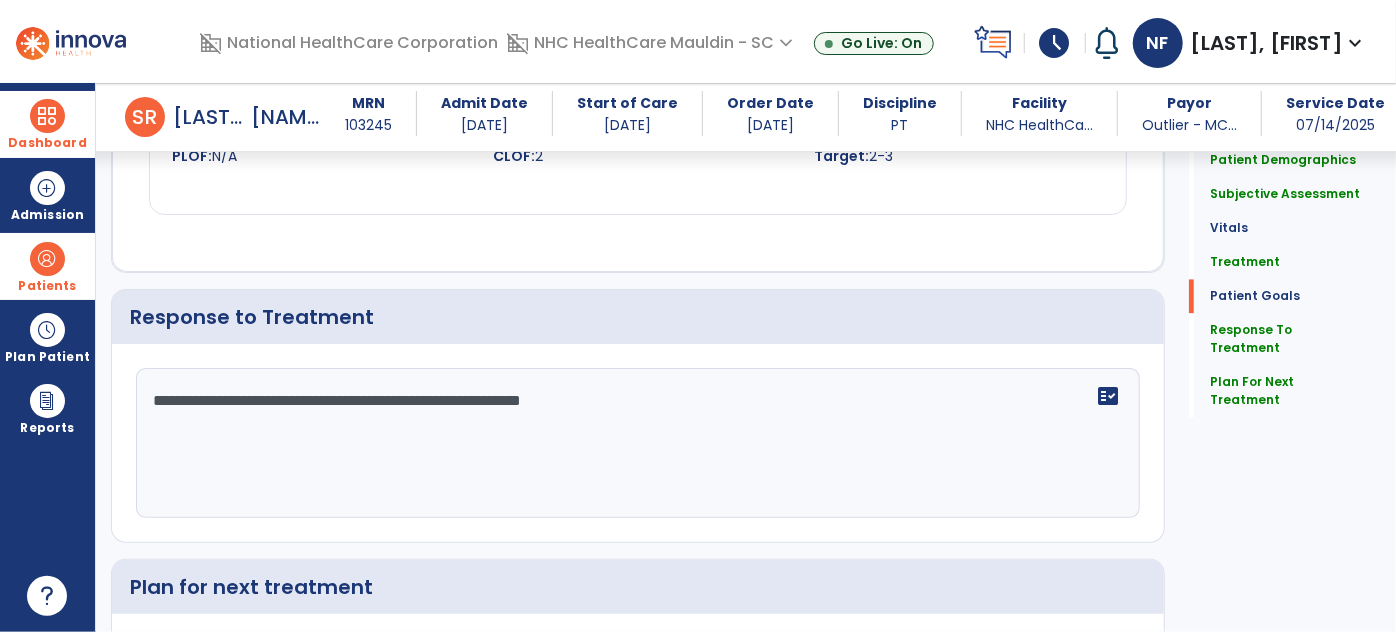 click on "**********" 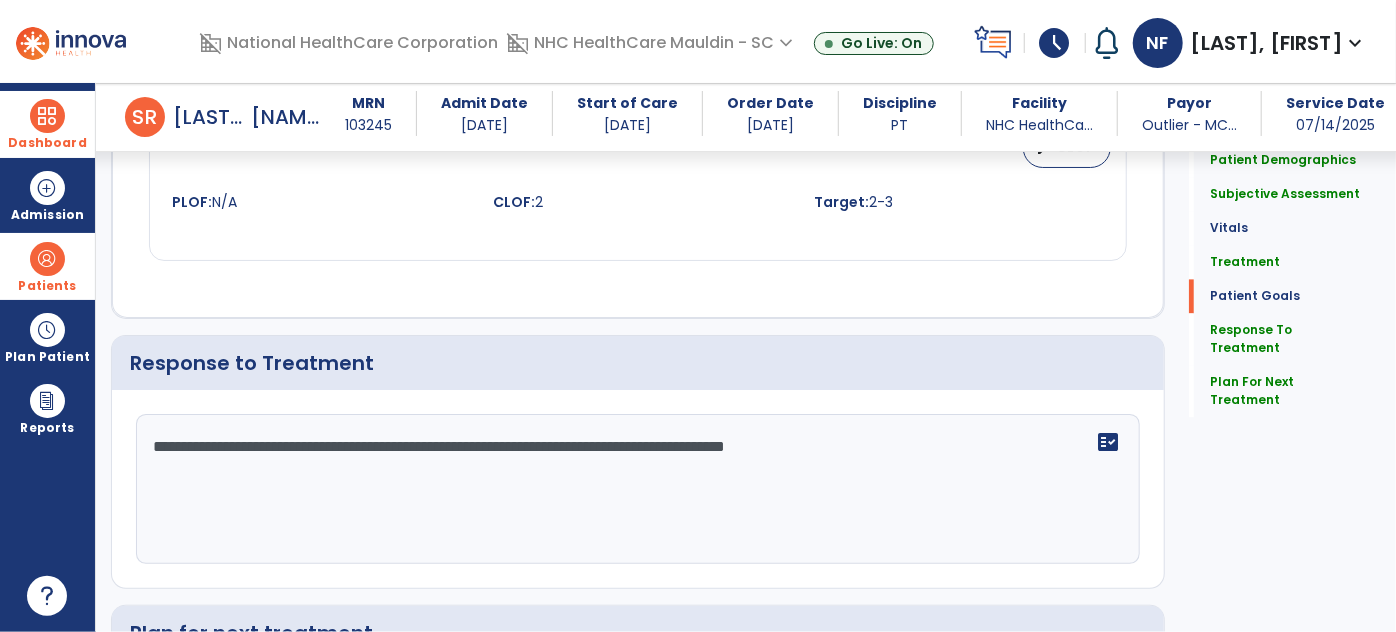 scroll, scrollTop: 2140, scrollLeft: 0, axis: vertical 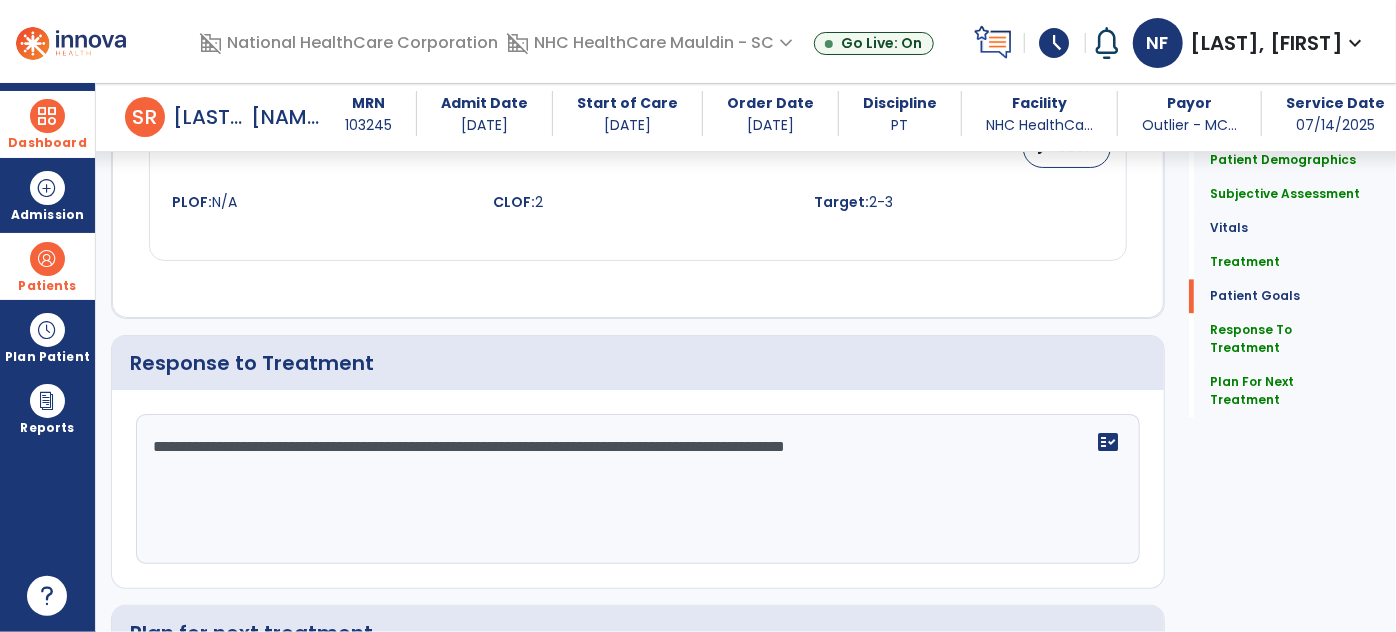 click on "**********" 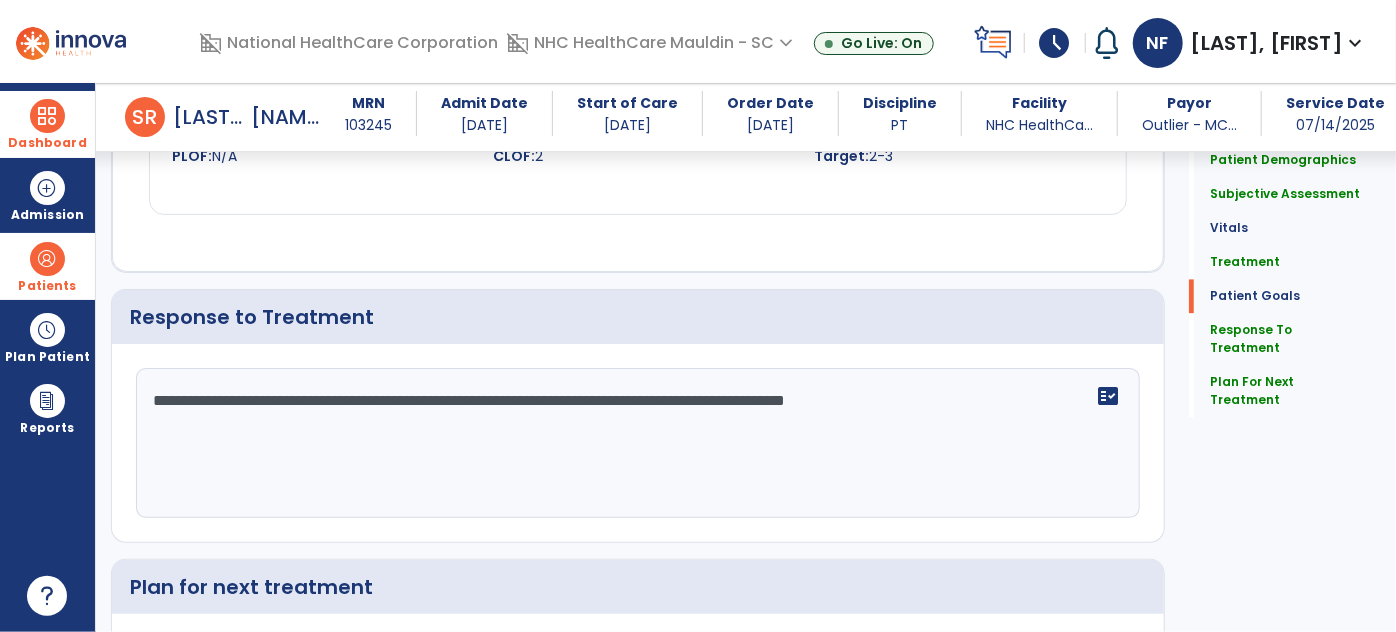 scroll, scrollTop: 2140, scrollLeft: 0, axis: vertical 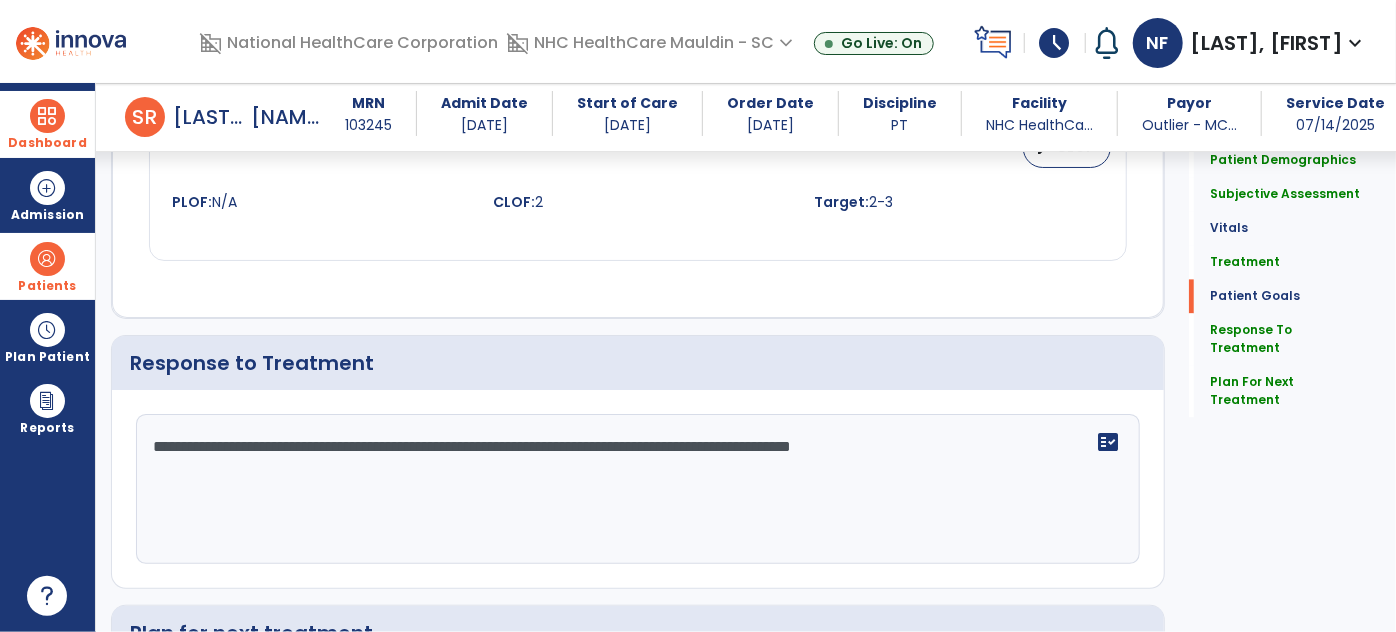 click on "**********" 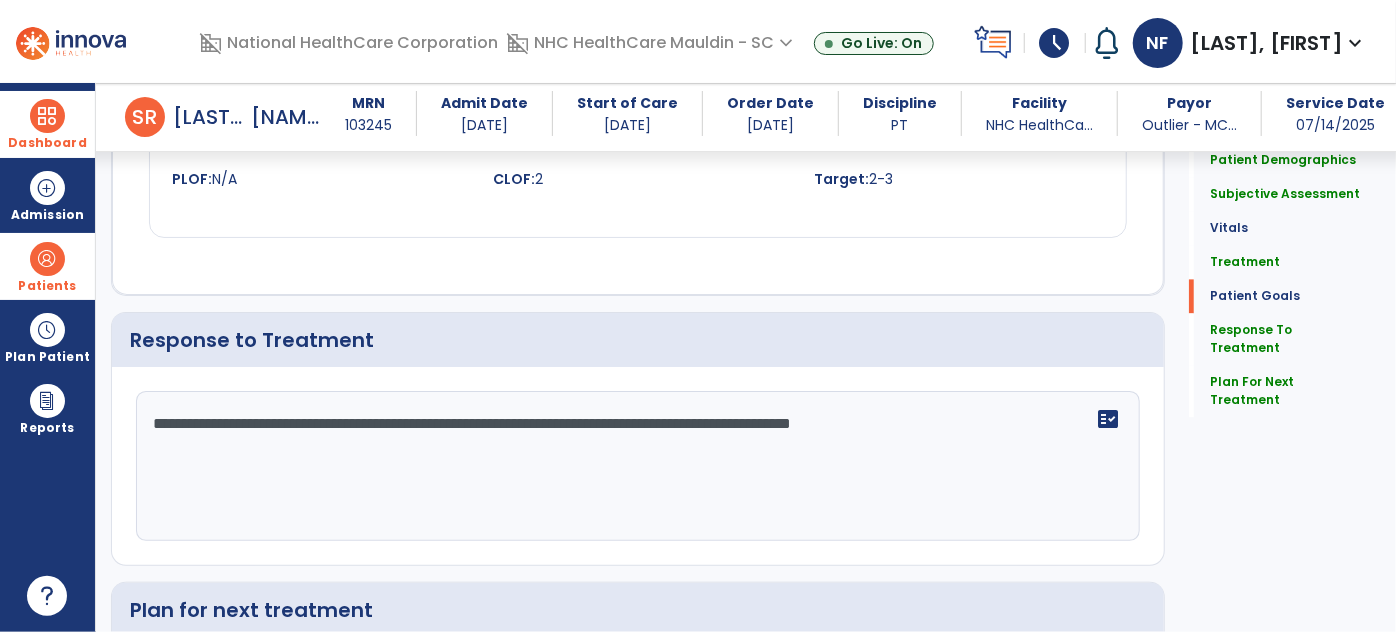 scroll, scrollTop: 2140, scrollLeft: 0, axis: vertical 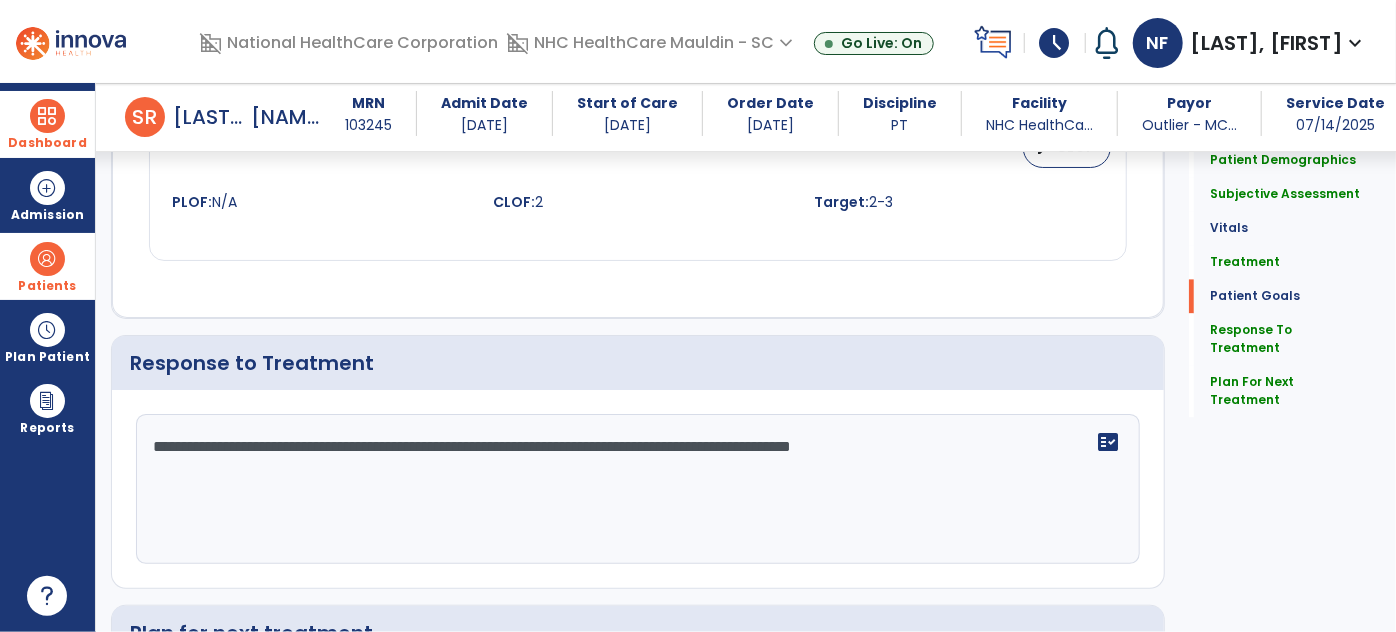 click on "**********" 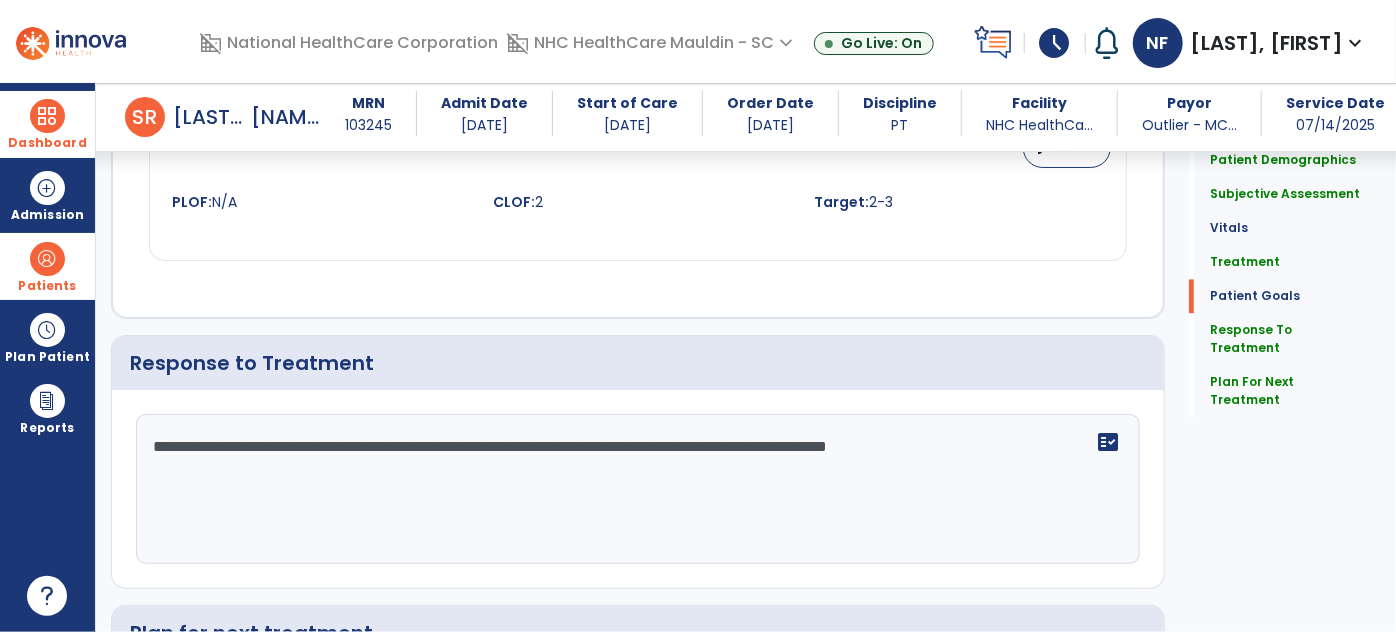 click on "**********" 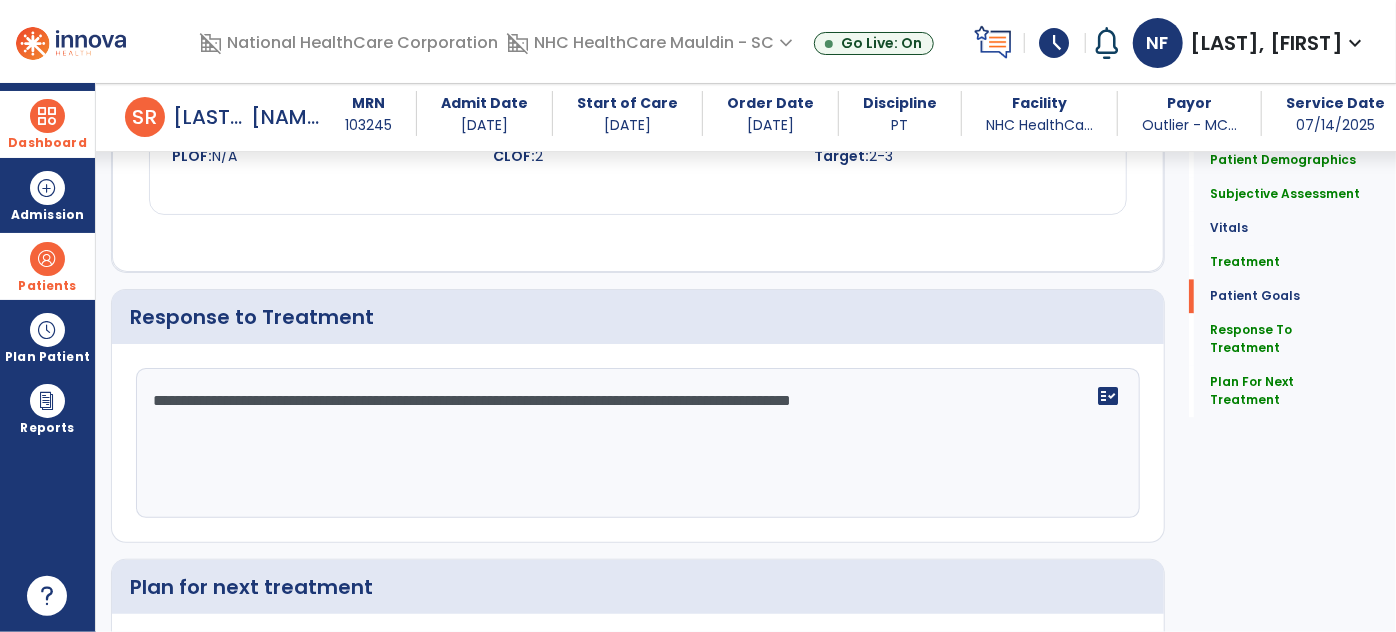 scroll, scrollTop: 2140, scrollLeft: 0, axis: vertical 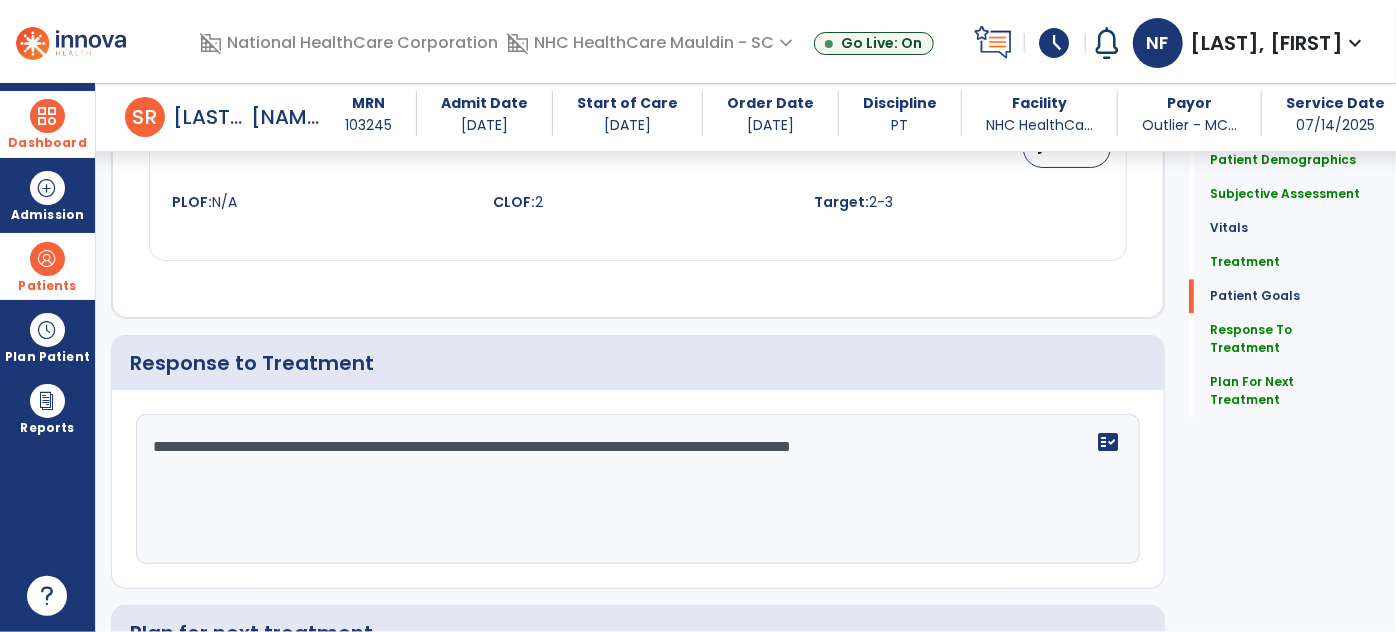 click on "**********" 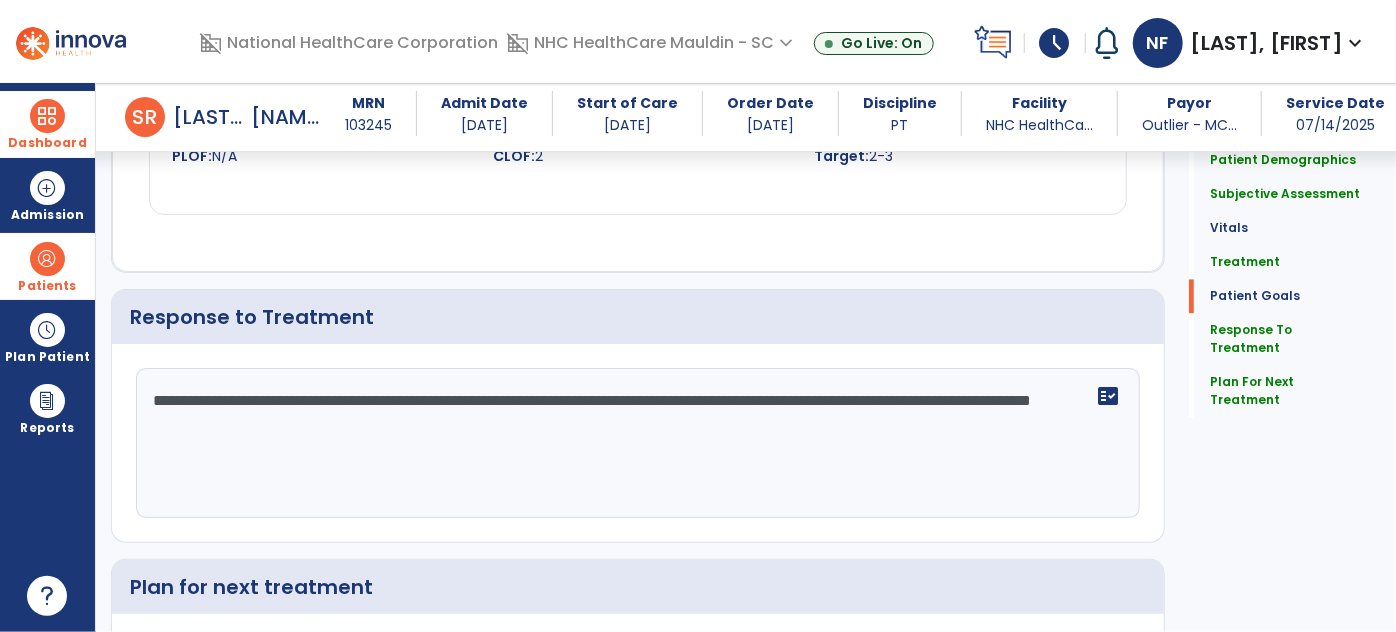 scroll, scrollTop: 2140, scrollLeft: 0, axis: vertical 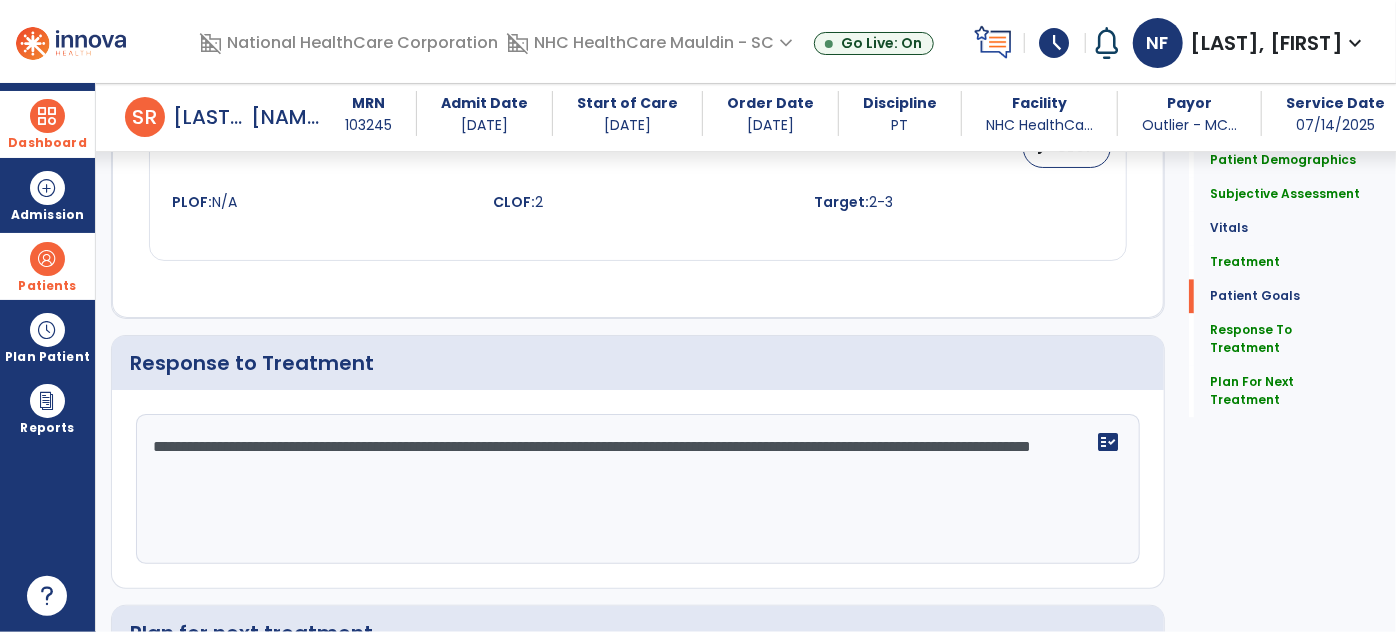 click on "**********" 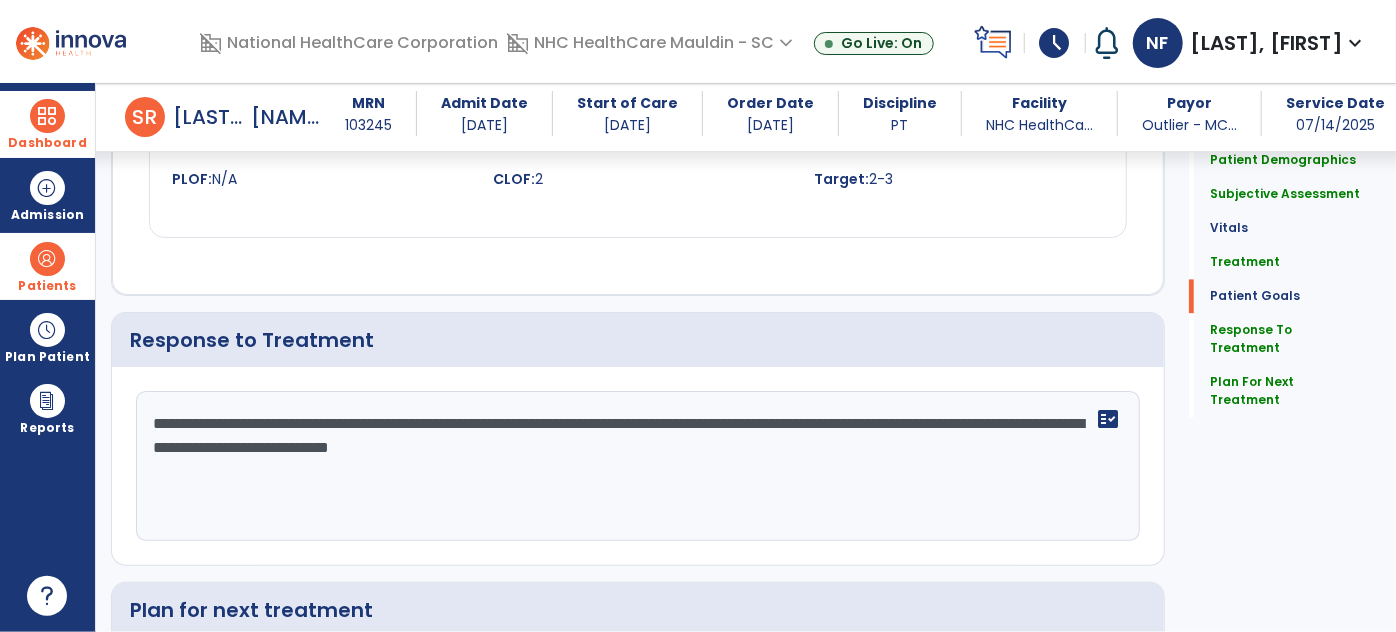 scroll, scrollTop: 2140, scrollLeft: 0, axis: vertical 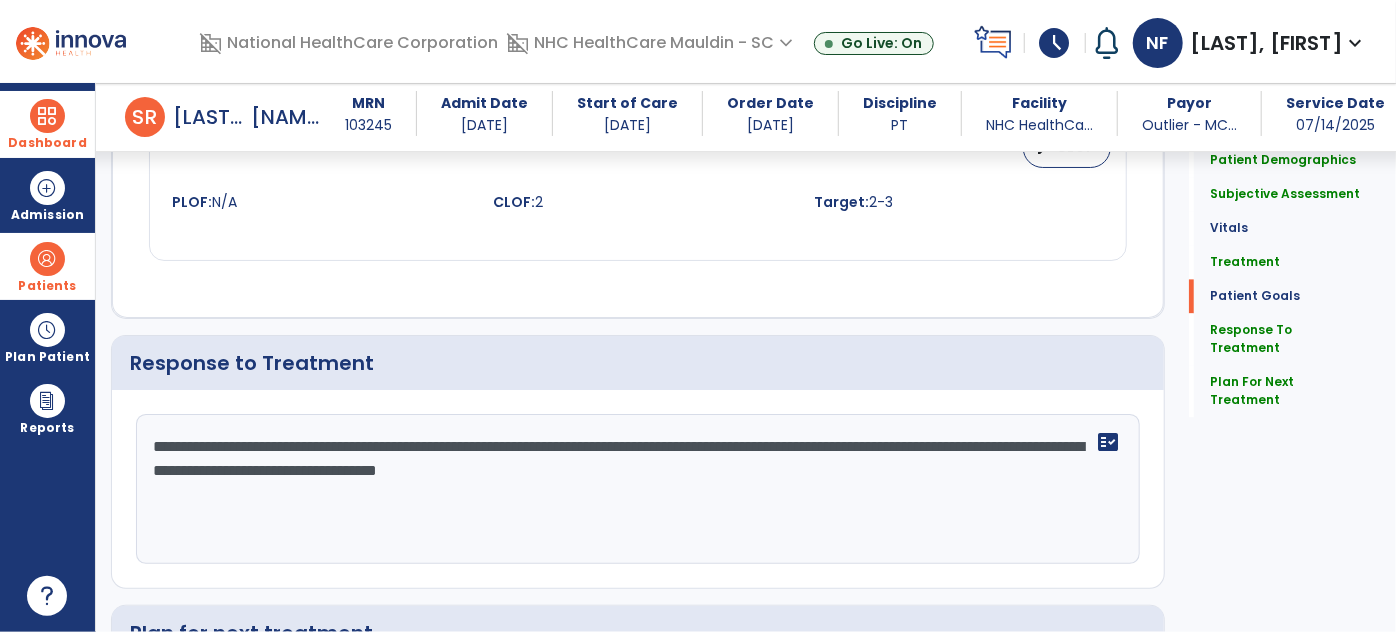 click on "**********" 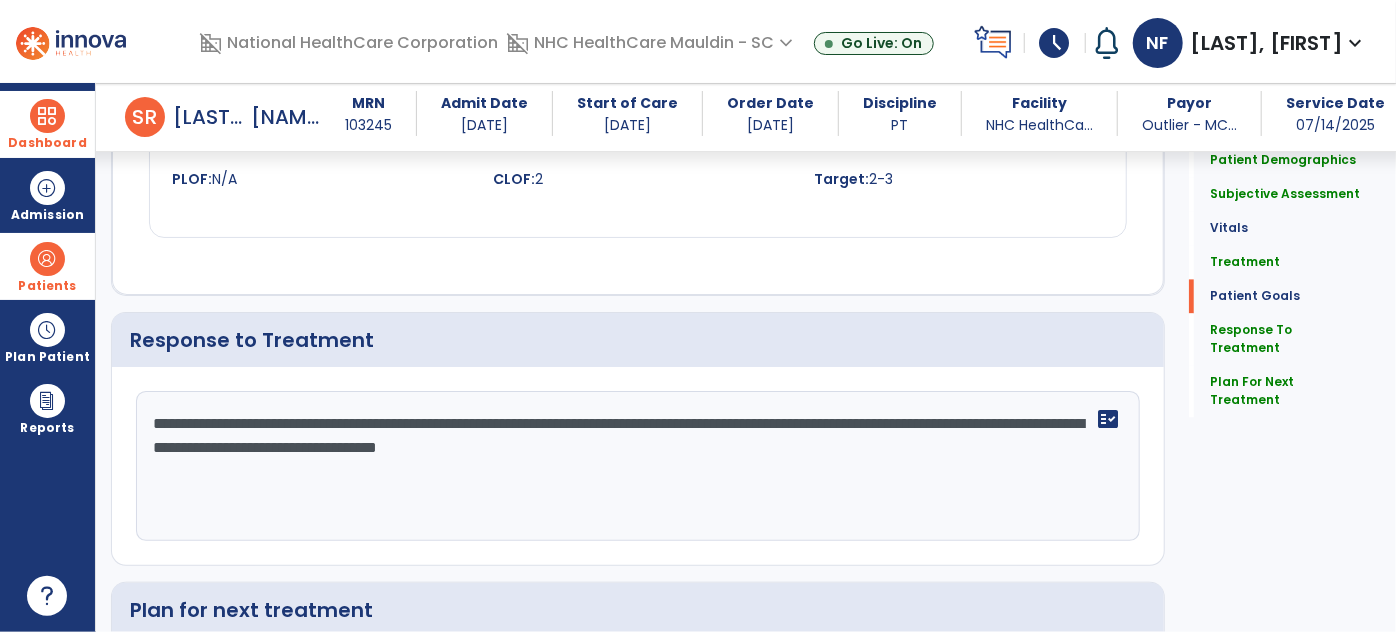scroll, scrollTop: 2140, scrollLeft: 0, axis: vertical 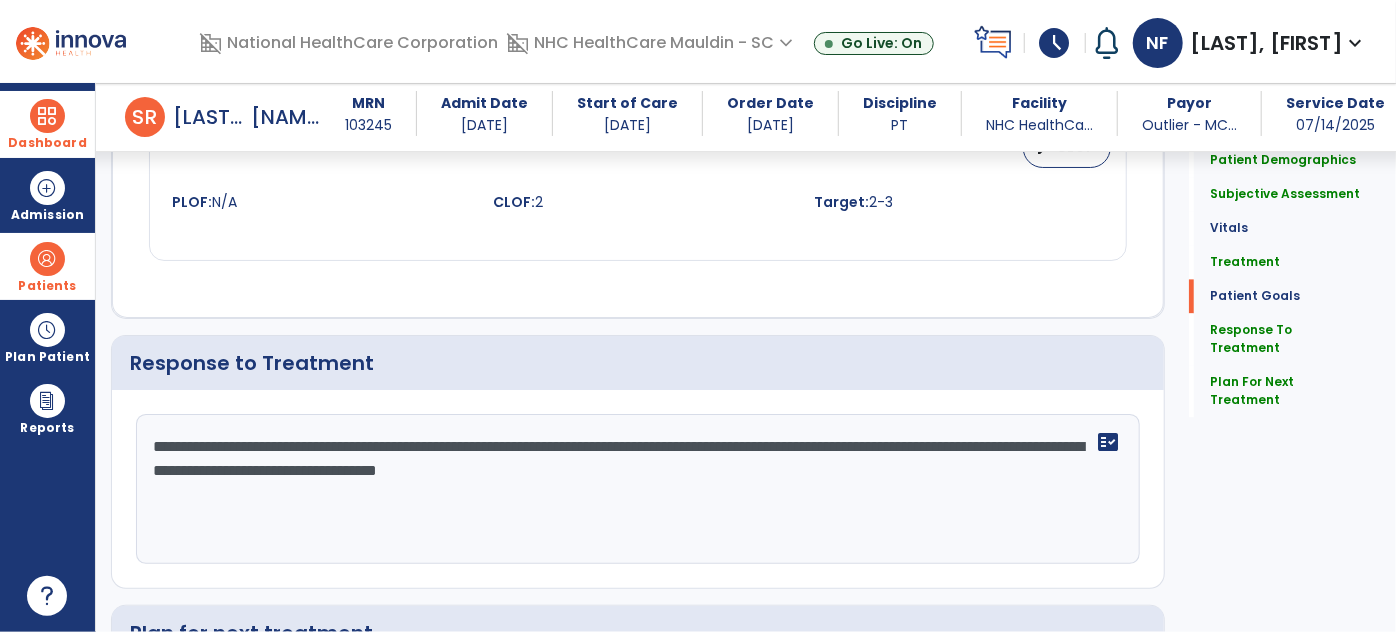 click on "**********" 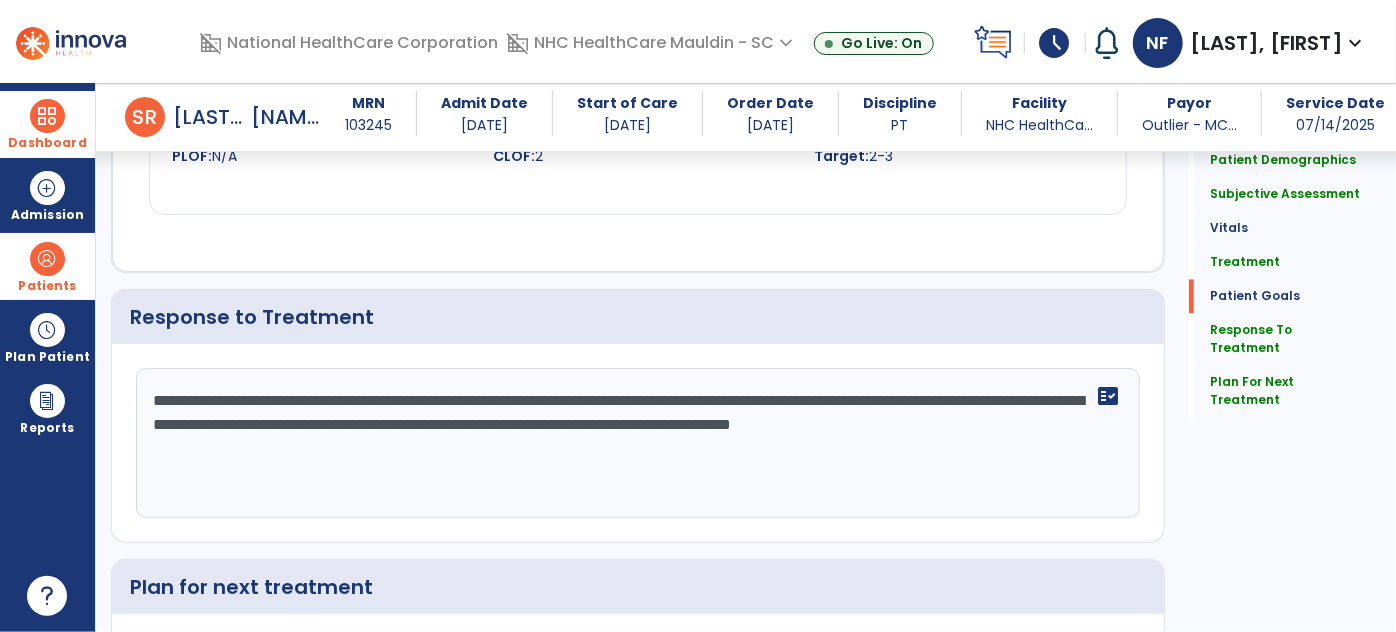 scroll, scrollTop: 2140, scrollLeft: 0, axis: vertical 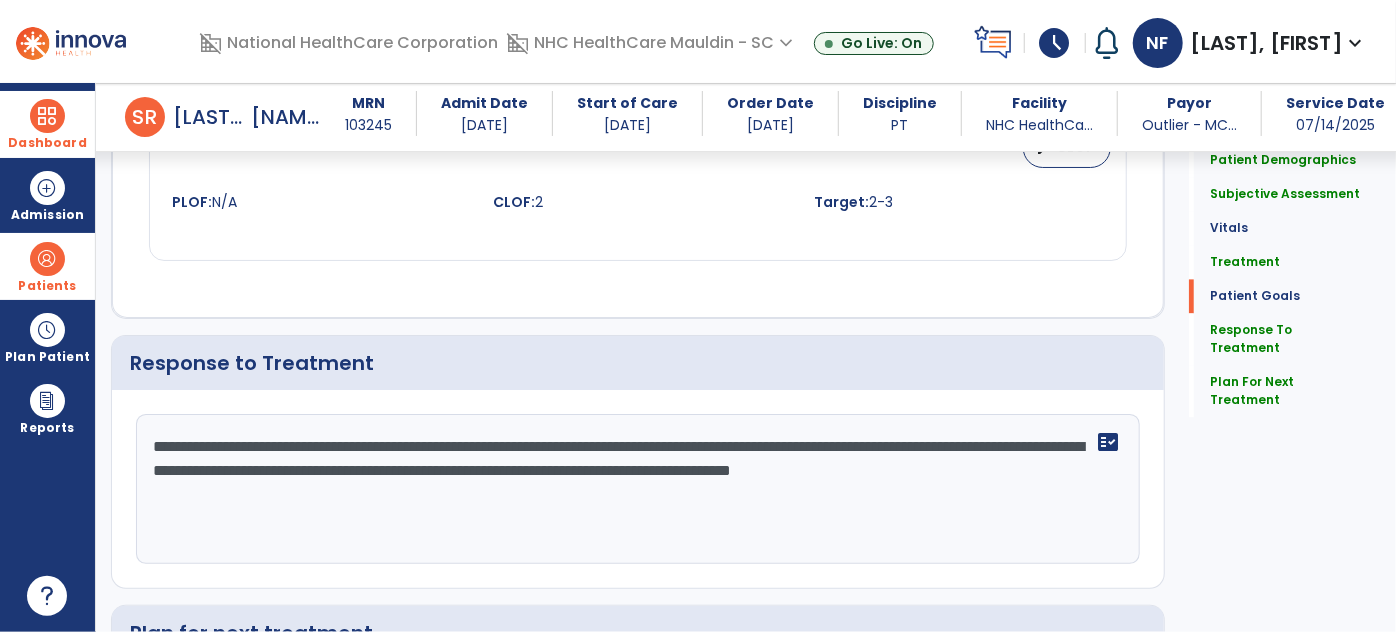click on "**********" 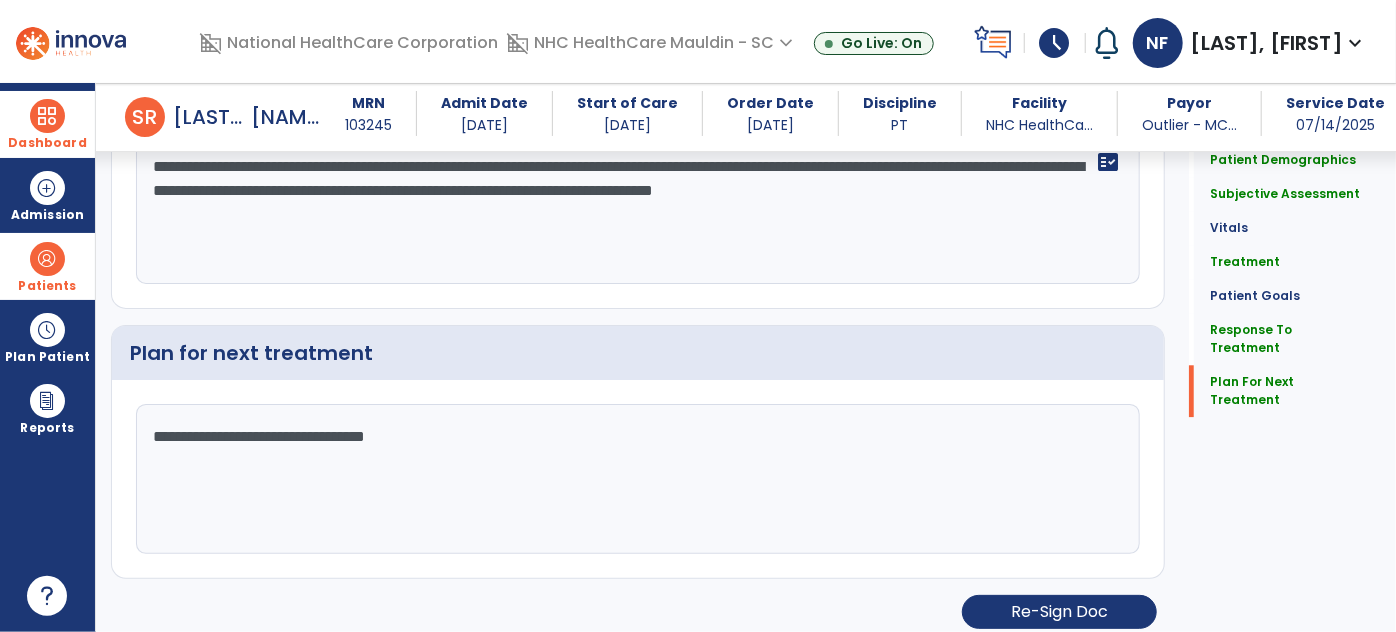 scroll, scrollTop: 2425, scrollLeft: 0, axis: vertical 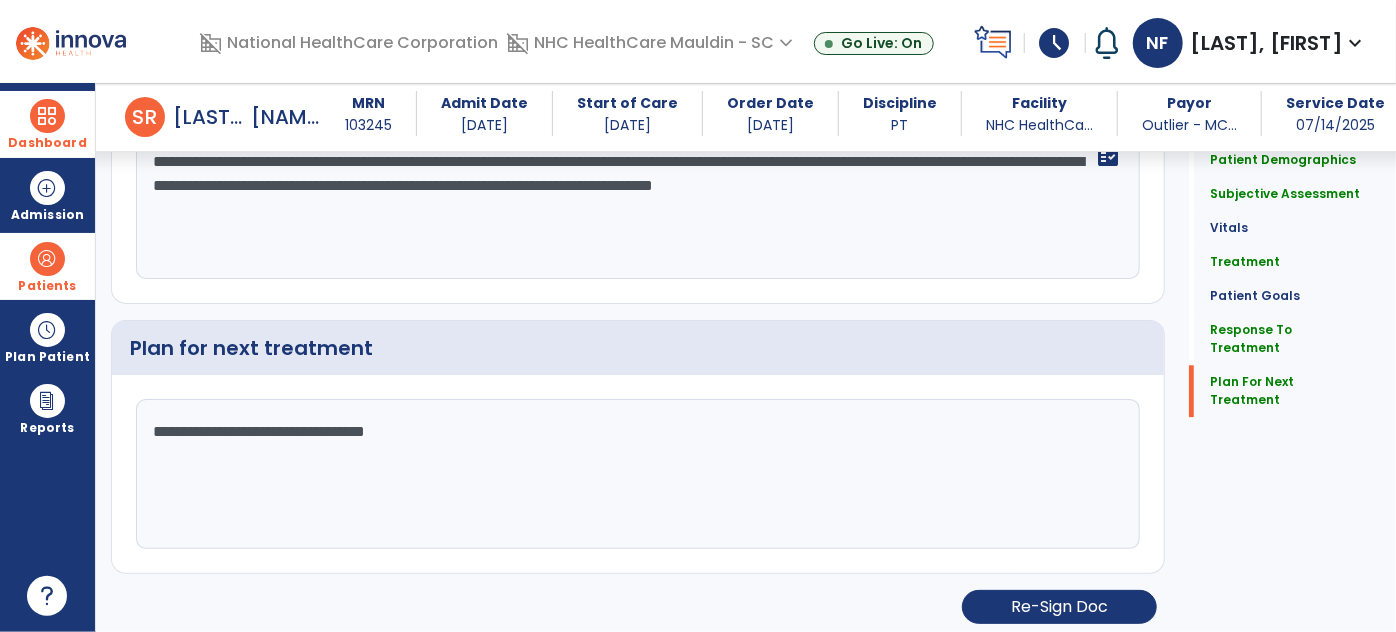 type on "**********" 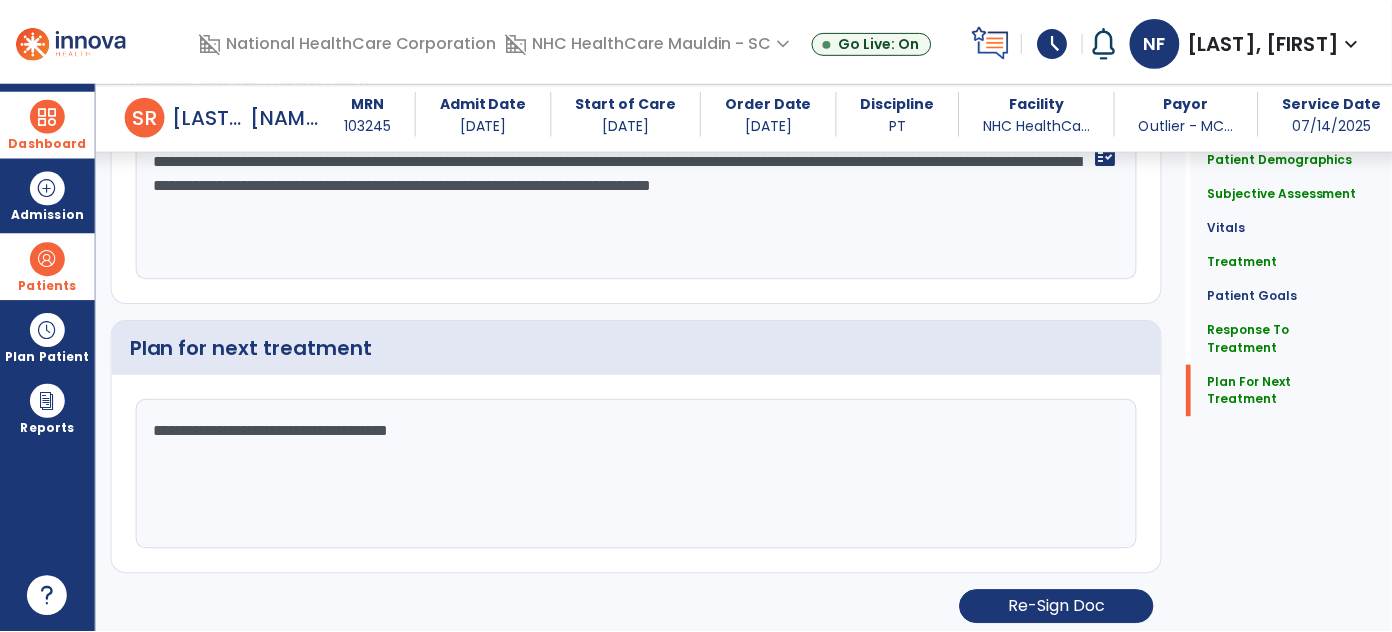 scroll, scrollTop: 2425, scrollLeft: 0, axis: vertical 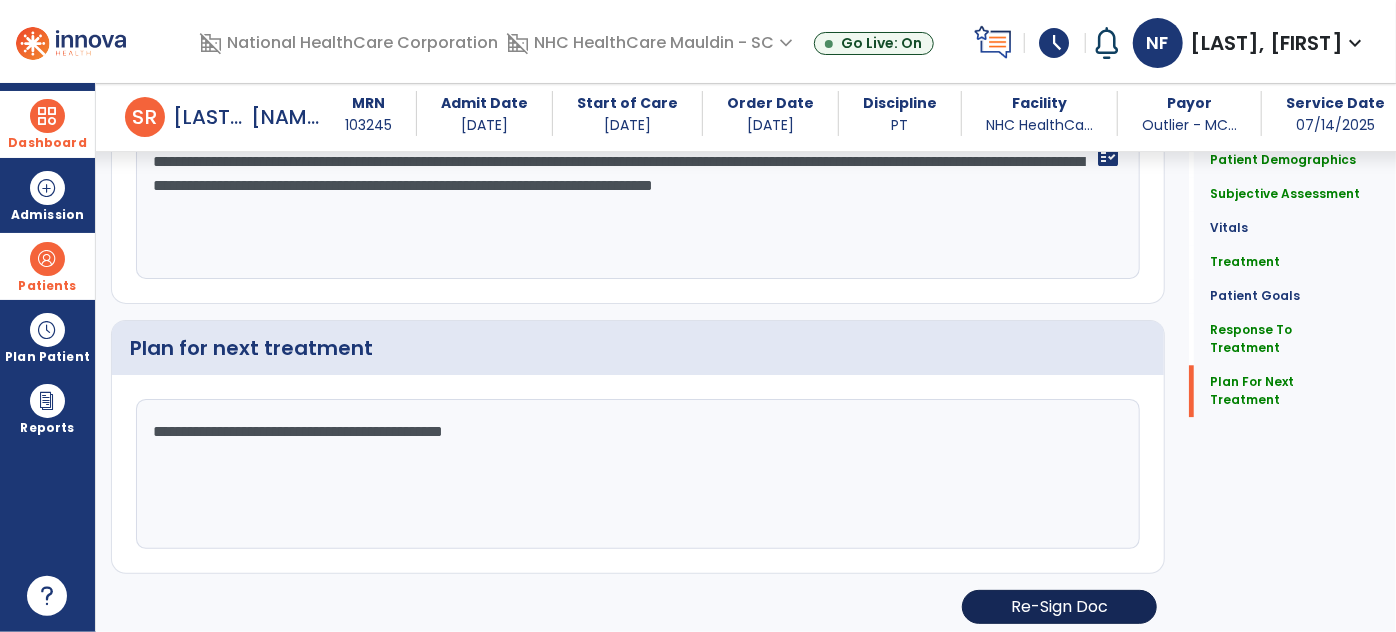 type on "**********" 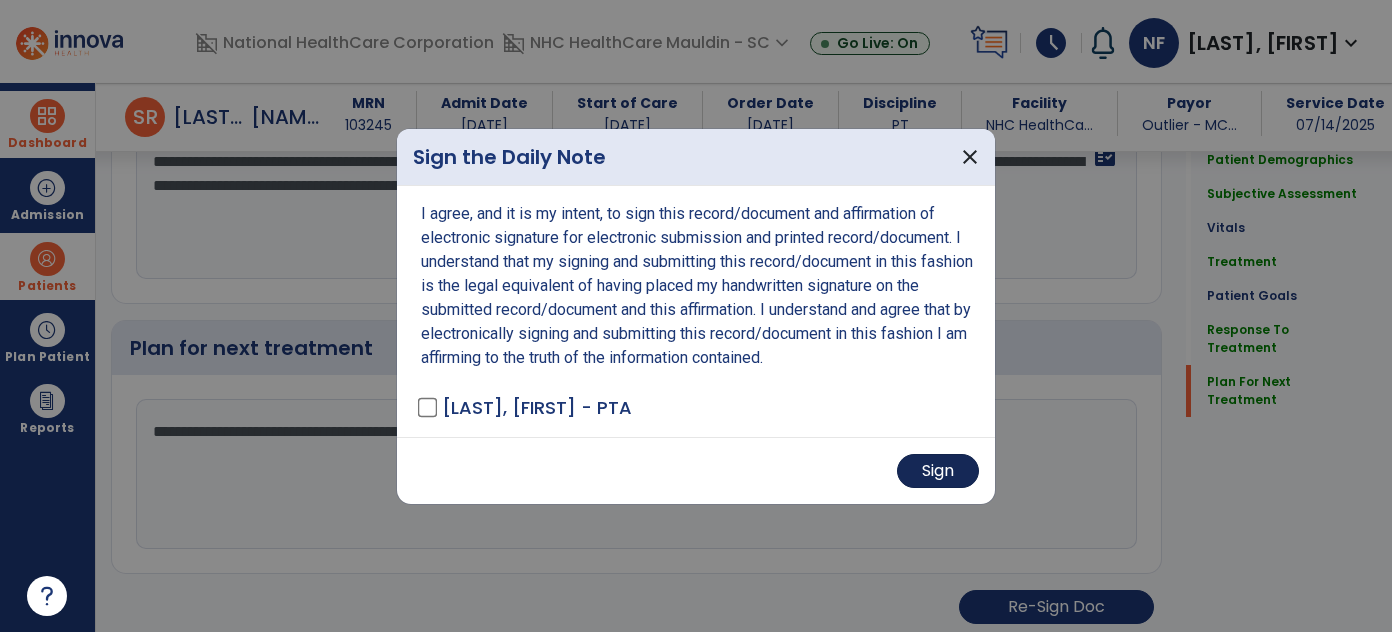 click on "Sign" at bounding box center [938, 471] 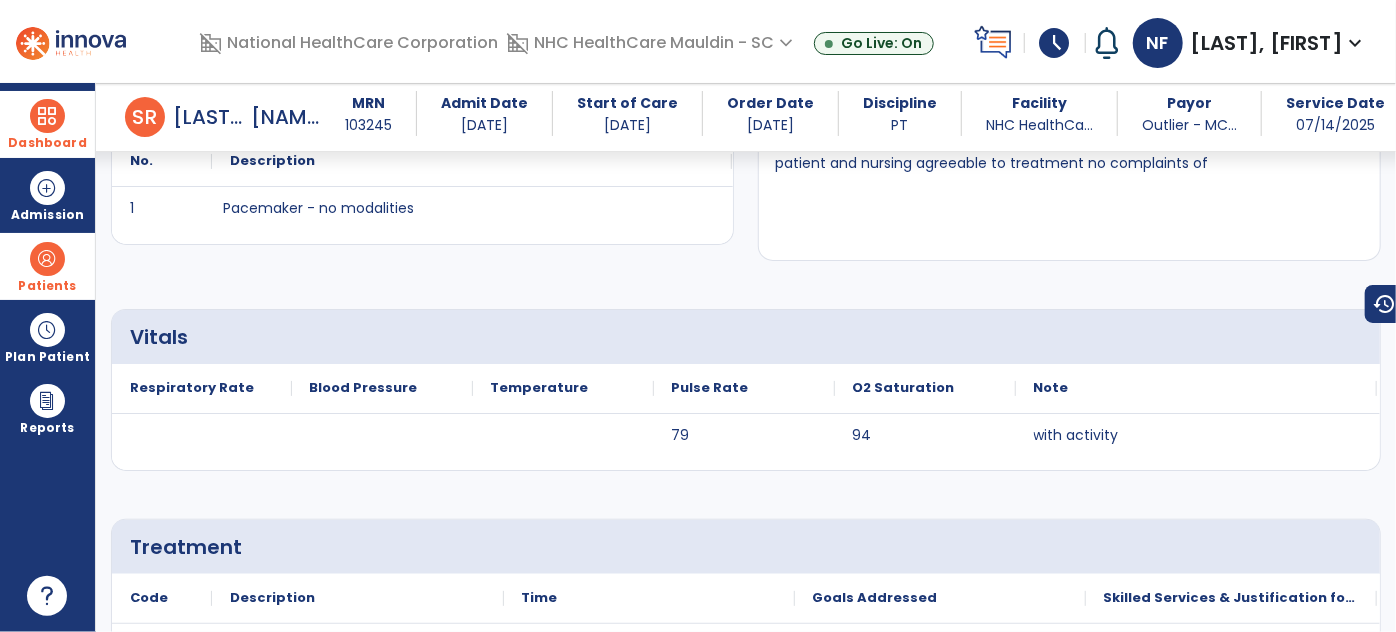 scroll, scrollTop: 0, scrollLeft: 0, axis: both 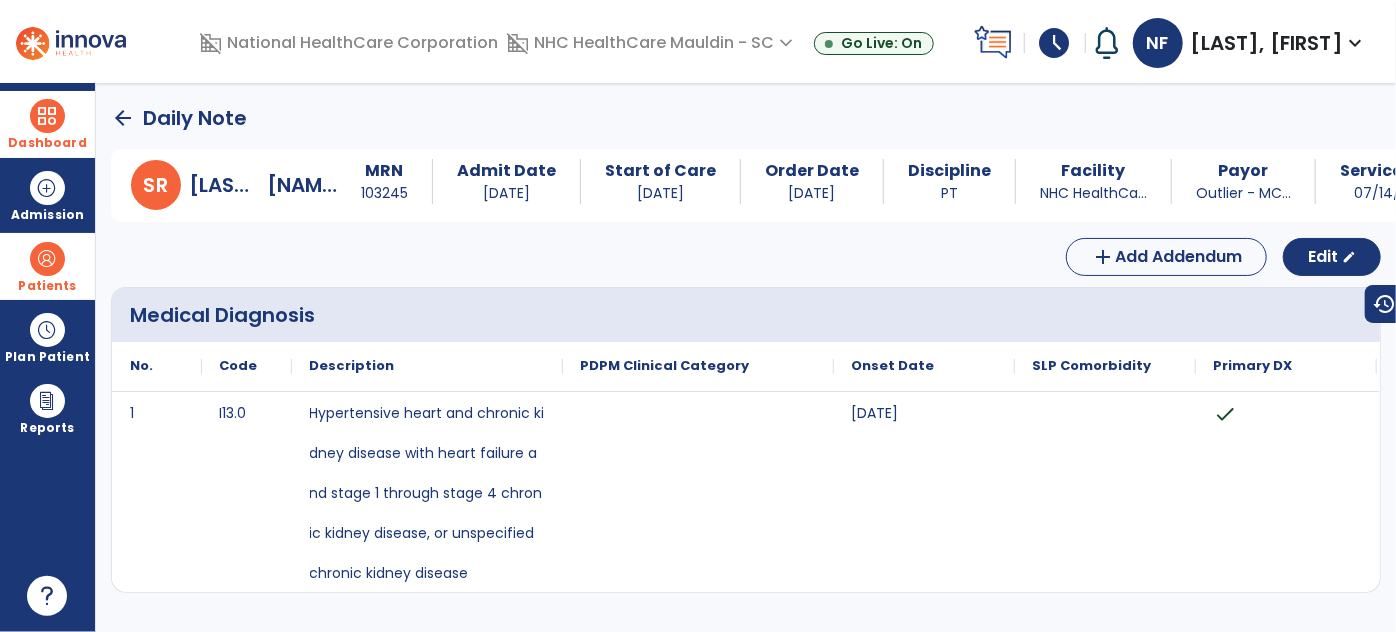 click on "arrow_back" 